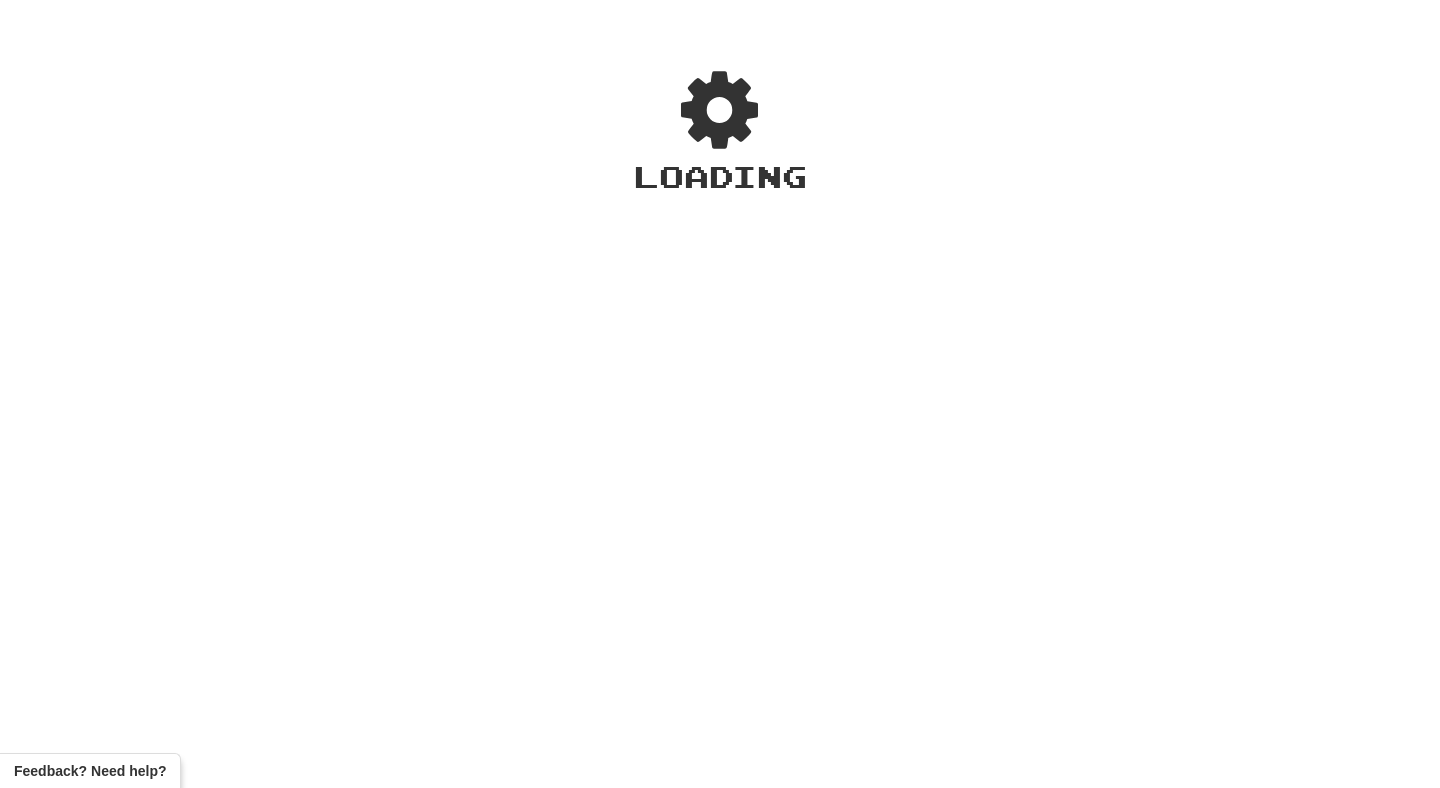 scroll, scrollTop: 0, scrollLeft: 0, axis: both 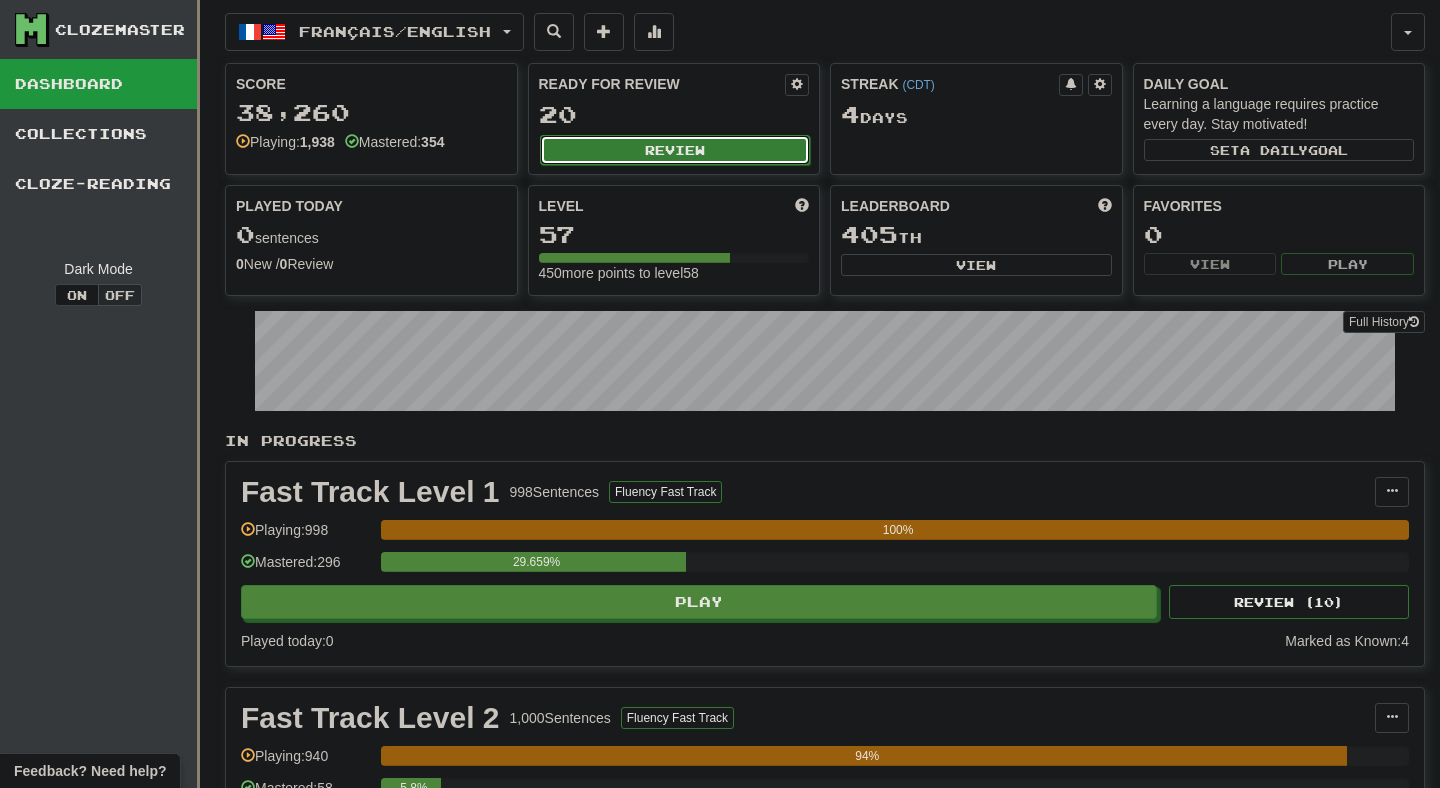 click on "Review" at bounding box center [675, 150] 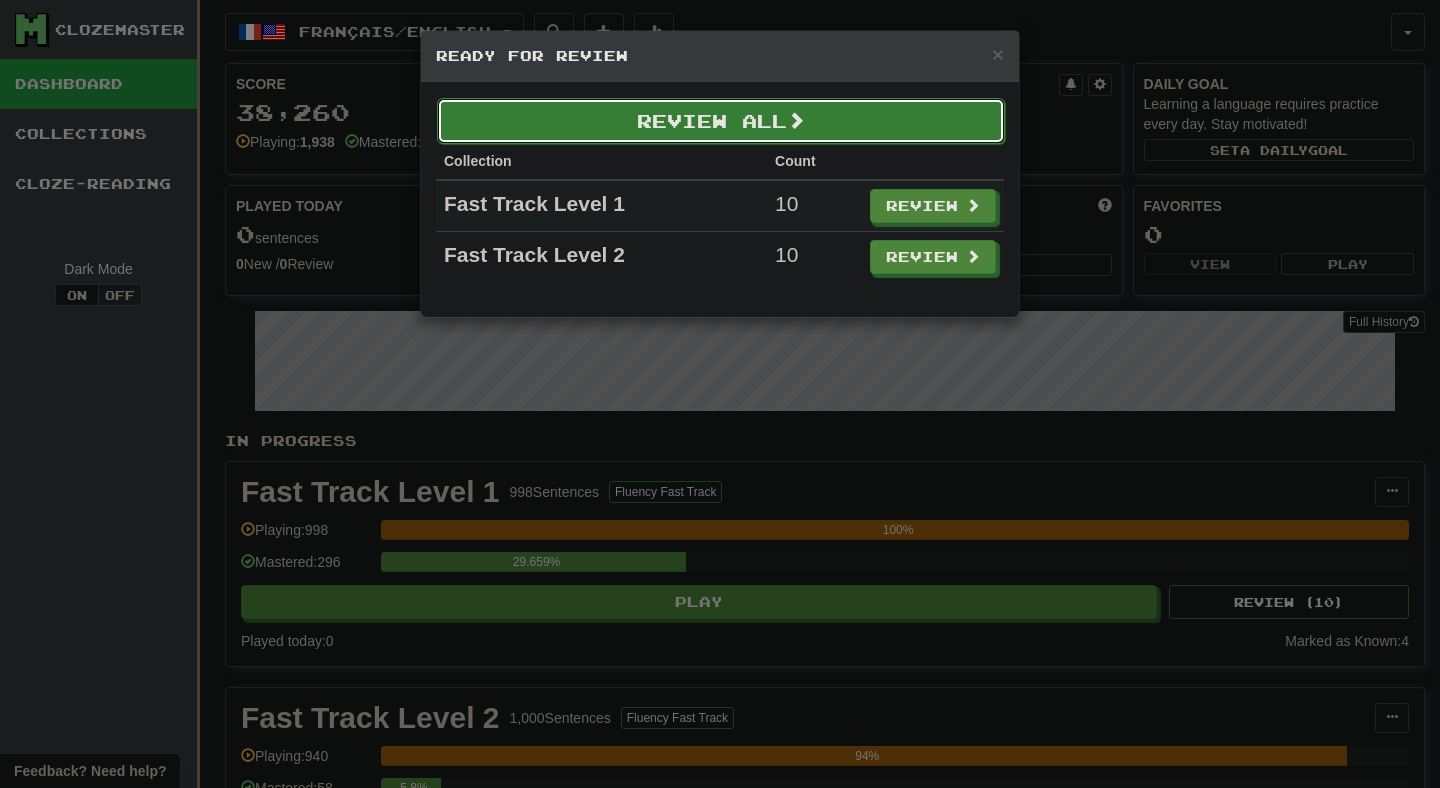 click on "Review All" at bounding box center [721, 121] 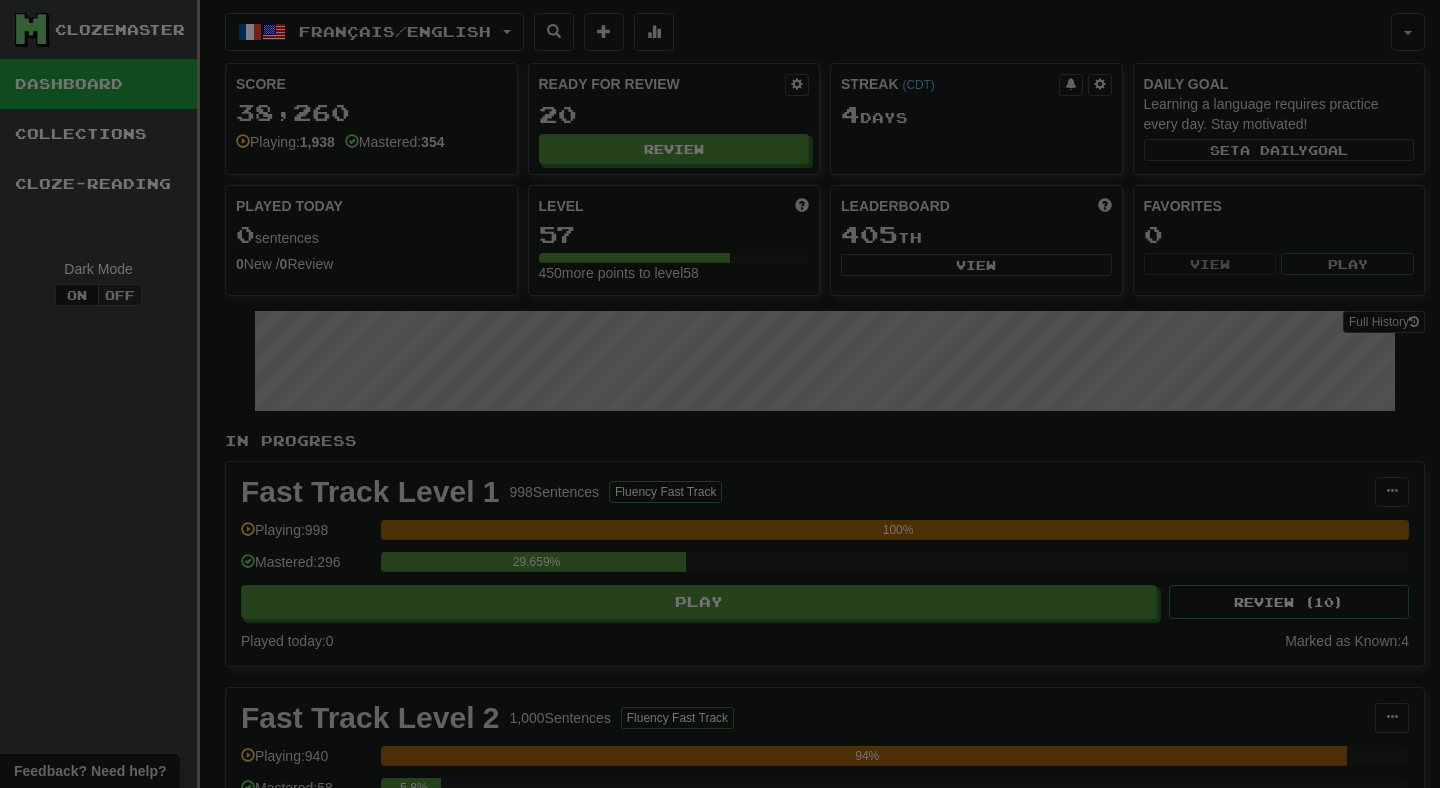 select on "**" 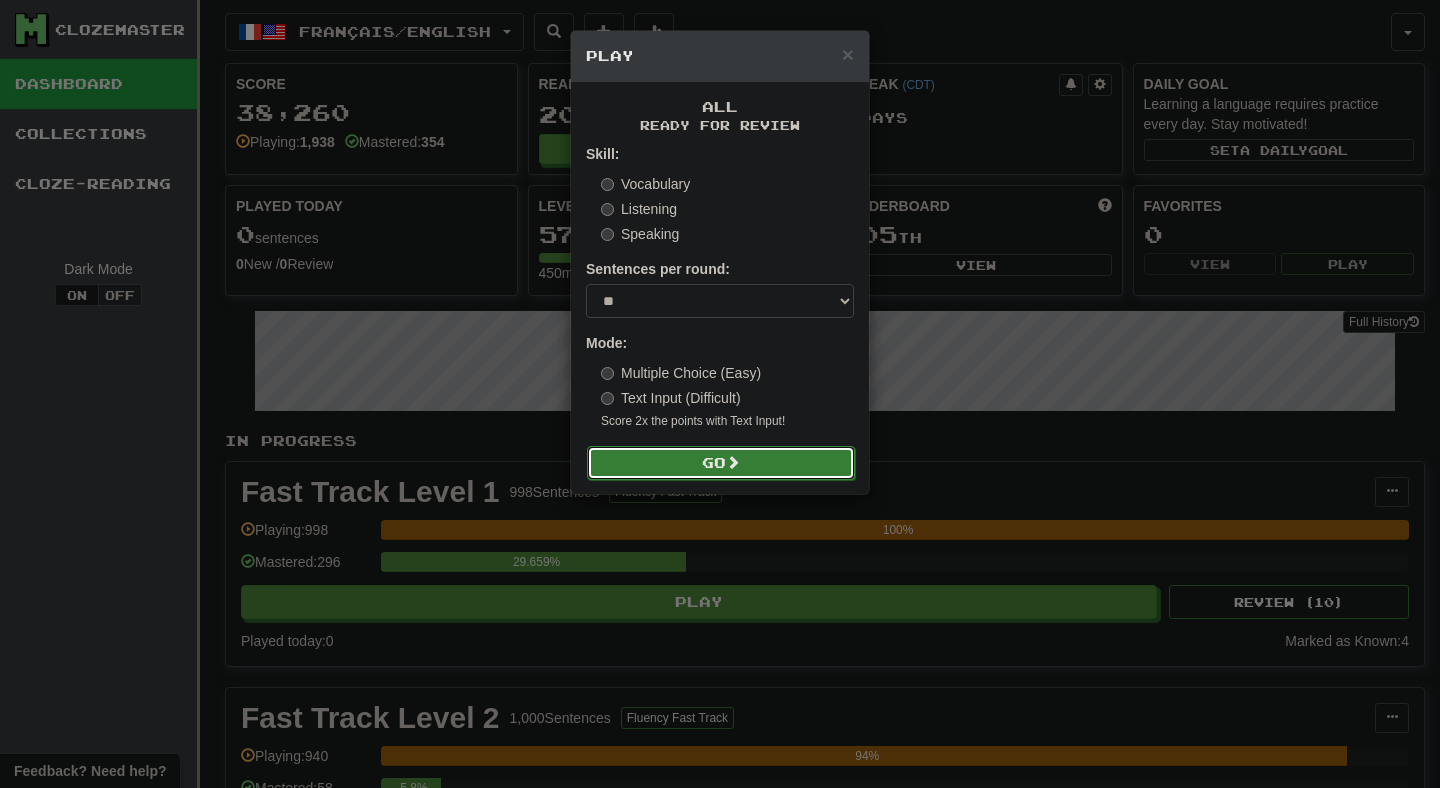 click on "Go" at bounding box center [721, 463] 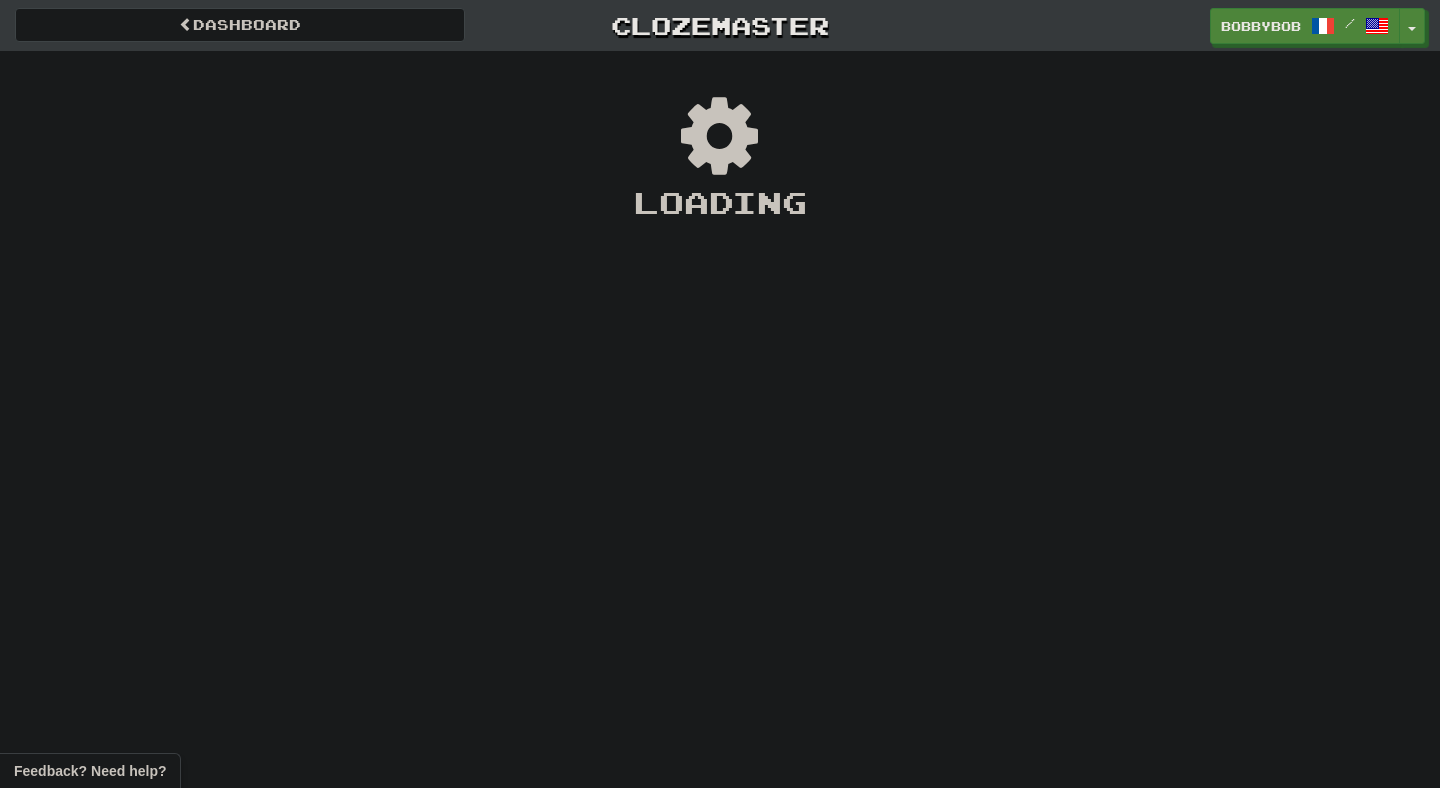 scroll, scrollTop: 0, scrollLeft: 0, axis: both 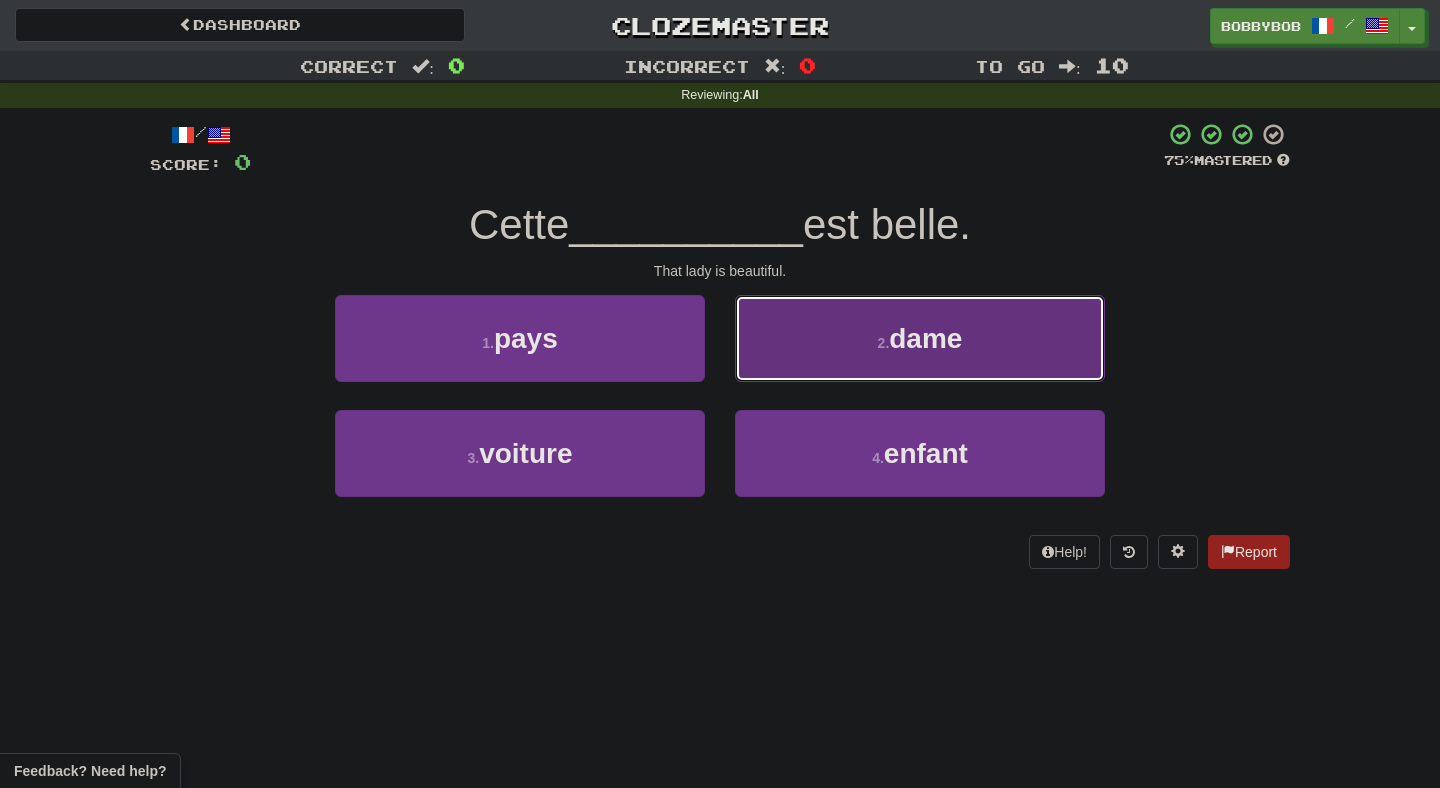 click on "2 .  dame" at bounding box center [920, 338] 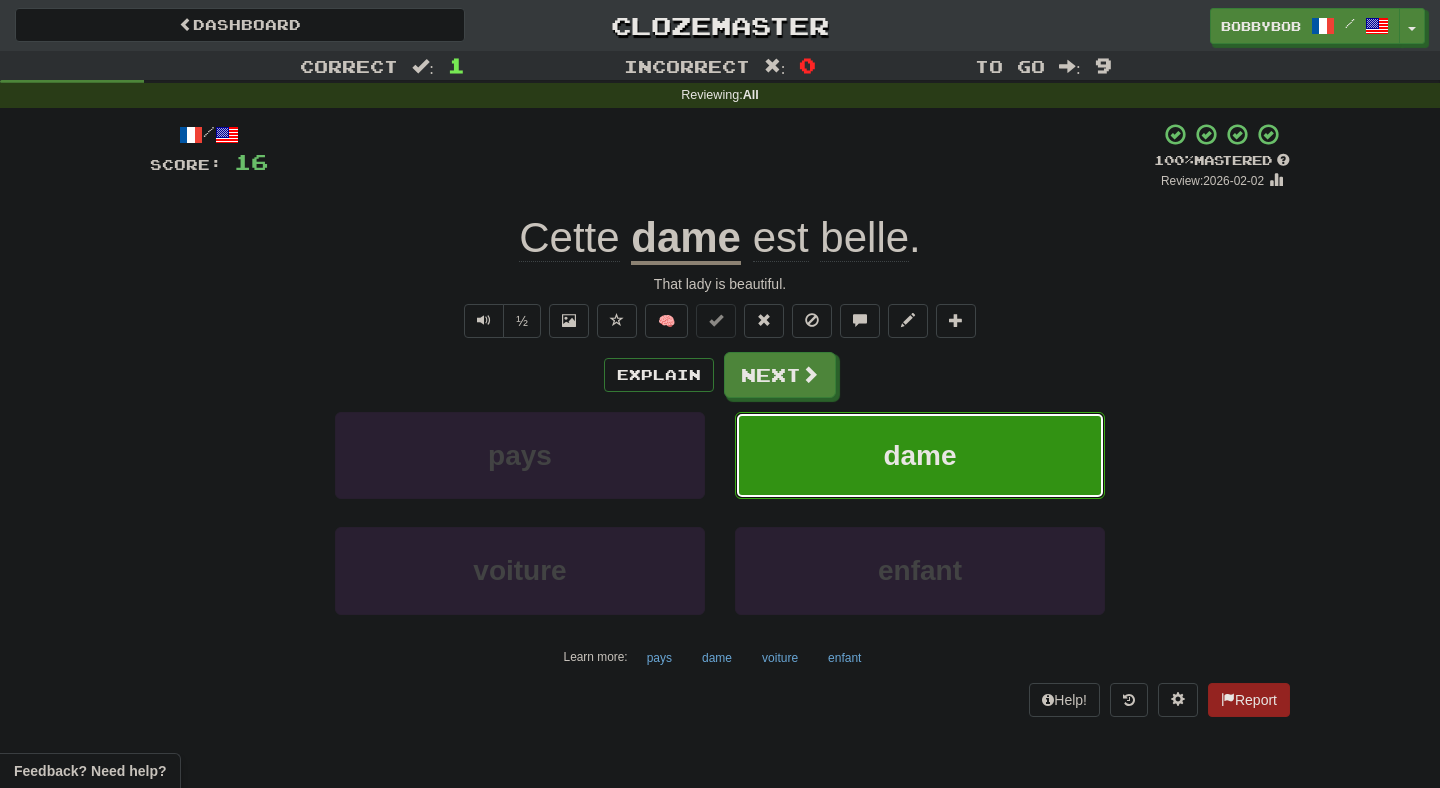 type 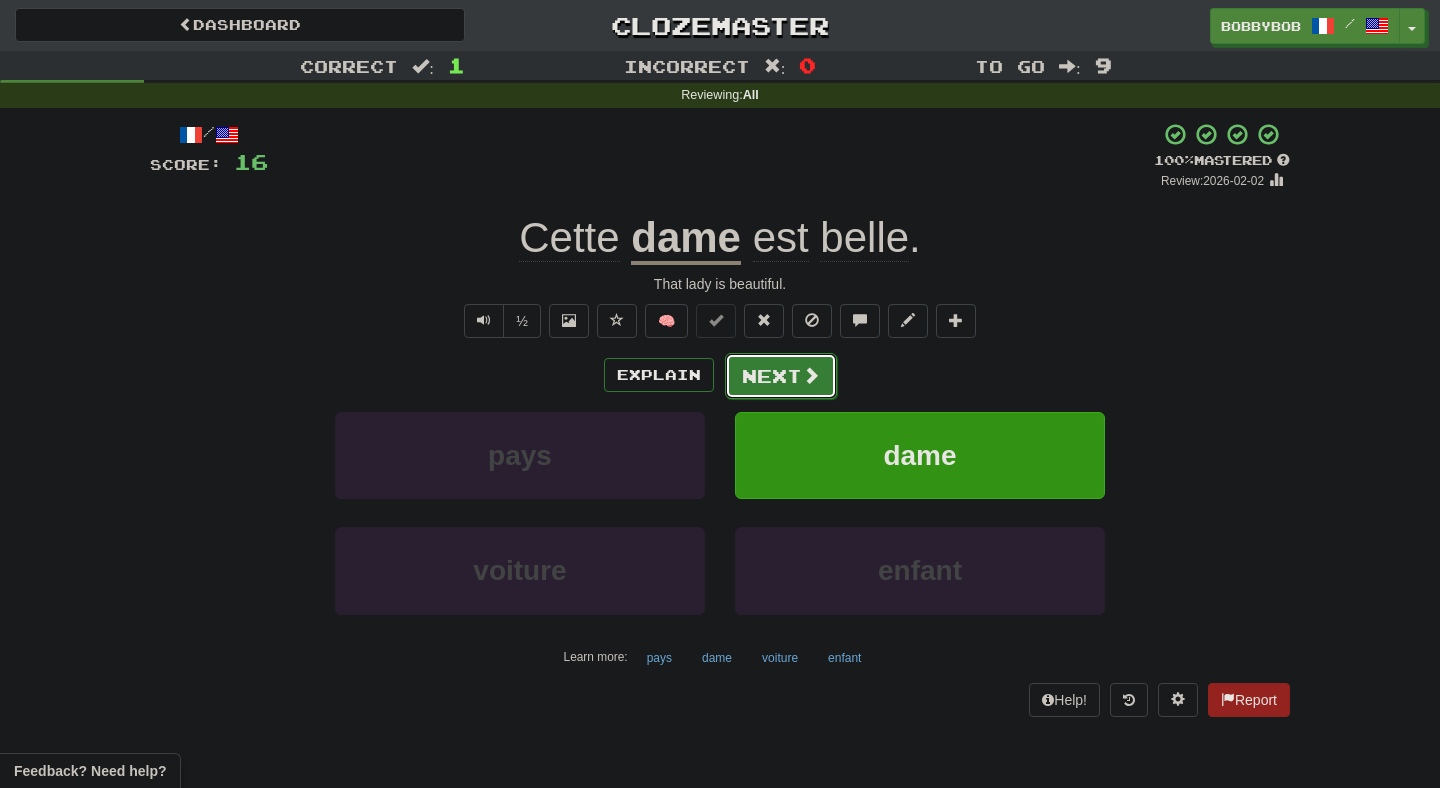 click at bounding box center [811, 375] 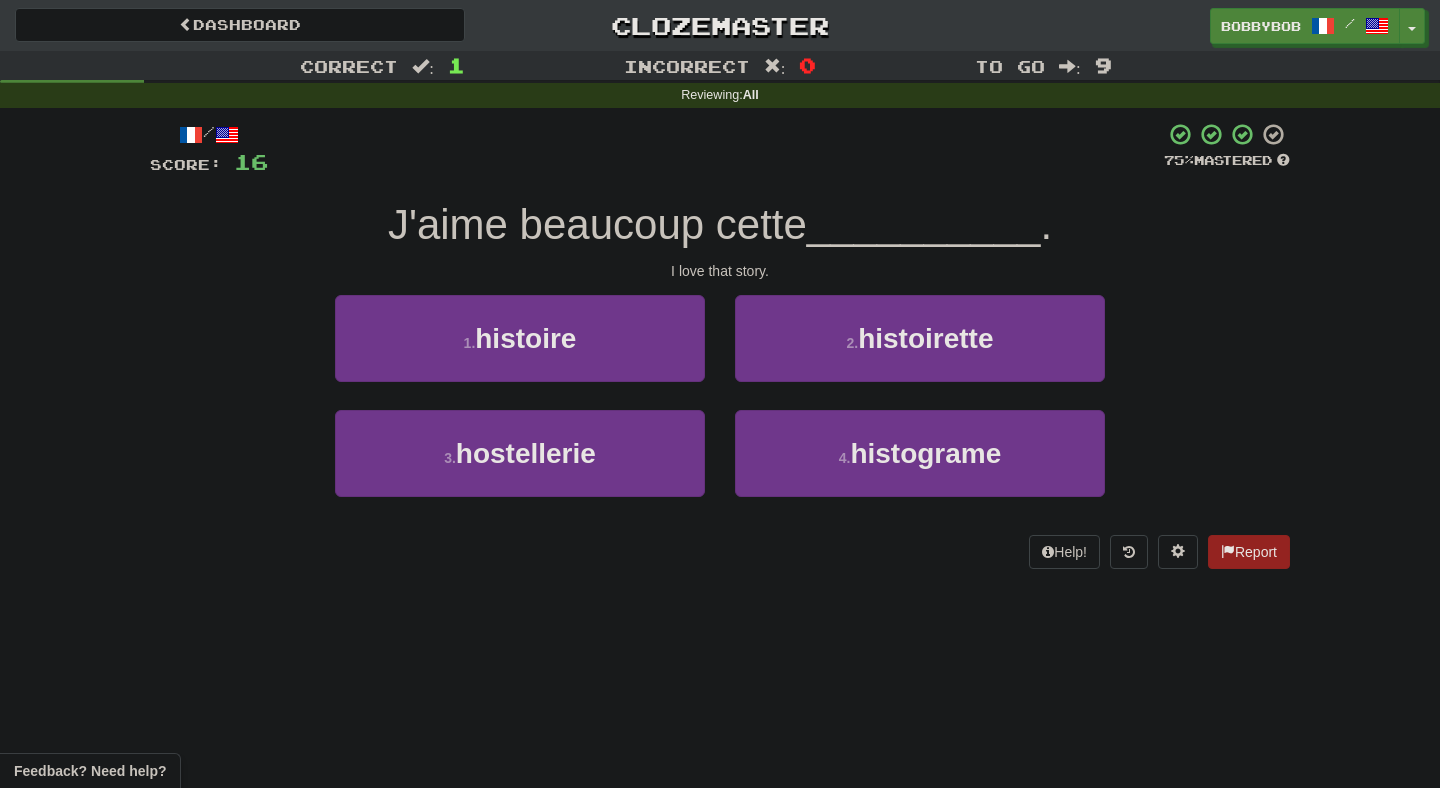 click on "J'aime beaucoup cette" at bounding box center (597, 224) 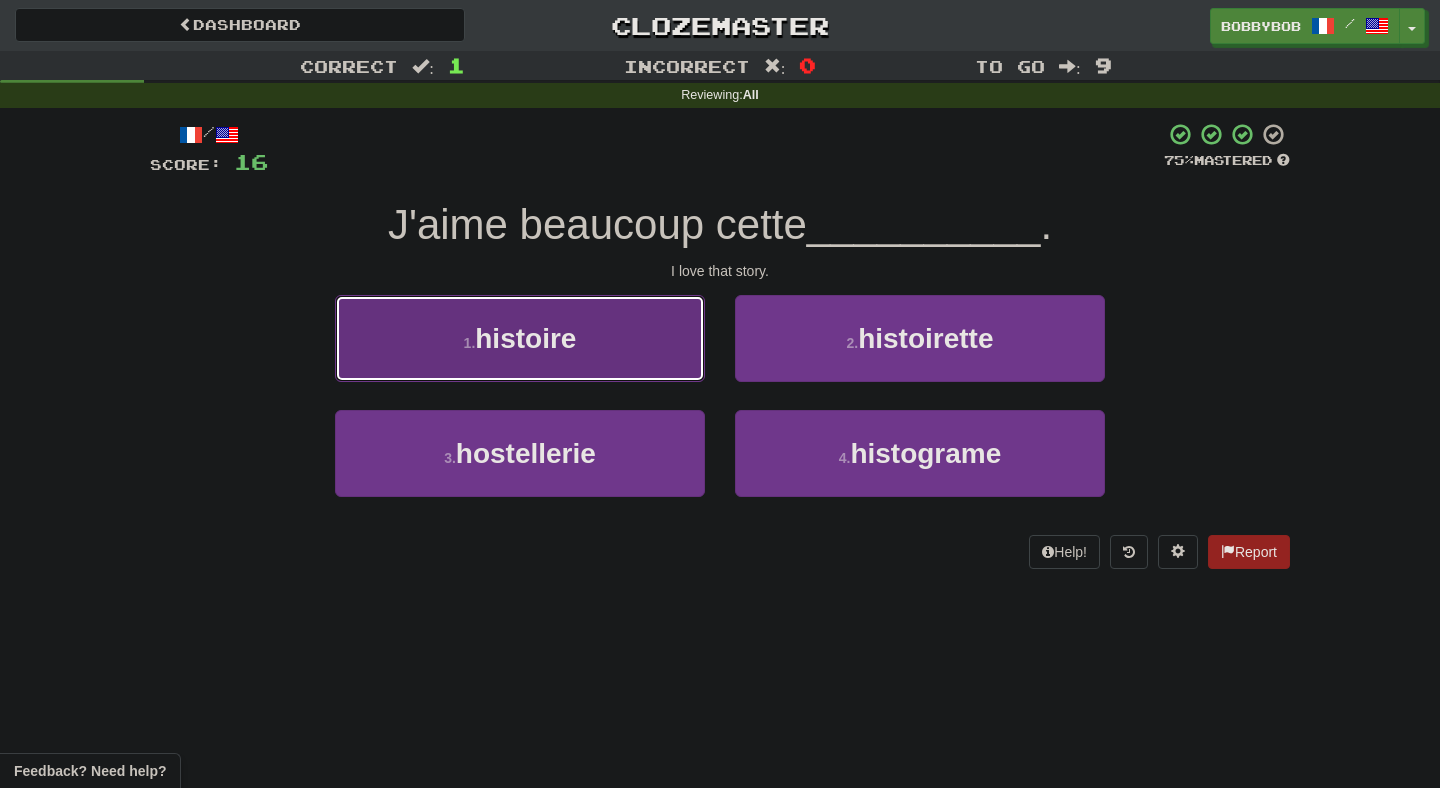 click on "1 .  histoire" at bounding box center [520, 338] 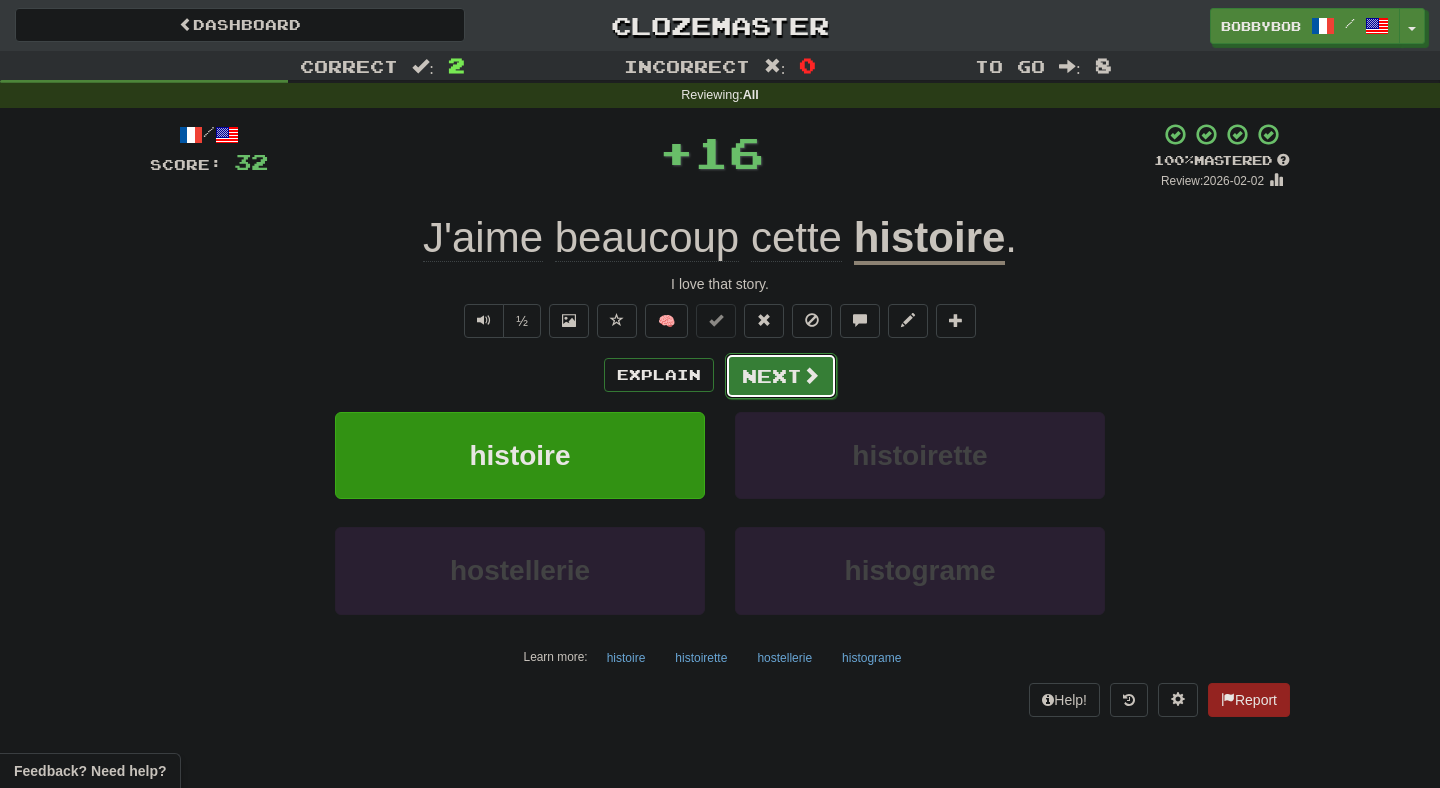 click on "Next" at bounding box center (781, 376) 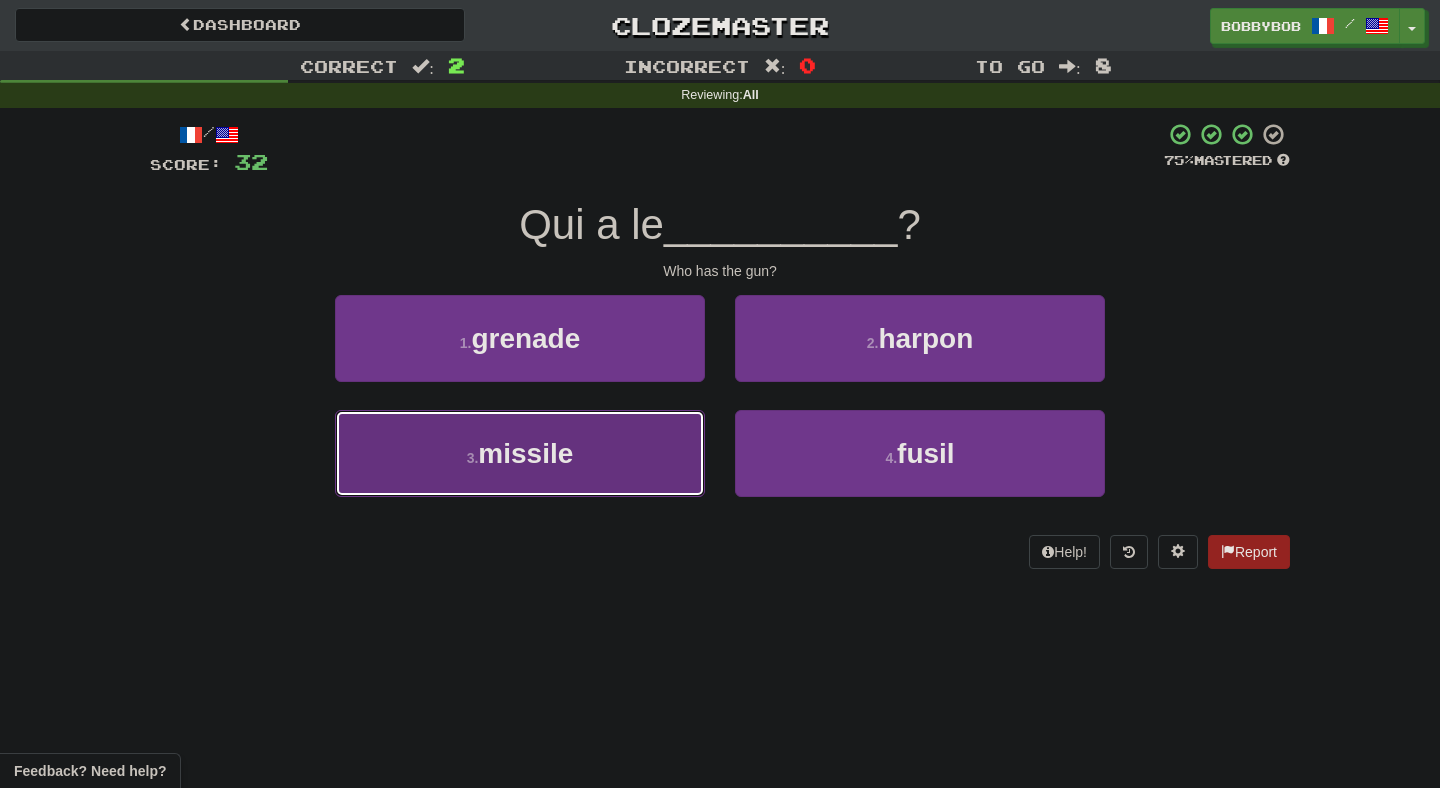 click on "3 .  missile" at bounding box center [520, 453] 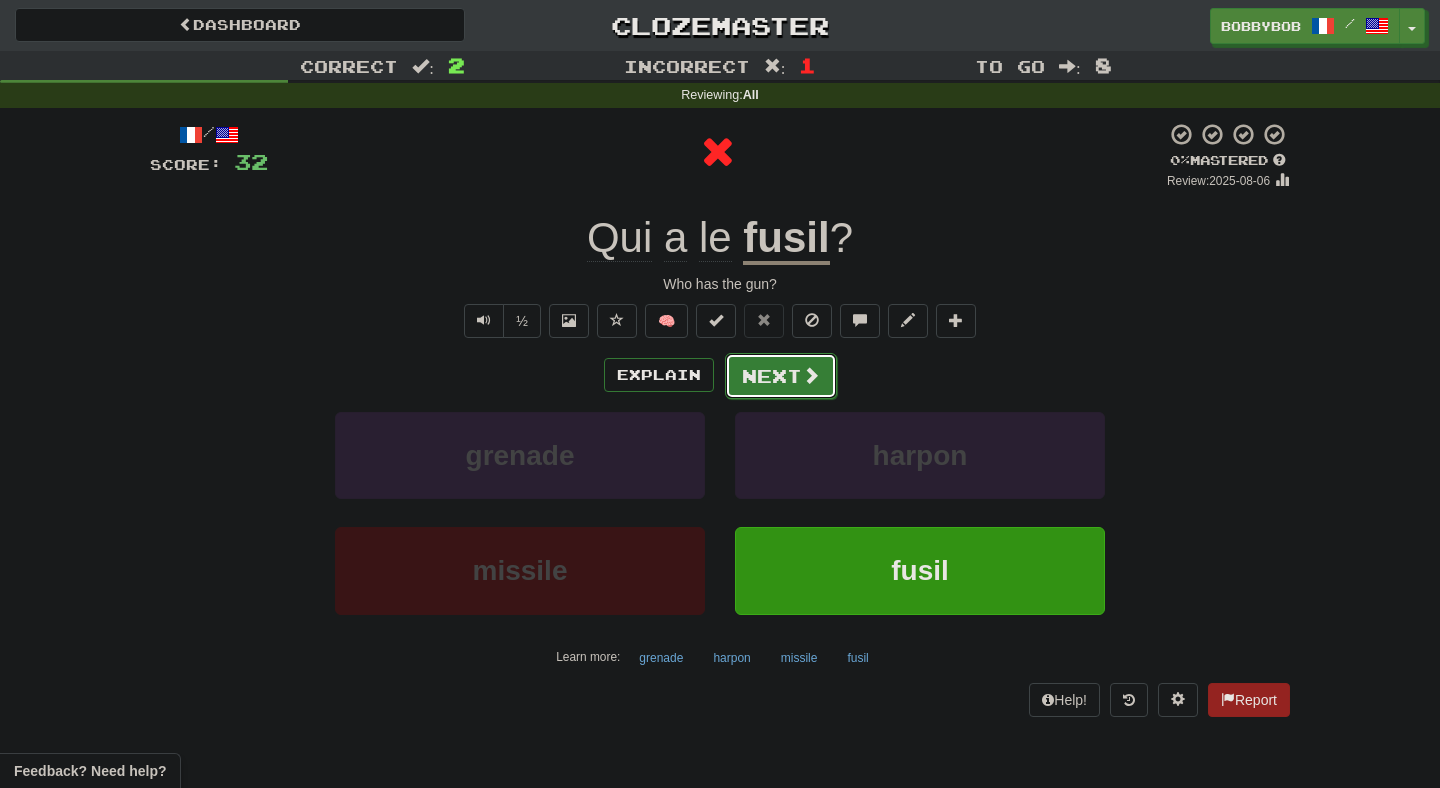 click on "Next" at bounding box center [781, 376] 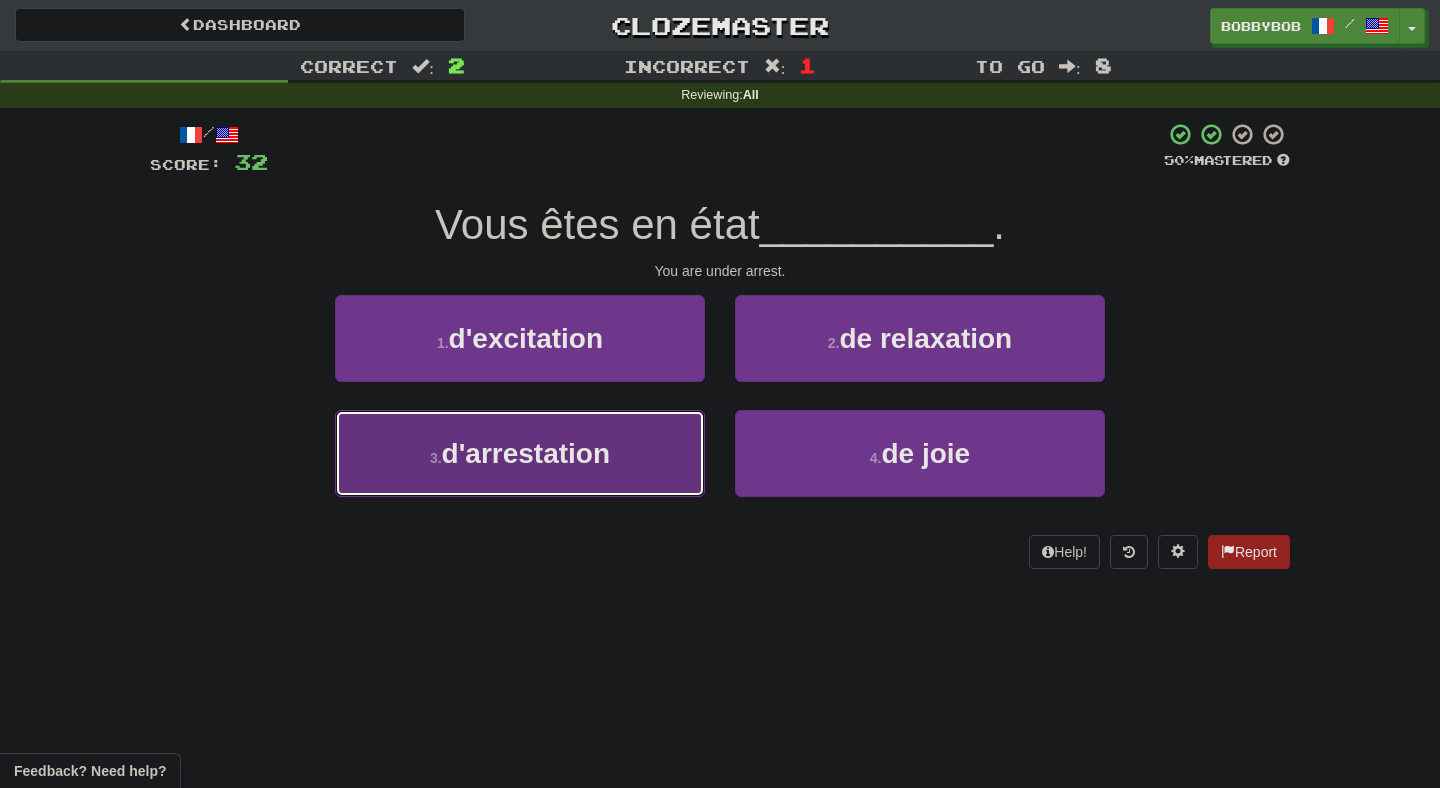 click on "3 .  d'arrestation" at bounding box center [520, 453] 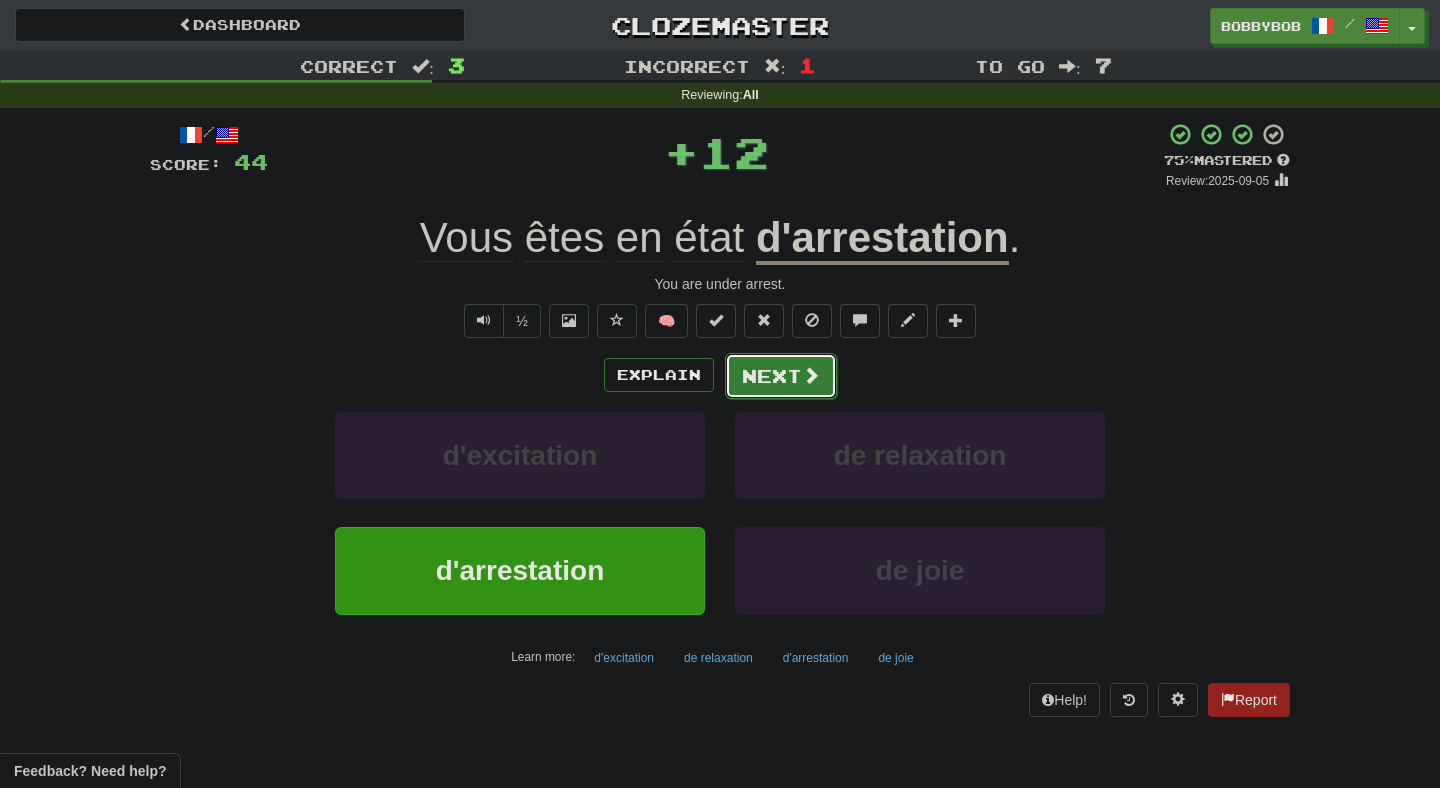 click on "Next" at bounding box center (781, 376) 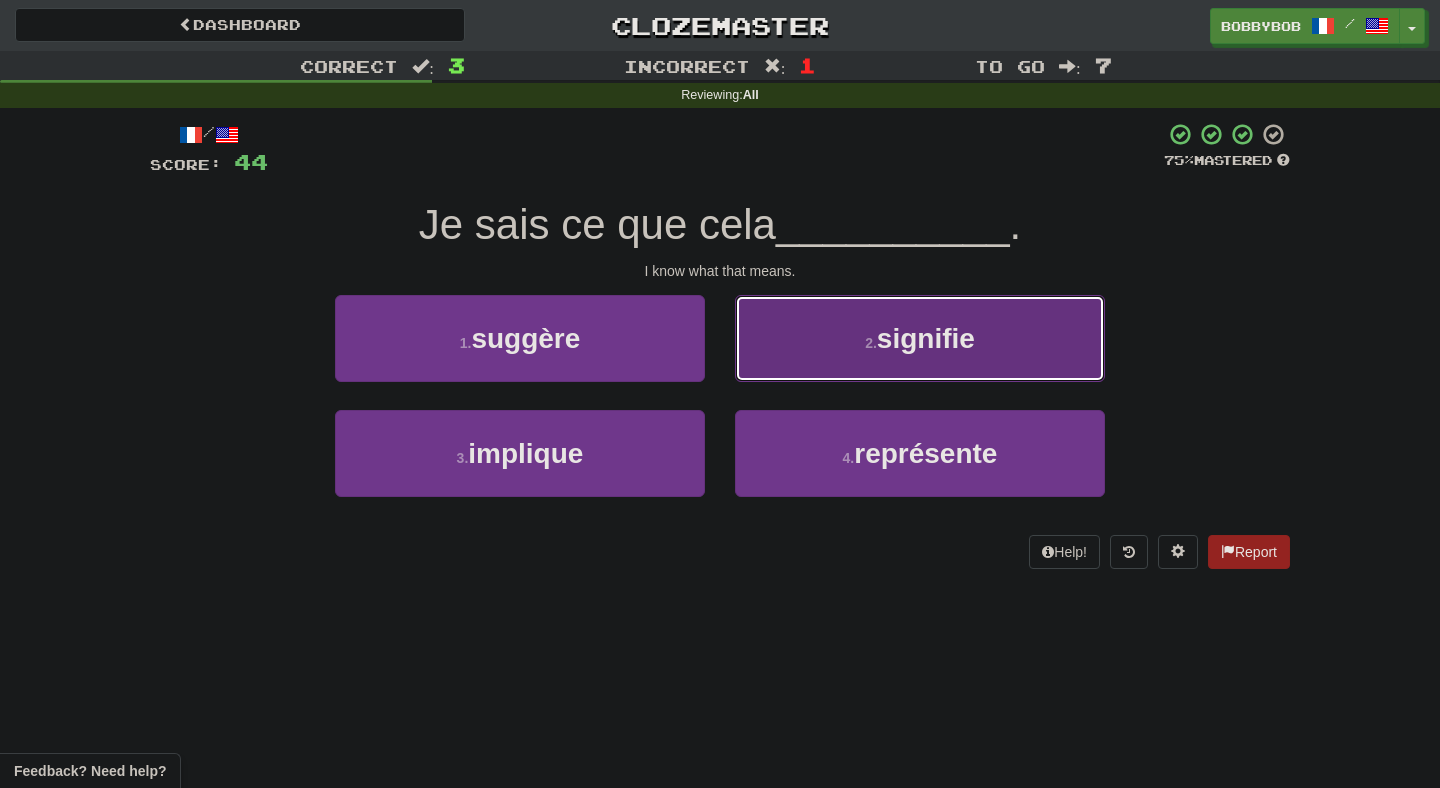 click on "2 .  signifie" at bounding box center [920, 338] 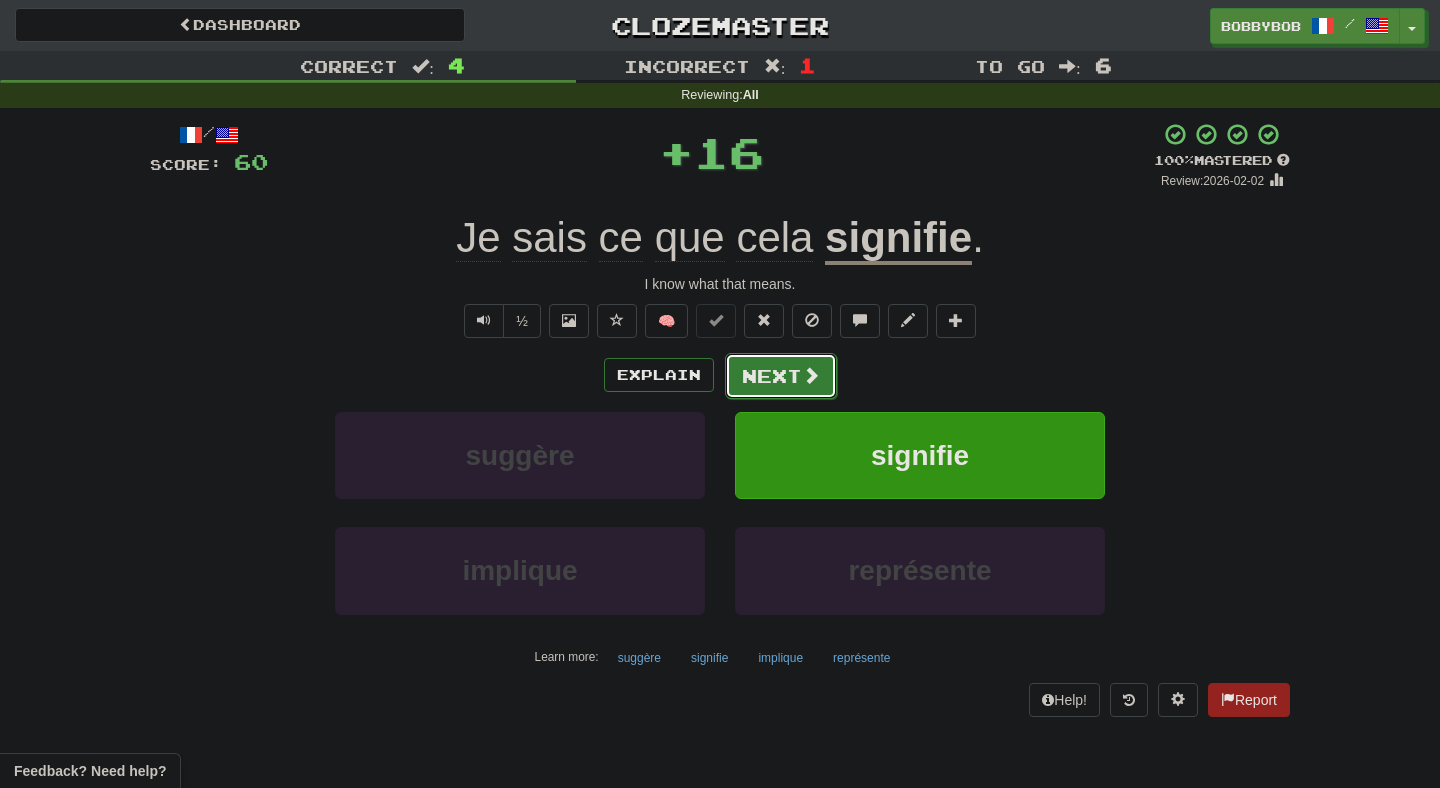 click on "Next" at bounding box center [781, 376] 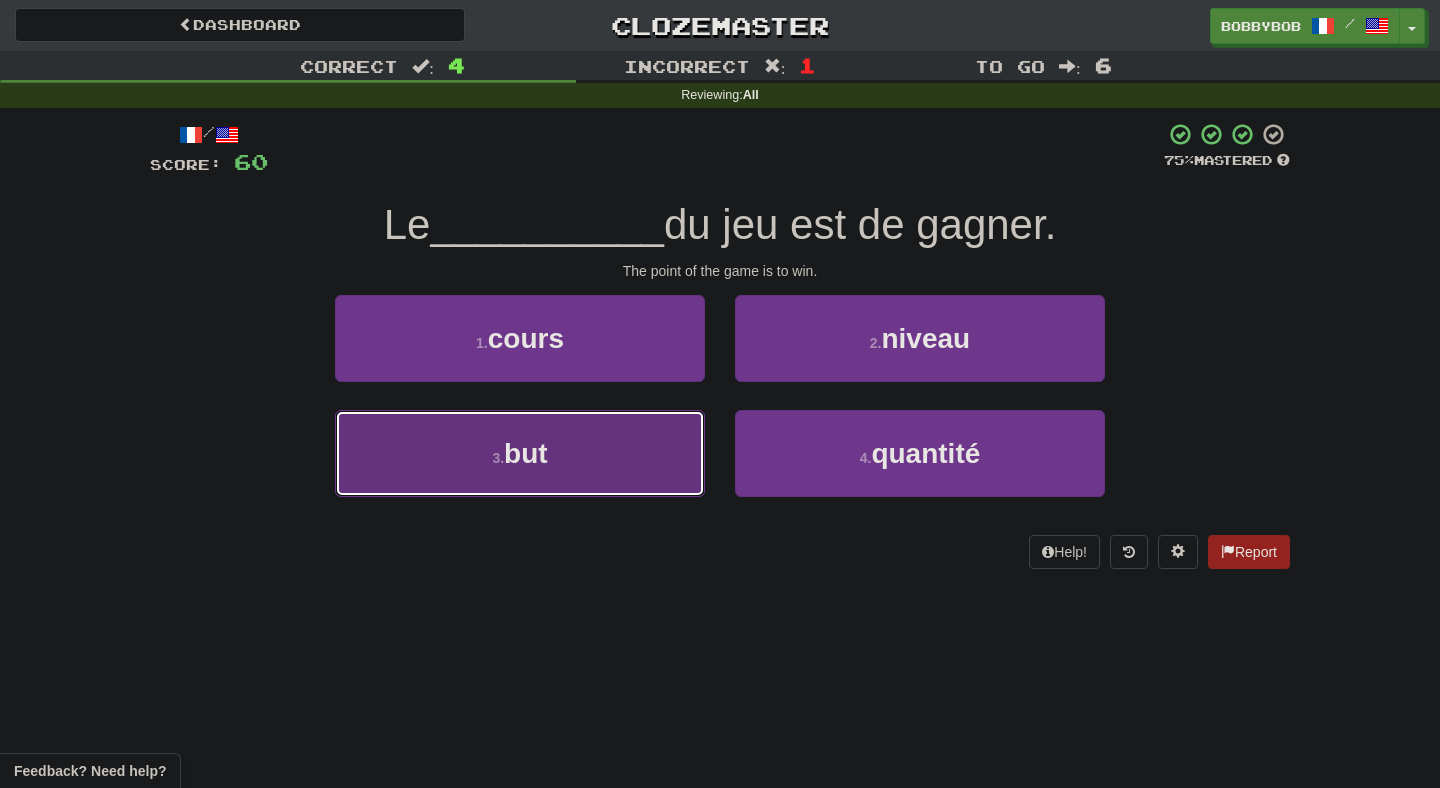 click on "3 .  but" at bounding box center (520, 453) 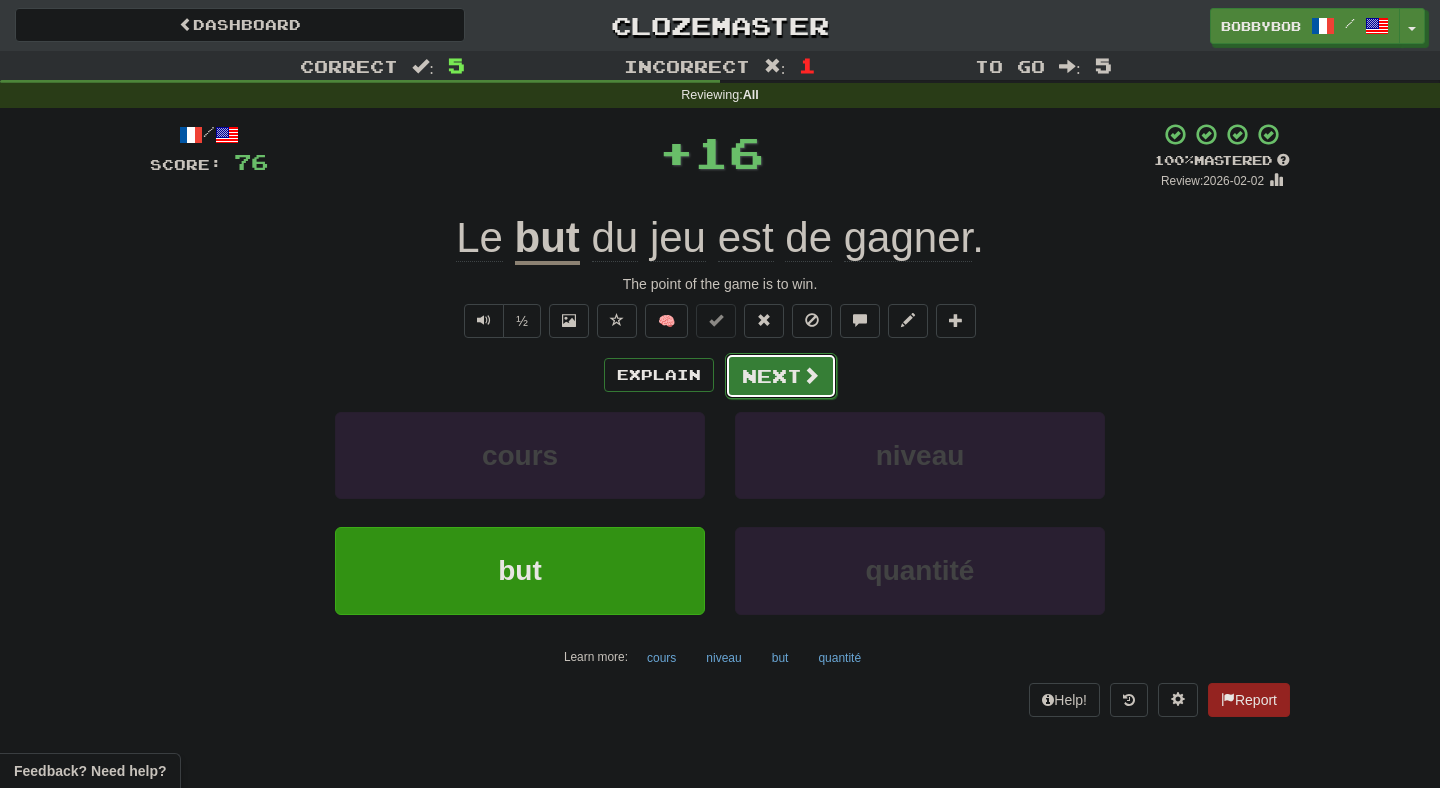 click on "Next" at bounding box center (781, 376) 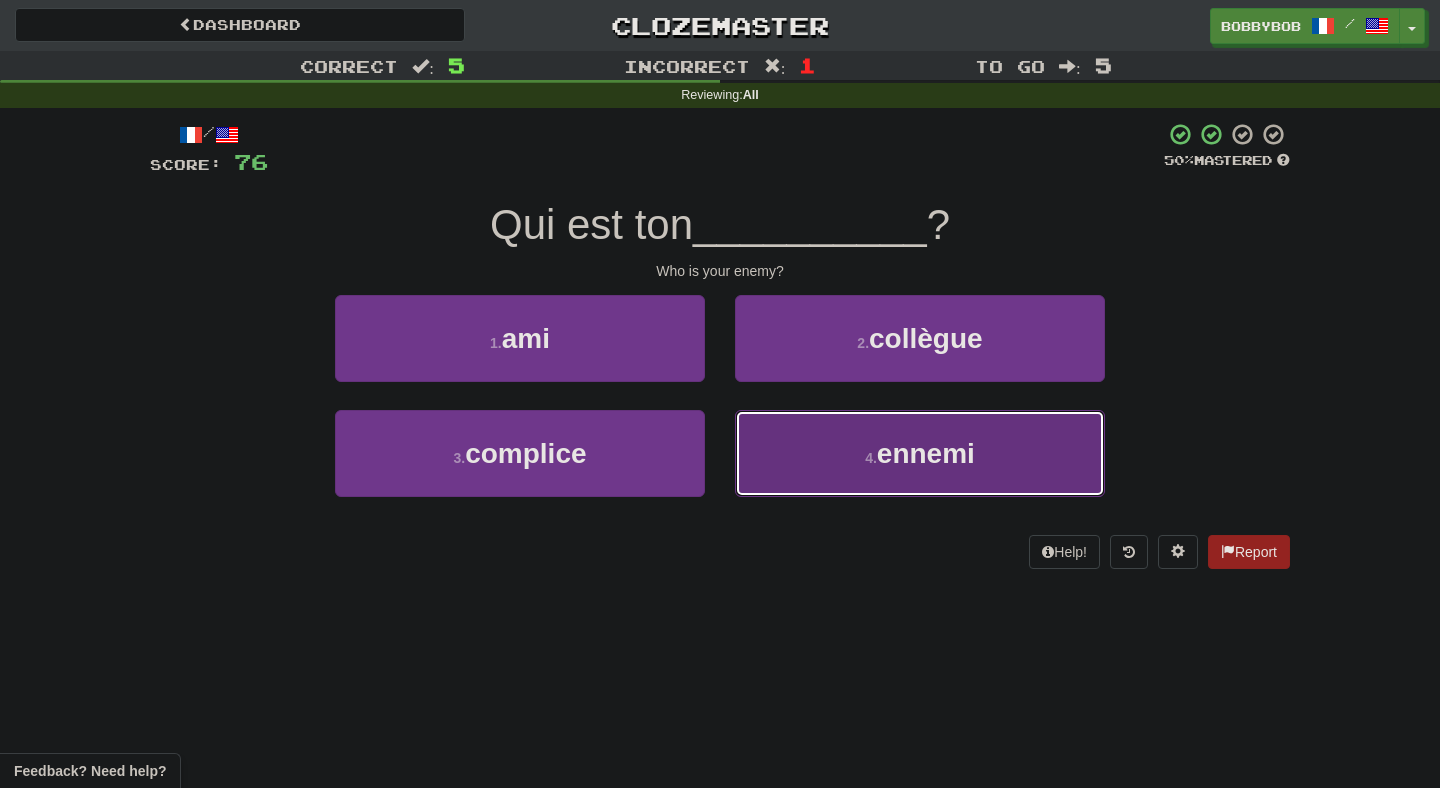 click on "4 .  ennemi" at bounding box center (920, 453) 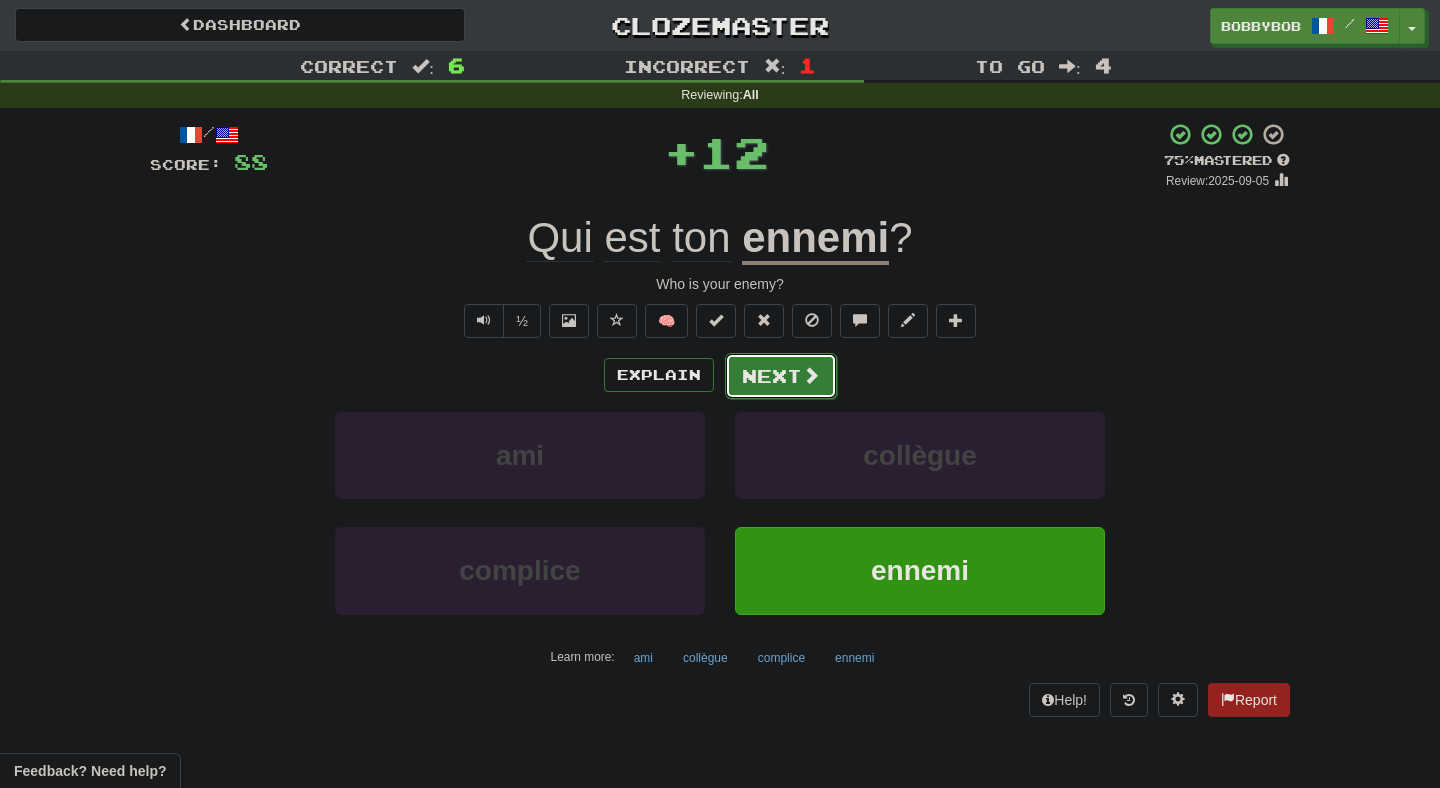 click on "Next" at bounding box center (781, 376) 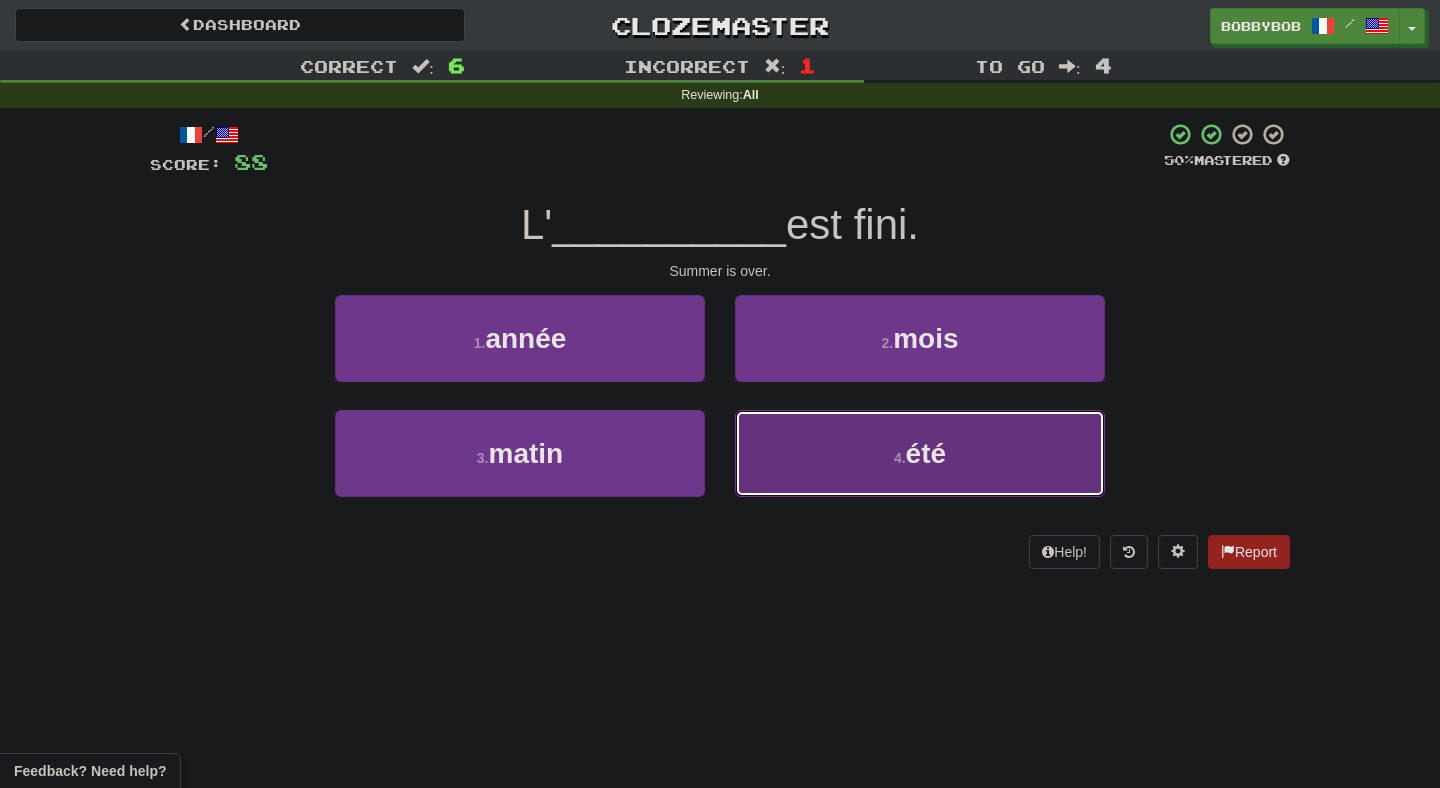 click on "4 .  été" at bounding box center [920, 453] 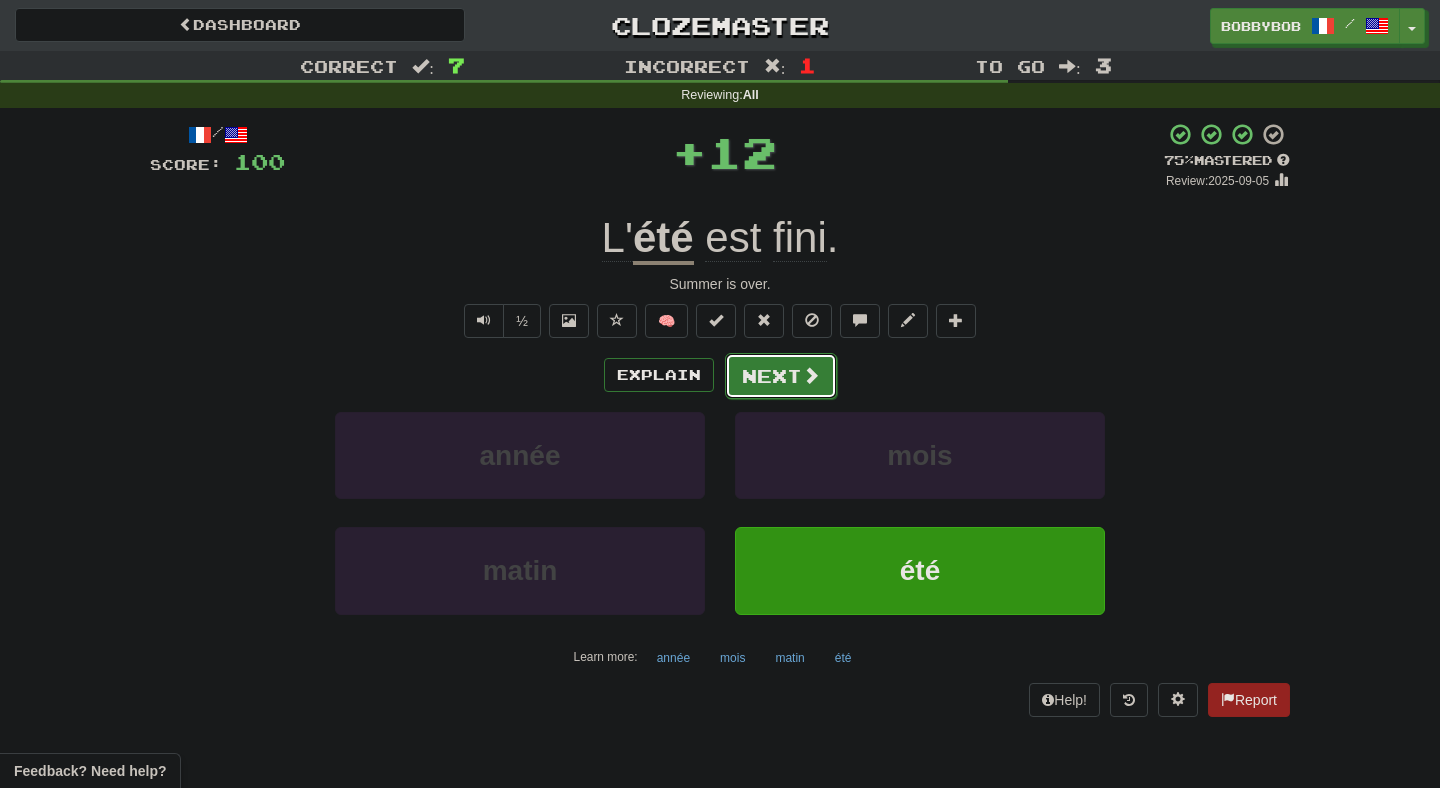 click on "Next" at bounding box center (781, 376) 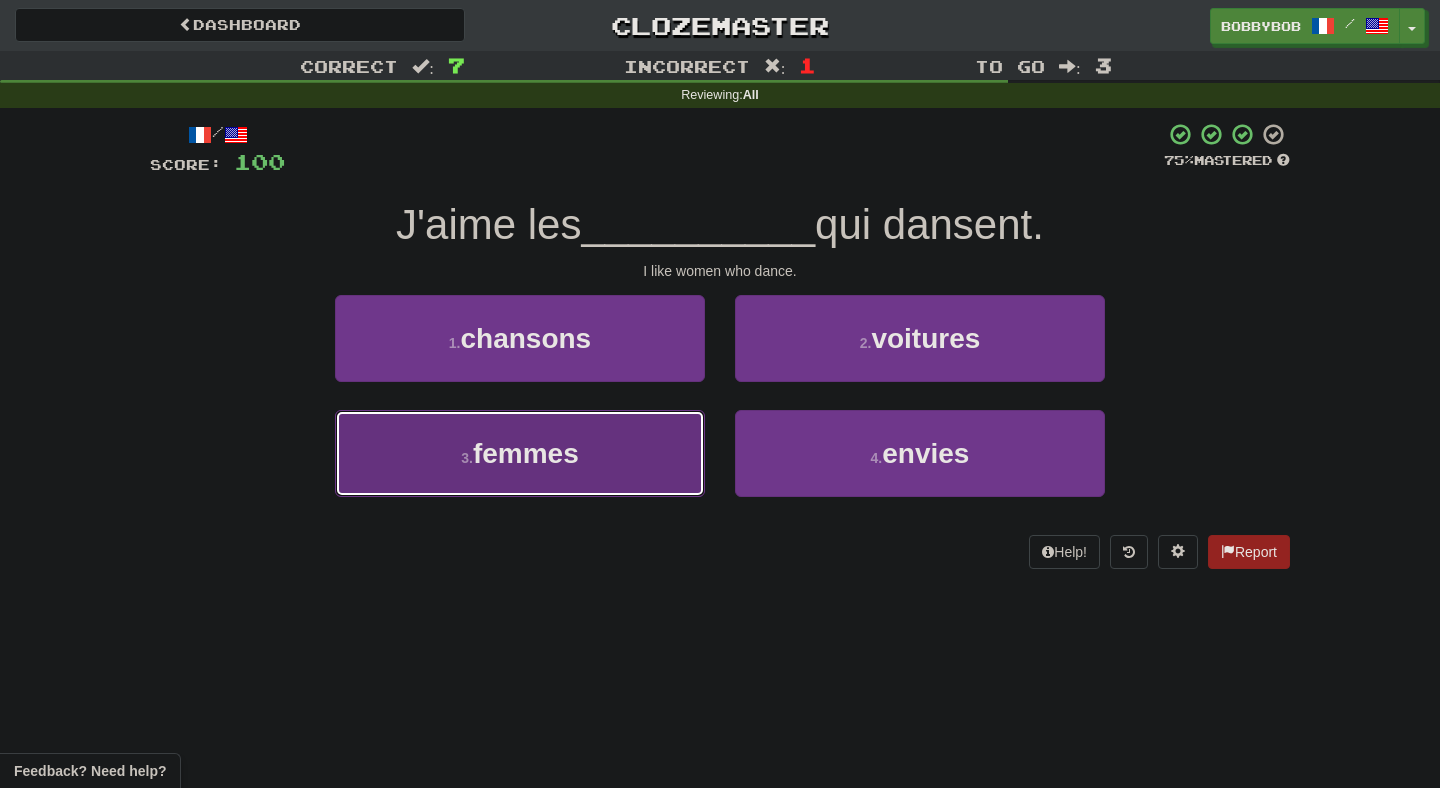 click on "3 .  femmes" at bounding box center [520, 453] 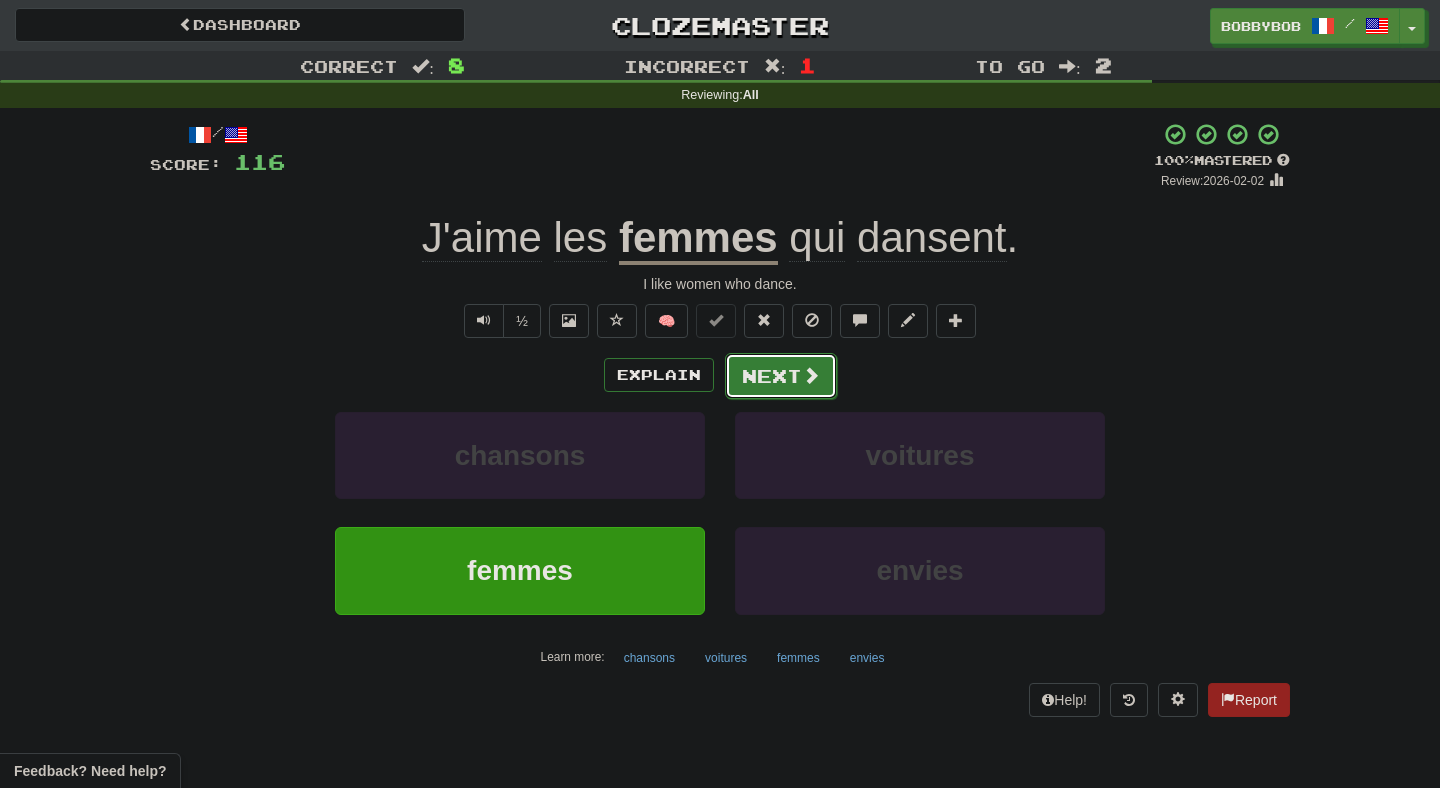 click on "Next" at bounding box center (781, 376) 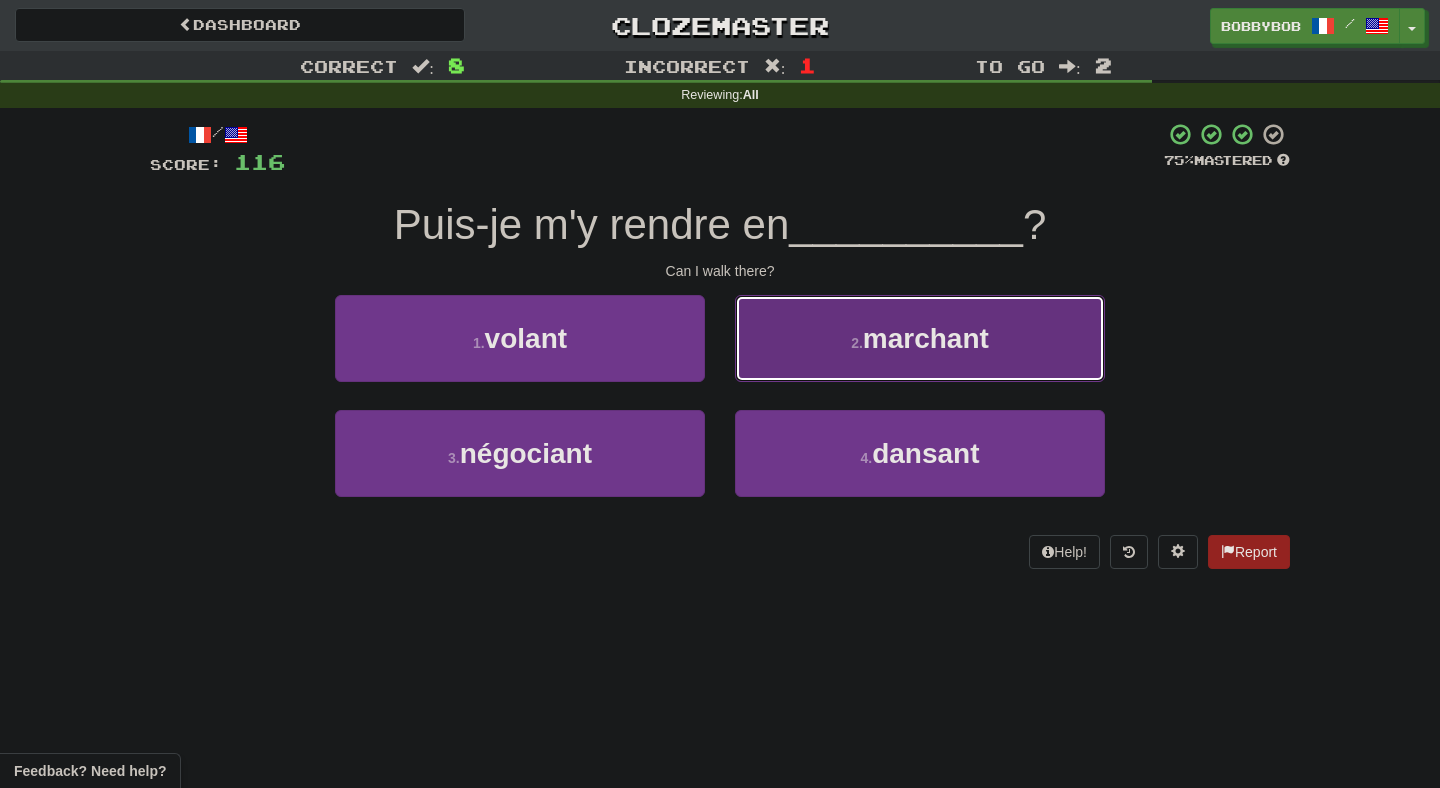 click on "2 .  marchant" at bounding box center [920, 338] 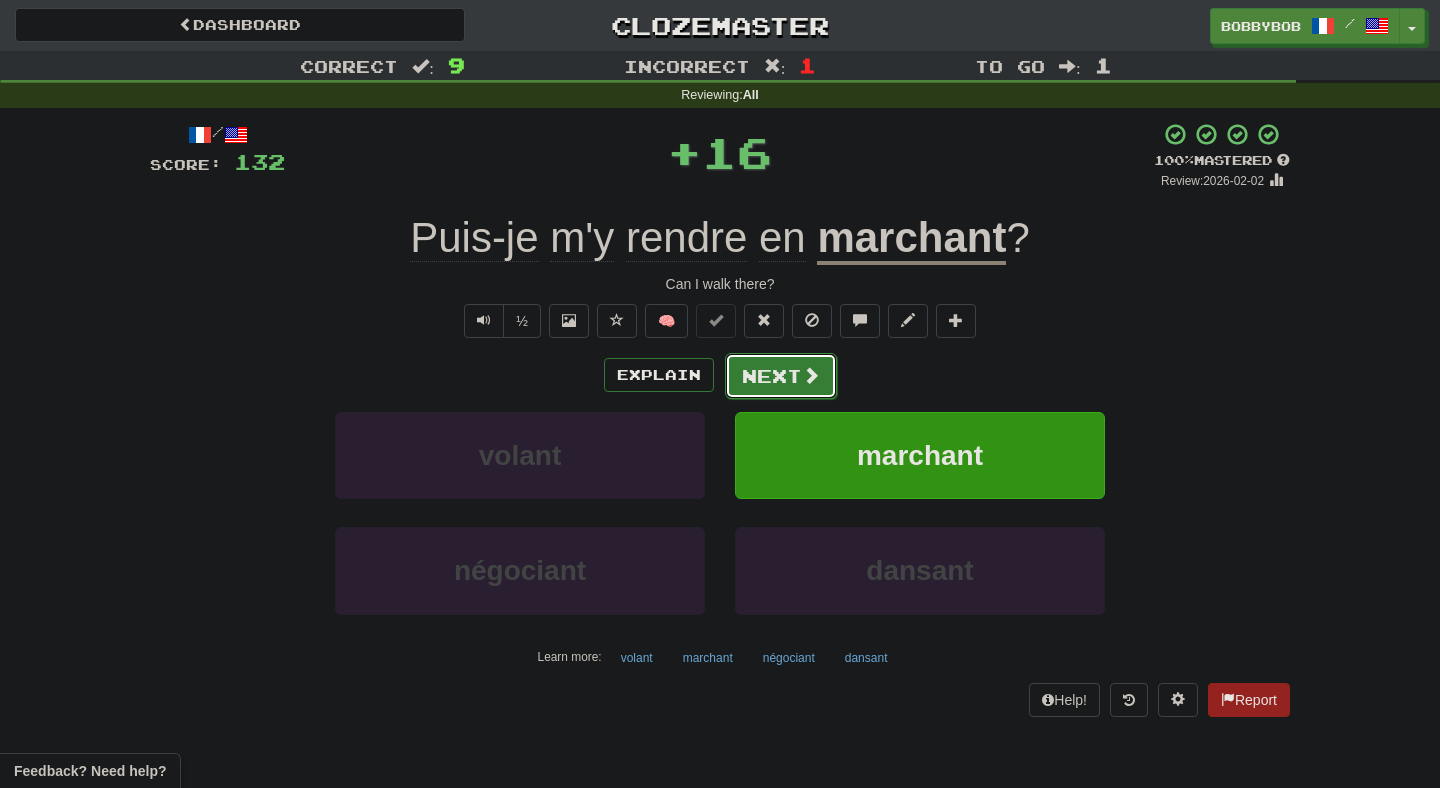 click on "Next" at bounding box center (781, 376) 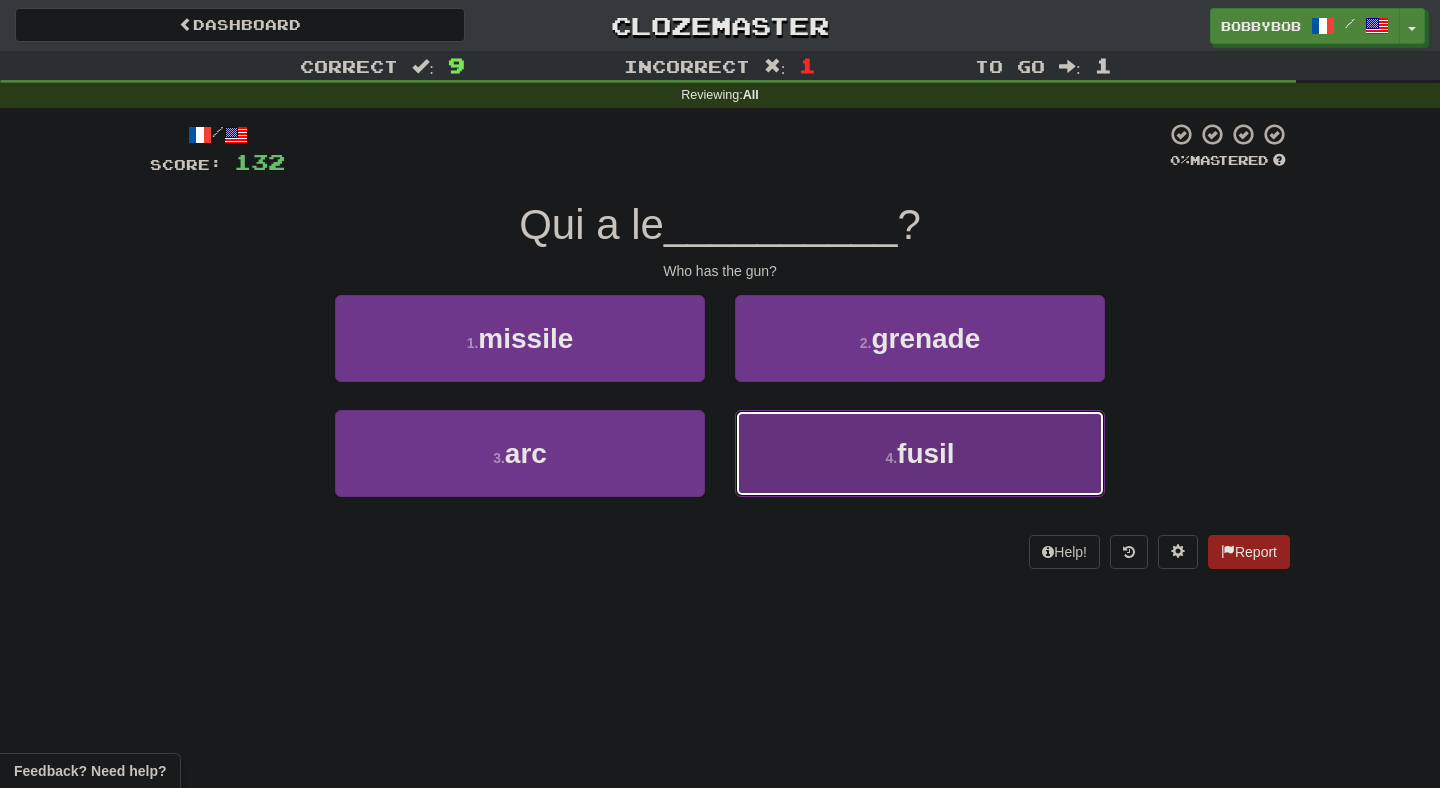 click on "4 .  fusil" at bounding box center (920, 453) 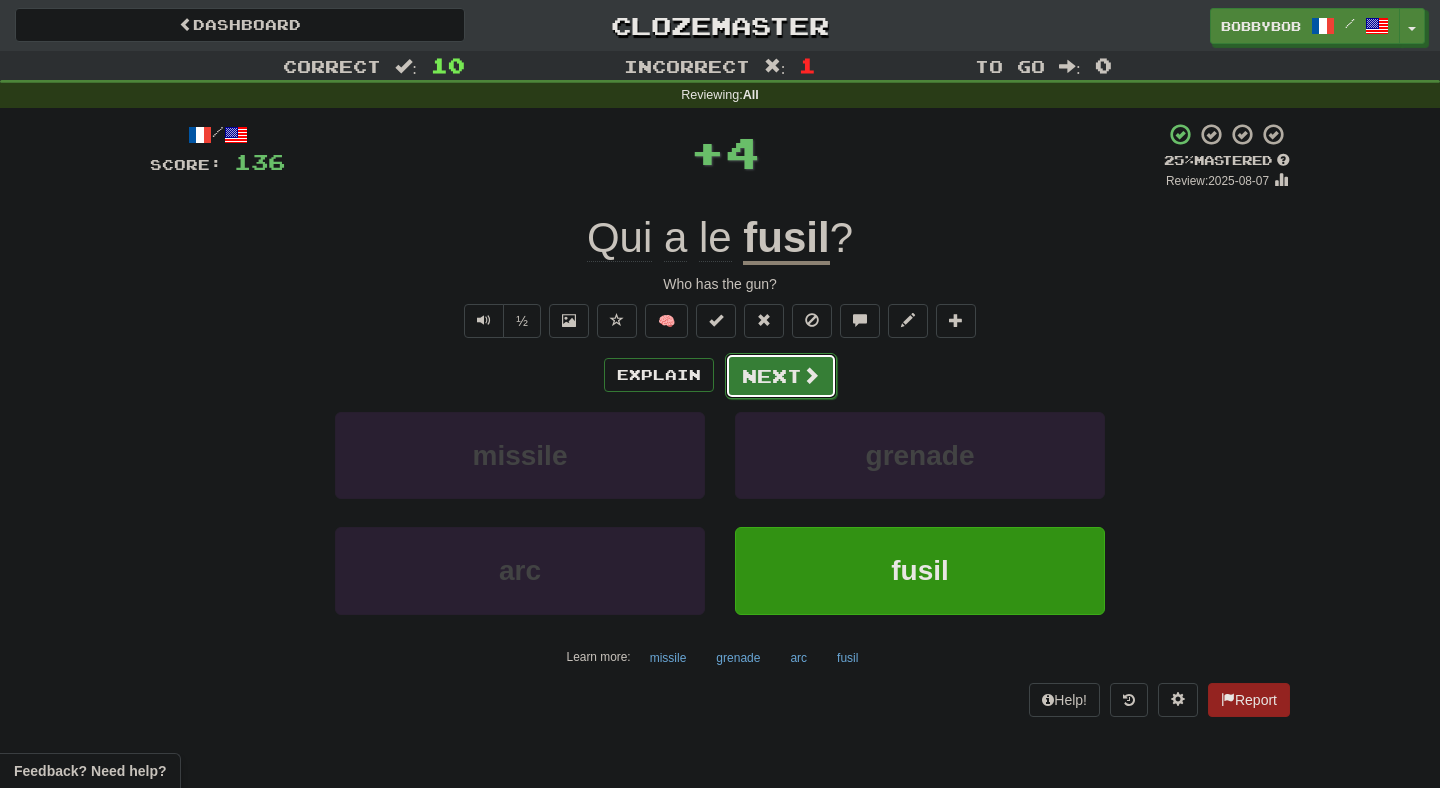 click on "Next" at bounding box center [781, 376] 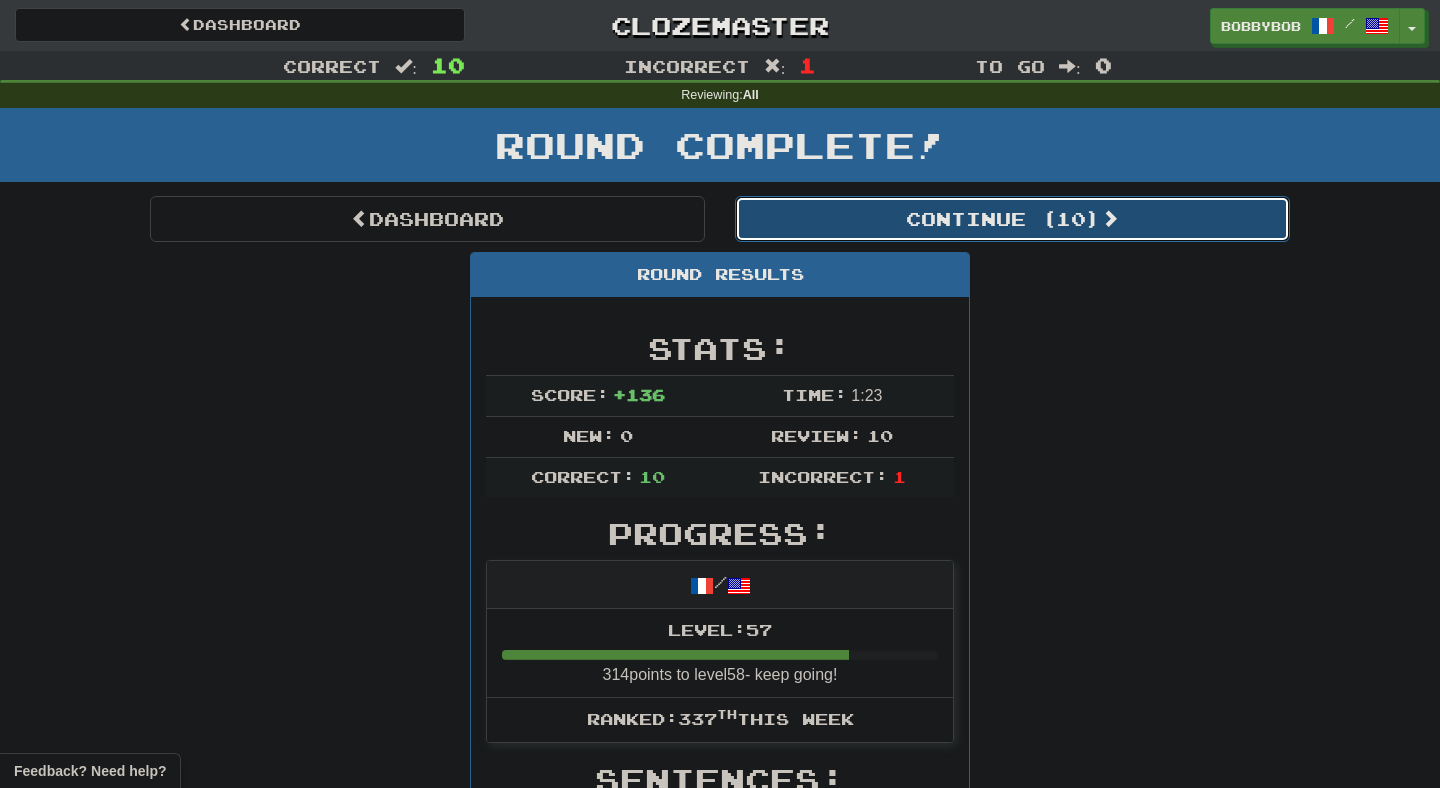 click on "Continue ( 10 )" at bounding box center (1012, 219) 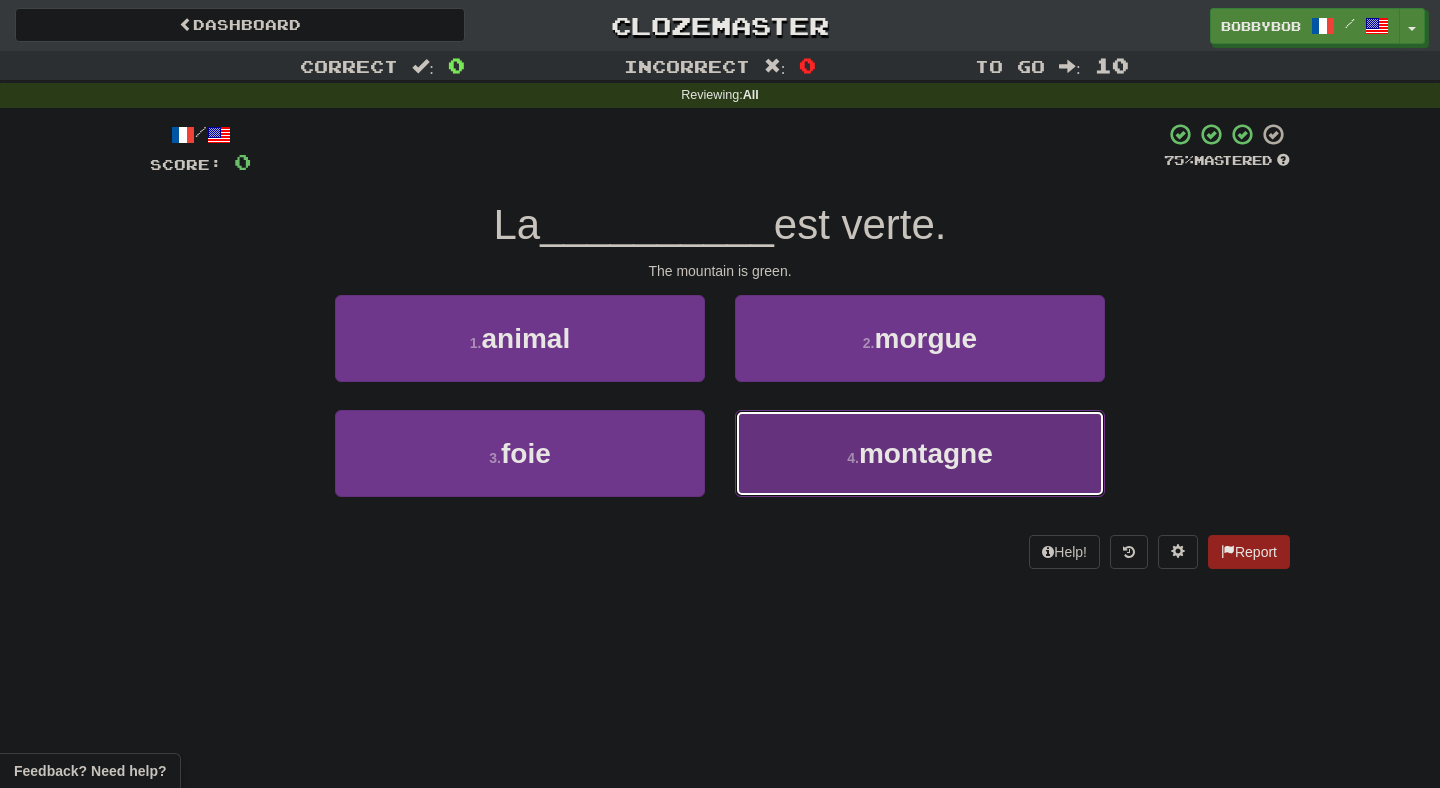 click on "4 .  montagne" at bounding box center (920, 453) 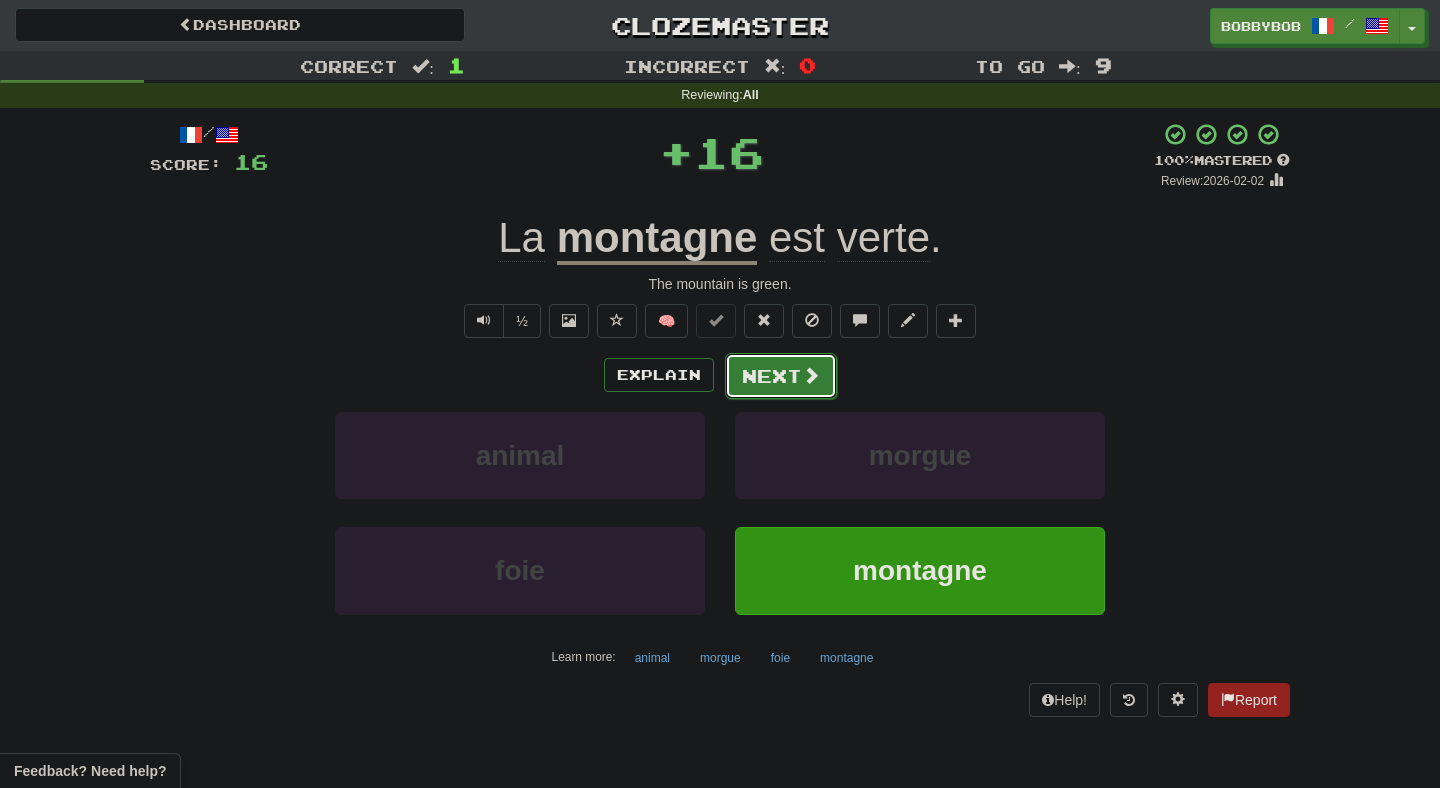 click on "Next" at bounding box center [781, 376] 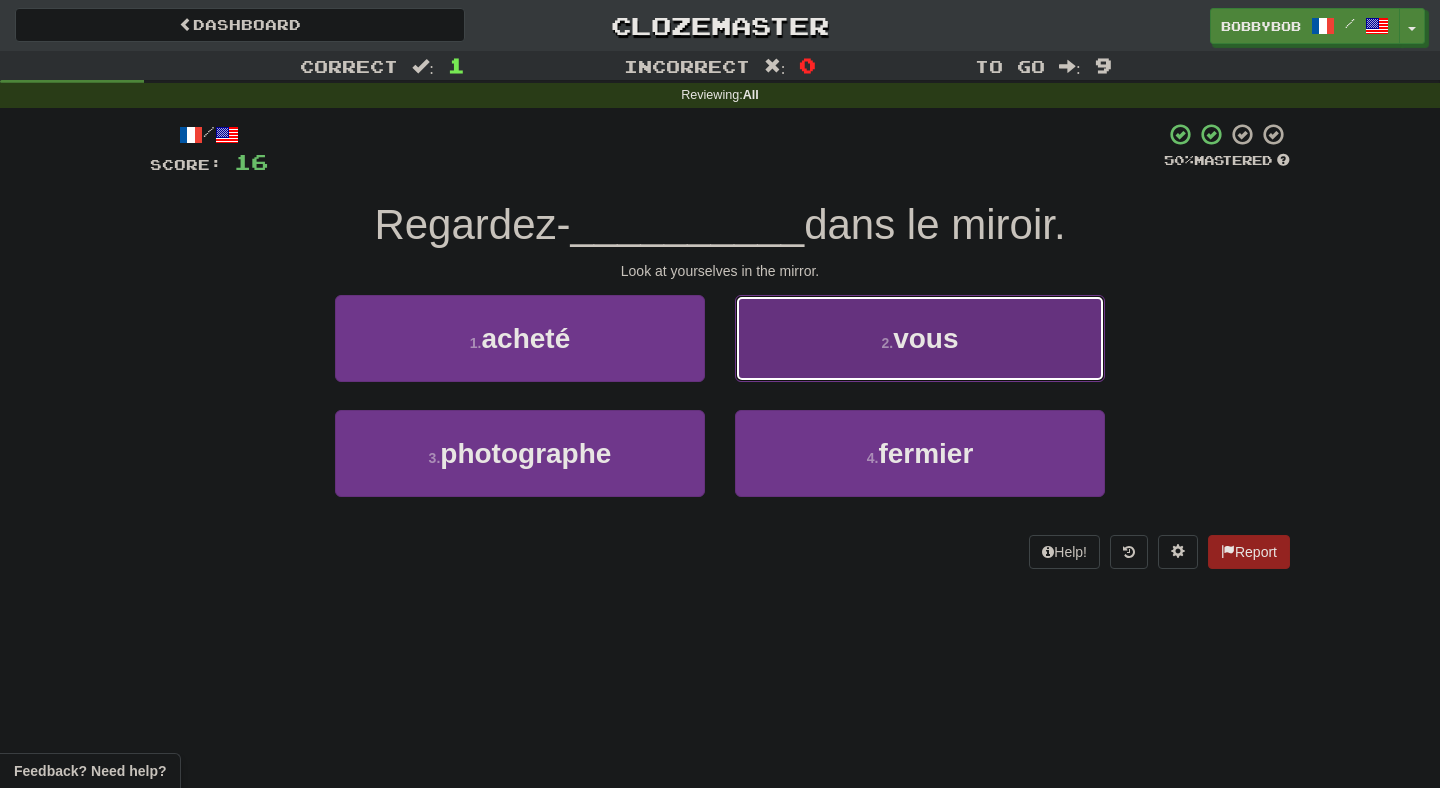 click on "2 .  vous" at bounding box center (920, 338) 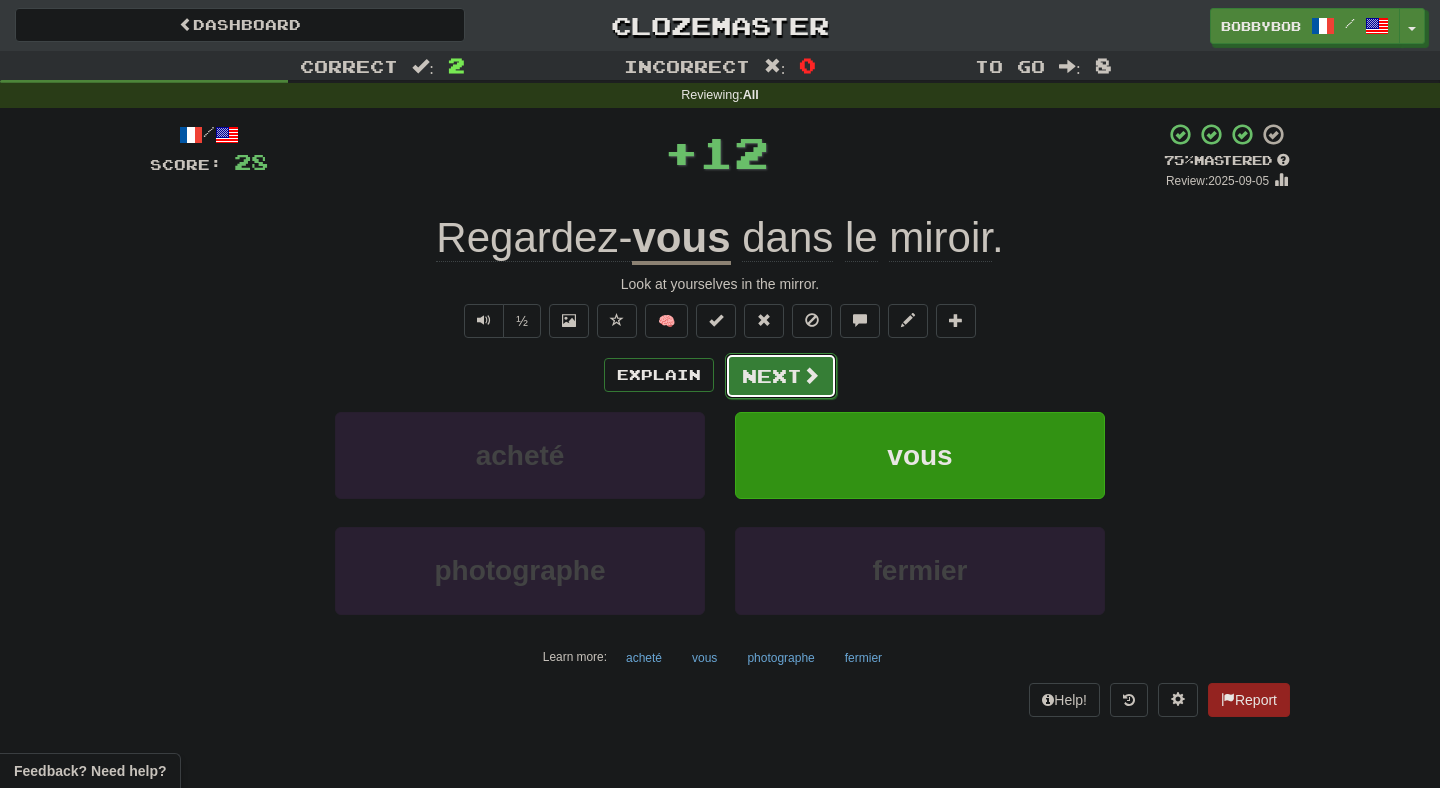 click on "Next" at bounding box center [781, 376] 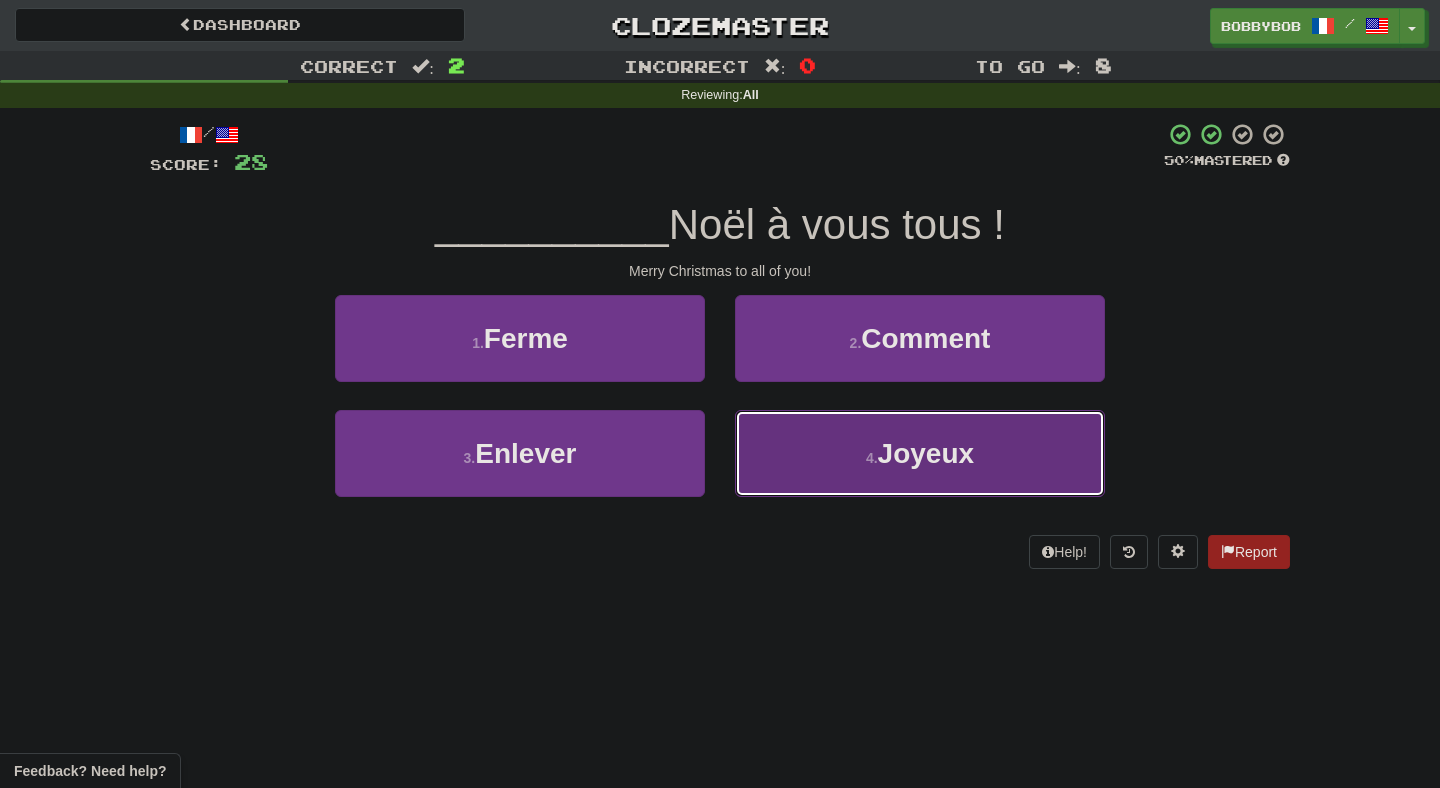 click on "4 .  Joyeux" at bounding box center (920, 453) 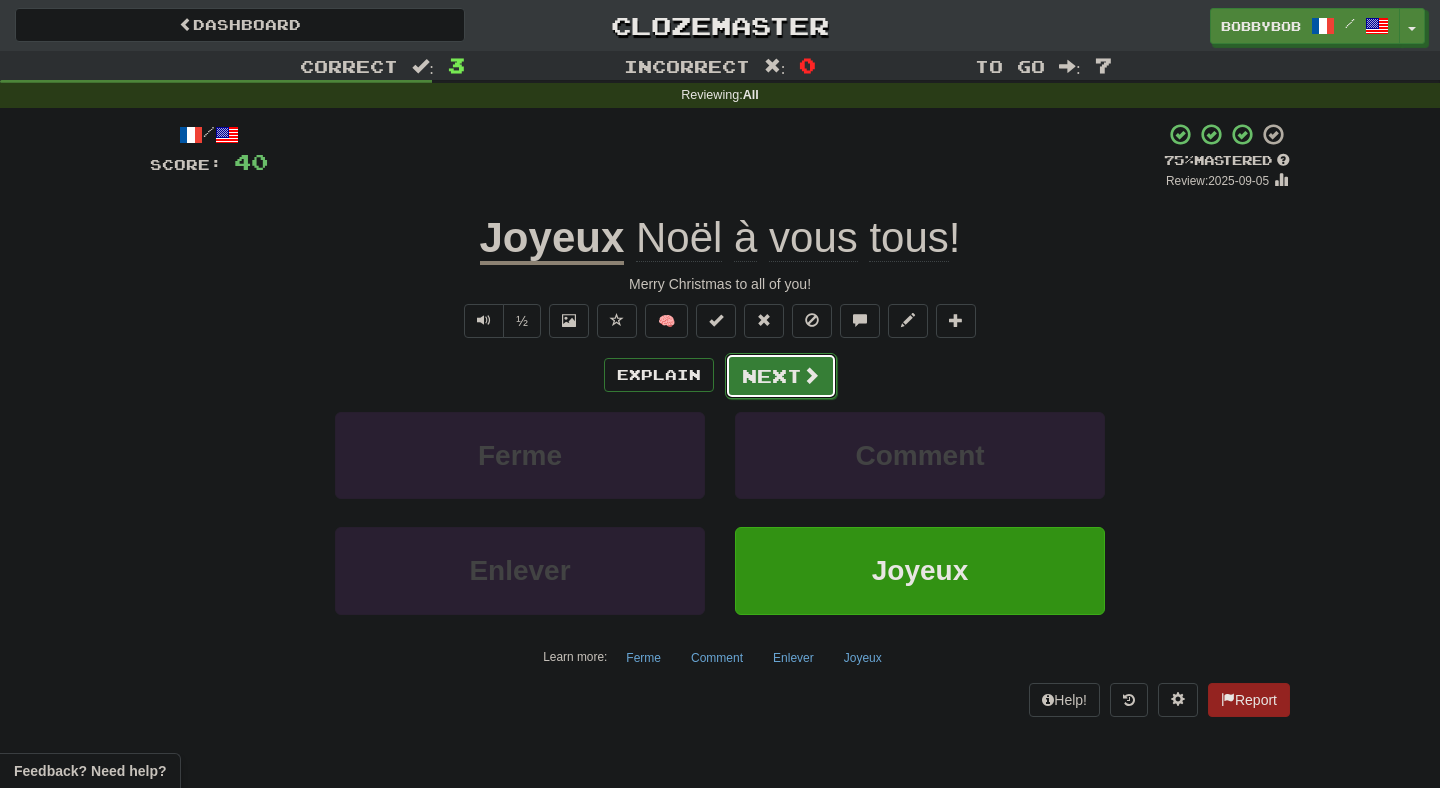 click on "Next" at bounding box center [781, 376] 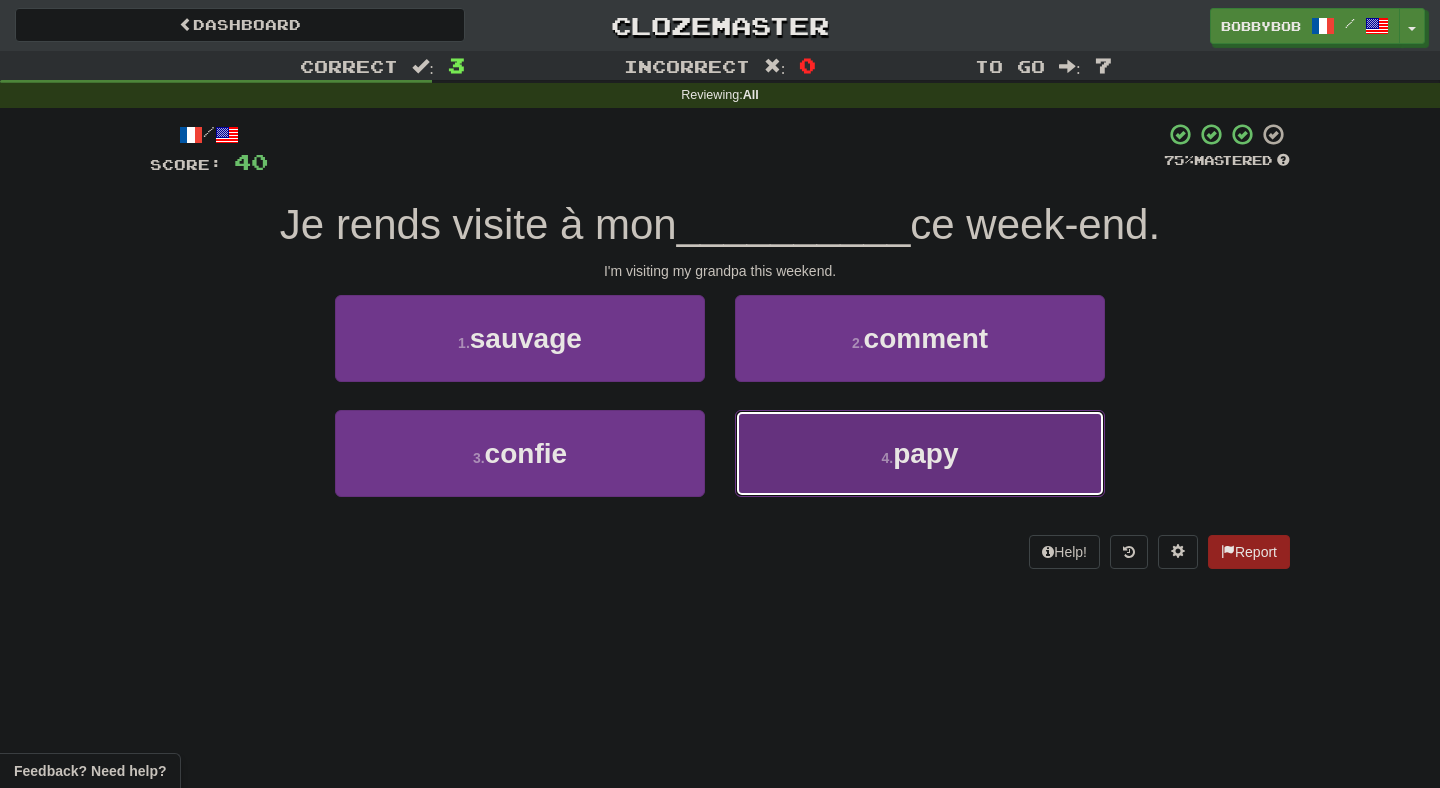 click on "4 .  papy" at bounding box center (920, 453) 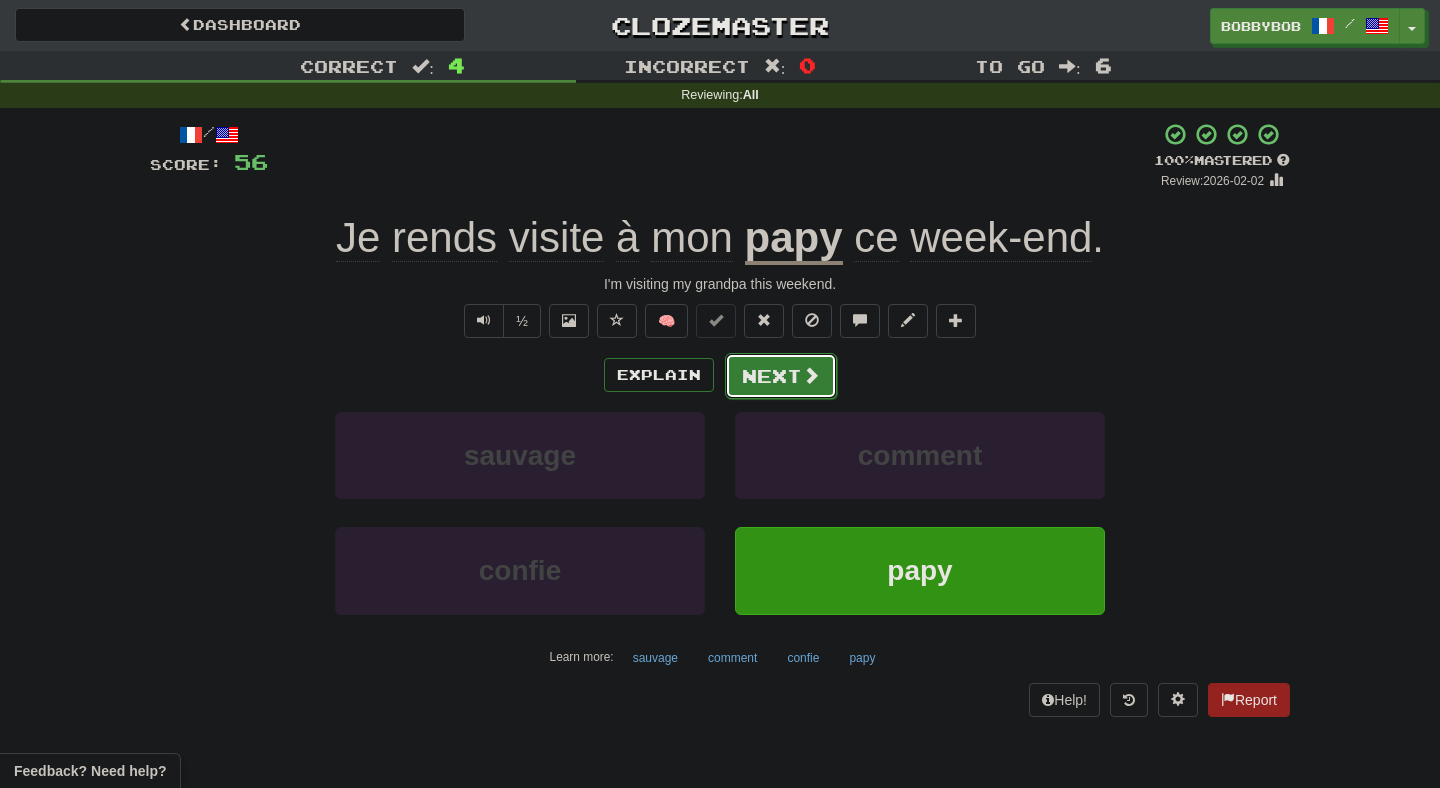 click on "Next" at bounding box center [781, 376] 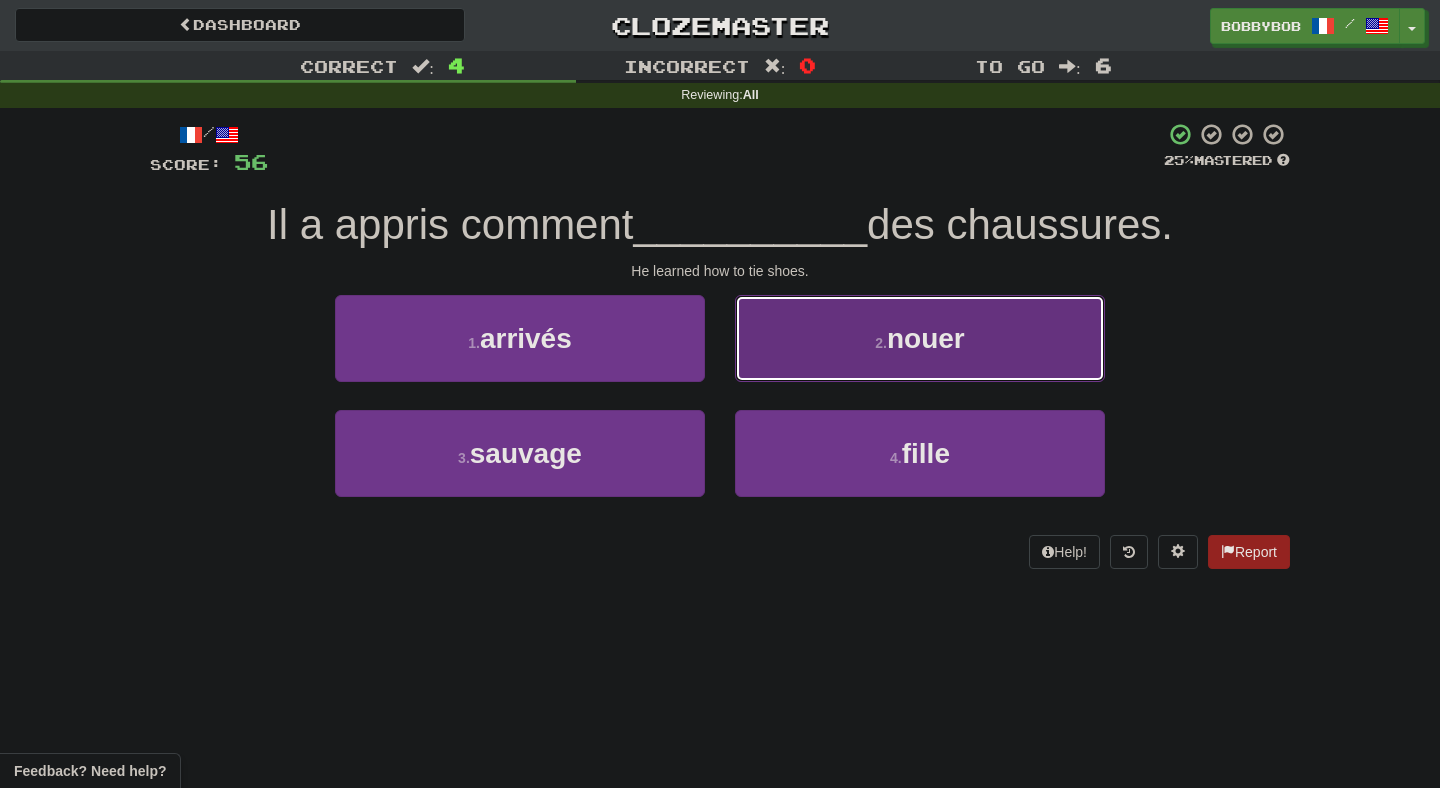 click on "2 .  nouer" at bounding box center (920, 338) 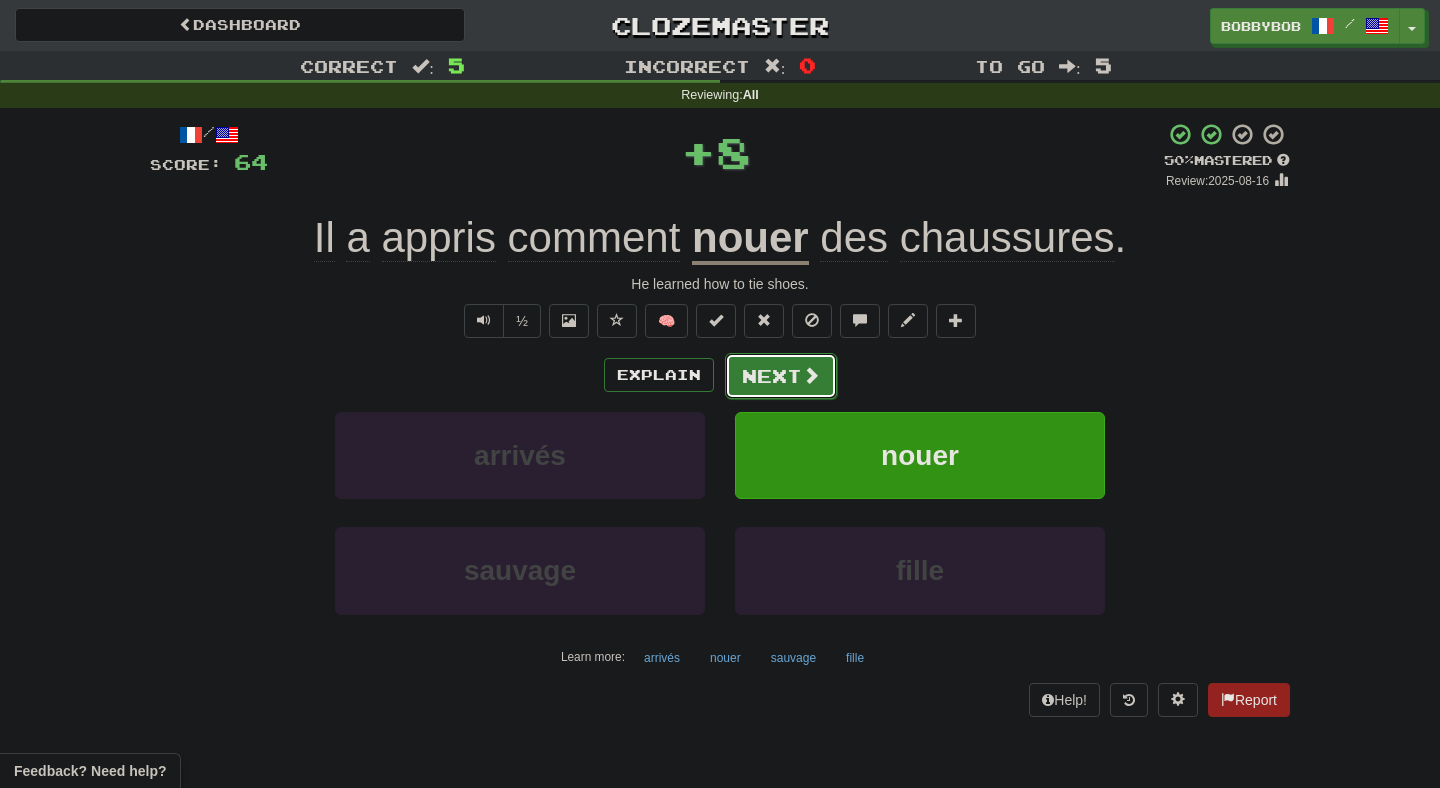 click on "Next" at bounding box center (781, 376) 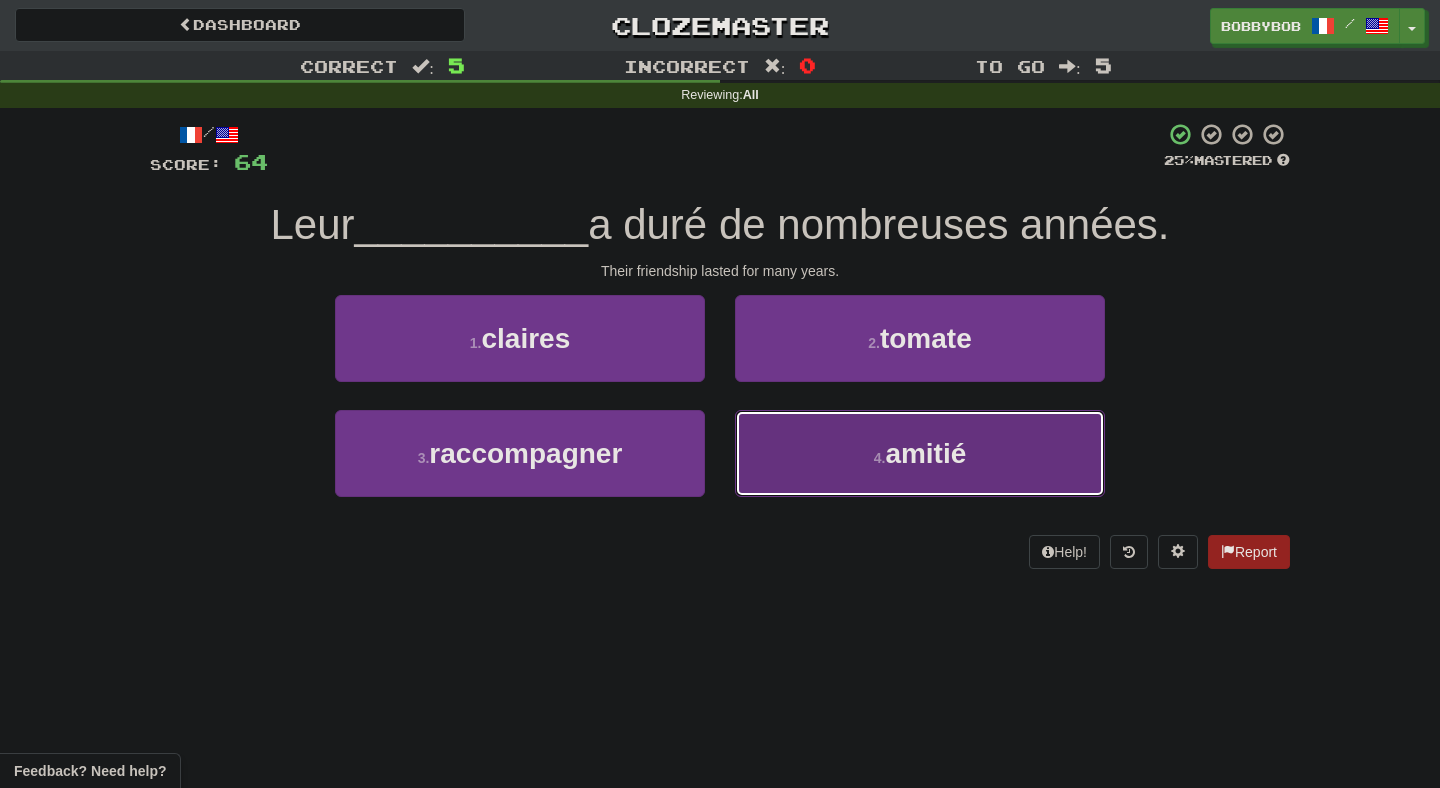 click on "4 .  amitié" at bounding box center (920, 453) 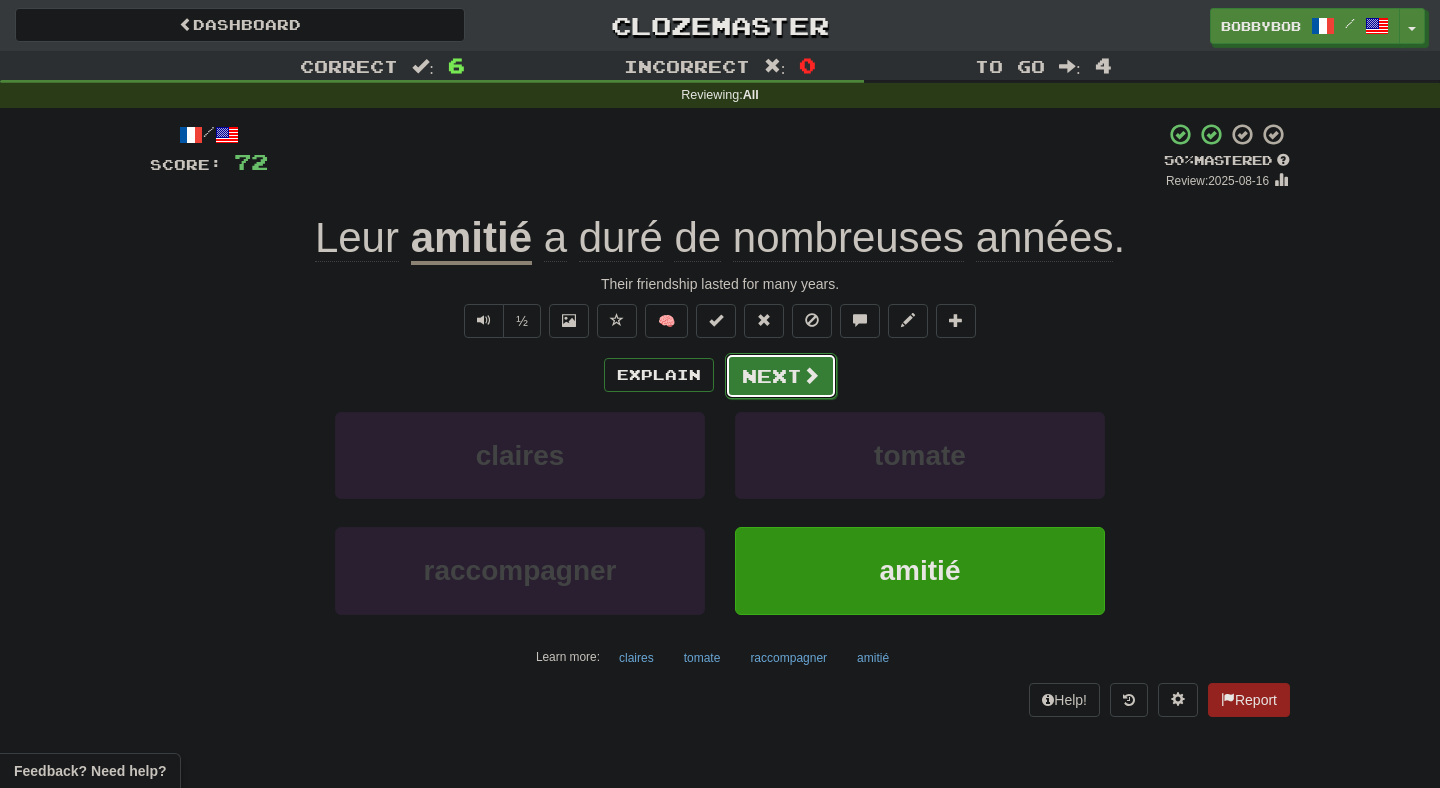click on "Next" at bounding box center [781, 376] 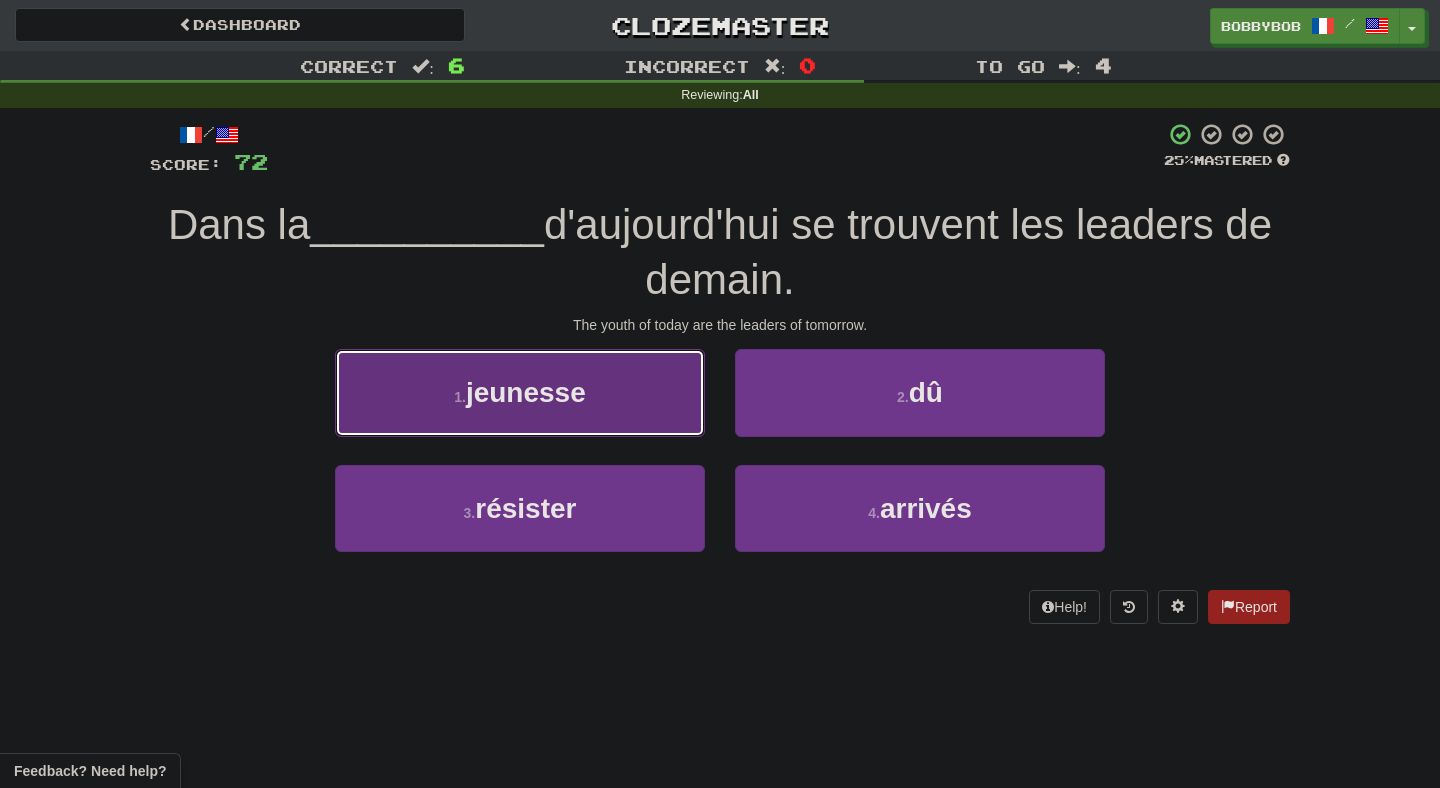 click on "1 .  jeunesse" at bounding box center (520, 392) 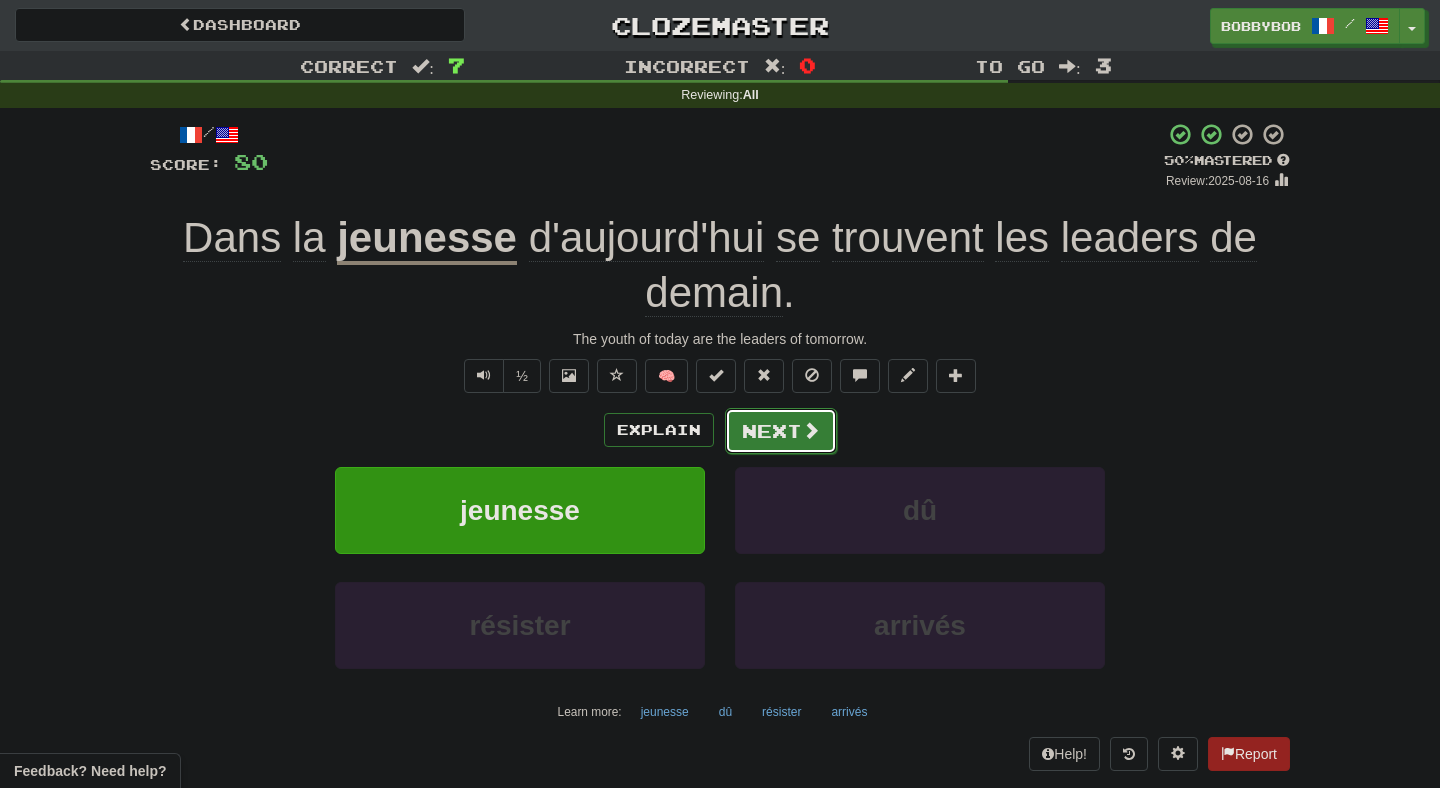 click on "Next" at bounding box center (781, 431) 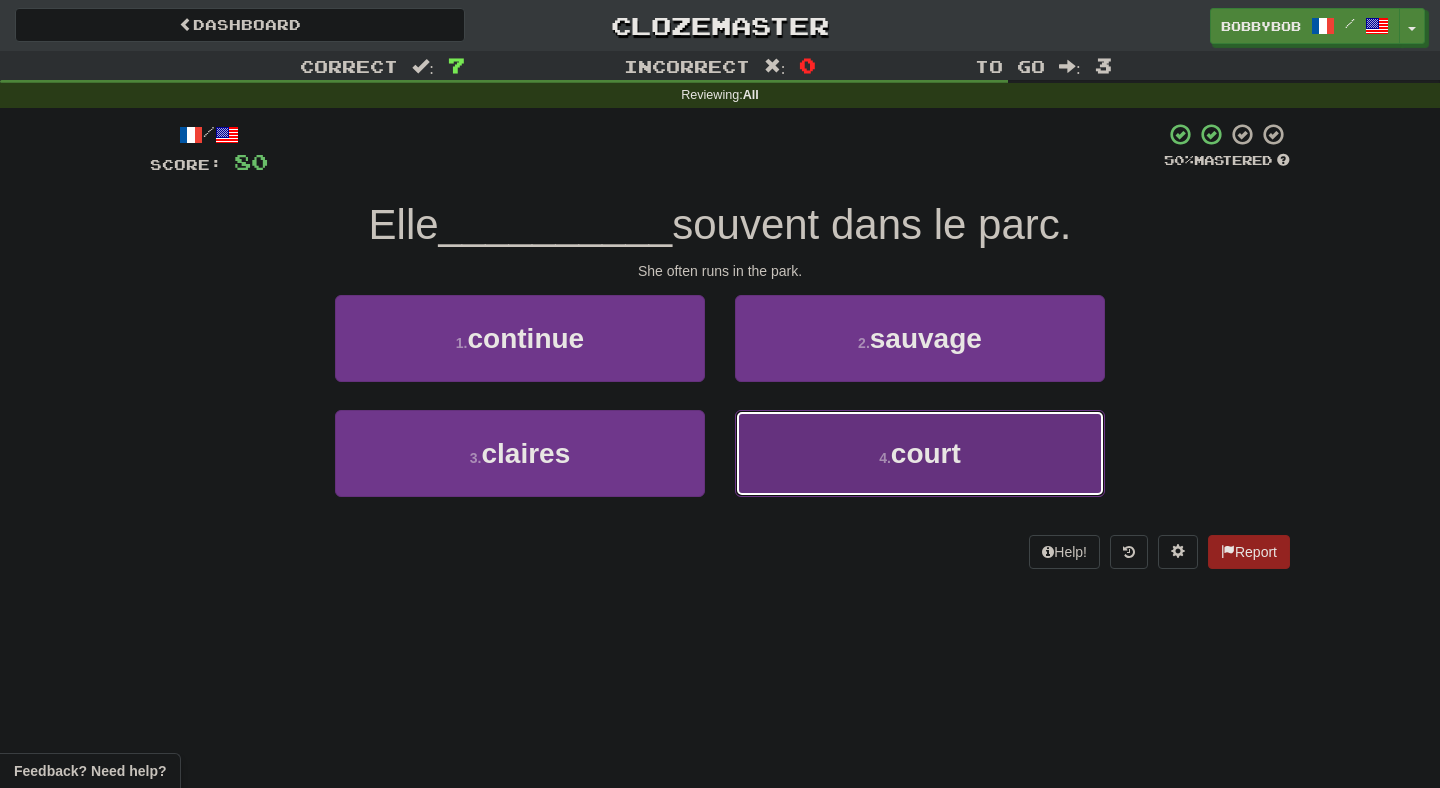 click on "4 .  court" at bounding box center (920, 453) 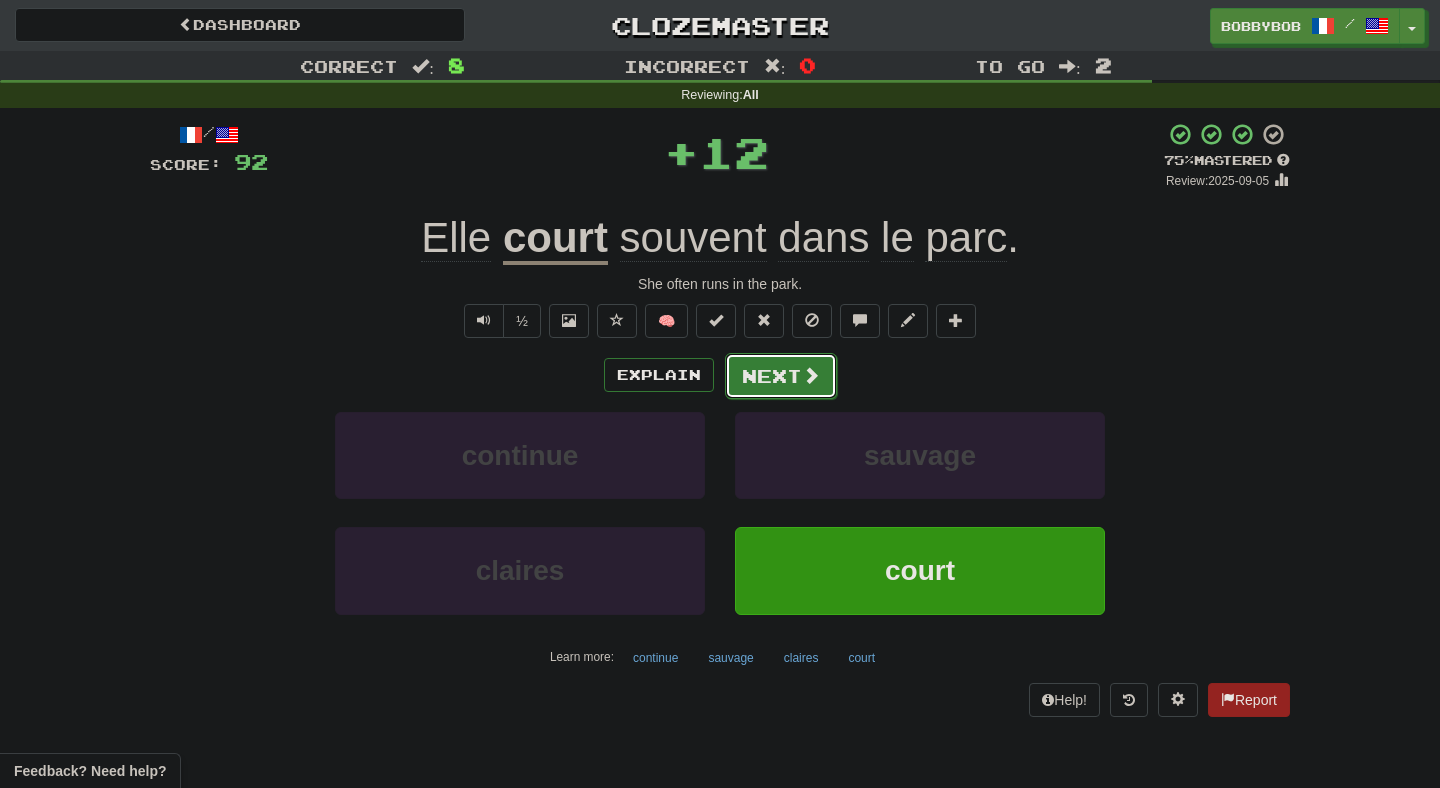 click on "Next" at bounding box center [781, 376] 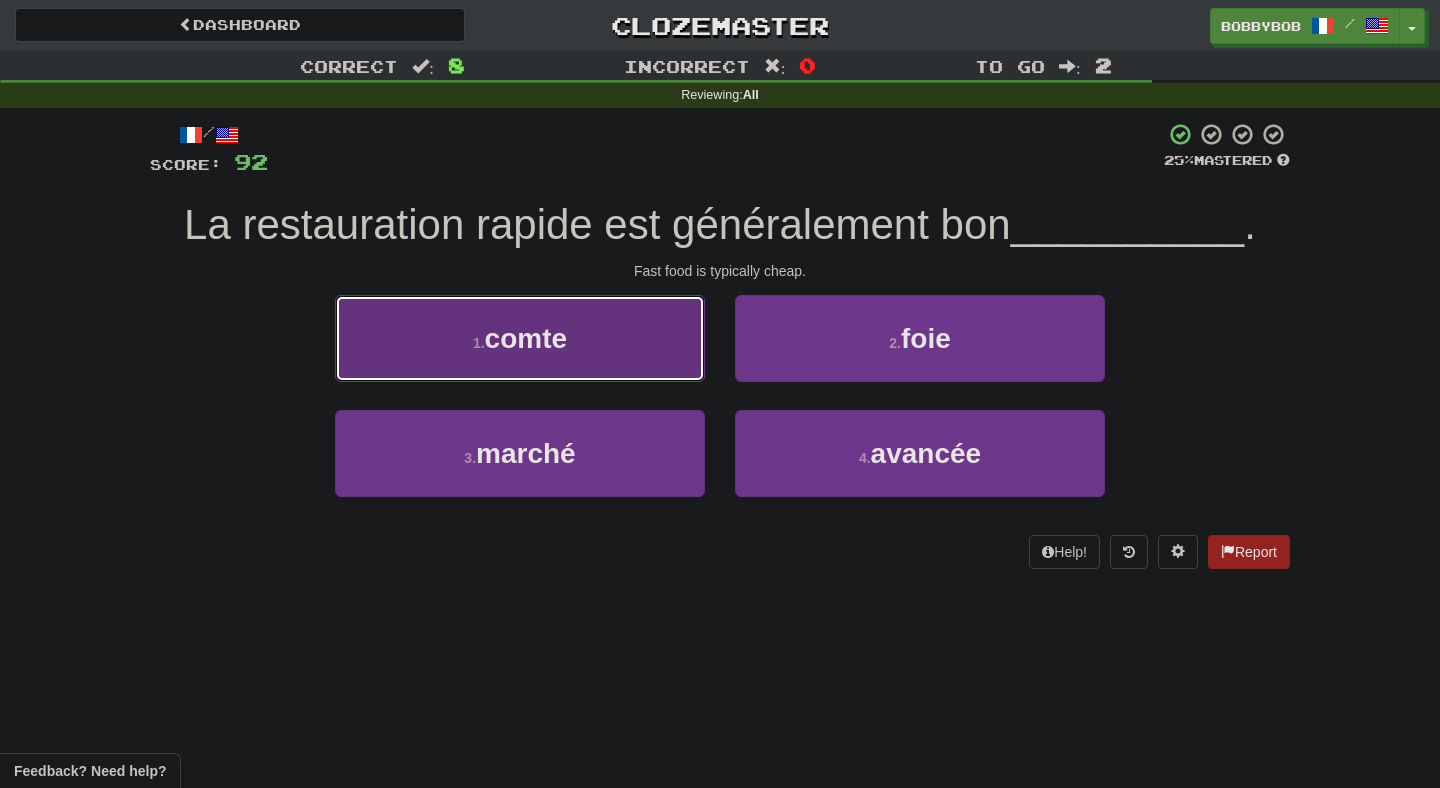 click on "1 .  comte" at bounding box center (520, 338) 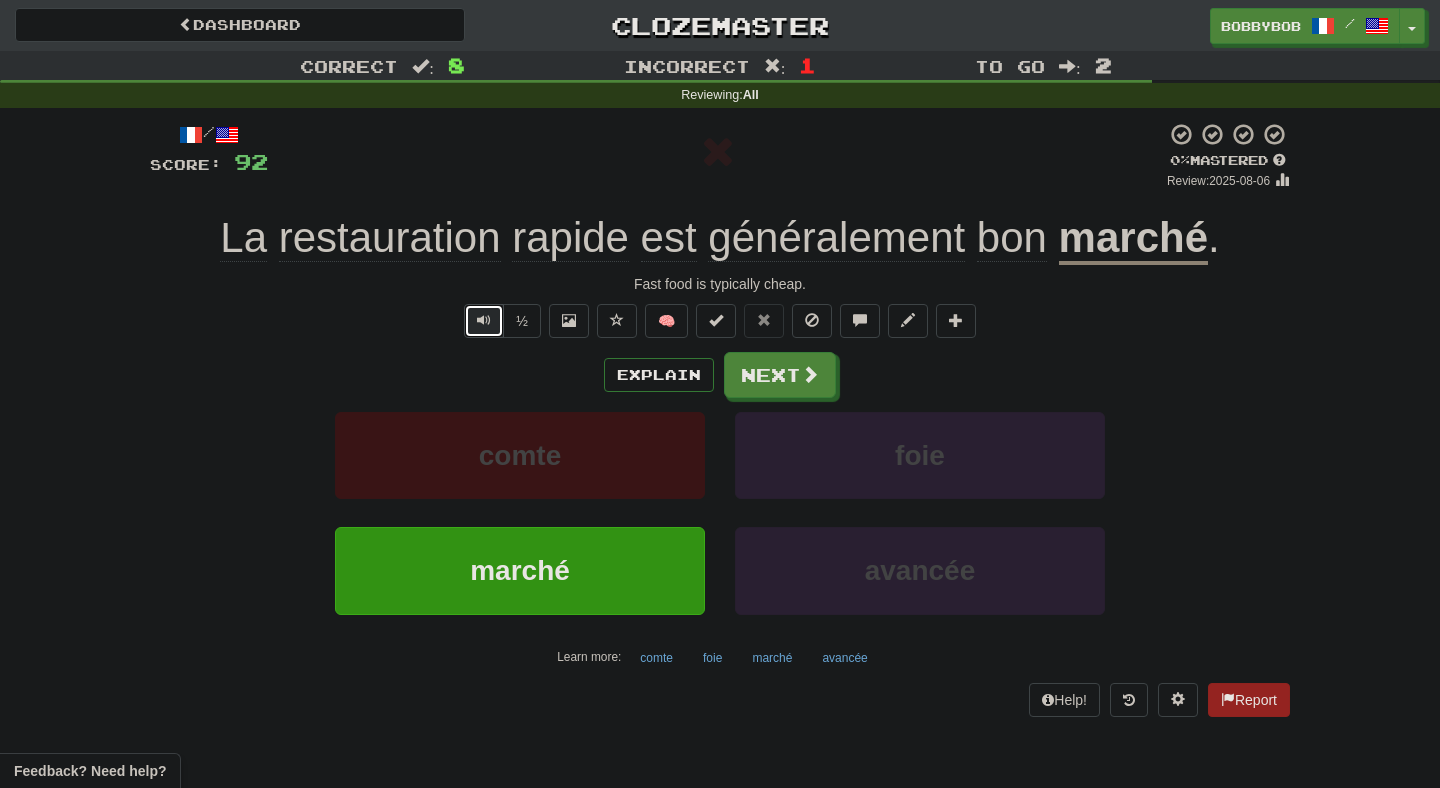 click at bounding box center [484, 320] 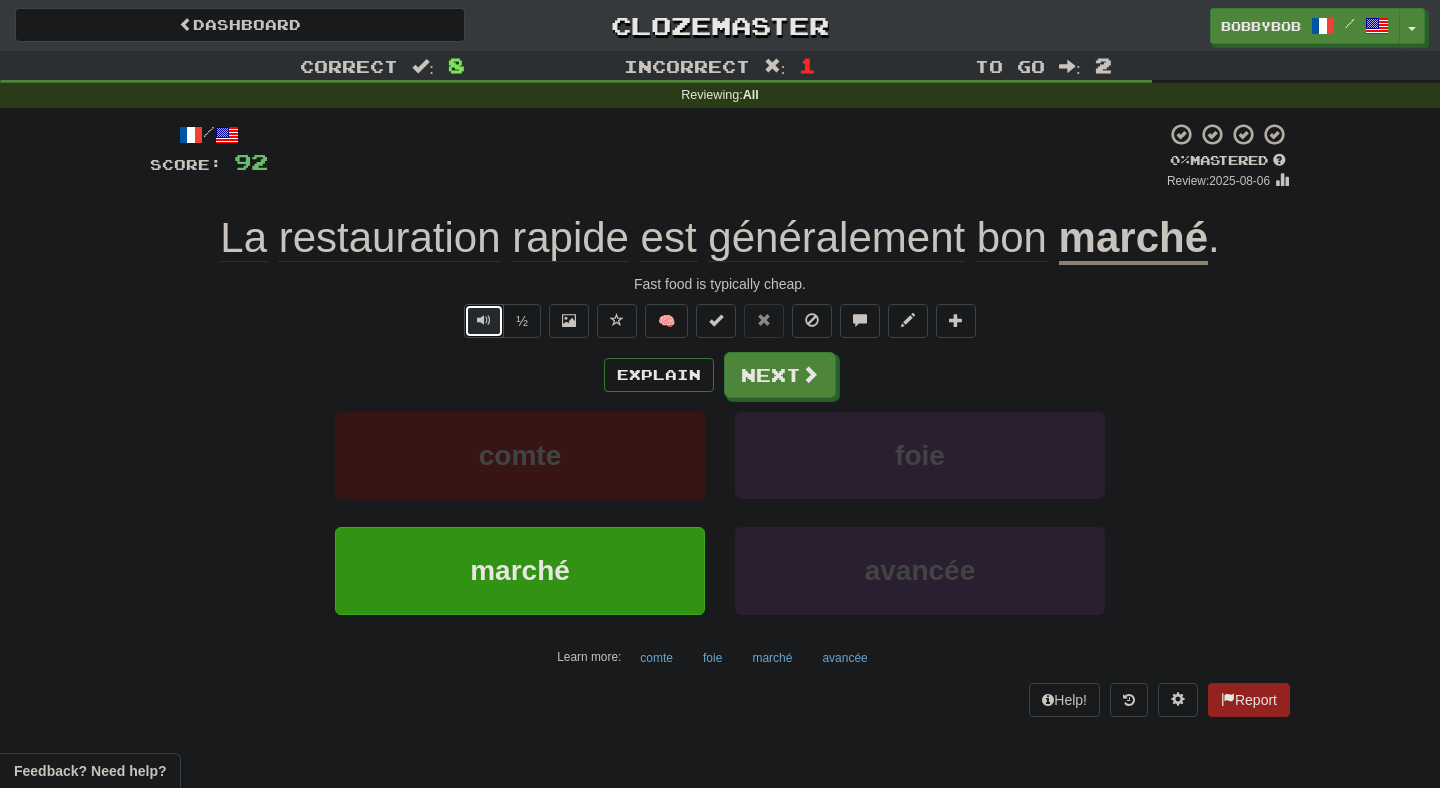 click at bounding box center [484, 321] 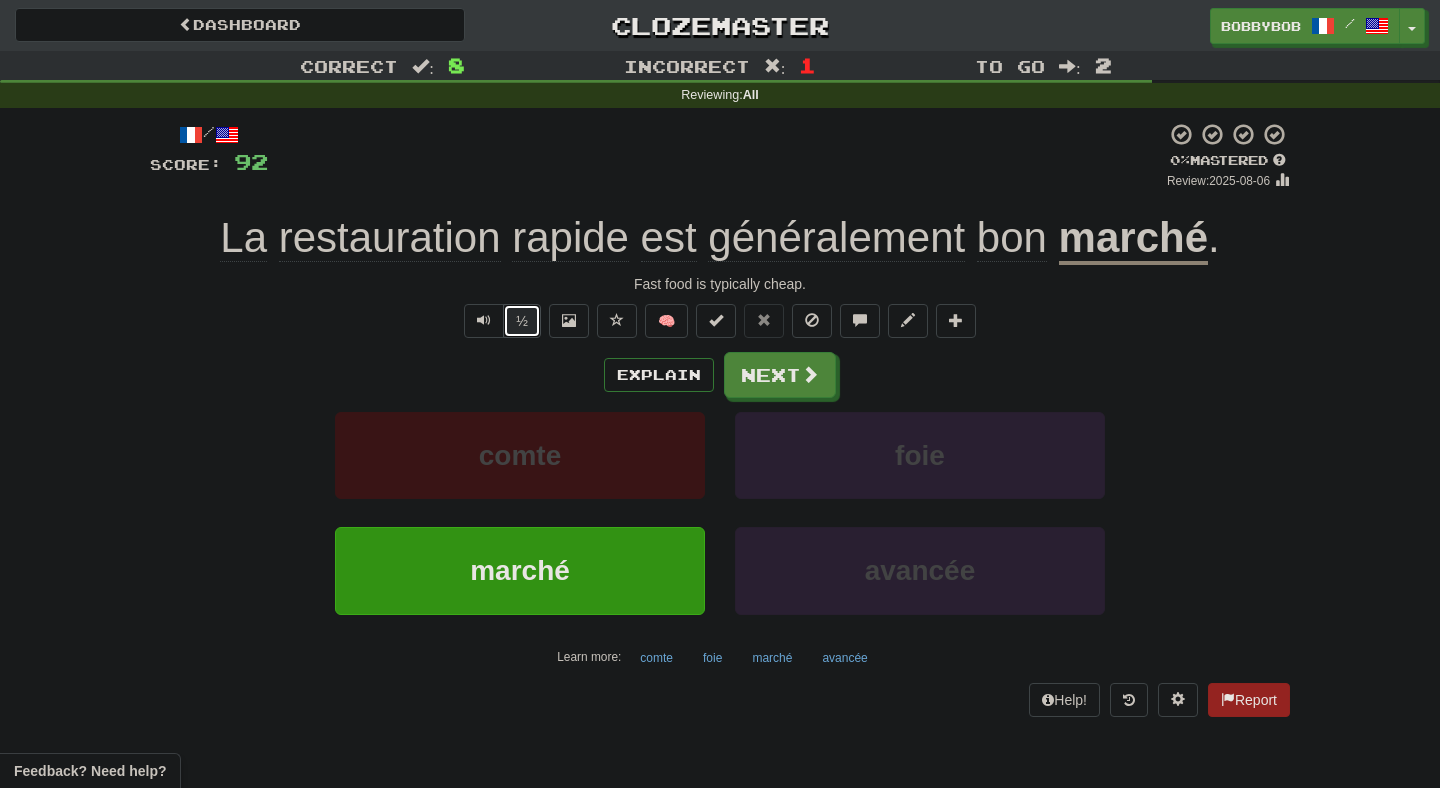 click on "½" at bounding box center [522, 321] 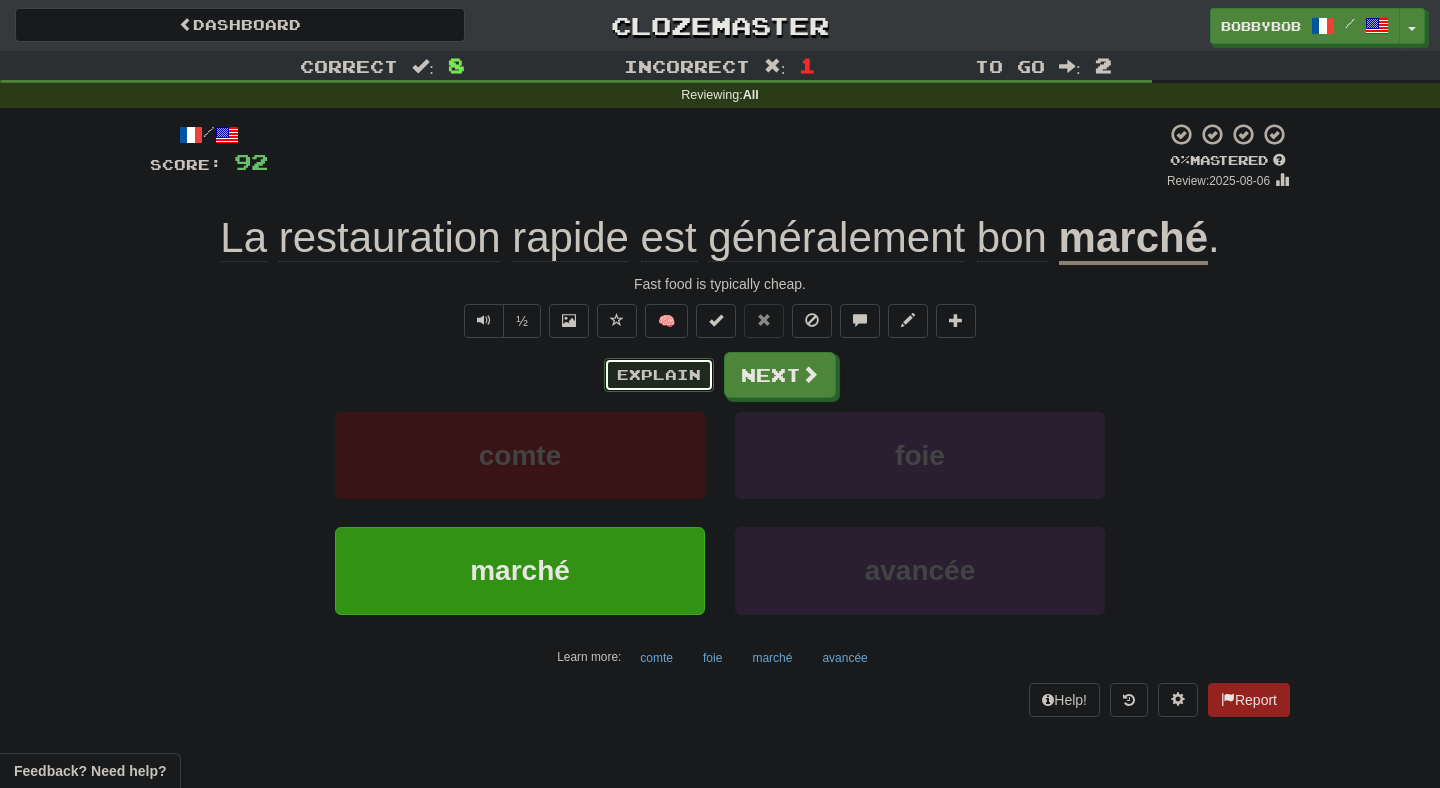 click on "Explain" at bounding box center [659, 375] 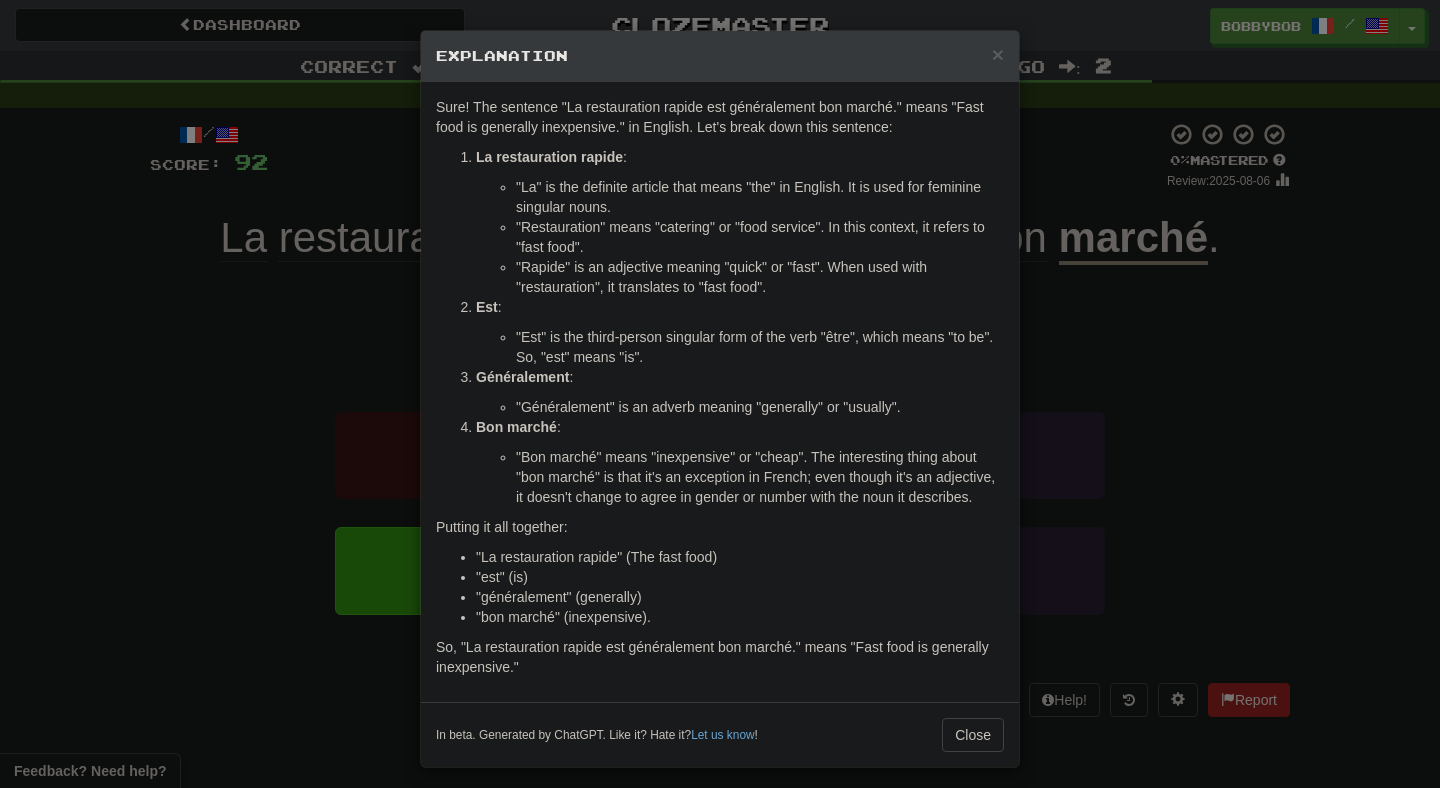 scroll, scrollTop: 10, scrollLeft: 0, axis: vertical 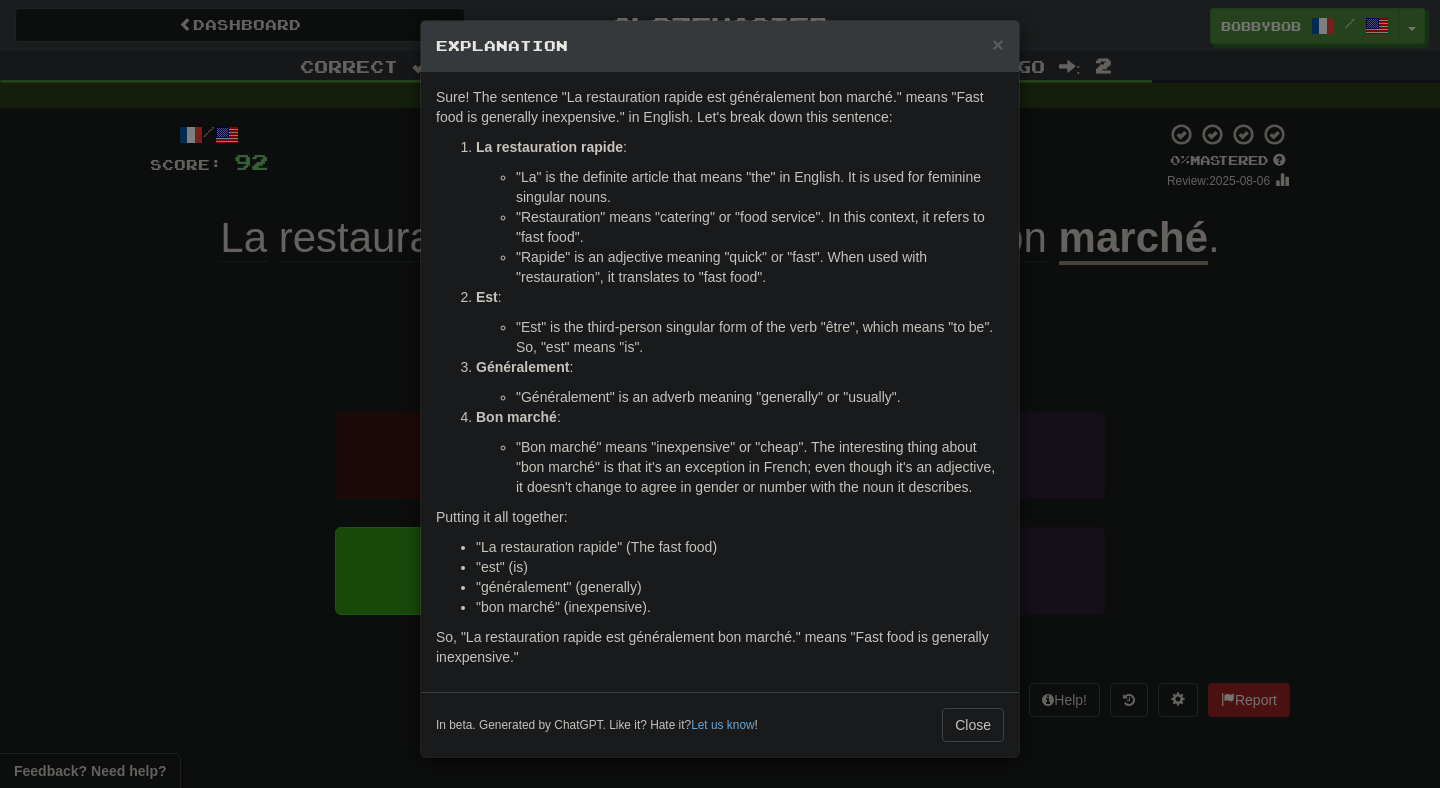 click on "× Explanation Sure! The sentence "La restauration rapide est généralement bon marché." means "Fast food is generally inexpensive." in English. Let's break down this sentence:
La restauration rapide :
"La" is the definite article that means "the" in English. It is used for feminine singular nouns.
"Restauration" means "catering" or "food service". In this context, it refers to "fast food".
"Rapide" is an adjective meaning "quick" or "fast". When used with "restauration", it translates to "fast food".
Est :
"Est" is the third-person singular form of the verb "être", which means "to be". So, "est" means "is".
Généralement :
"Généralement" is an adverb meaning "generally" or "usually".
Bon marché :
"Bon marché" means "inexpensive" or "cheap". The interesting thing about "bon marché" is that it's an exception in French; even though it's an adjective, it doesn't change to agree in gender or number with the noun it describes.
"est" (is)" at bounding box center (720, 394) 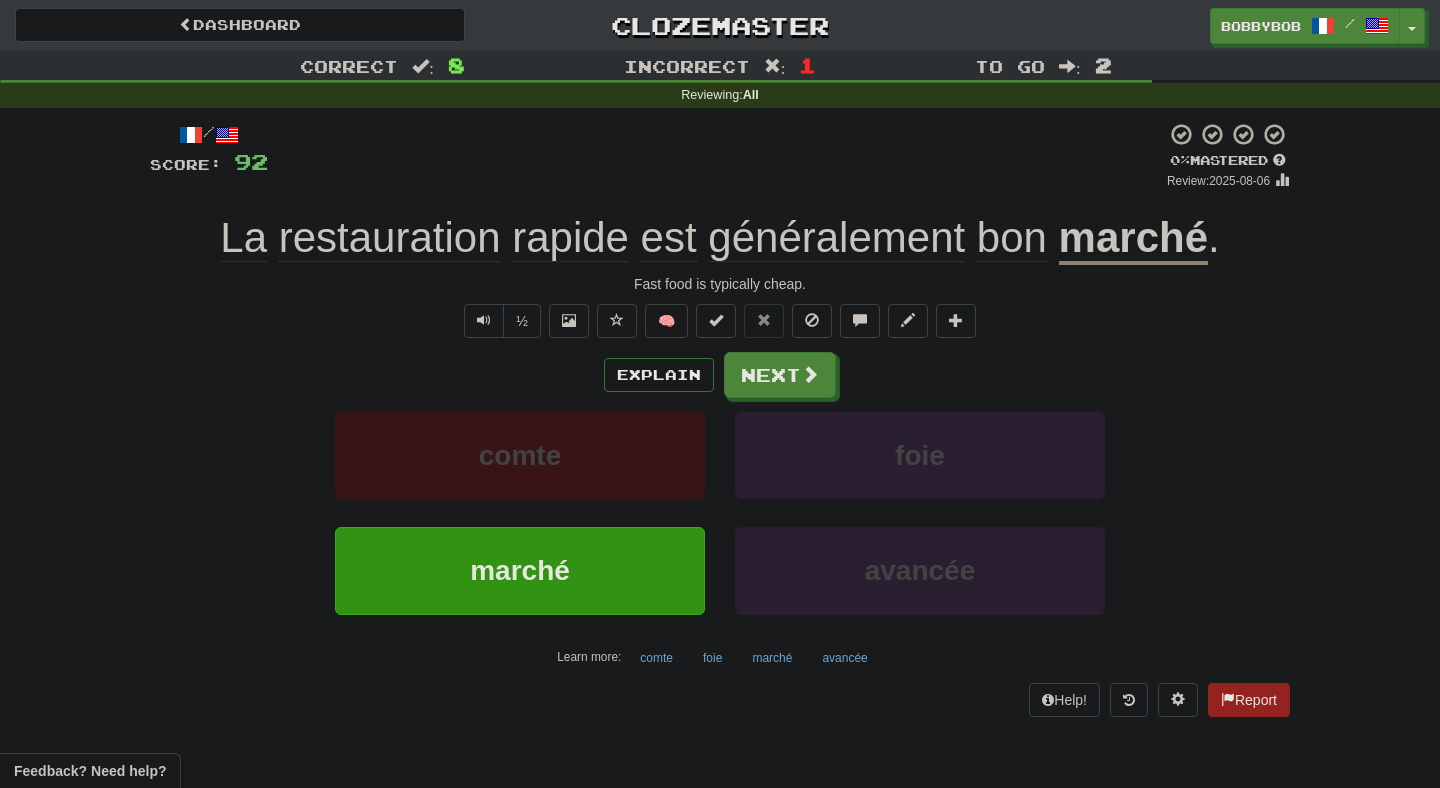 click on "Explain Next" at bounding box center (720, 375) 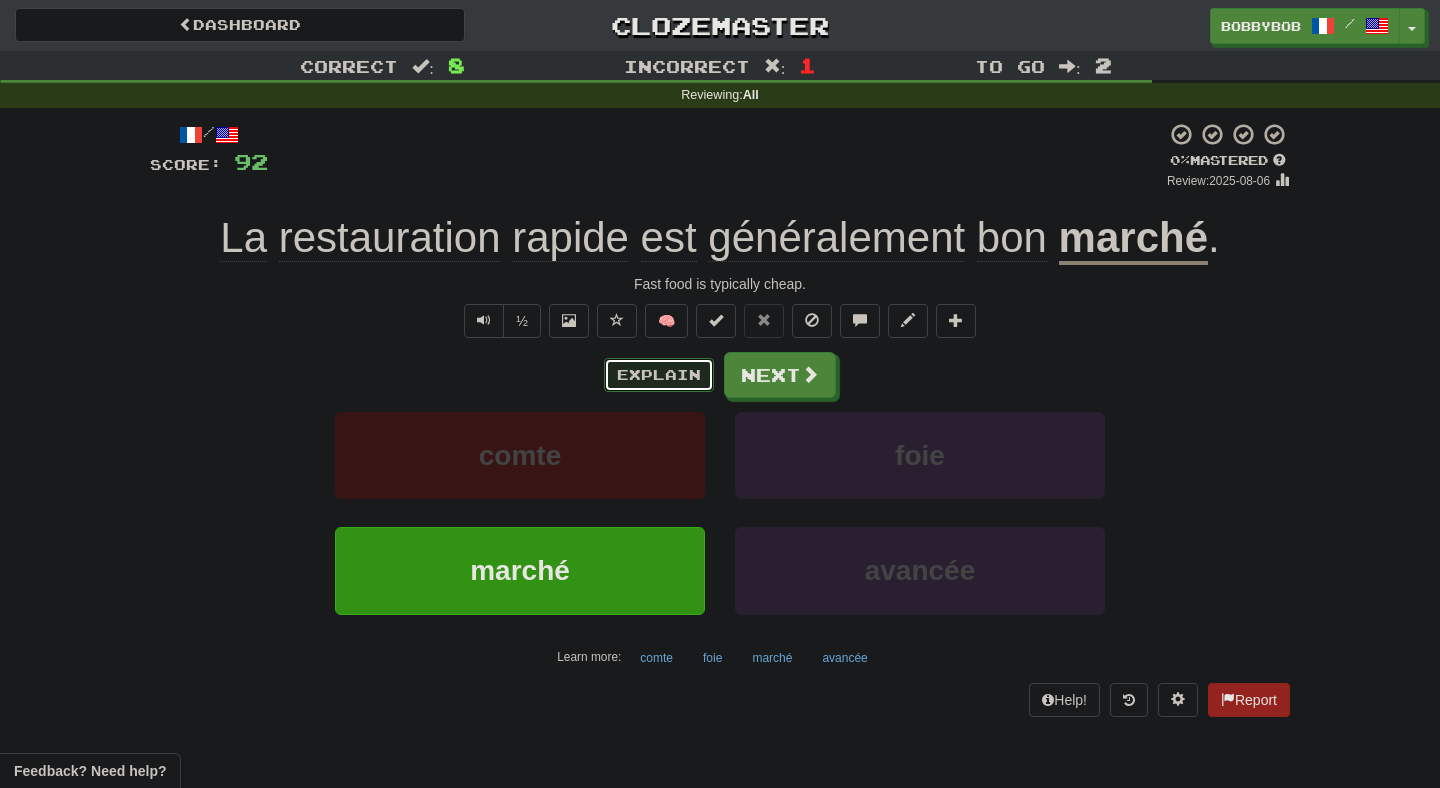click on "Explain" at bounding box center (659, 375) 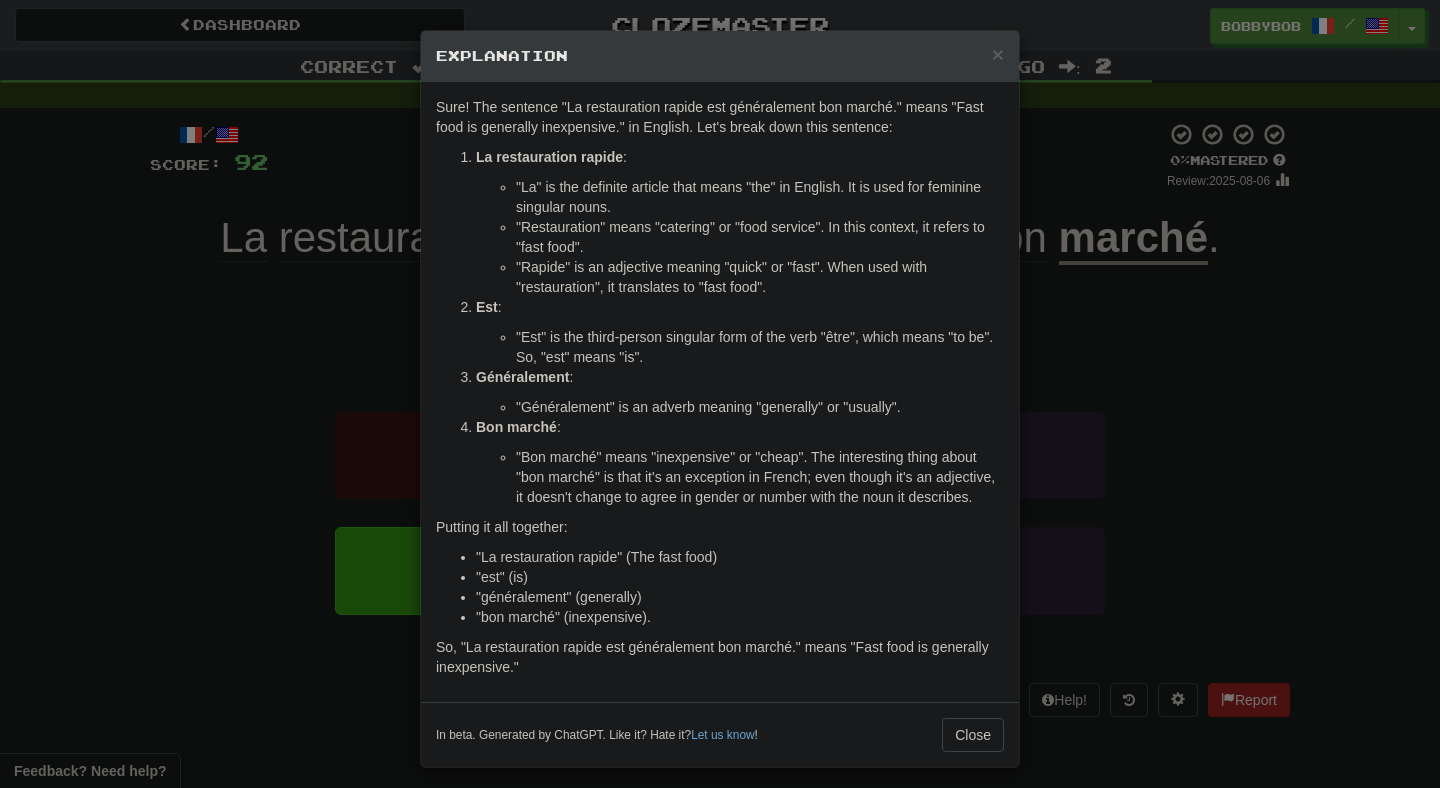 click on "× Explanation Sure! The sentence "La restauration rapide est généralement bon marché." means "Fast food is generally inexpensive." in English. Let's break down this sentence:
La restauration rapide :
"La" is the definite article that means "the" in English. It is used for feminine singular nouns.
"Restauration" means "catering" or "food service". In this context, it refers to "fast food".
"Rapide" is an adjective meaning "quick" or "fast". When used with "restauration", it translates to "fast food".
Est :
"Est" is the third-person singular form of the verb "être", which means "to be". So, "est" means "is".
Généralement :
"Généralement" is an adverb meaning "generally" or "usually".
Bon marché :
"Bon marché" means "inexpensive" or "cheap". The interesting thing about "bon marché" is that it's an exception in French; even though it's an adjective, it doesn't change to agree in gender or number with the noun it describes.
"est" (is)" at bounding box center (720, 394) 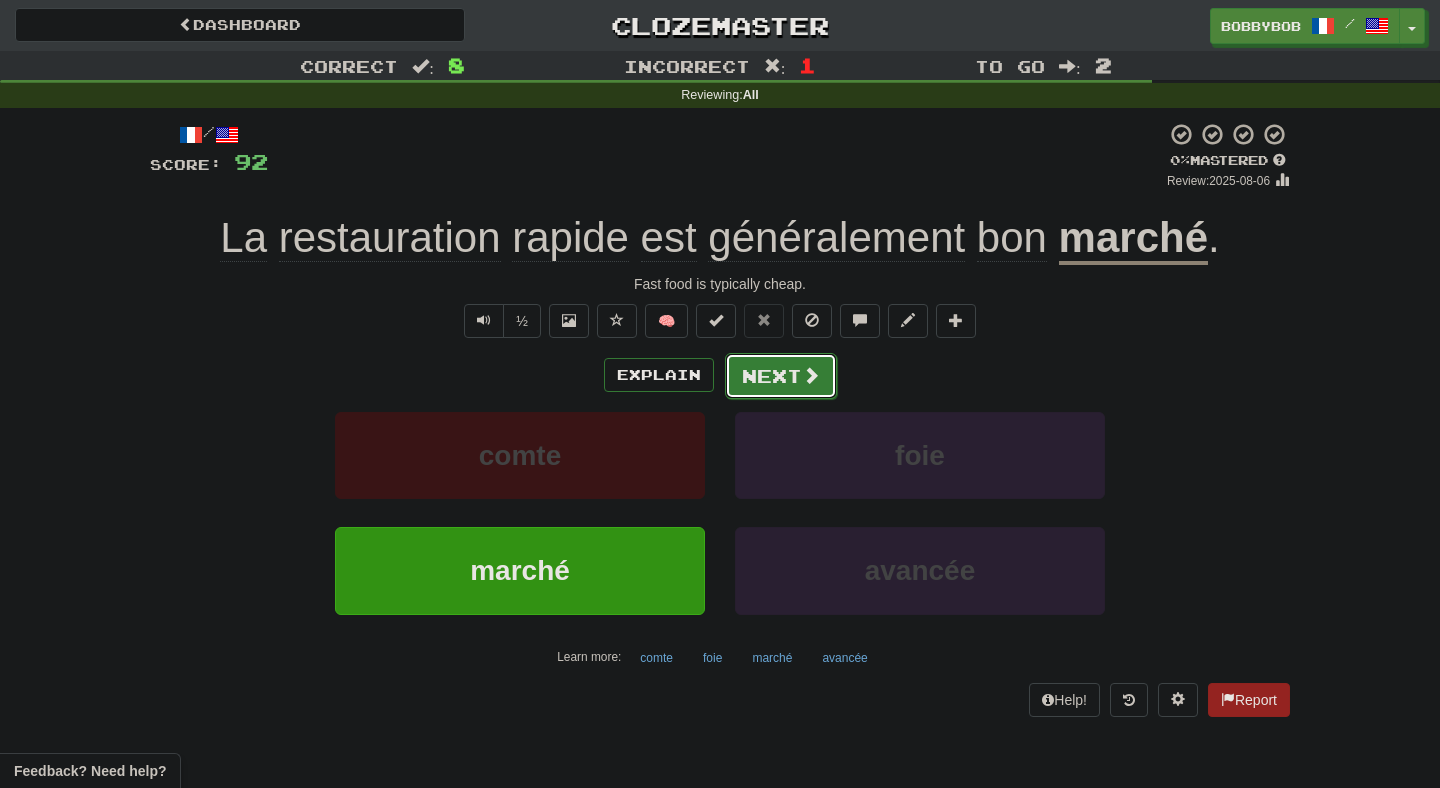 click on "Next" at bounding box center [781, 376] 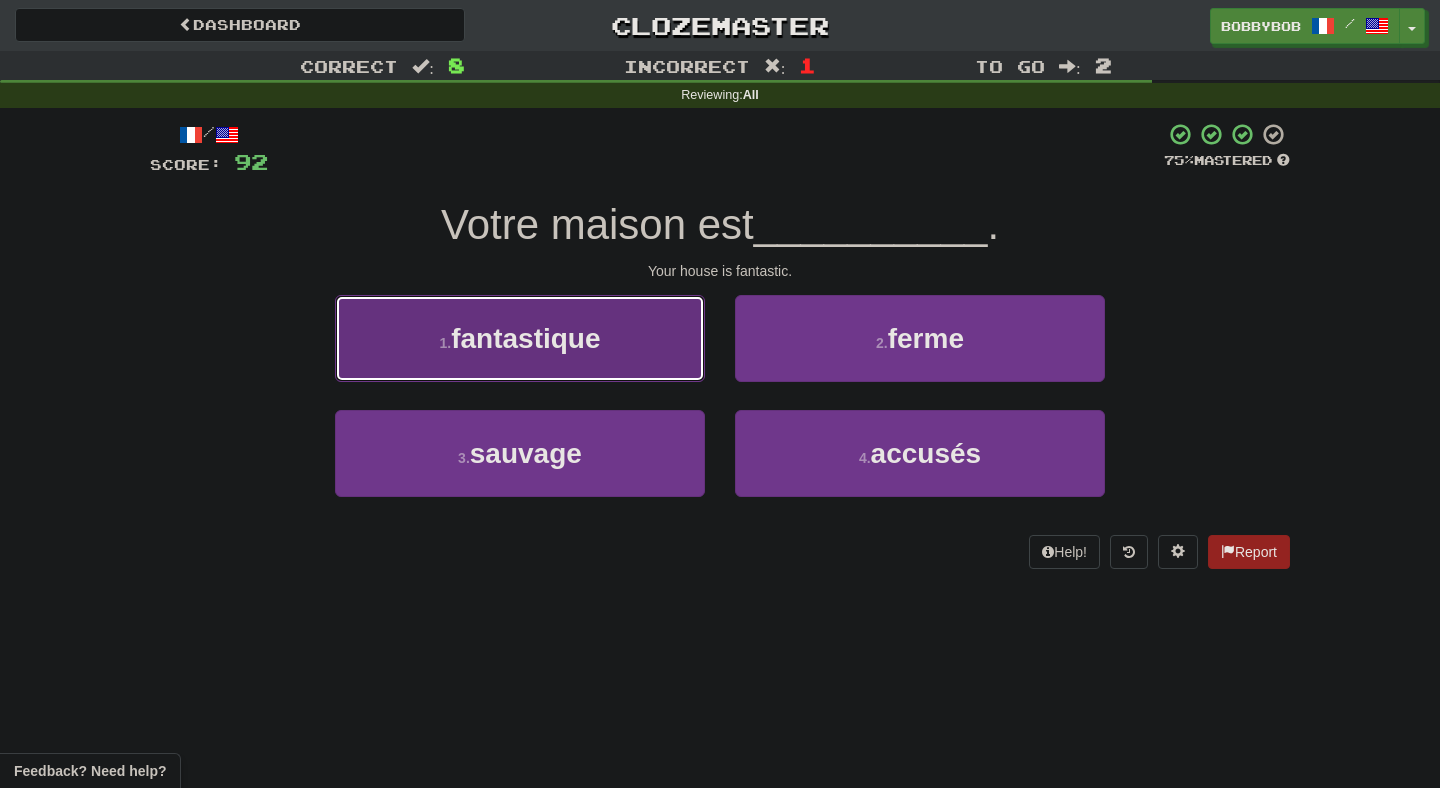 click on "1 .  fantastique" at bounding box center [520, 338] 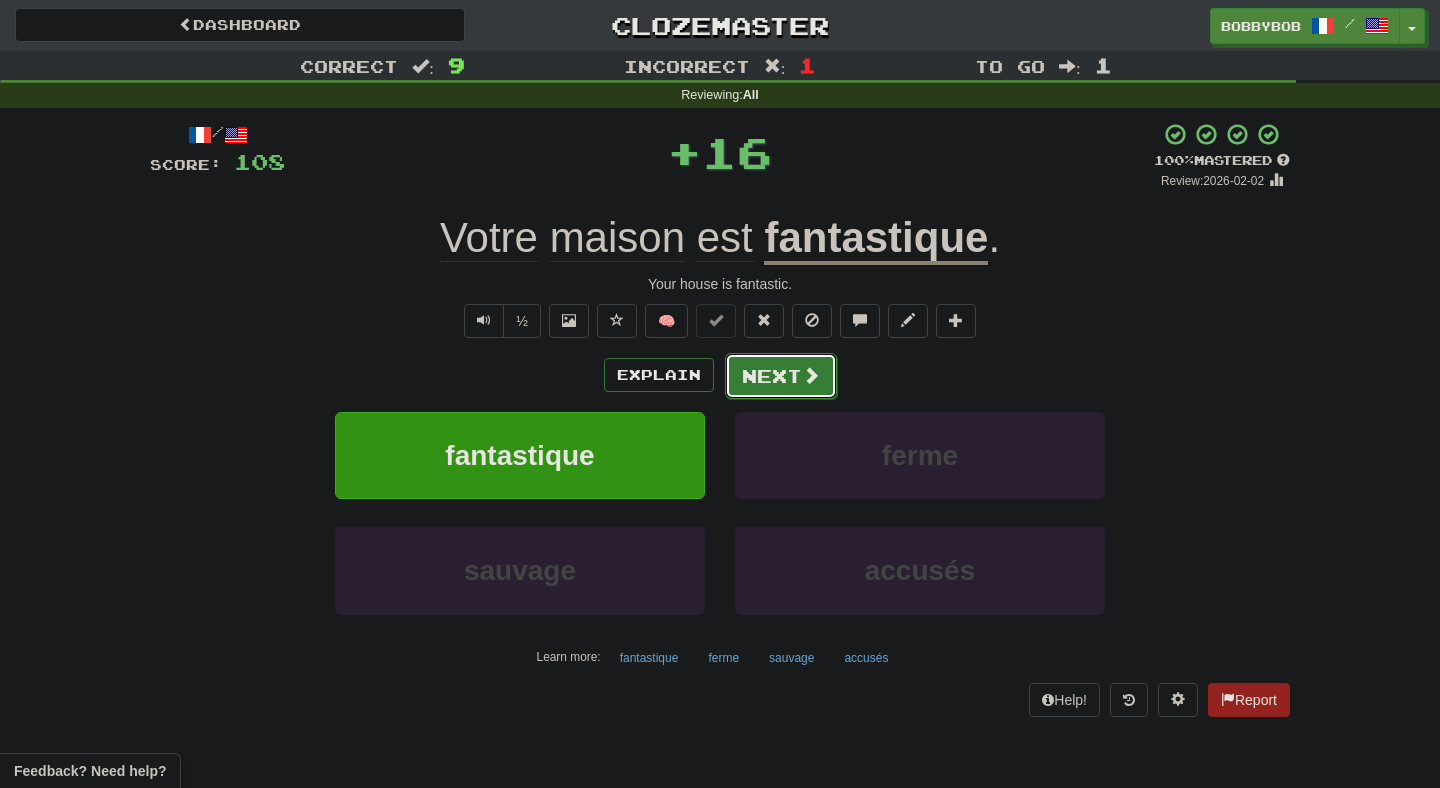 click on "Next" at bounding box center [781, 376] 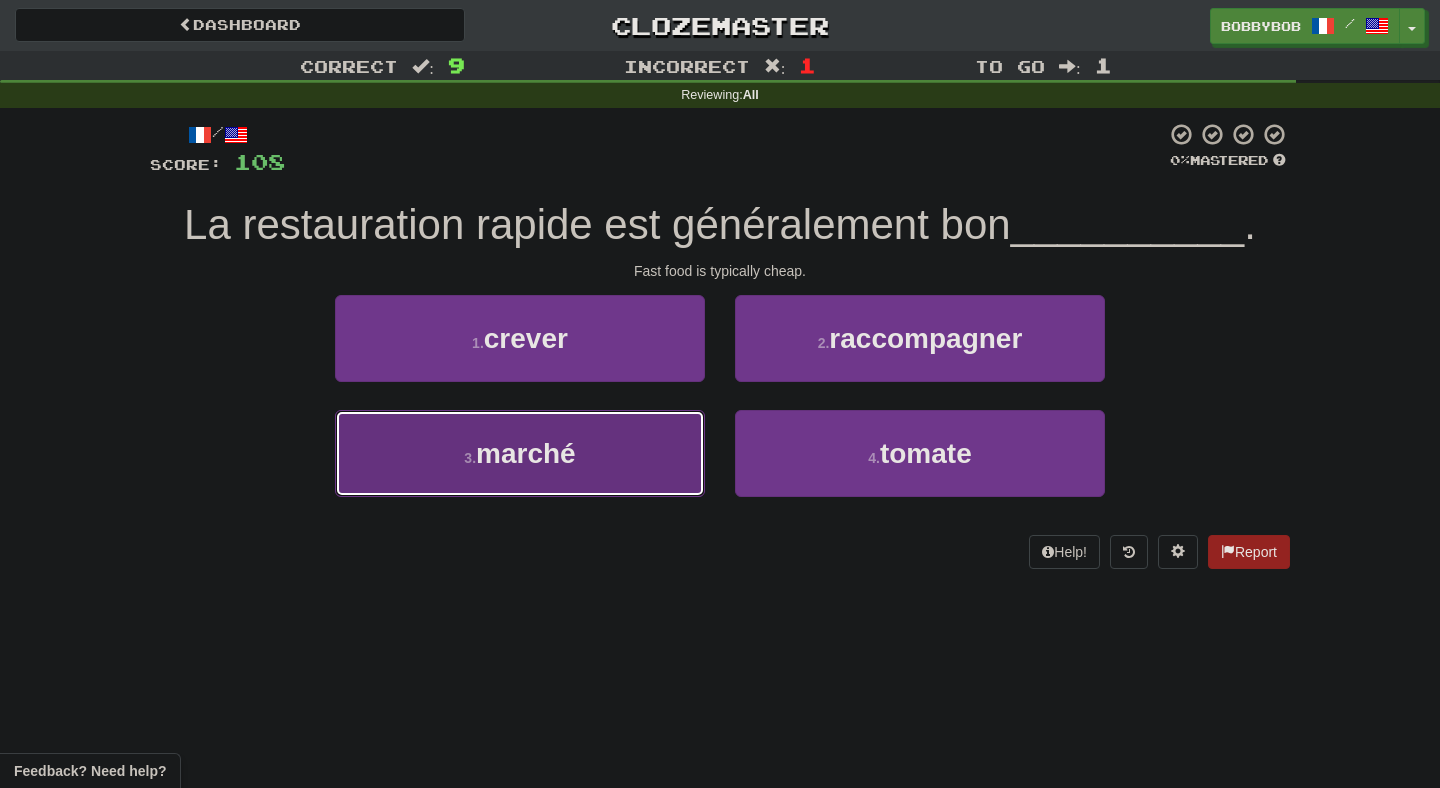 click on "3 .  marché" at bounding box center (520, 453) 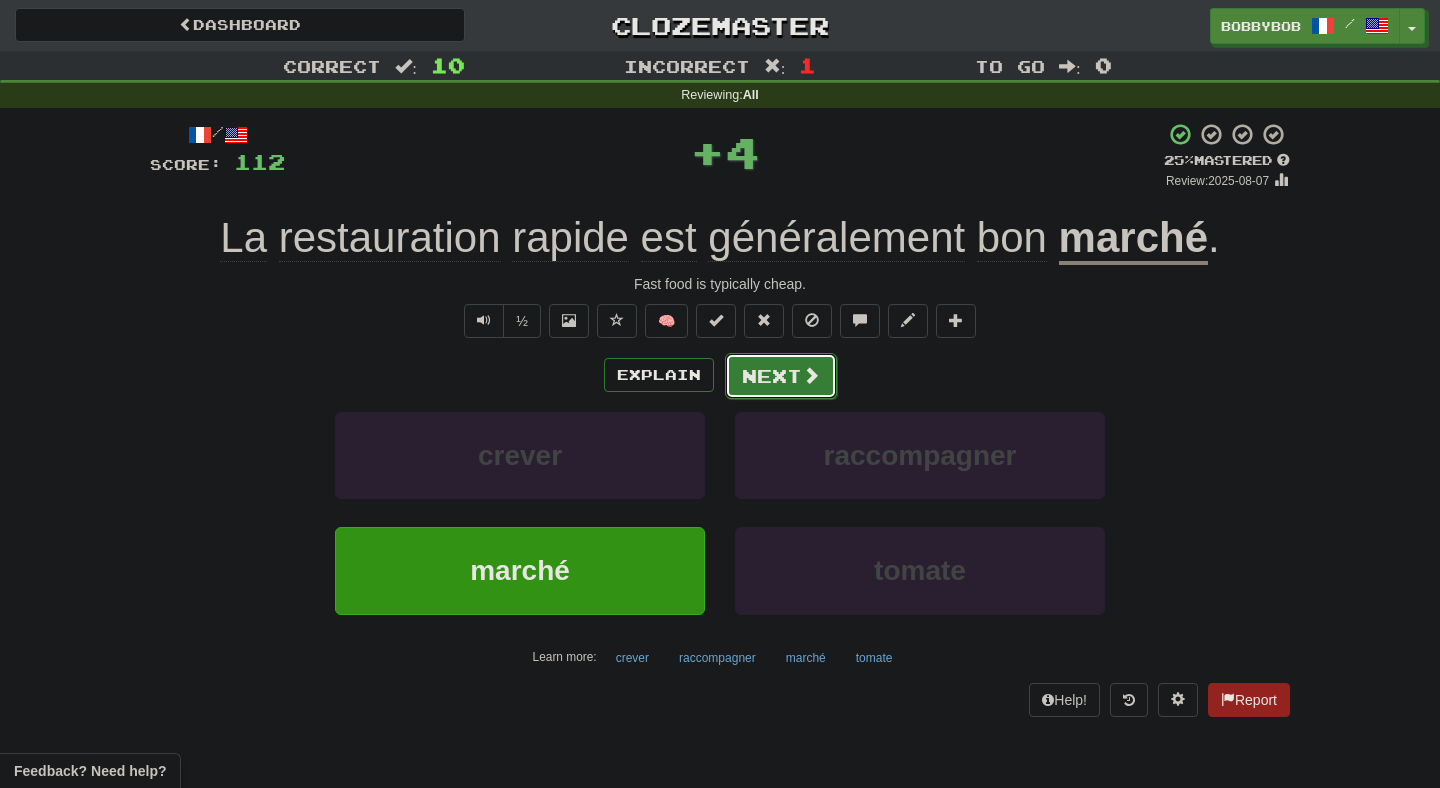 click on "Next" at bounding box center [781, 376] 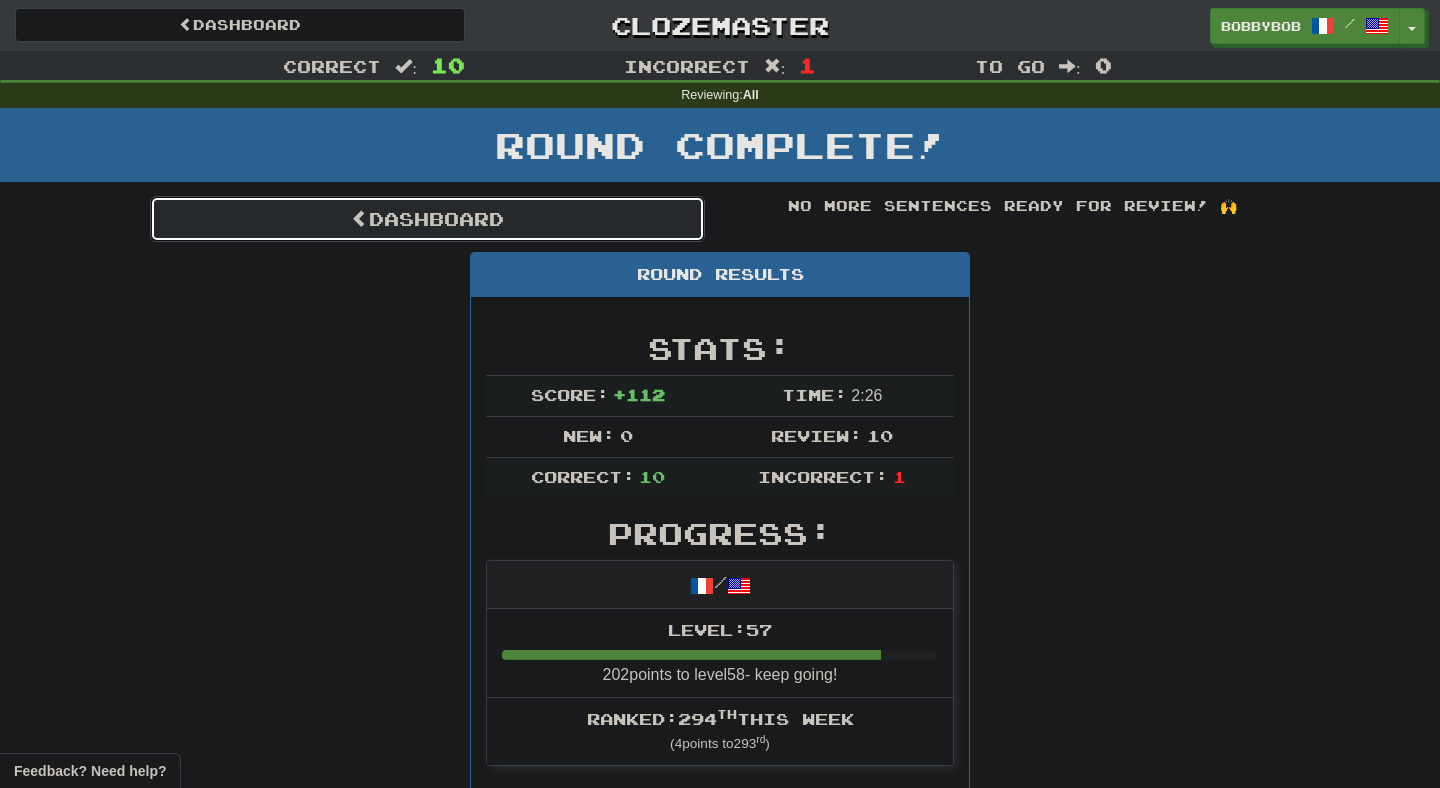 click on "Dashboard" at bounding box center (427, 219) 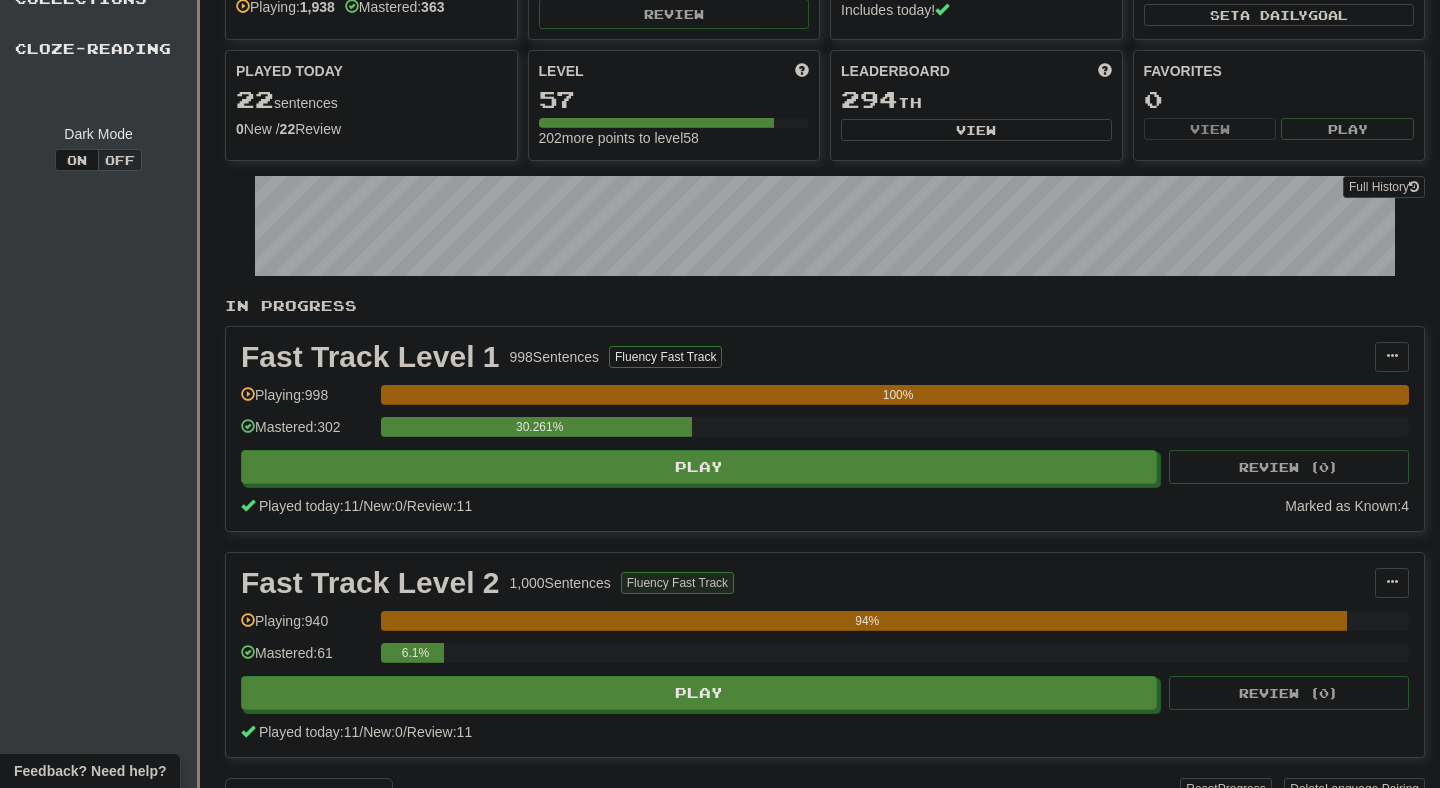 scroll, scrollTop: 139, scrollLeft: 0, axis: vertical 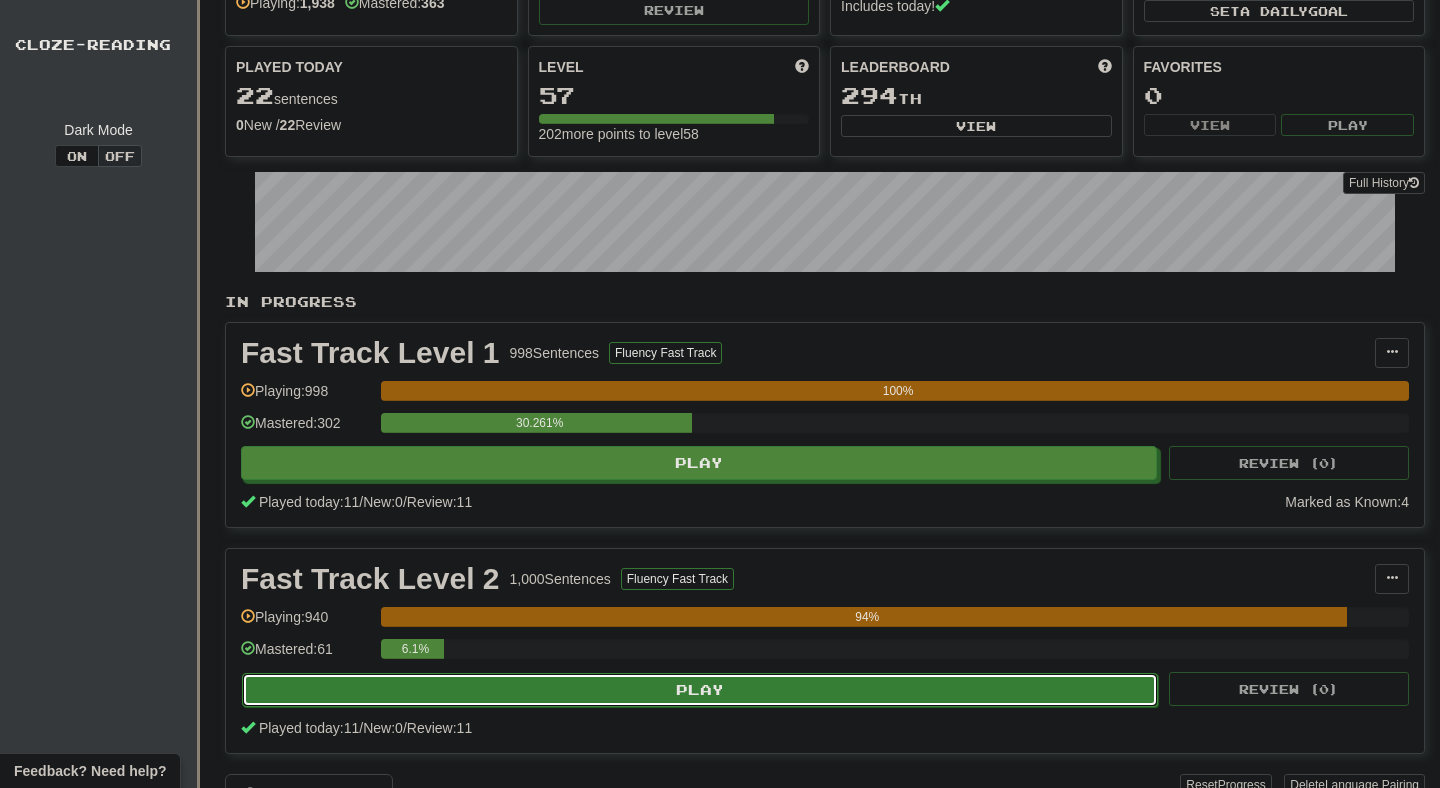 click on "Play" at bounding box center (700, 690) 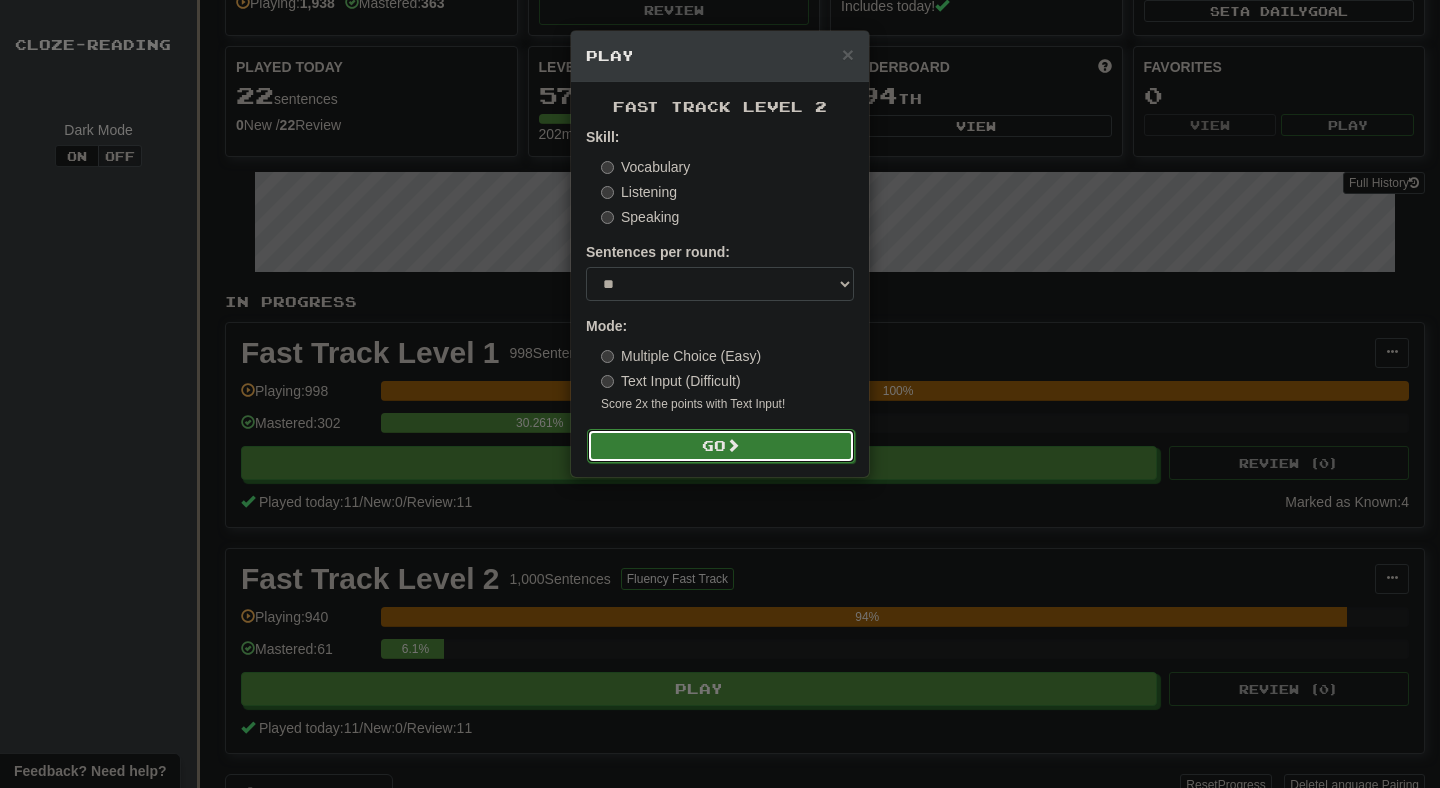 click on "Go" at bounding box center (721, 446) 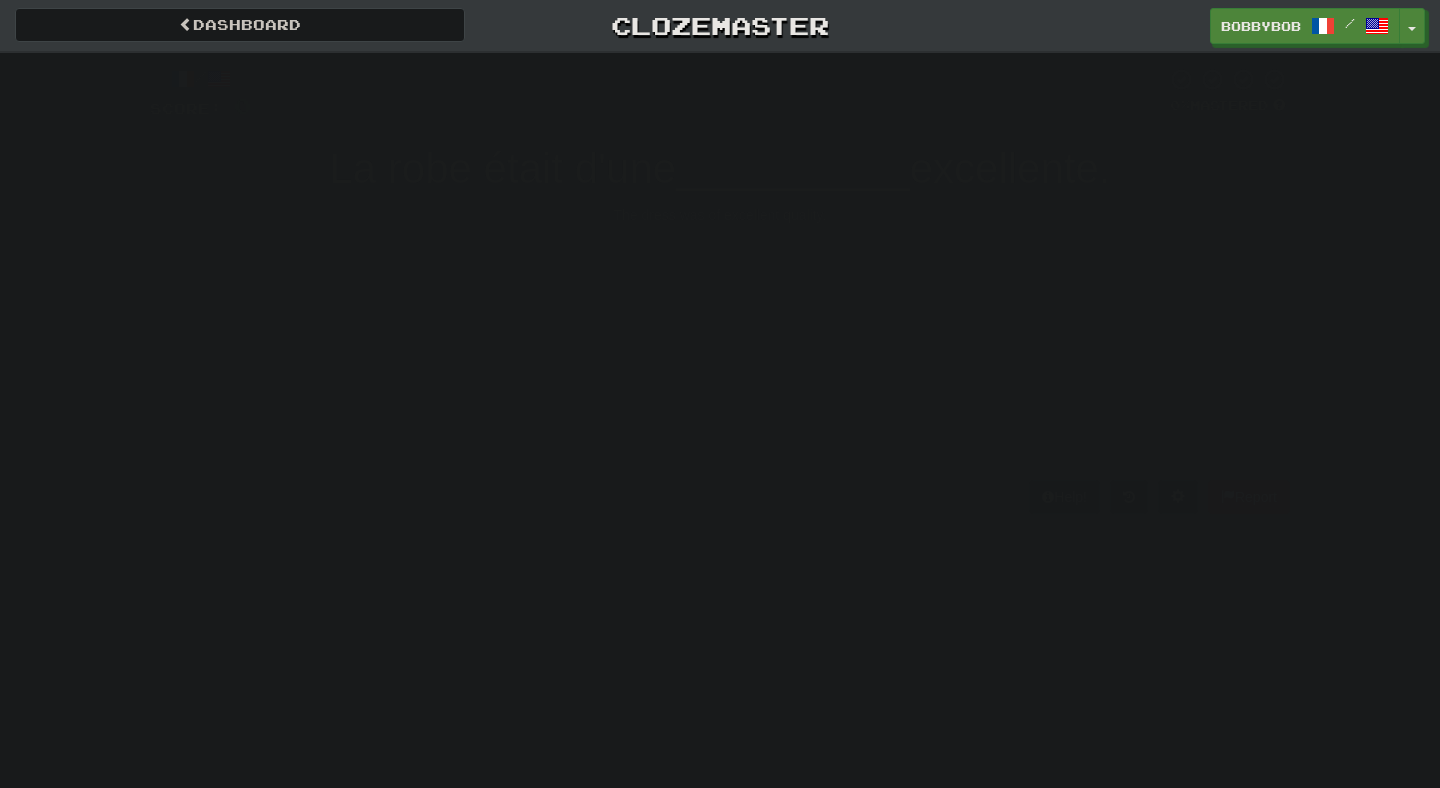 scroll, scrollTop: 0, scrollLeft: 0, axis: both 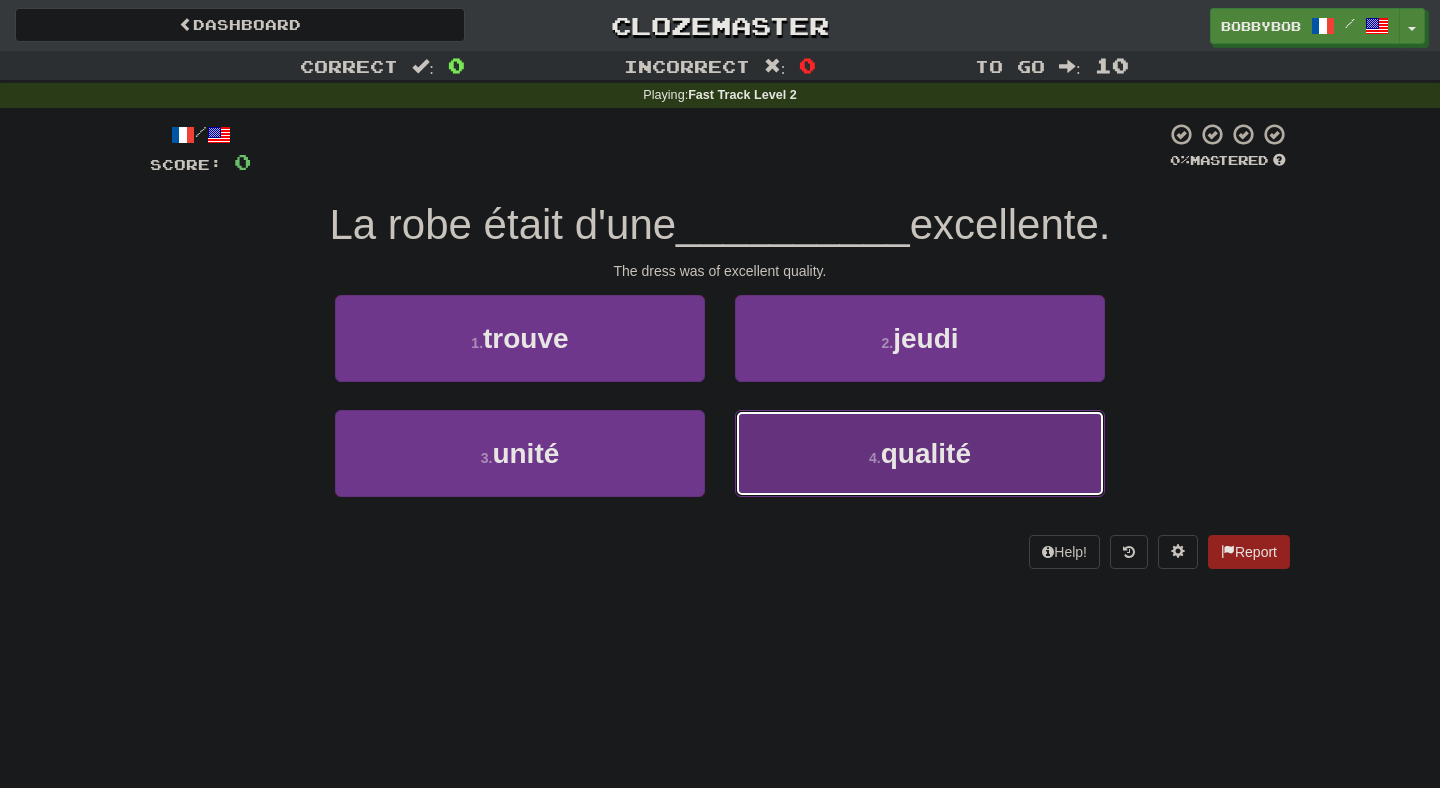 click on "4 .  qualité" at bounding box center [920, 453] 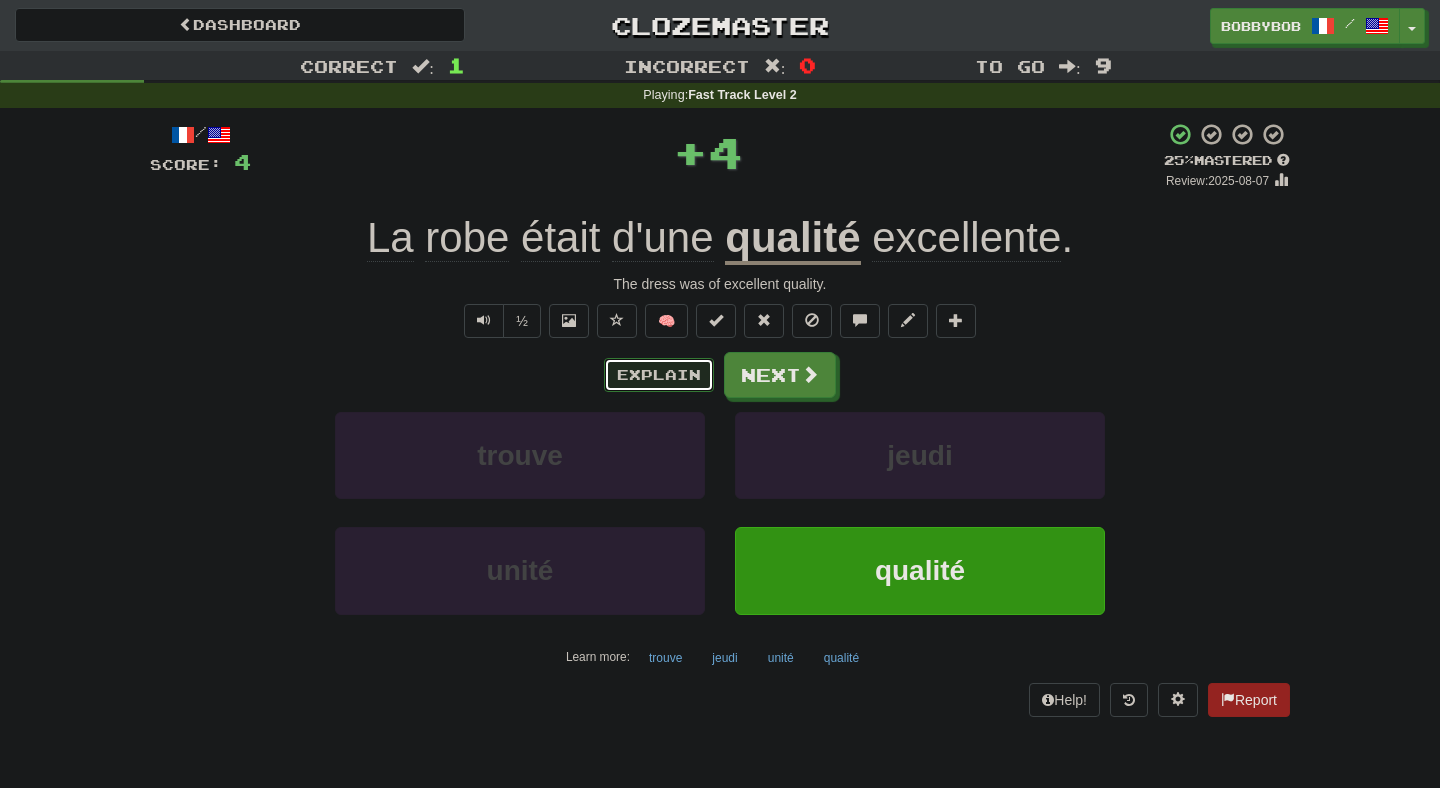 click on "Explain" at bounding box center [659, 375] 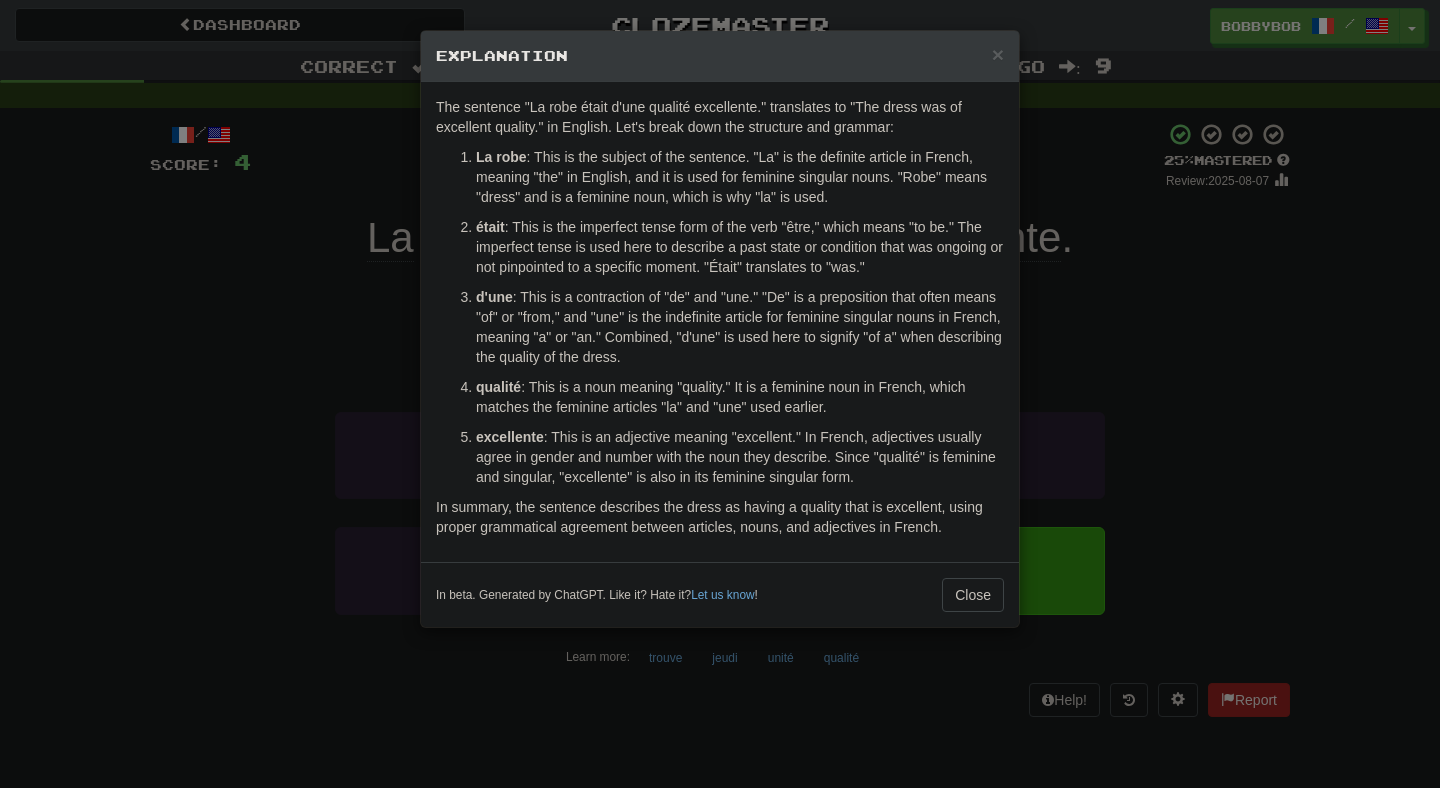 click on "× Explanation The sentence "La robe était d'une qualité excellente." translates to "The dress was of excellent quality." in English. Let's break down the structure and grammar:
La robe : This is the subject of the sentence. "La" is the definite article in French, meaning "the" in English, and it is used for feminine singular nouns. "Robe" means "dress" and is a feminine noun, which is why "la" is used.
était : This is the imperfect tense form of the verb "être," which means "to be." The imperfect tense is used here to describe a past state or condition that was ongoing or not pinpointed to a specific moment. "Était" translates to "was."
d'une : This is a contraction of "de" and "une." "De" is a preposition that often means "of" or "from," and "une" is the indefinite article for feminine singular nouns in French, meaning "a" or "an." Combined, "d'une" is used here to signify "of a" when describing the quality of the dress.
qualité
excellente
Let us know ! Close" at bounding box center [720, 394] 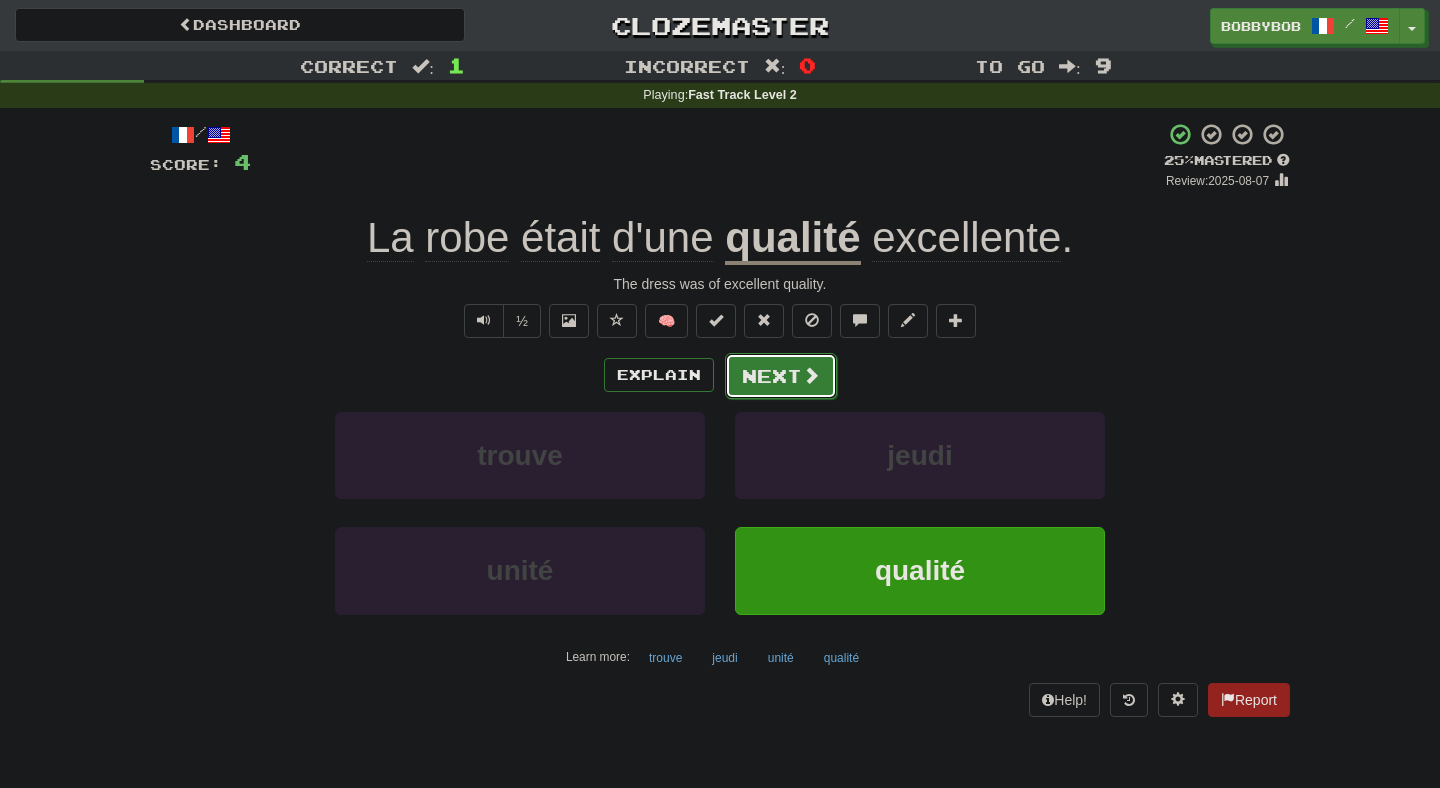 click on "Next" at bounding box center [781, 376] 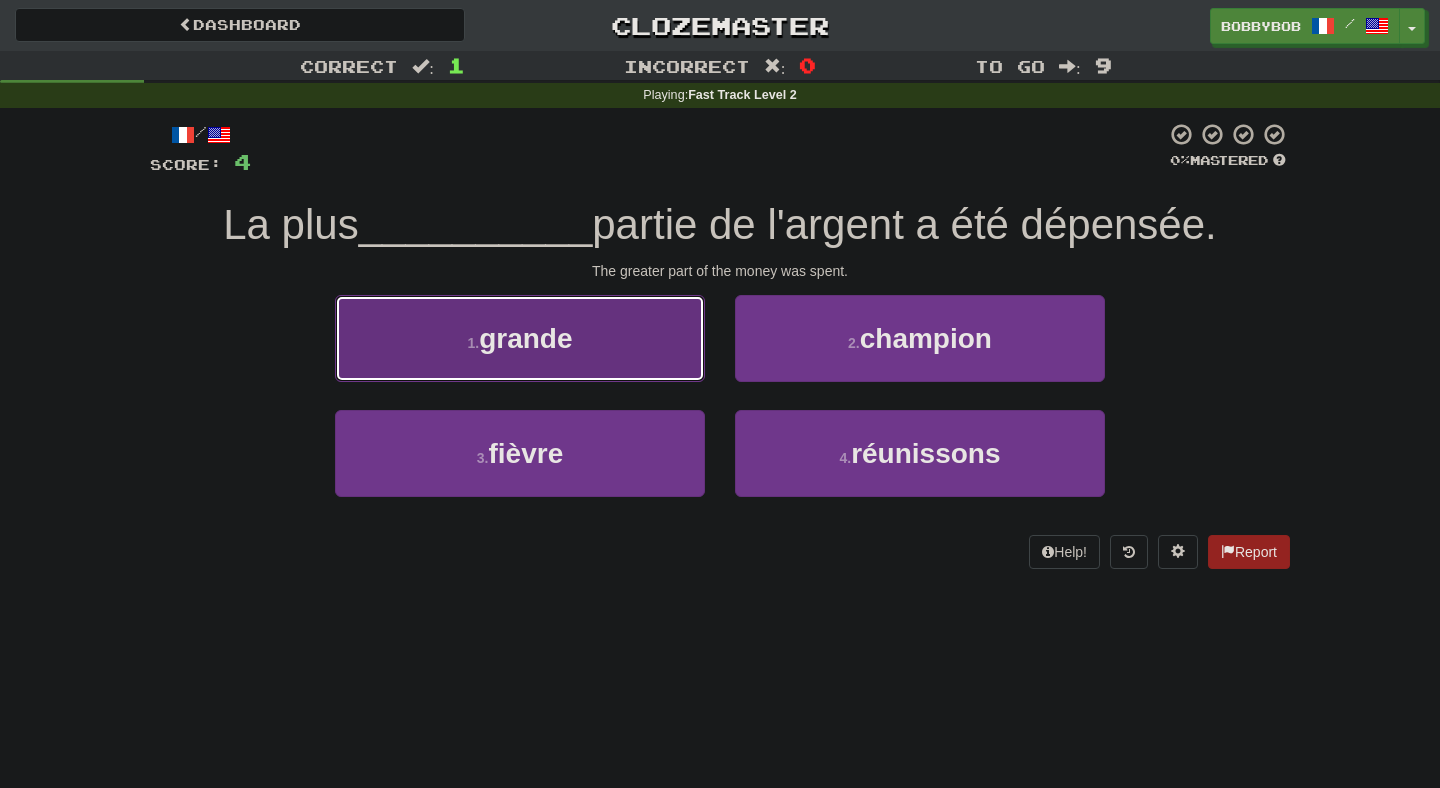 click on "1 .  grande" at bounding box center [520, 338] 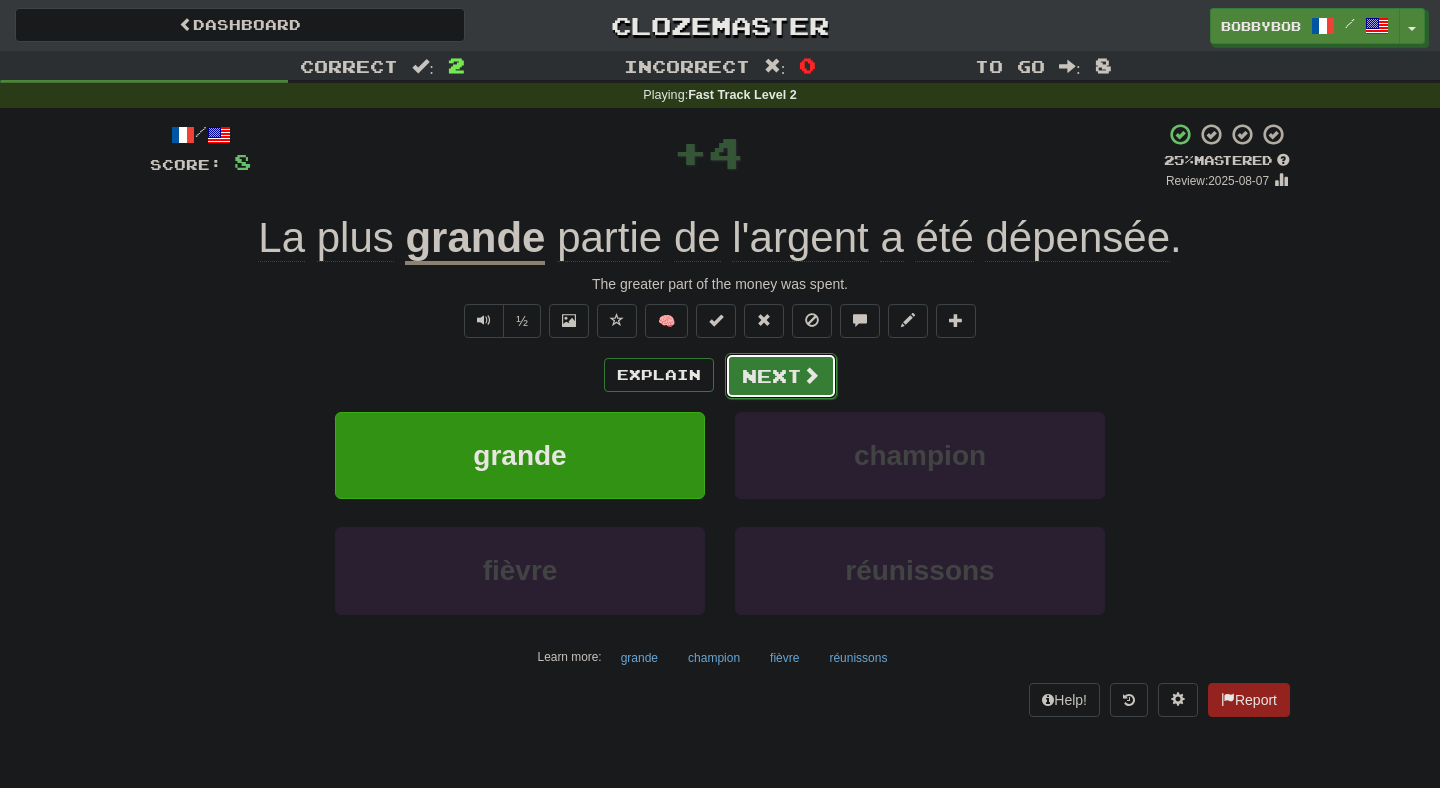 click on "Next" at bounding box center [781, 376] 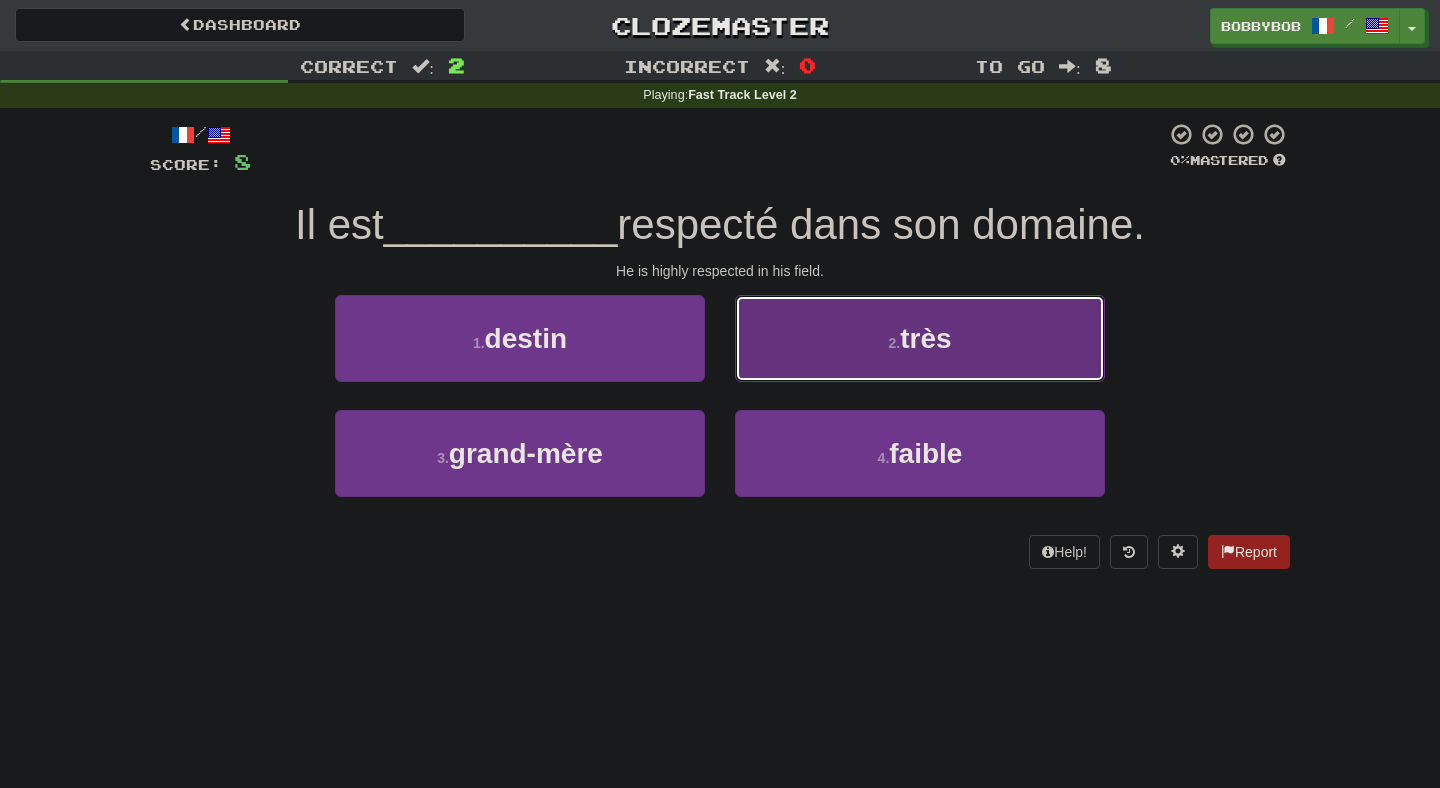 click on "2 .  très" at bounding box center (920, 338) 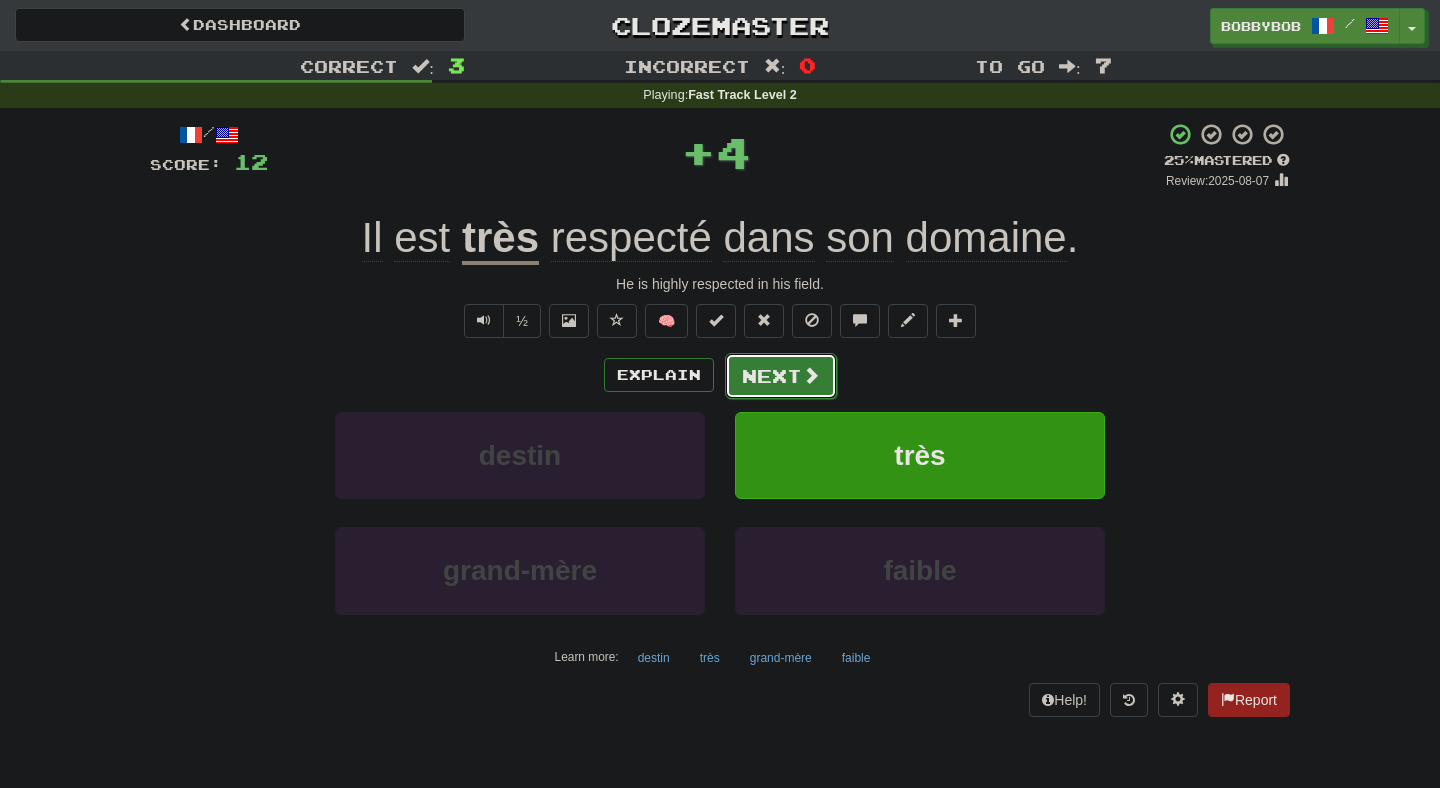 click on "Next" at bounding box center [781, 376] 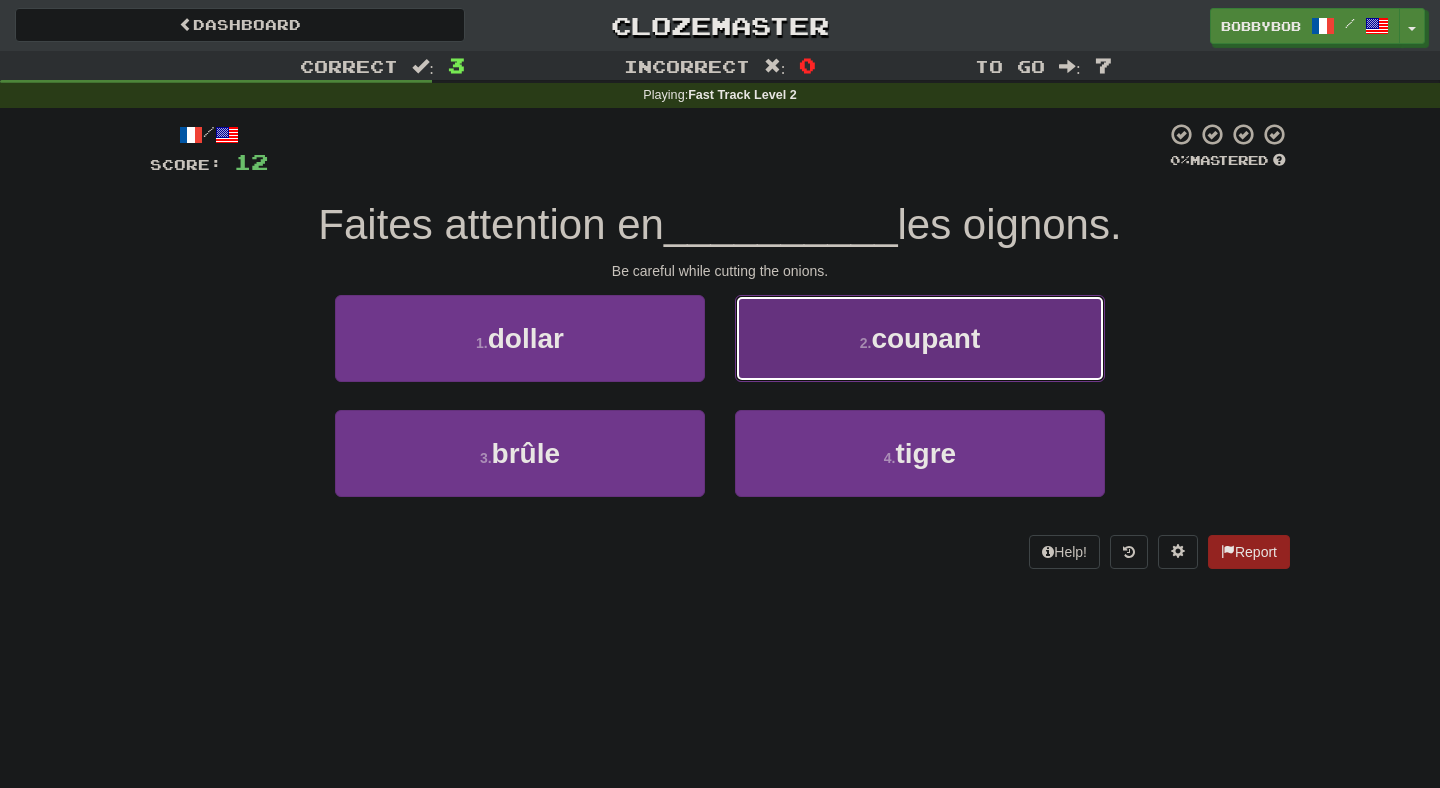 click on "2 .  coupant" at bounding box center [920, 338] 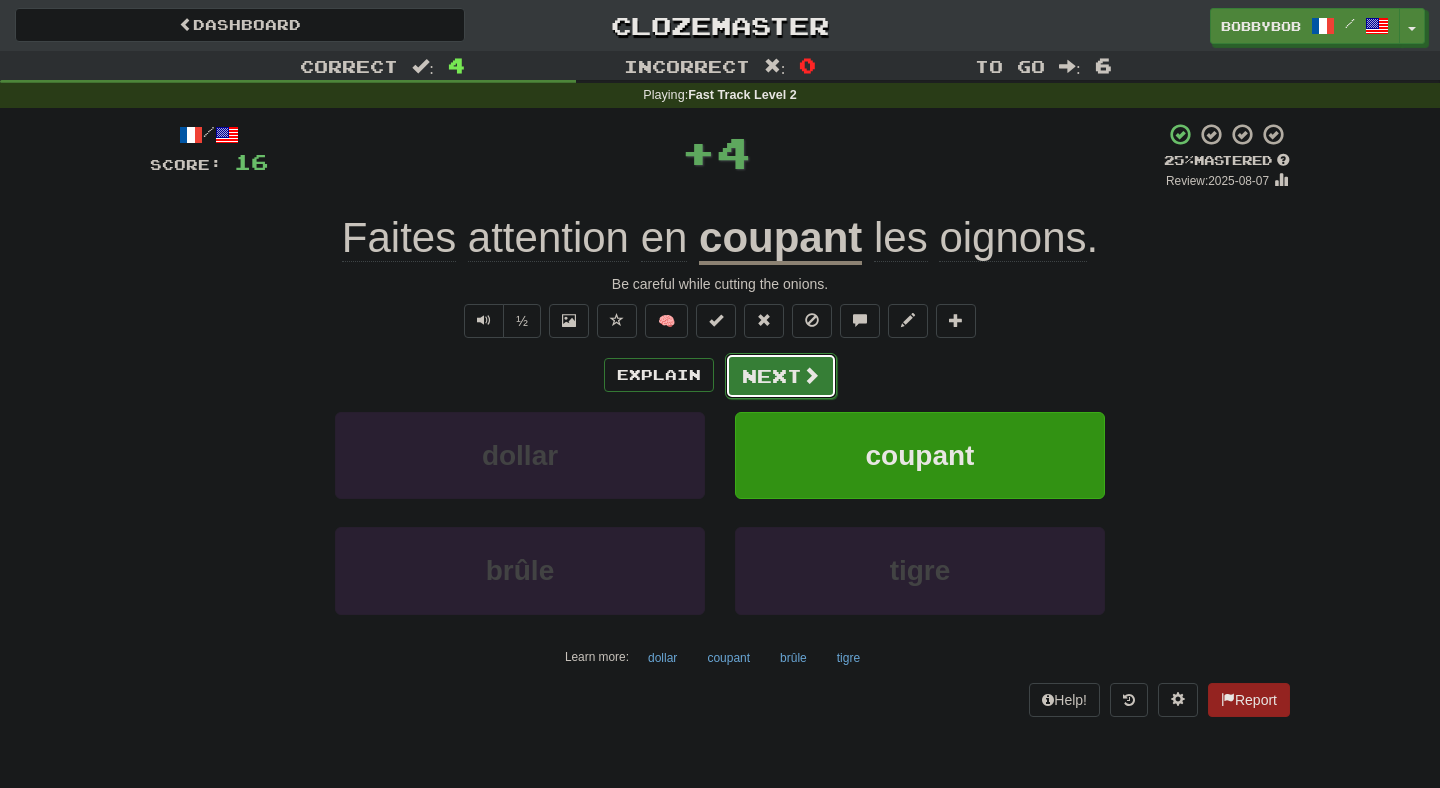 click on "Next" at bounding box center (781, 376) 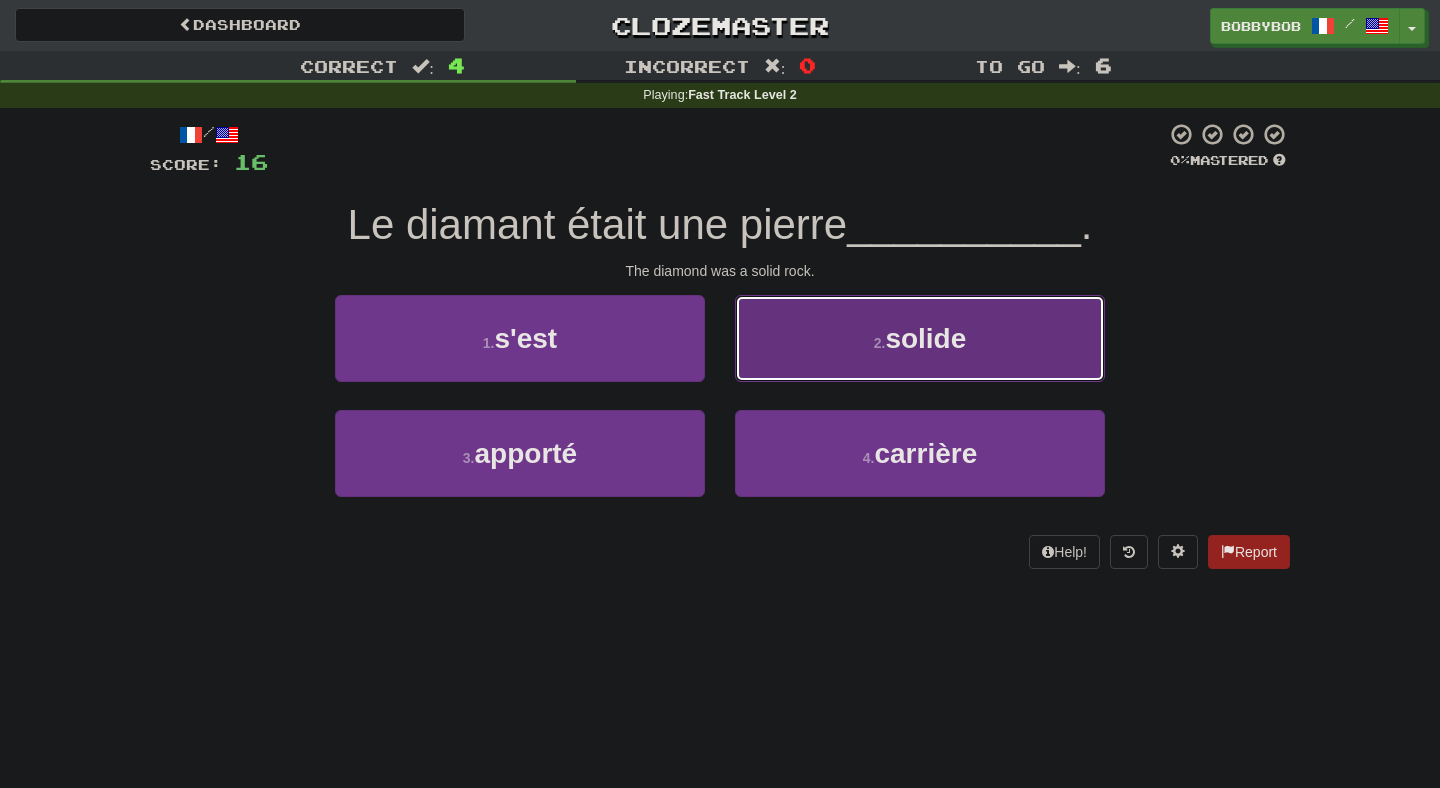 click on "2 .  solide" at bounding box center [920, 338] 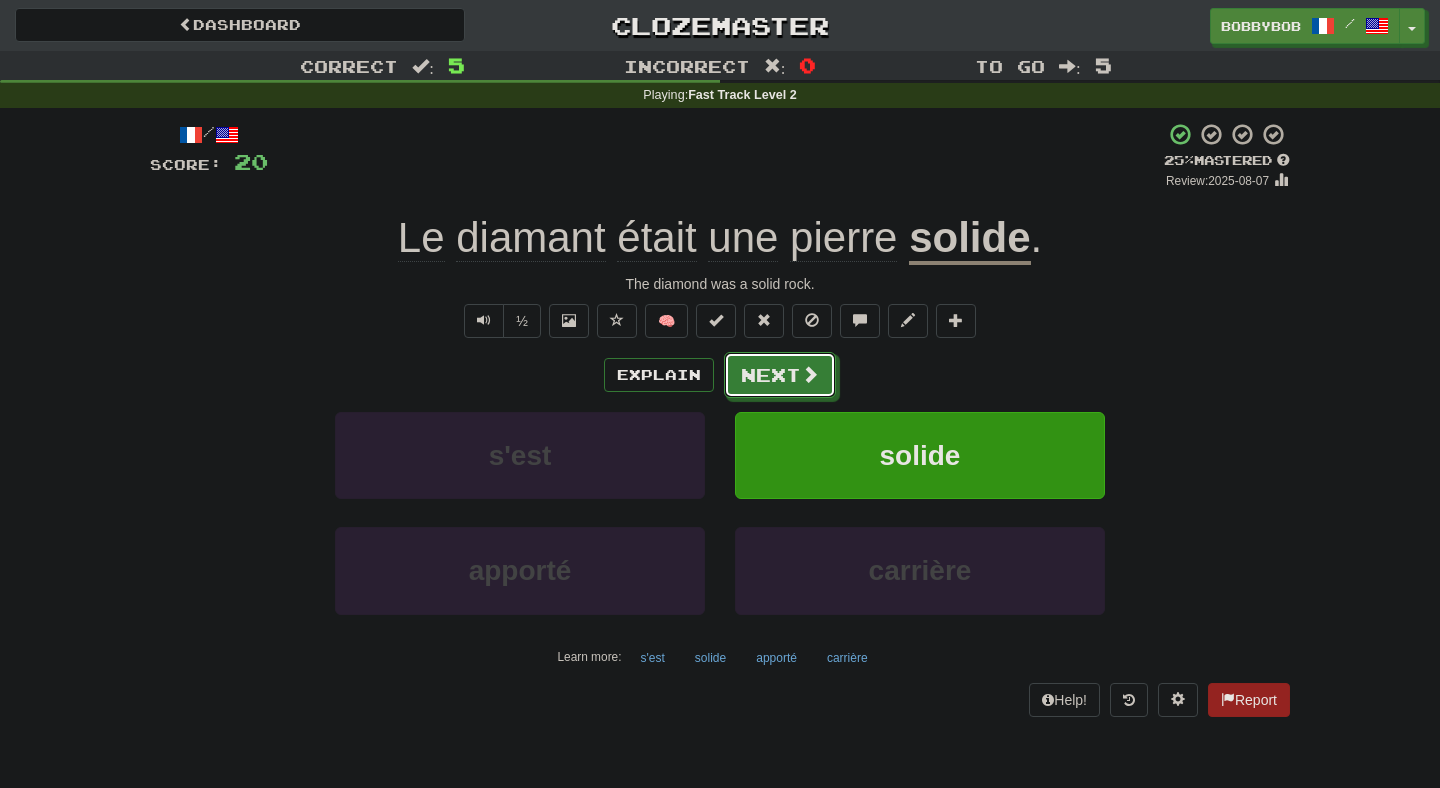 click on "Next" at bounding box center [780, 375] 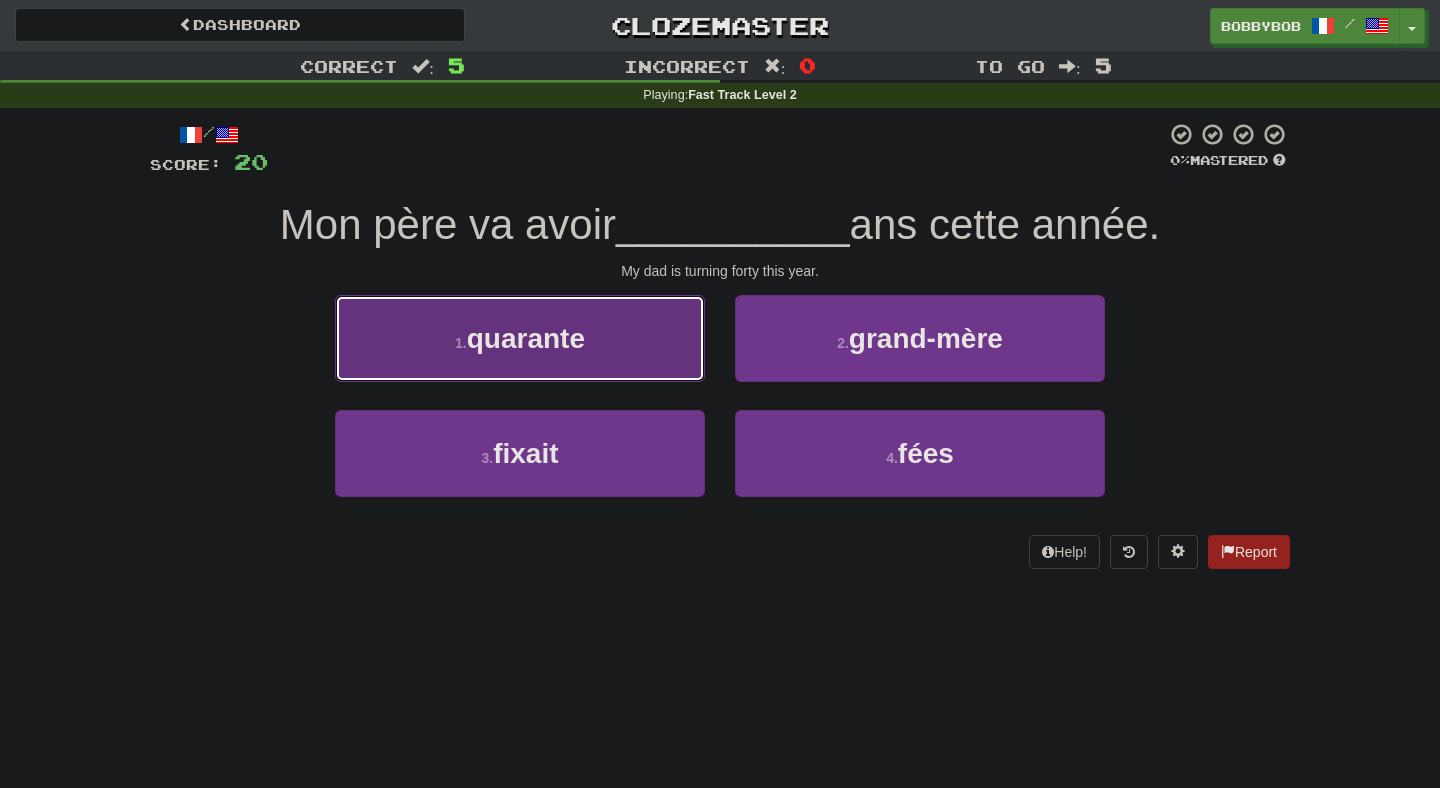 click on "1 .  quarante" at bounding box center [520, 338] 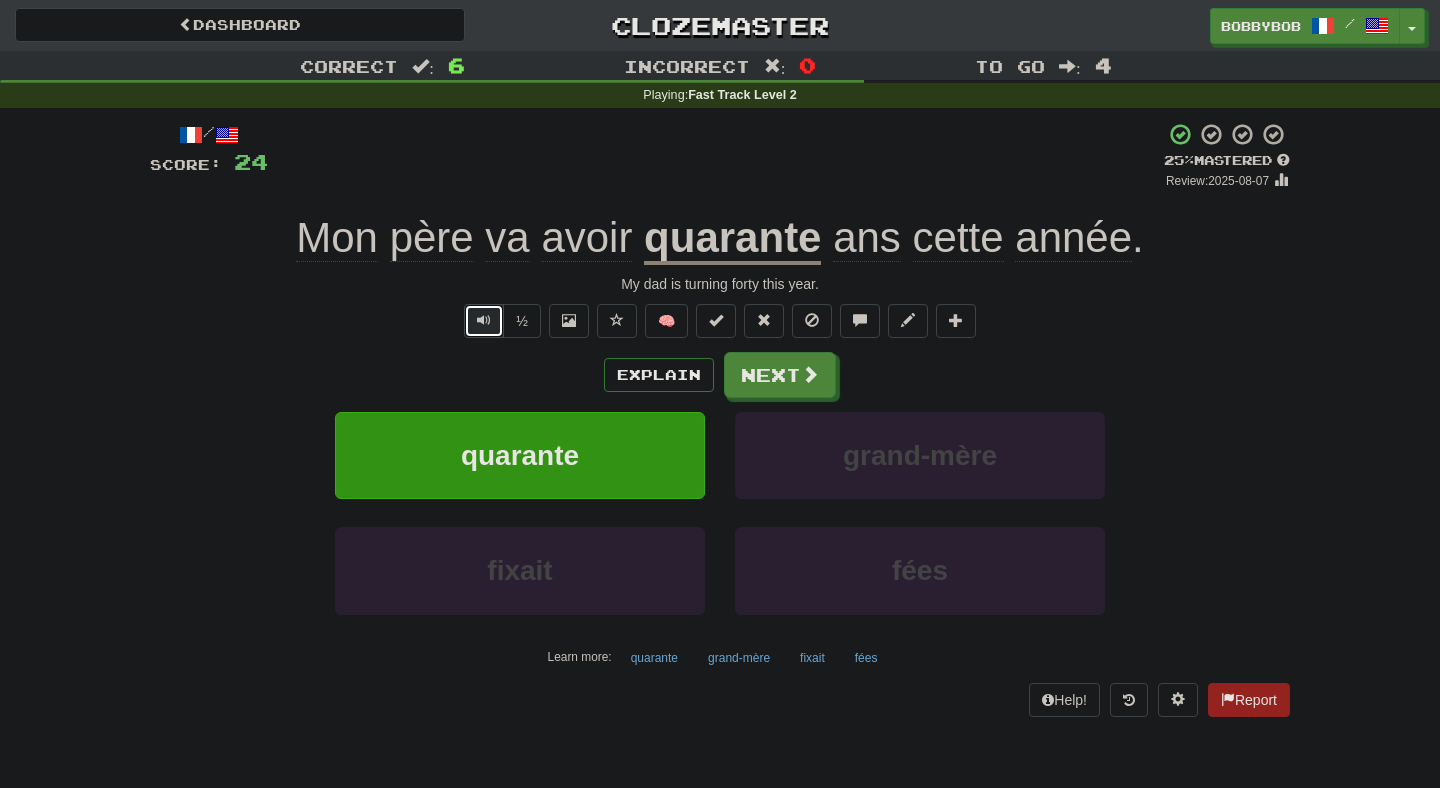 click at bounding box center (484, 321) 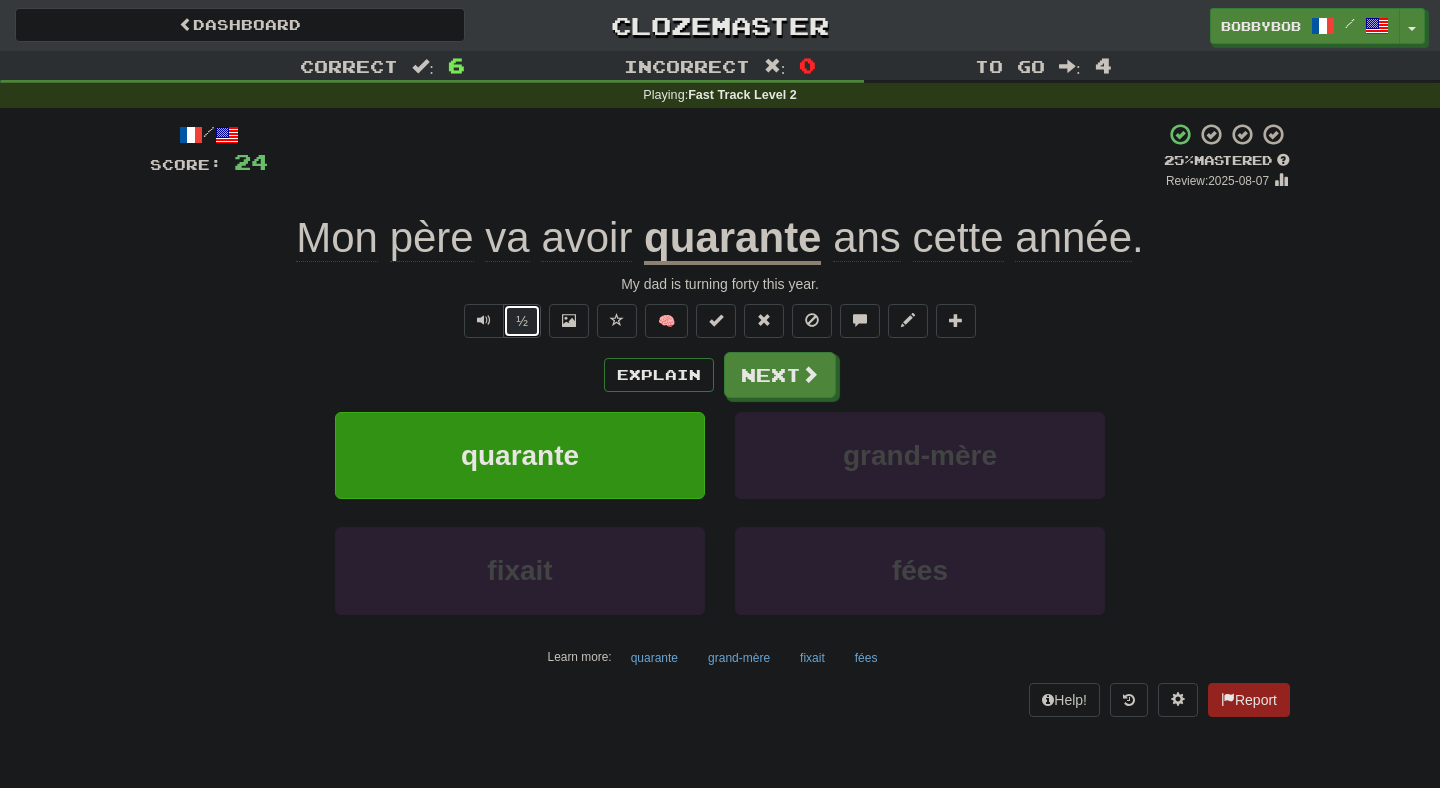 click on "½" at bounding box center (522, 321) 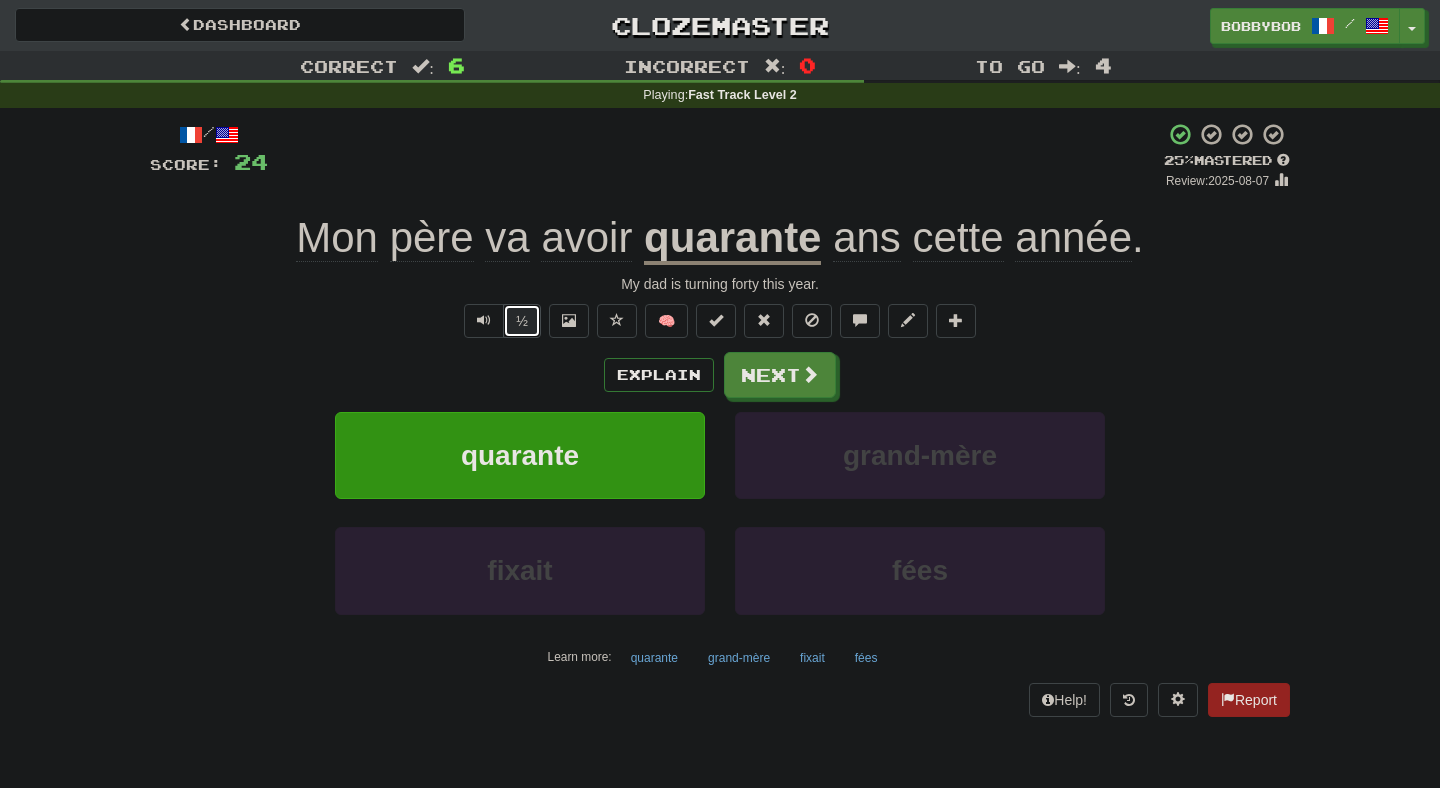 click on "½" at bounding box center [522, 321] 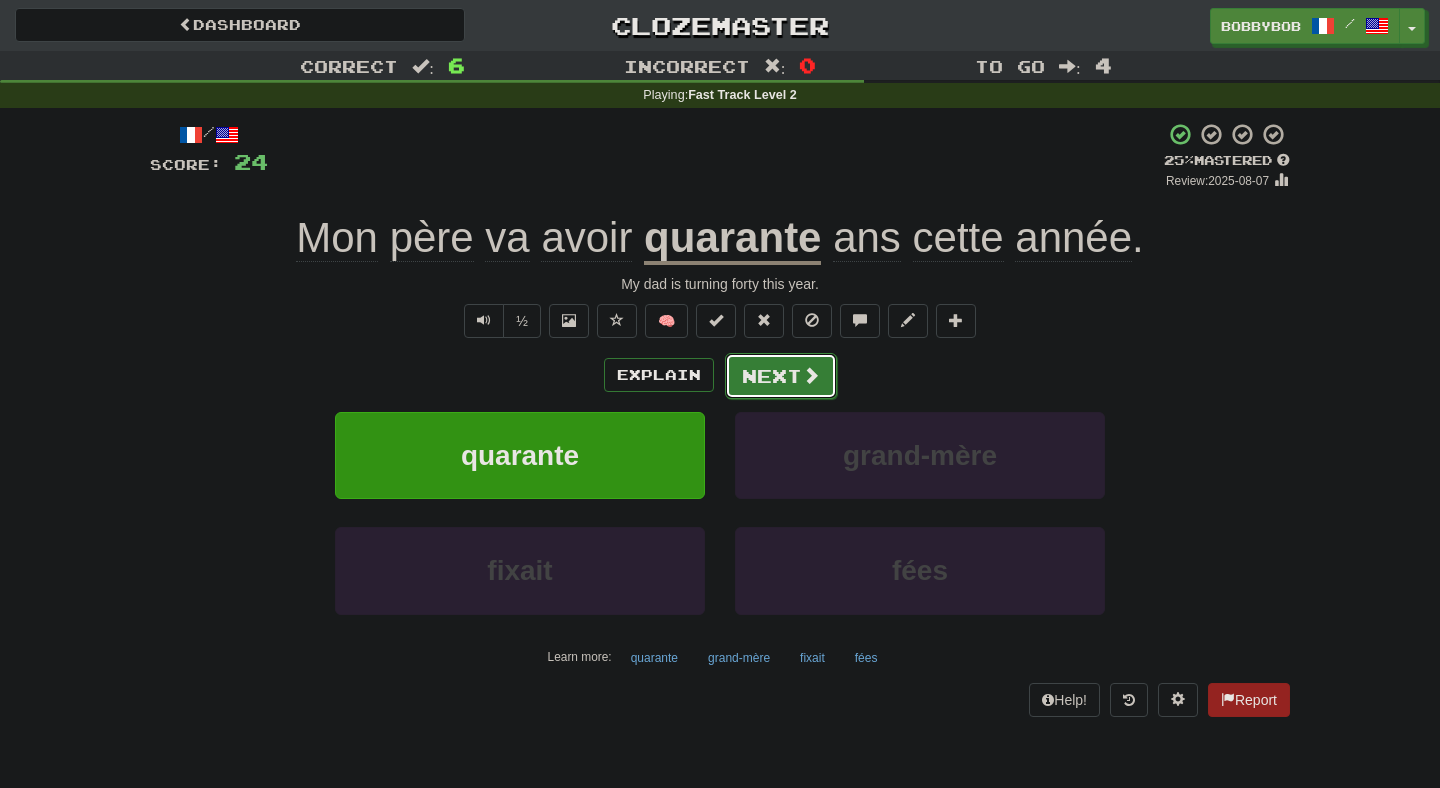 click on "Next" at bounding box center (781, 376) 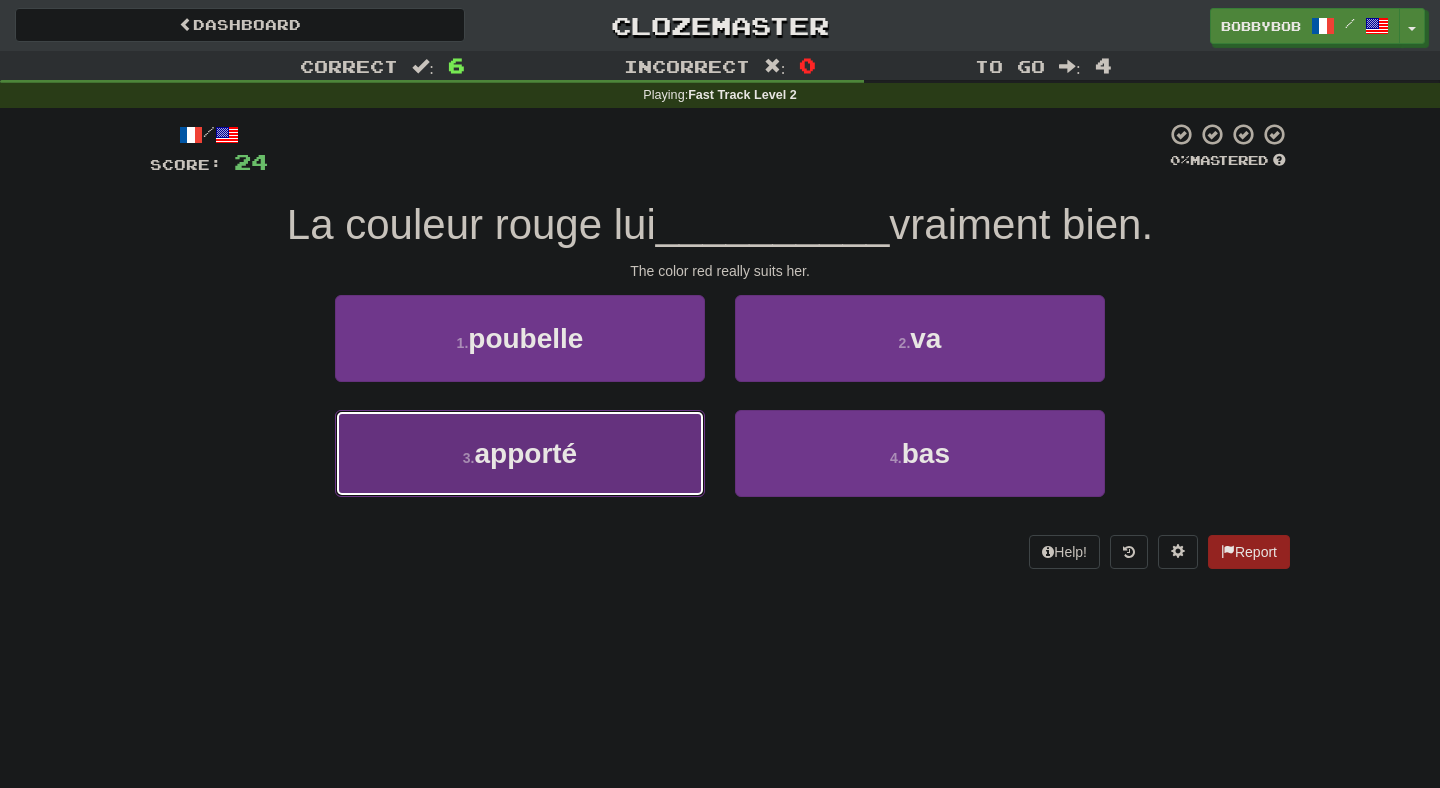 click on "3 .  apporté" at bounding box center [520, 453] 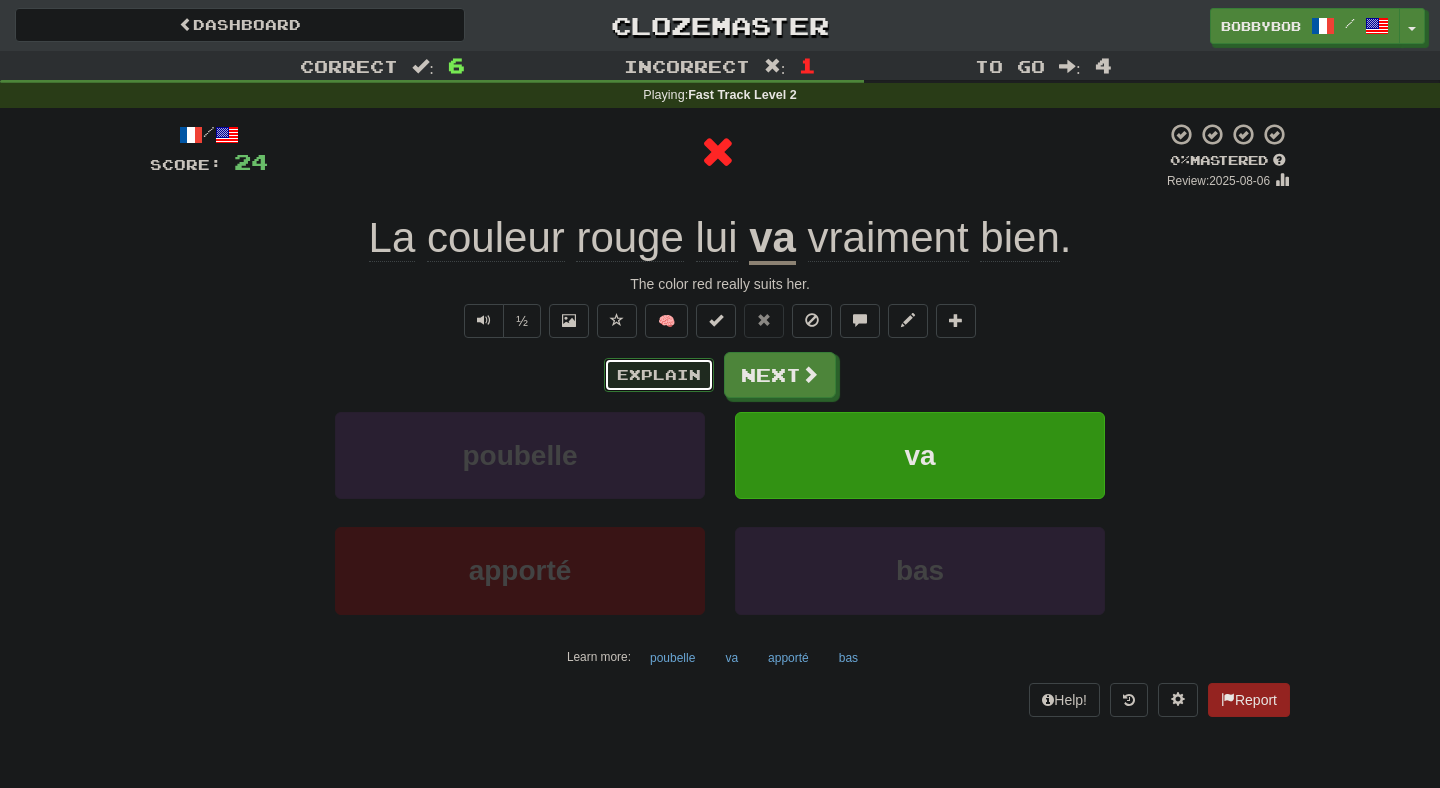 click on "Explain" at bounding box center (659, 375) 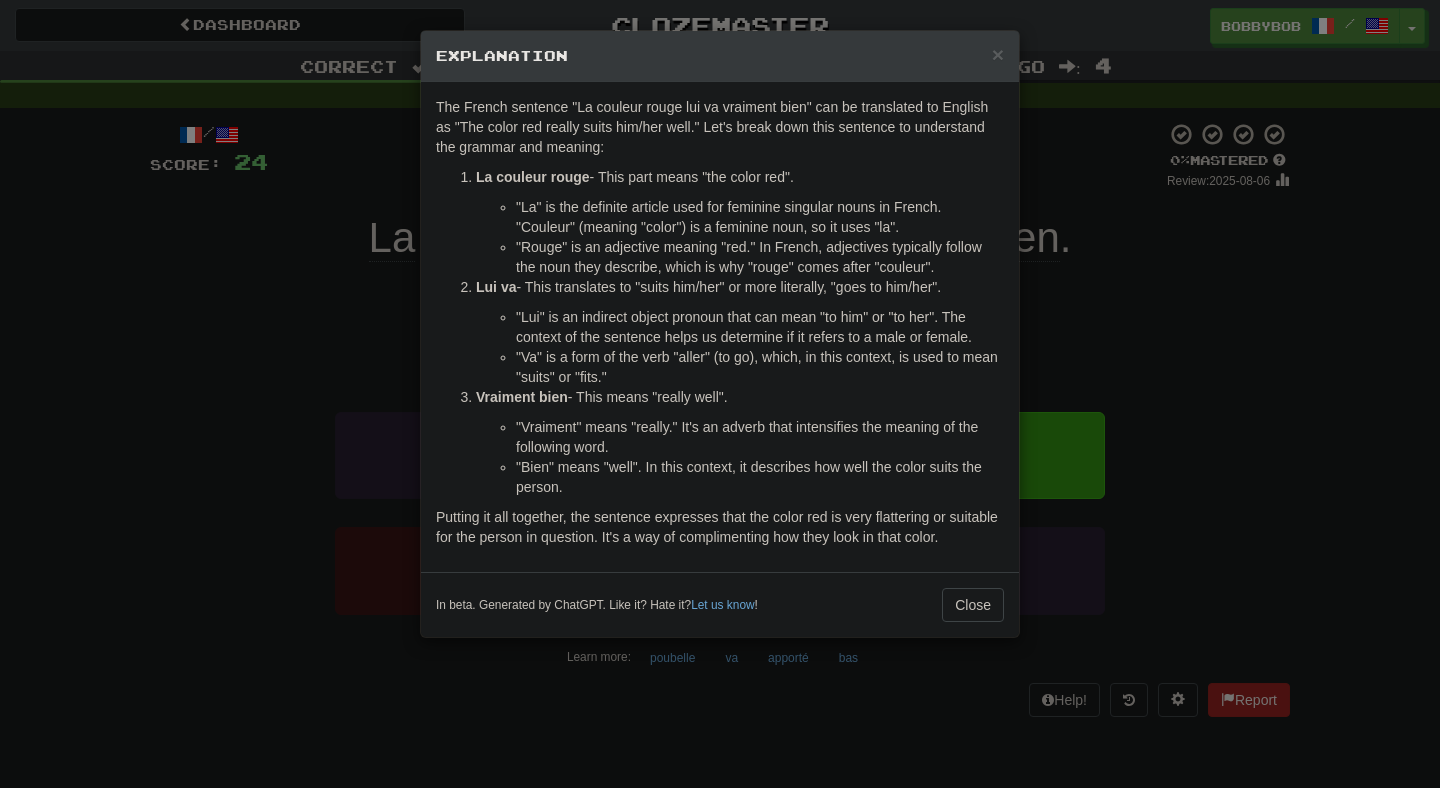 click on "The French sentence "La couleur rouge lui va vraiment bien" can be translated to English as "The color red really suits him/her well." Let's break down this sentence to understand the grammar and meaning:
La couleur rouge  - This part means "the color red".
"La" is the definite article used for feminine singular nouns in French. "Couleur" (meaning "color") is a feminine noun, so it uses "la".
"Rouge" is an adjective meaning "red." In French, adjectives typically follow the noun they describe, which is why "rouge" comes after "couleur".
Lui va  - This translates to "suits him/her" or more literally, "goes to him/her".
"Lui" is an indirect object pronoun that can mean "to him" or "to her". The context of the sentence helps us determine if it refers to a male or female.
"Va" is a form of the verb "aller" (to go), which, in this context, is used to mean "suits" or "fits."
Vraiment bien  - This means "really well"." at bounding box center [720, 327] 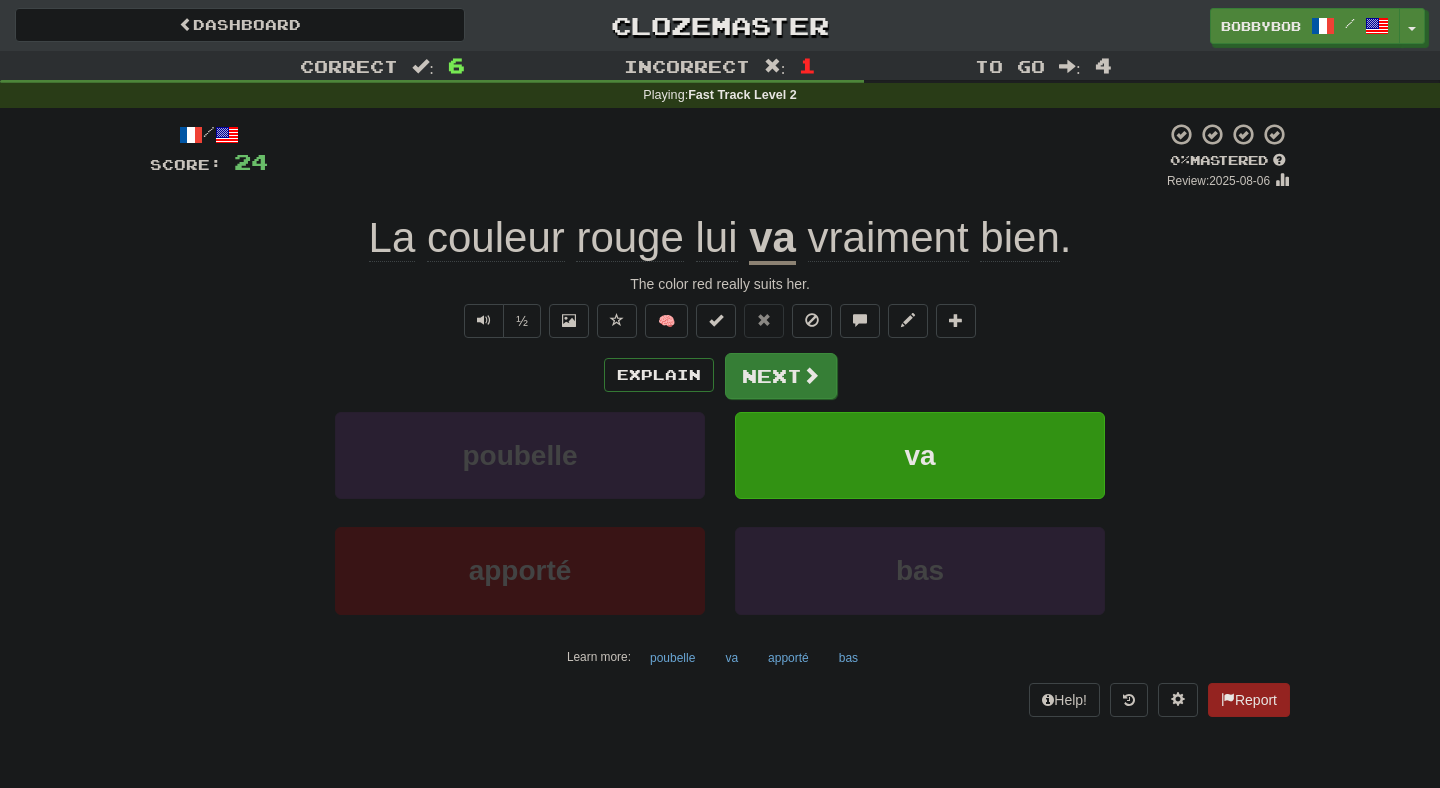 click on "/  Score:   24 0 %  Mastered Review:  2025-08-06 La   couleur   rouge   lui   va   vraiment   bien . The color red really suits her. ½ 🧠 Explain Next poubelle va apporté bas Learn more: poubelle va apporté bas  Help!  Report" at bounding box center (720, 419) 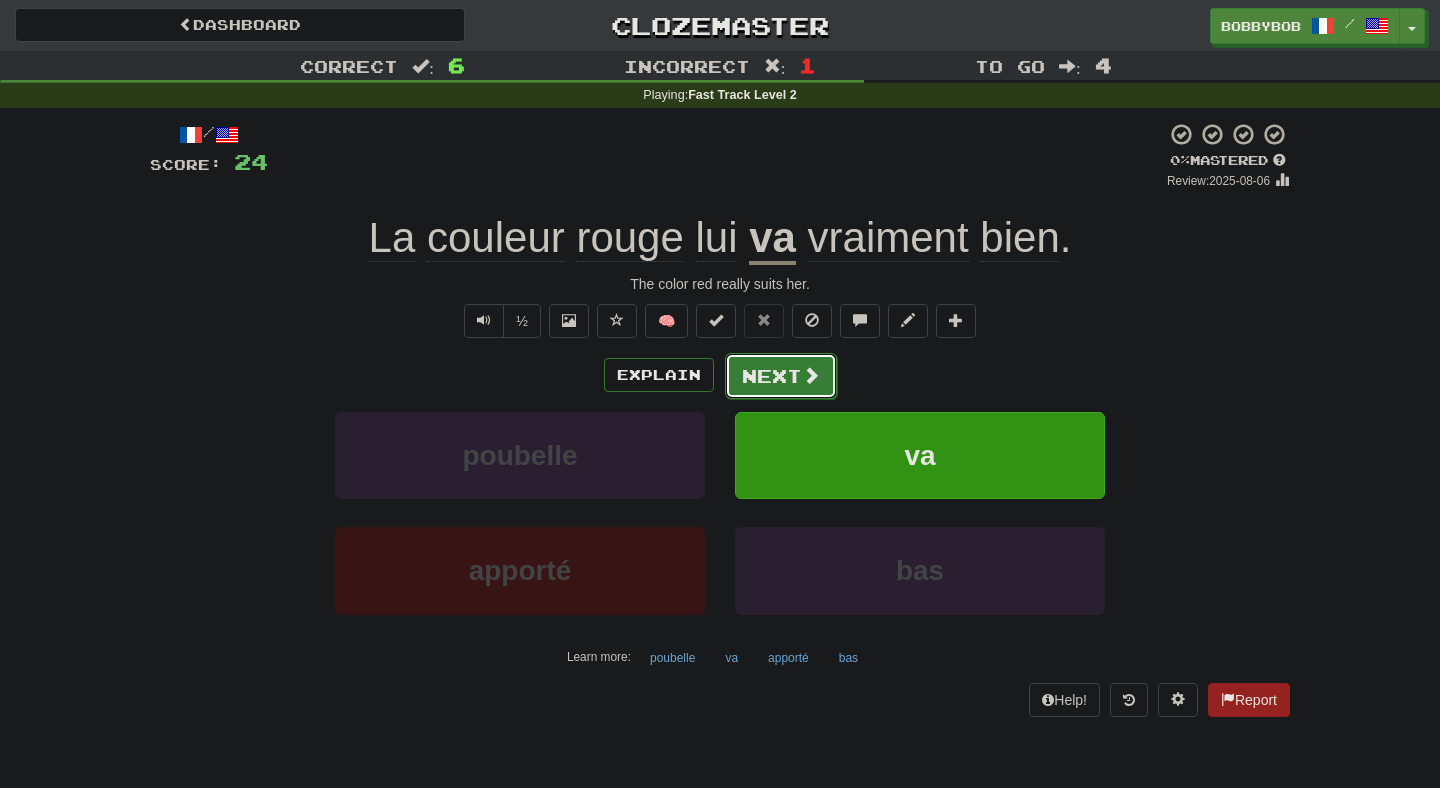 click on "Next" at bounding box center [781, 376] 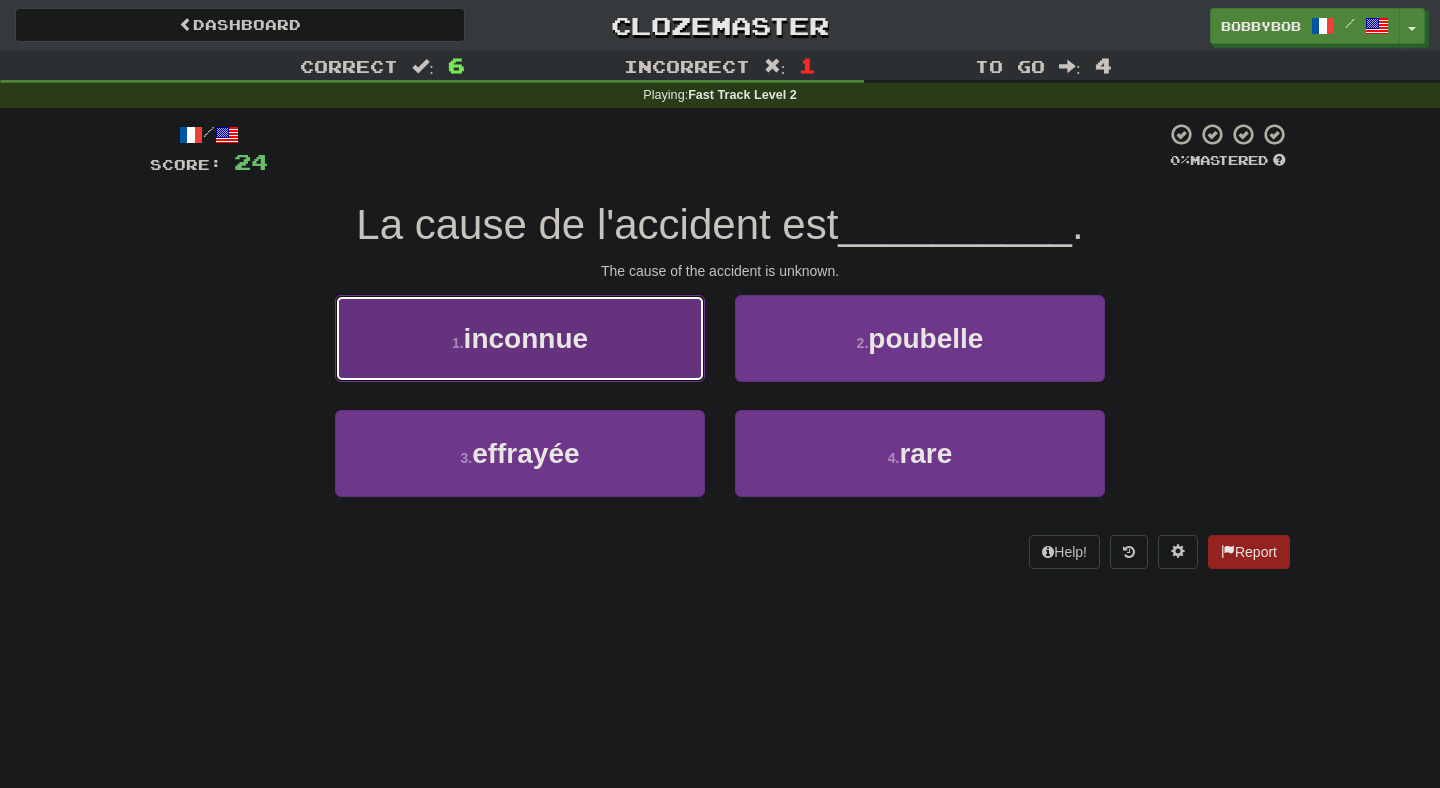 click on "1 .  inconnue" at bounding box center (520, 338) 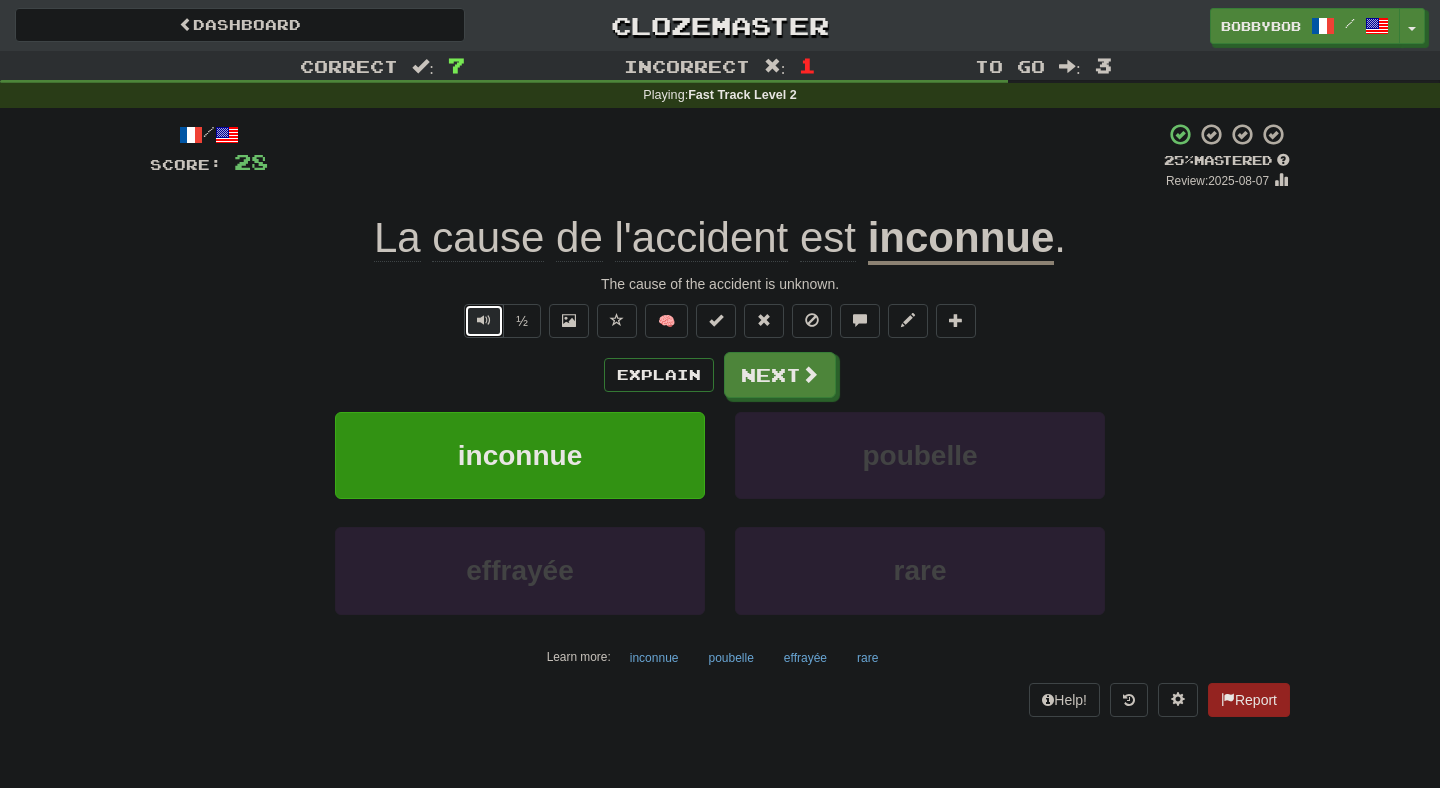 click at bounding box center (484, 321) 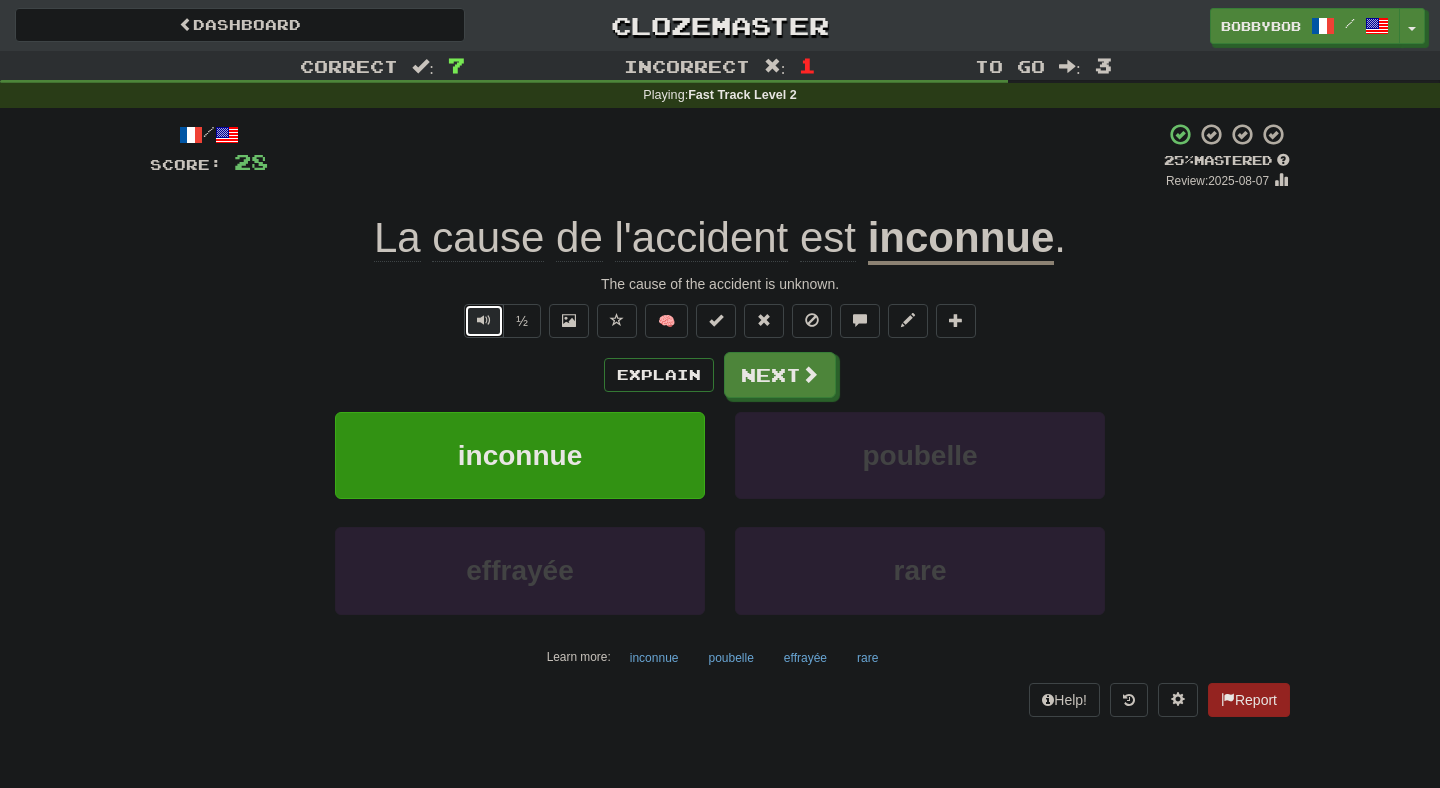 click at bounding box center [484, 321] 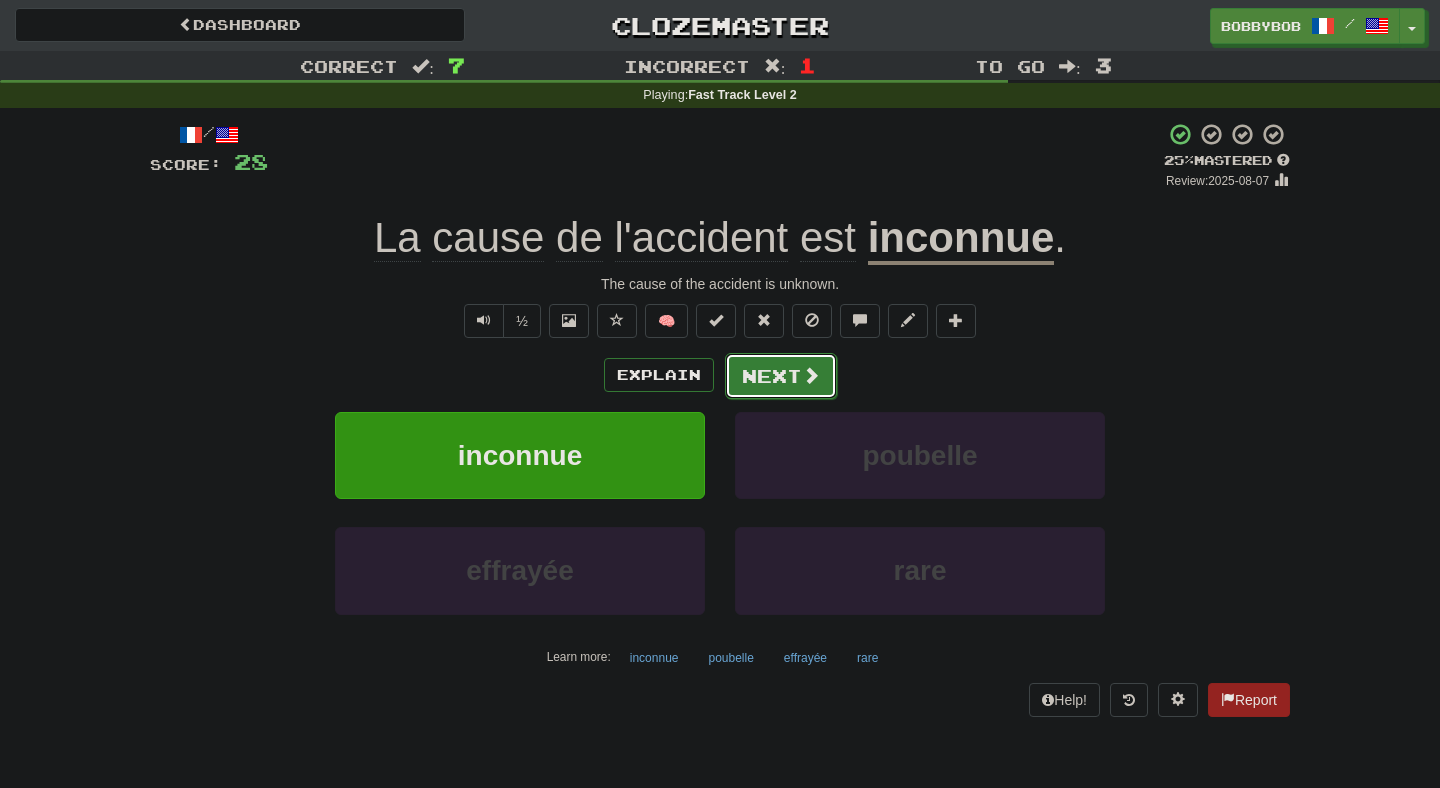 click on "Next" at bounding box center (781, 376) 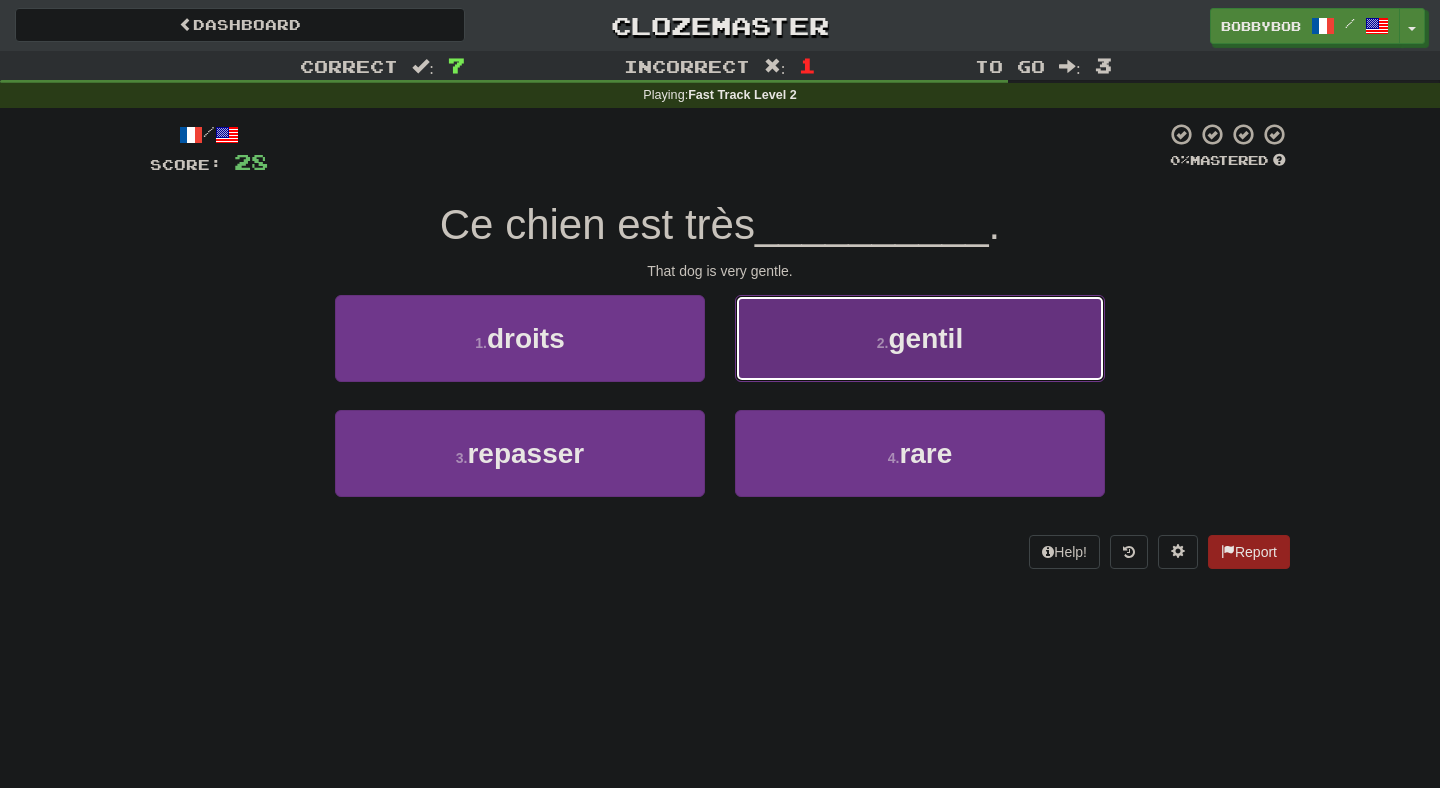 click on "2 .  gentil" at bounding box center [920, 338] 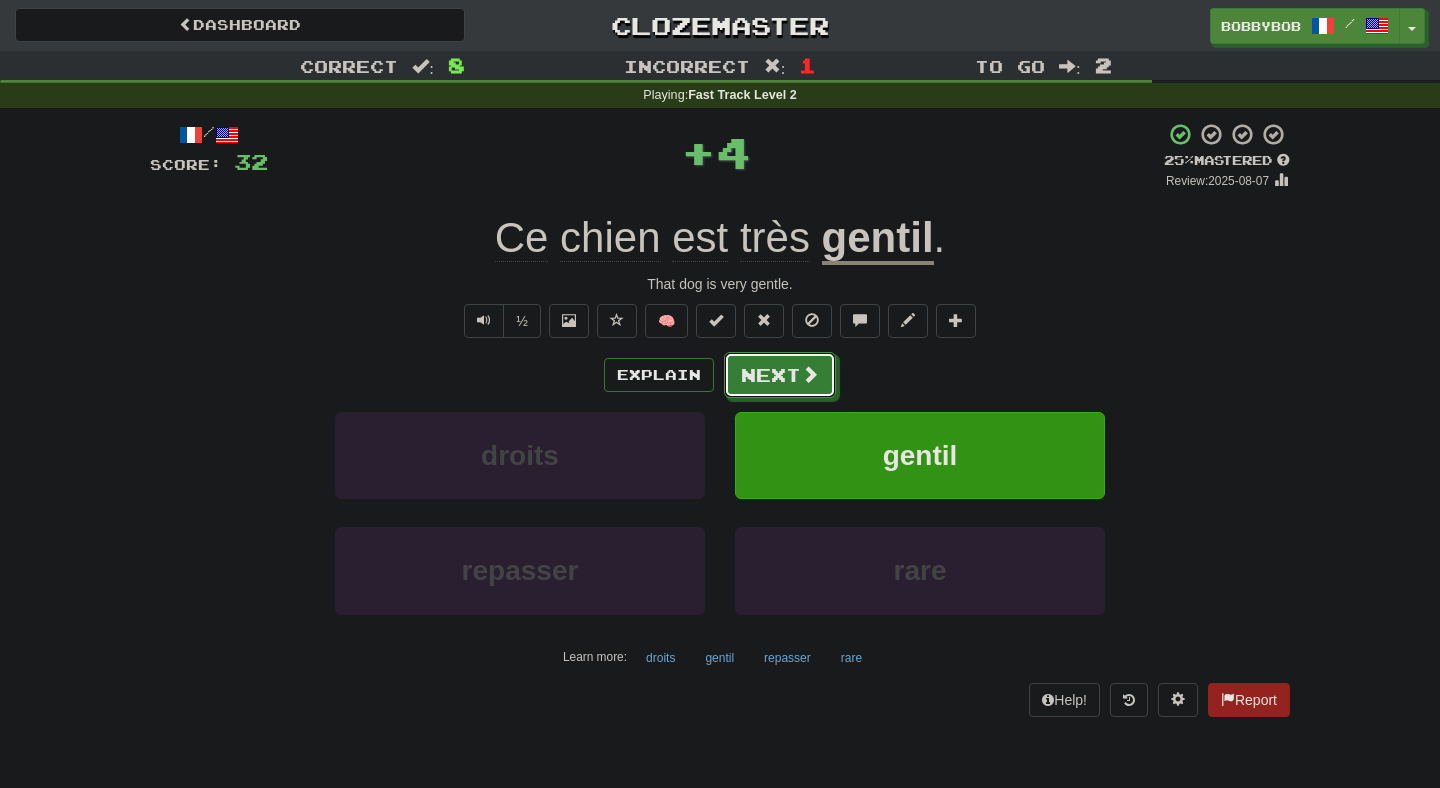 click on "Next" at bounding box center [780, 375] 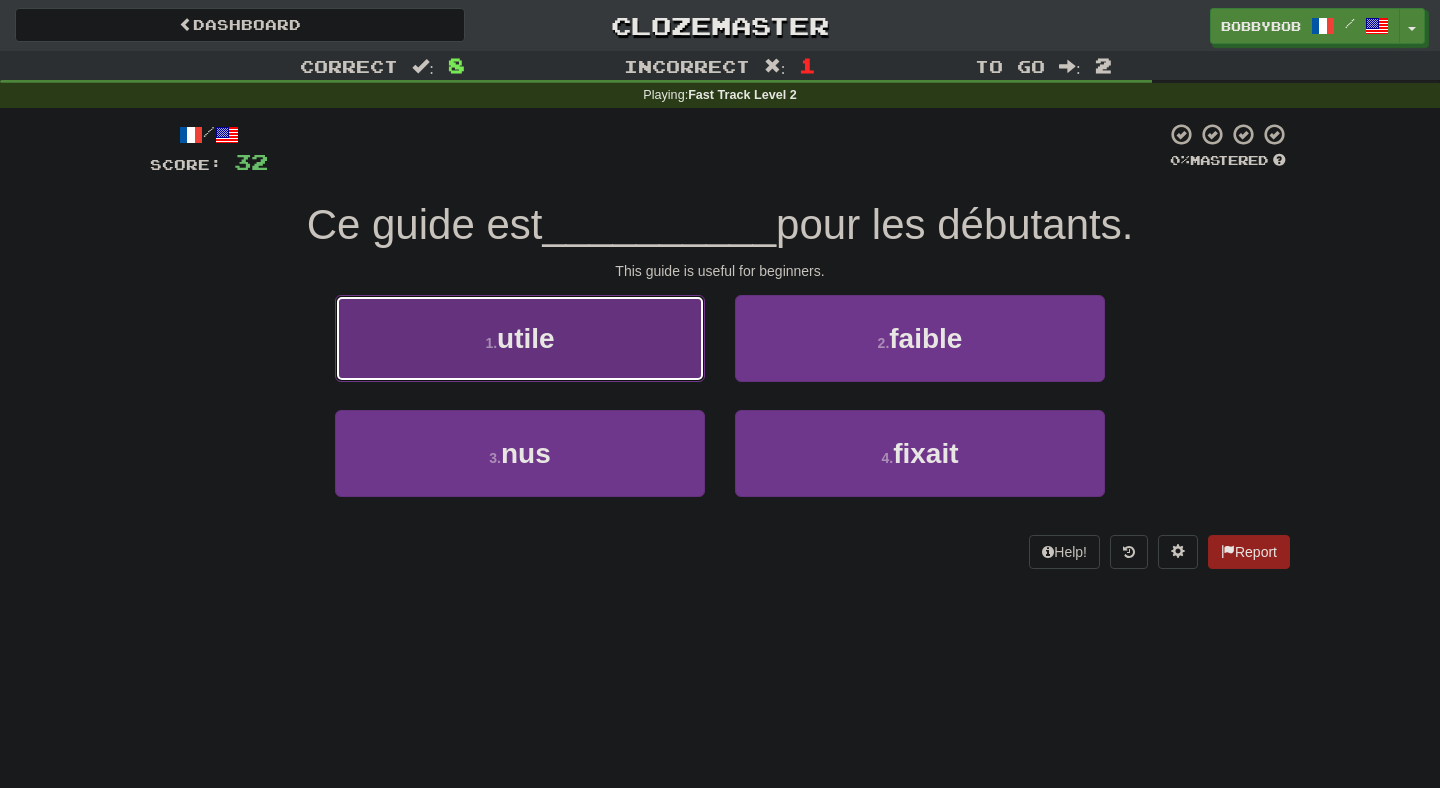 click on "1 .  utile" at bounding box center (520, 338) 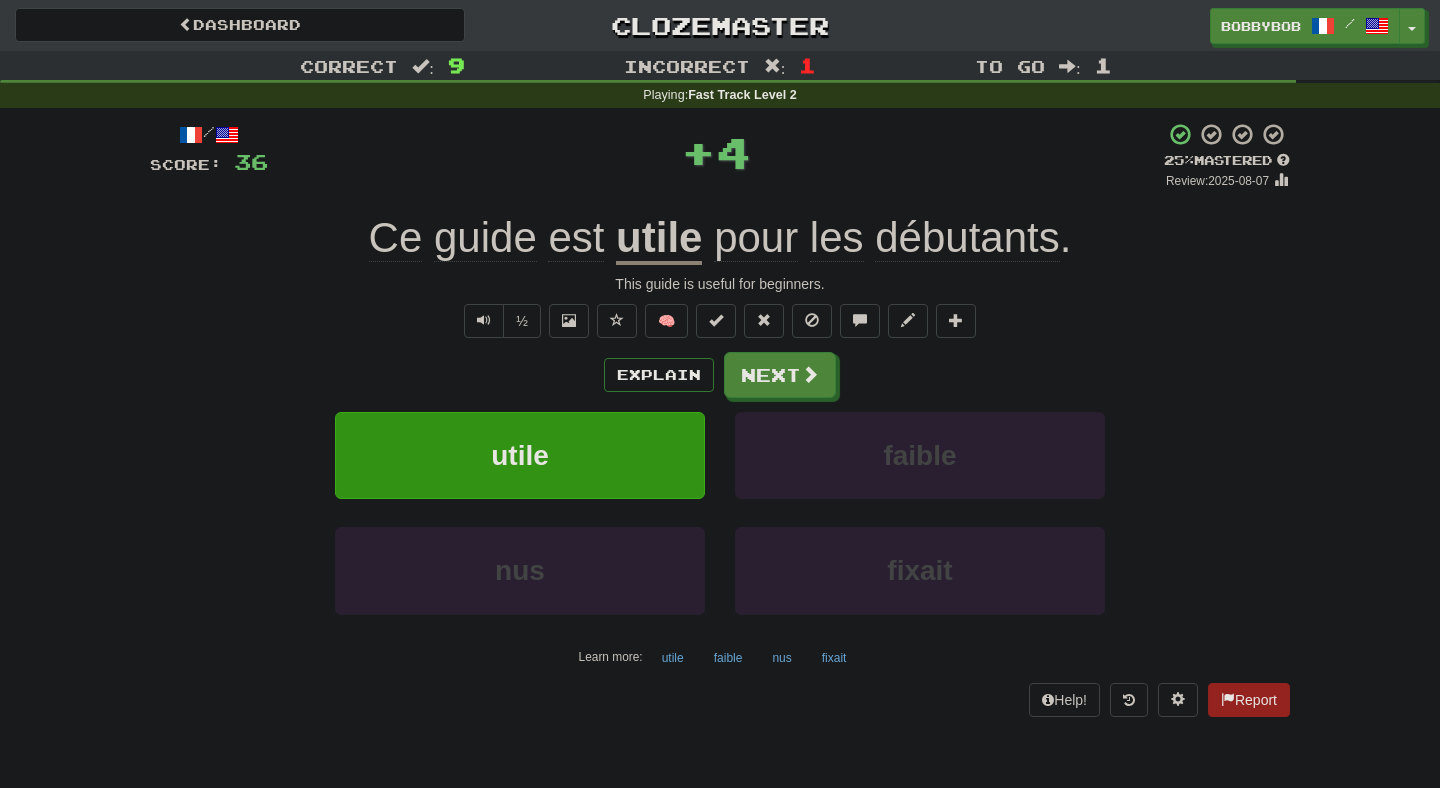 click on "/  Score:   36 + 4 25 %  Mastered Review:  2025-08-07 Ce   guide   est   utile   pour   les   débutants . This guide is useful for beginners. ½ 🧠 Explain Next utile faible nus fixait Learn more: utile faible nus fixait  Help!  Report" at bounding box center [720, 419] 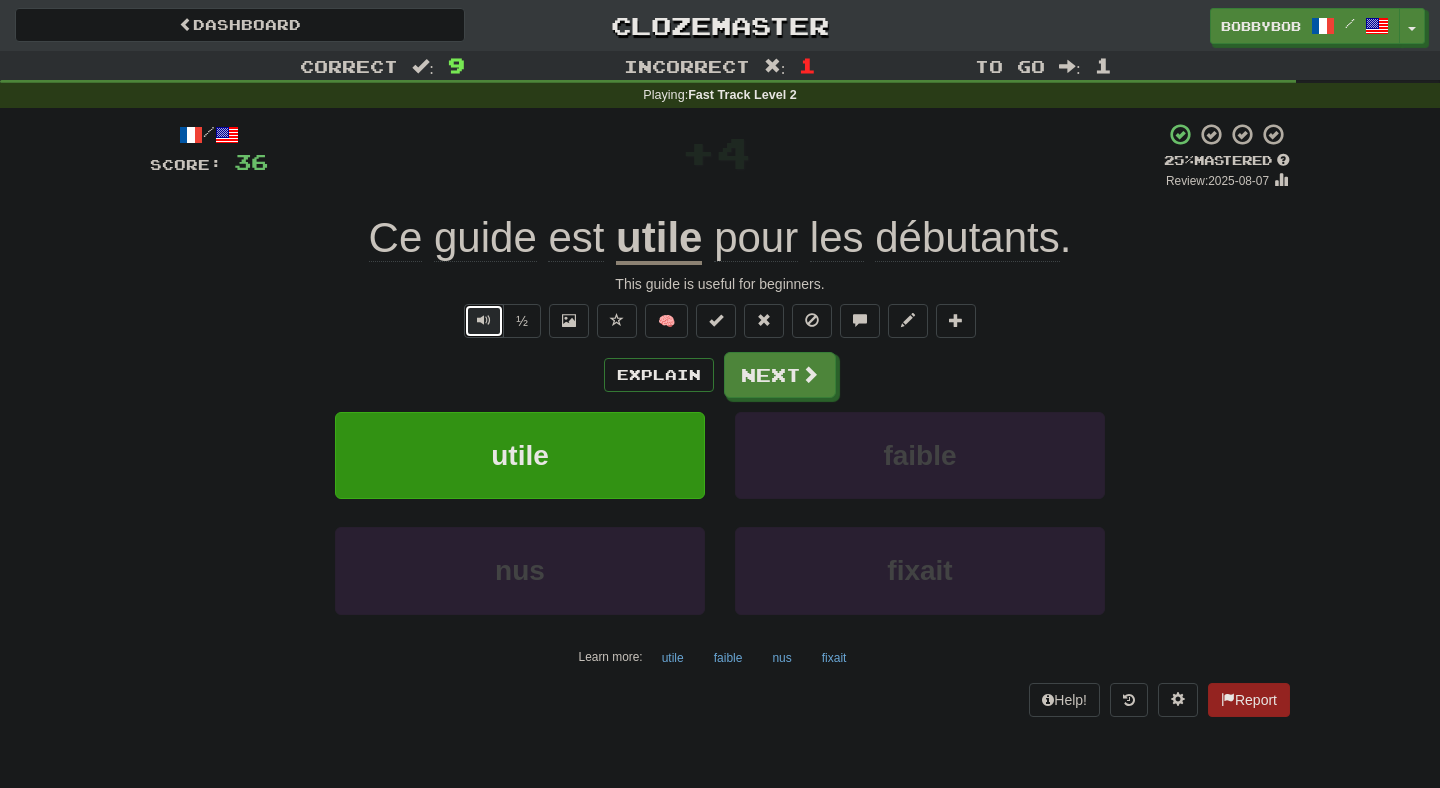 click at bounding box center (484, 321) 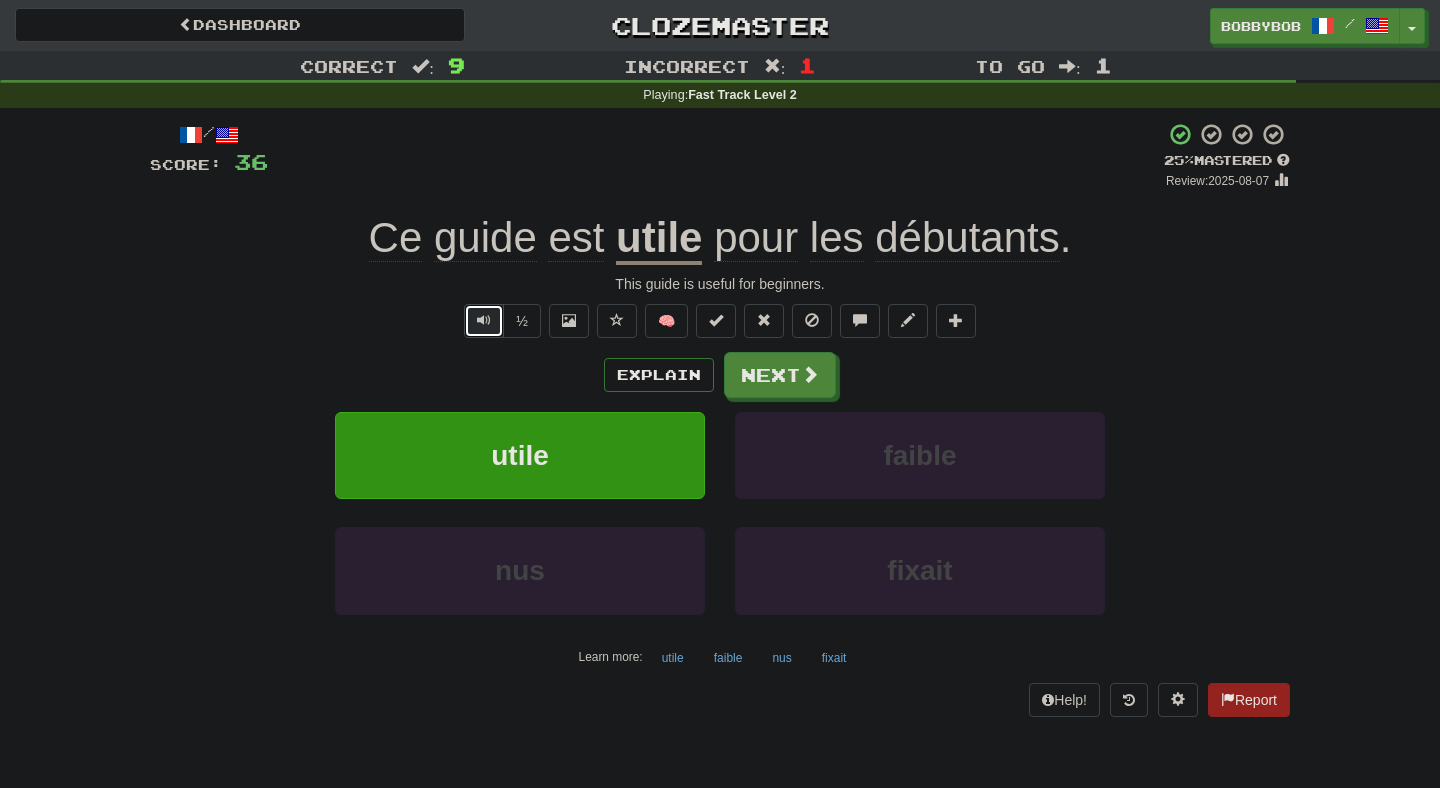 click at bounding box center [484, 321] 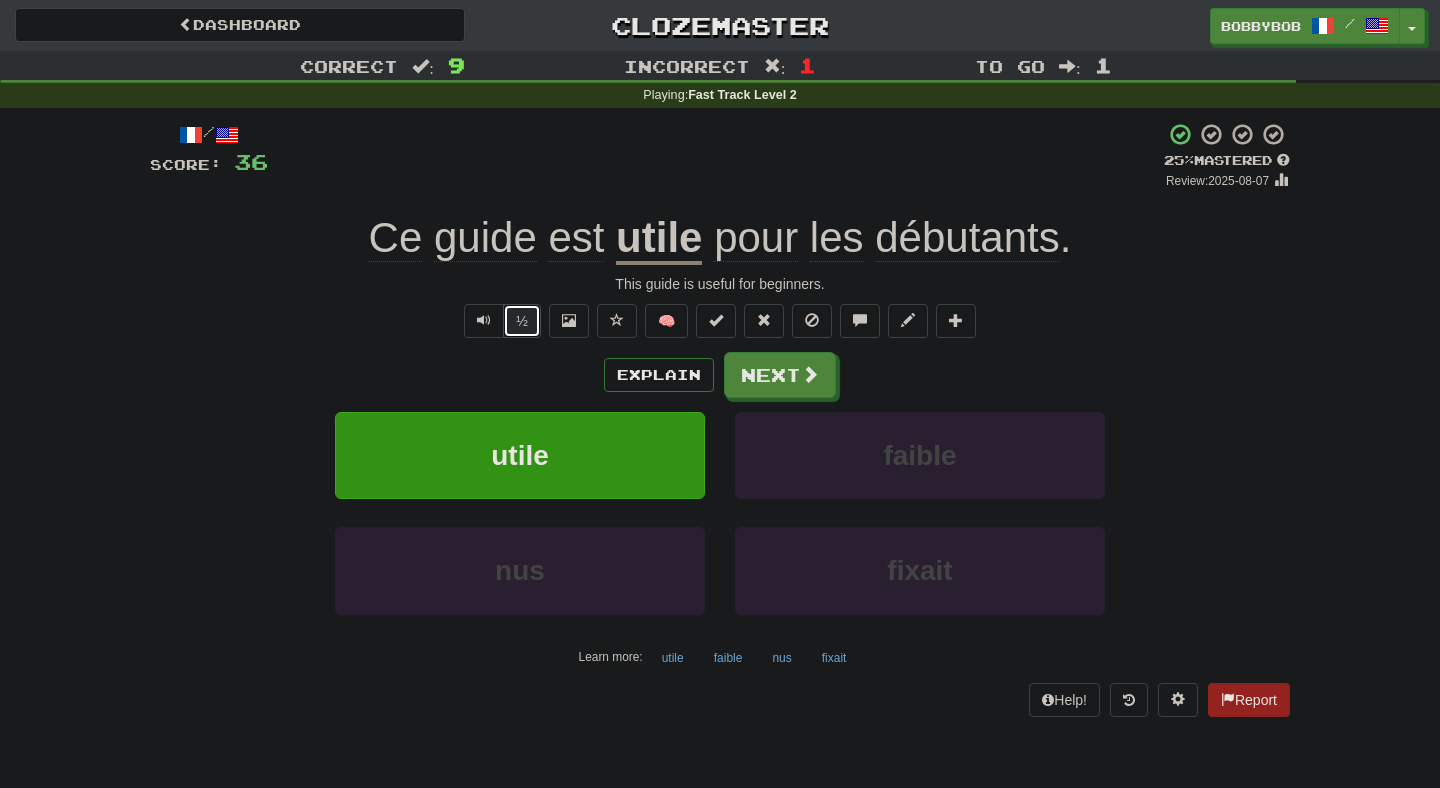 click on "½" at bounding box center (522, 321) 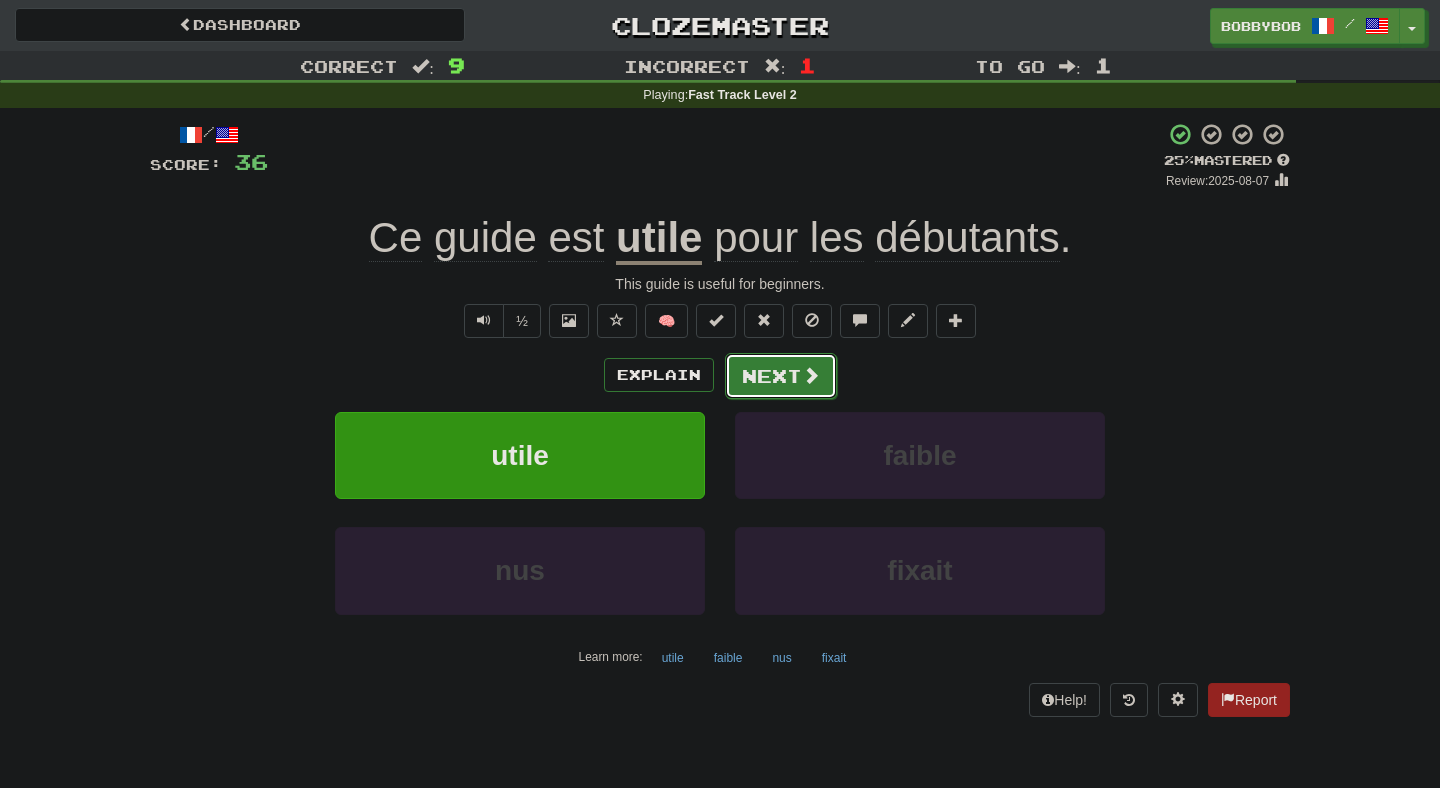 click on "Next" at bounding box center (781, 376) 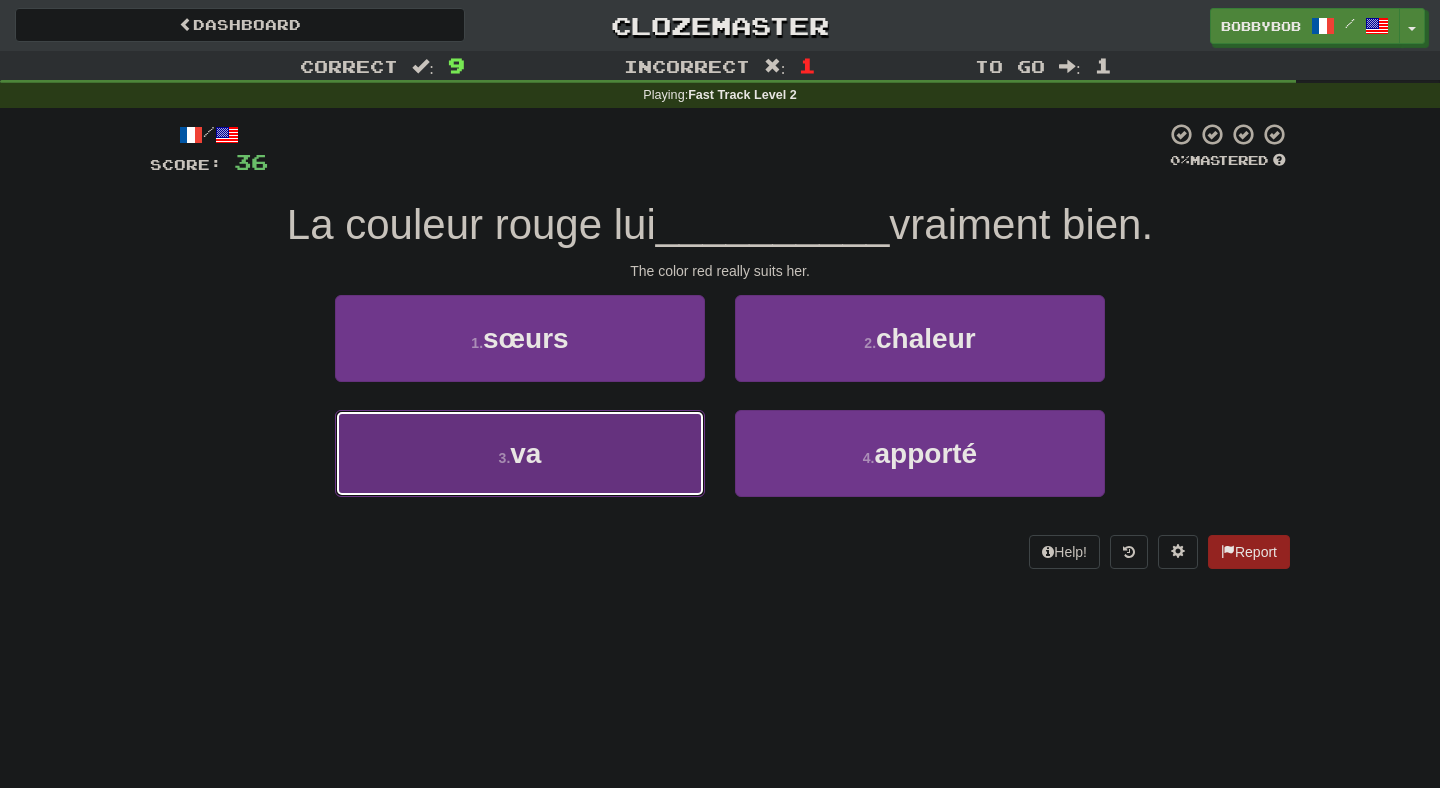 click on "3 .  va" at bounding box center [520, 453] 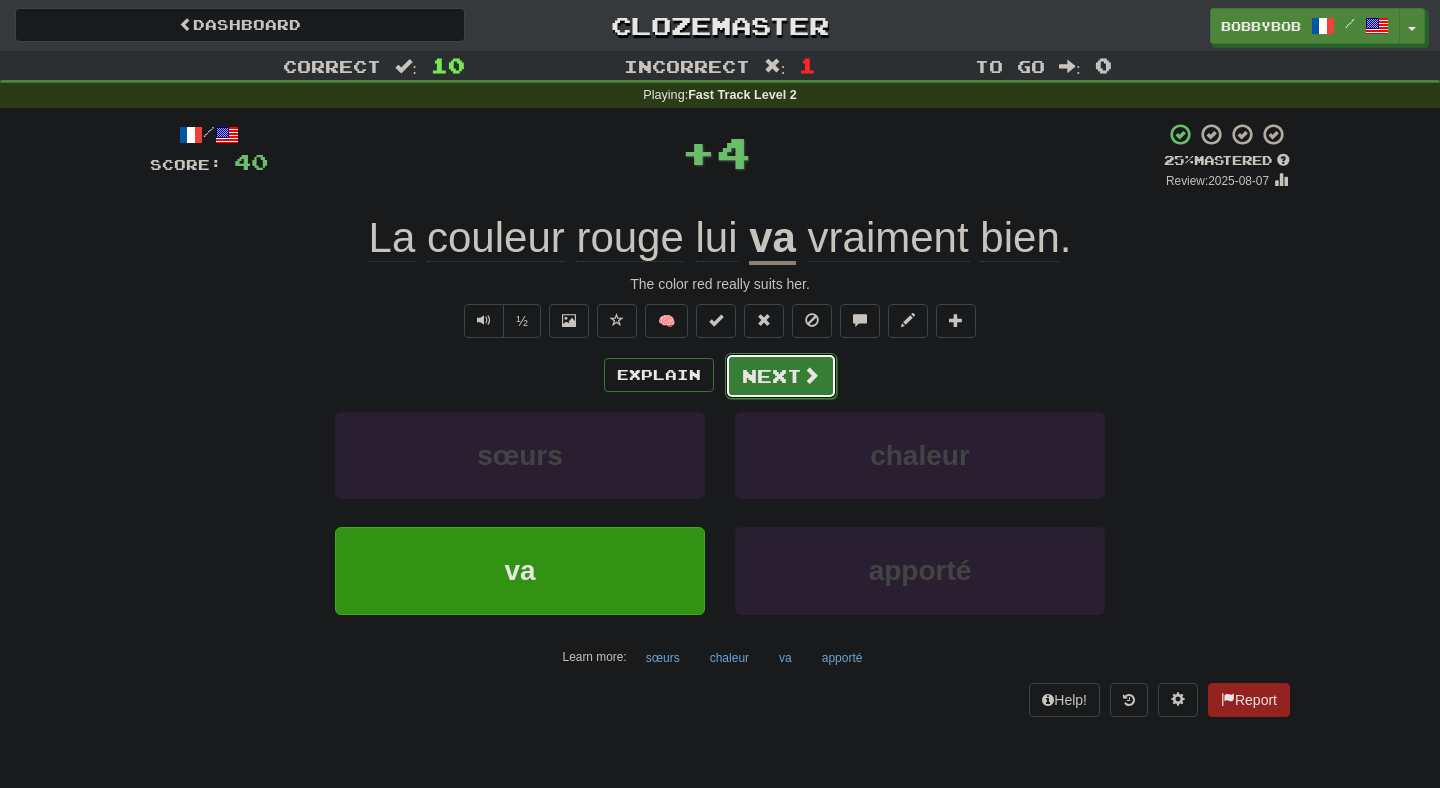 click on "Next" at bounding box center [781, 376] 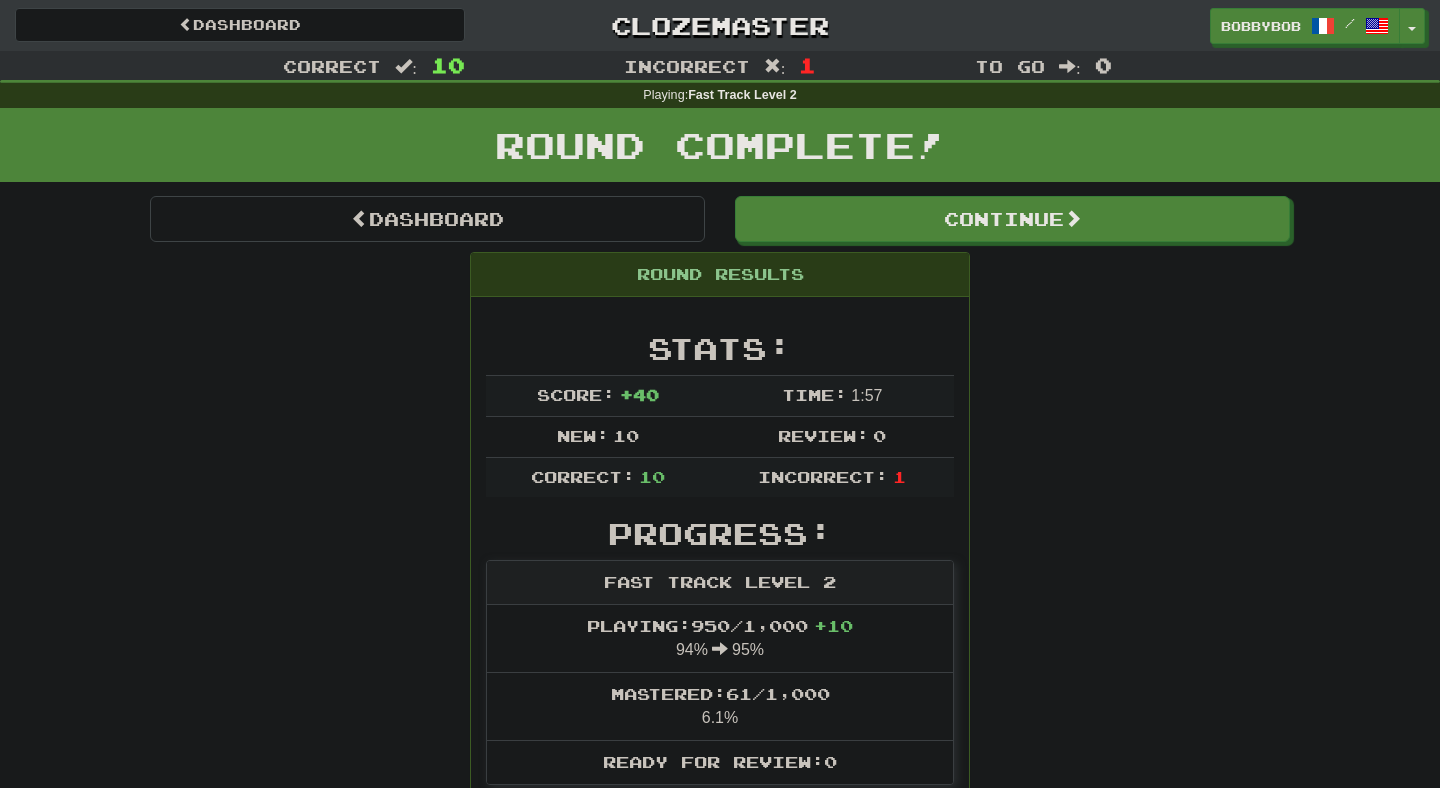 click on "Dashboard Continue  Round Results Stats: Score:   + 40 Time:   1 : 57 New:   10 Review:   0 Correct:   10 Incorrect:   1 Progress: Fast Track Level 2 Playing:  950  /  1,000 + 10 94% 95% Mastered:  61  /  1,000 6.1% Ready for Review:  0  /  Level:  57 162  points to level  58  - keep going! Ranked:  286 th  this week Sentences:  Report La robe était d'une  qualité  excellente. The dress was of excellent quality.  Report La plus  grande  partie de l'argent a été dépensée. The greater part of the money was spent.  Report Il est  très  respecté dans son domaine. He is highly respected in his field.  Report Faites attention en  coupant  les oignons. Be careful while cutting the onions.  Report Le diamant était une pierre  solide . The diamond was a solid rock.  Report Mon père va avoir  quarante  ans cette année. My dad is turning forty this year.  Report La couleur rouge lui  va  vraiment bien. The color red really suits her.  Report La cause de l'accident est  inconnue .  Report Ce chien est très" at bounding box center (720, 1137) 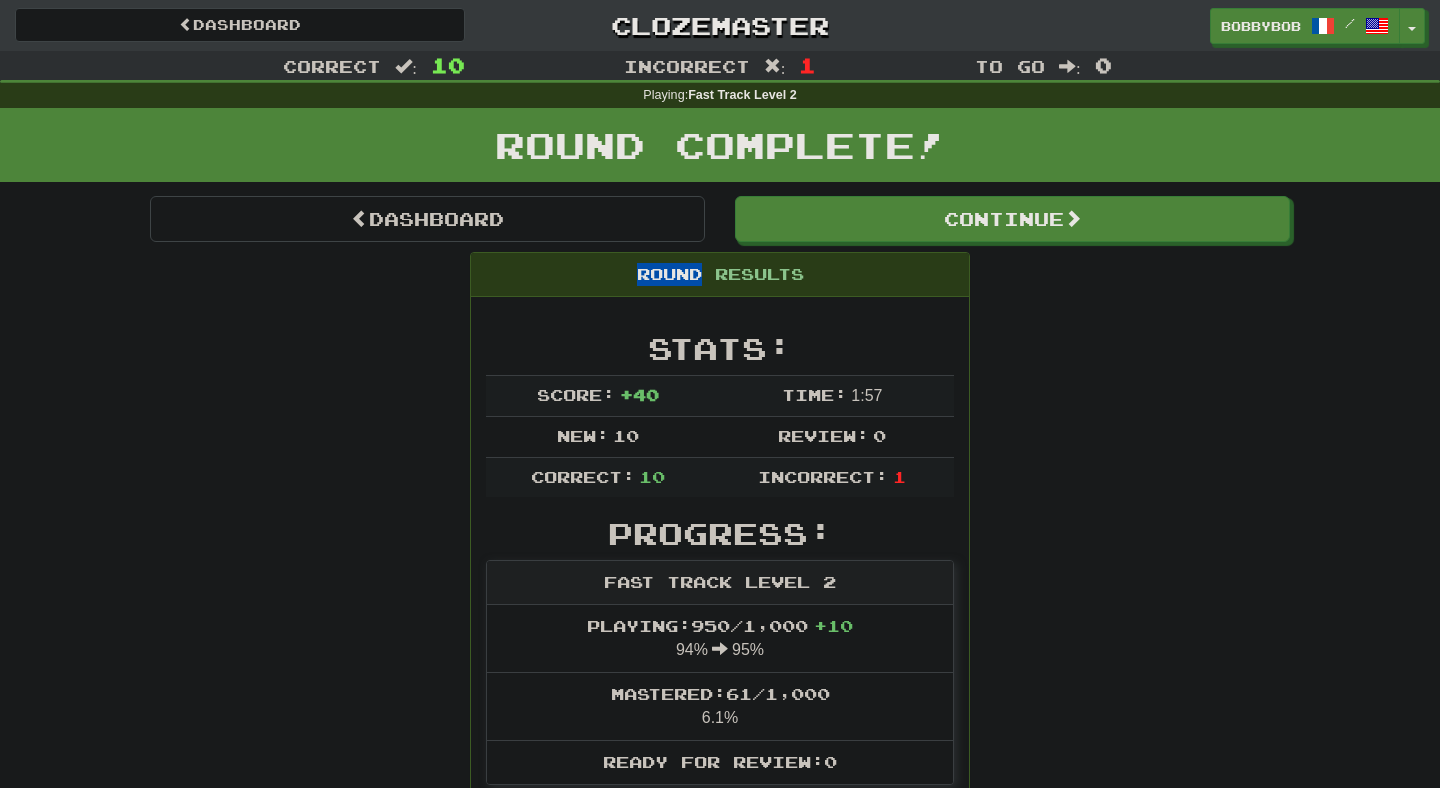 click on "Dashboard Continue  Round Results Stats: Score:   + 40 Time:   1 : 57 New:   10 Review:   0 Correct:   10 Incorrect:   1 Progress: Fast Track Level 2 Playing:  950  /  1,000 + 10 94% 95% Mastered:  61  /  1,000 6.1% Ready for Review:  0  /  Level:  57 162  points to level  58  - keep going! Ranked:  286 th  this week Sentences:  Report La robe était d'une  qualité  excellente. The dress was of excellent quality.  Report La plus  grande  partie de l'argent a été dépensée. The greater part of the money was spent.  Report Il est  très  respecté dans son domaine. He is highly respected in his field.  Report Faites attention en  coupant  les oignons. Be careful while cutting the onions.  Report Le diamant était une pierre  solide . The diamond was a solid rock.  Report Mon père va avoir  quarante  ans cette année. My dad is turning forty this year.  Report La couleur rouge lui  va  vraiment bien. The color red really suits her.  Report La cause de l'accident est  inconnue .  Report Ce chien est très" at bounding box center [720, 1137] 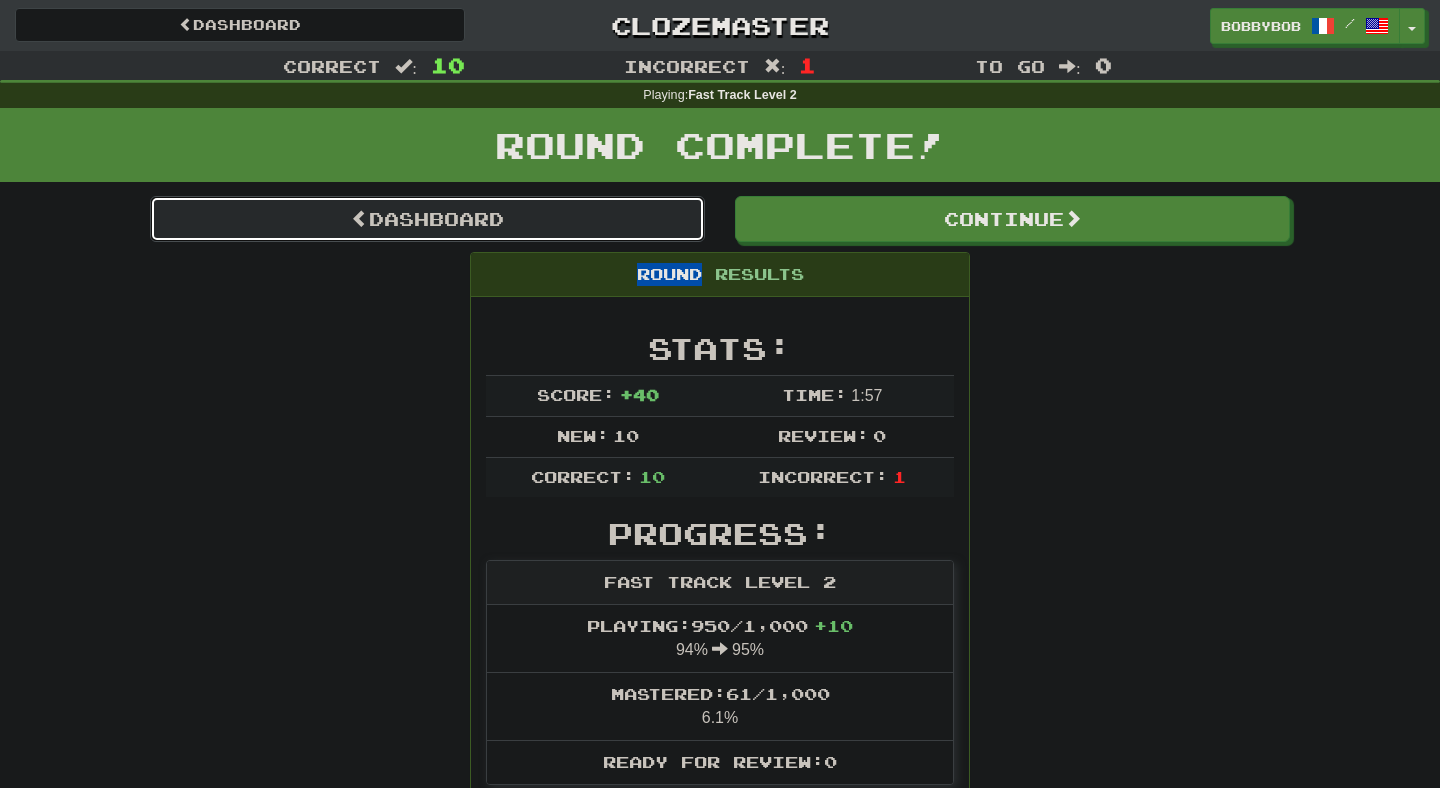 click on "Dashboard" at bounding box center (427, 219) 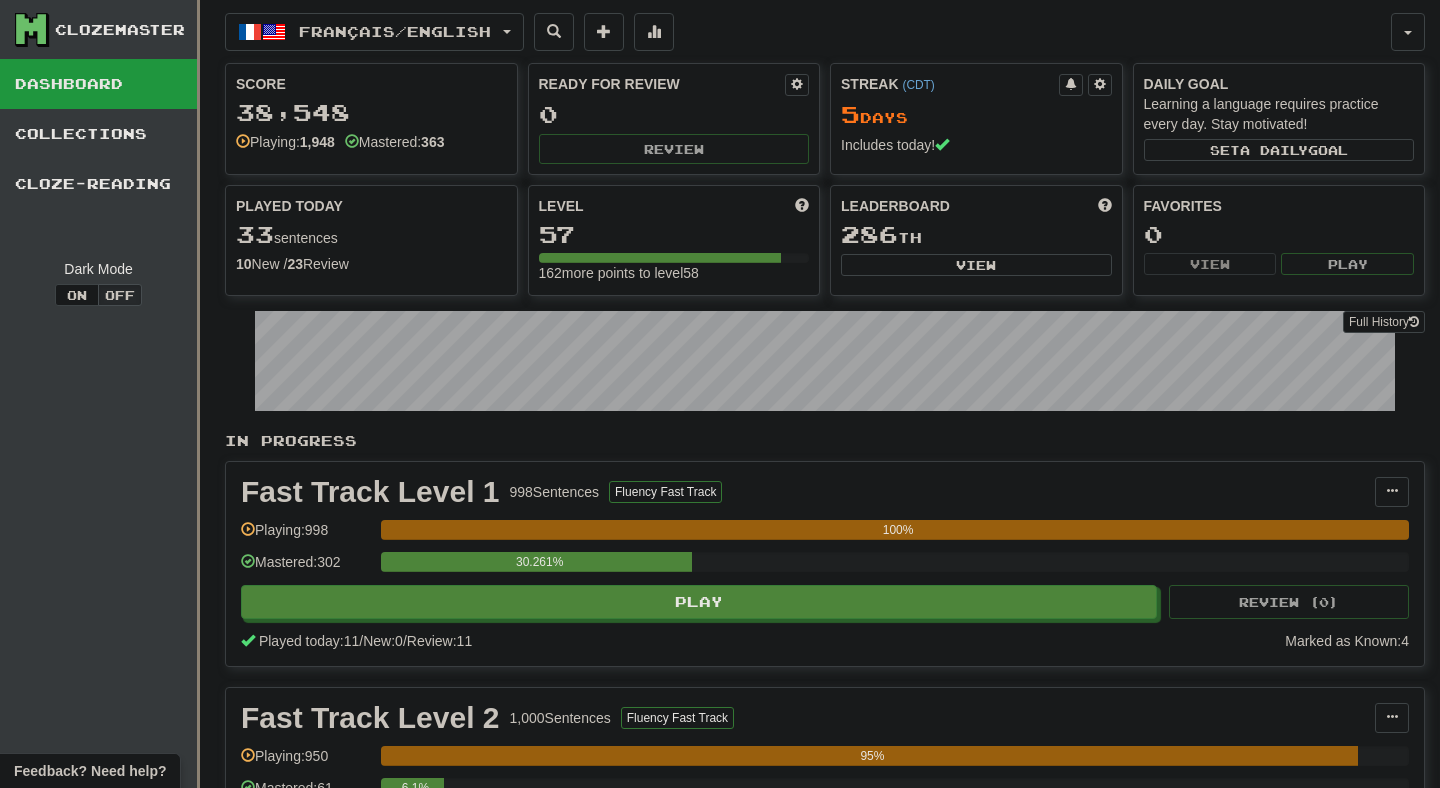 scroll, scrollTop: 0, scrollLeft: 0, axis: both 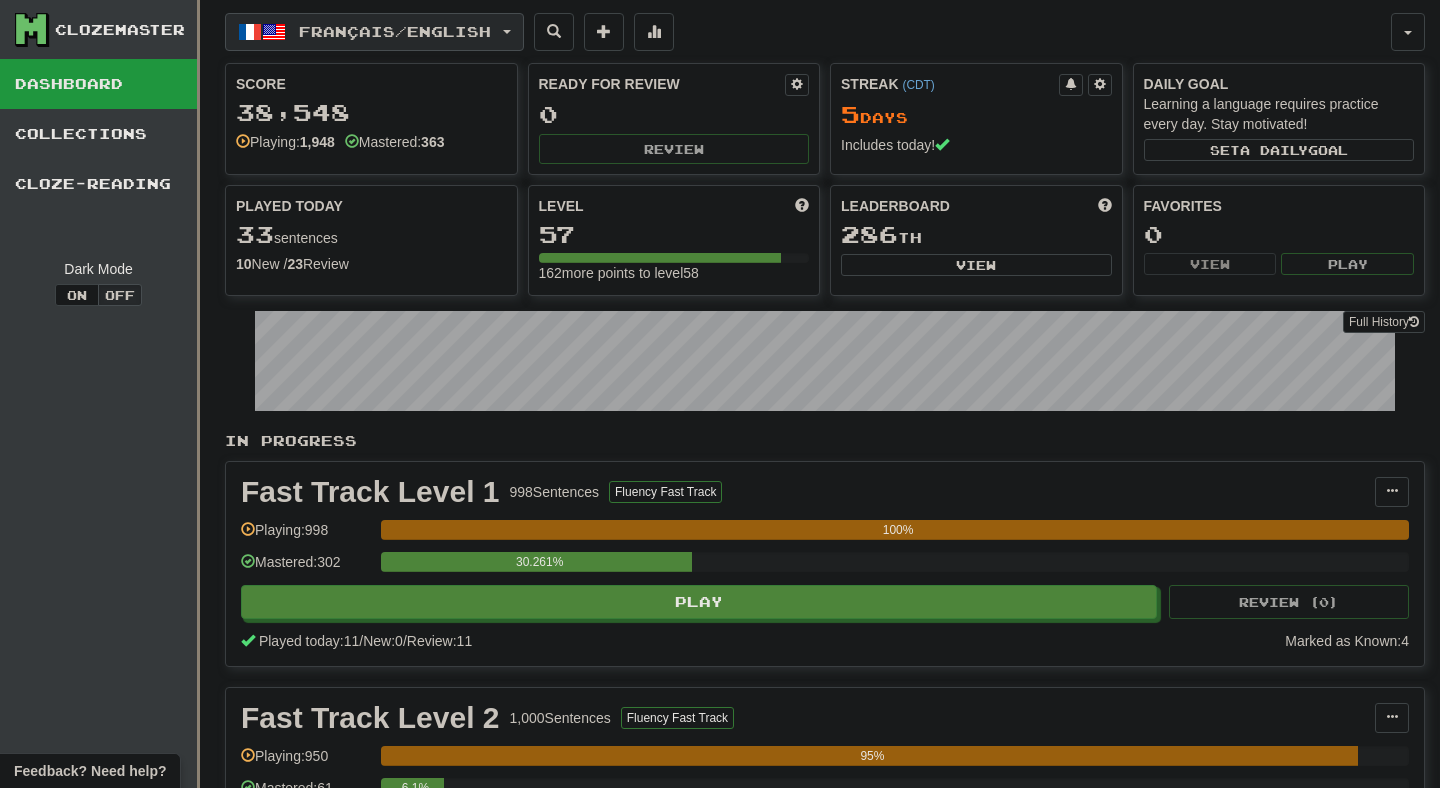 click on "Français  /  English" at bounding box center (374, 32) 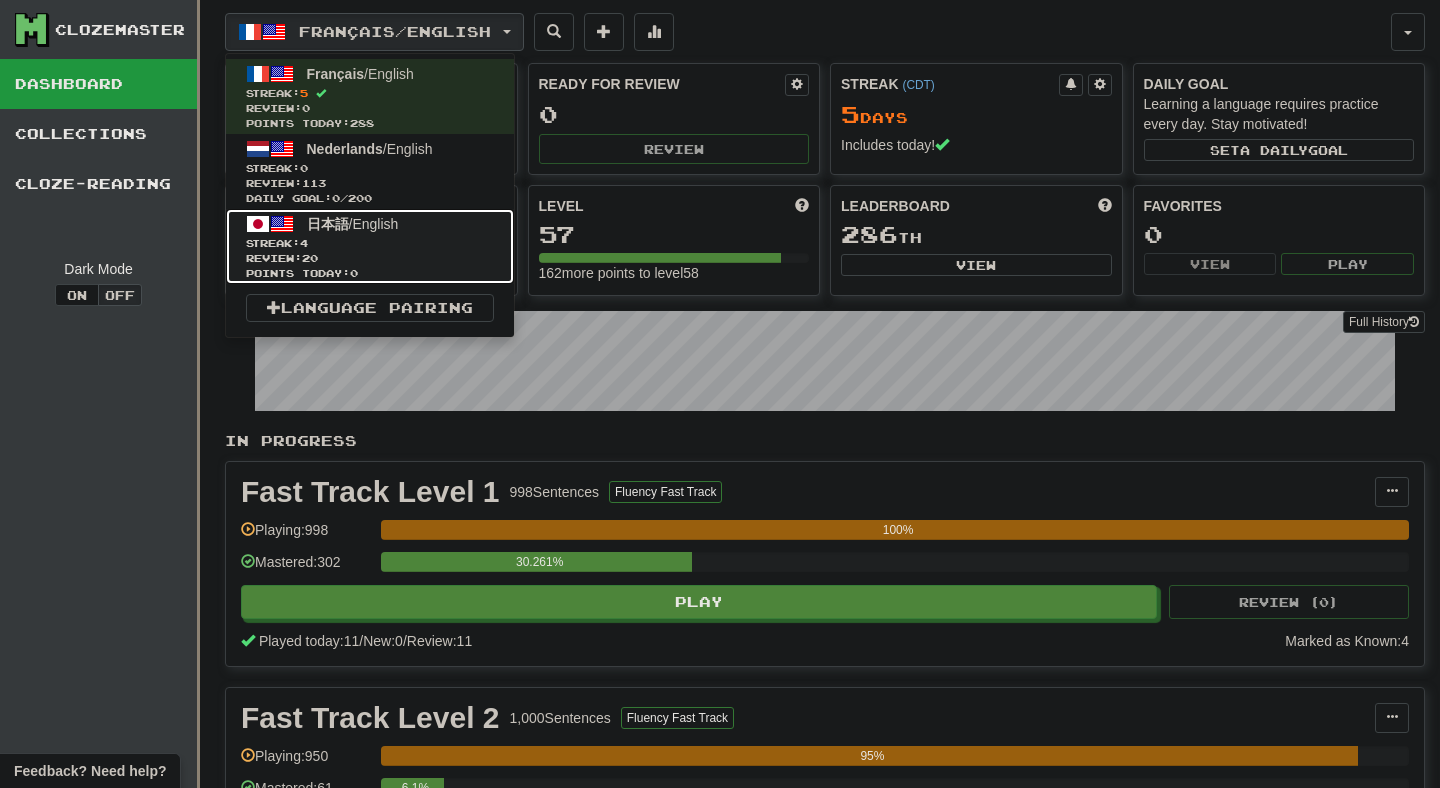 click on "日本語  /  English Streak:  4   Review:  20 Points today:  0" at bounding box center [370, 246] 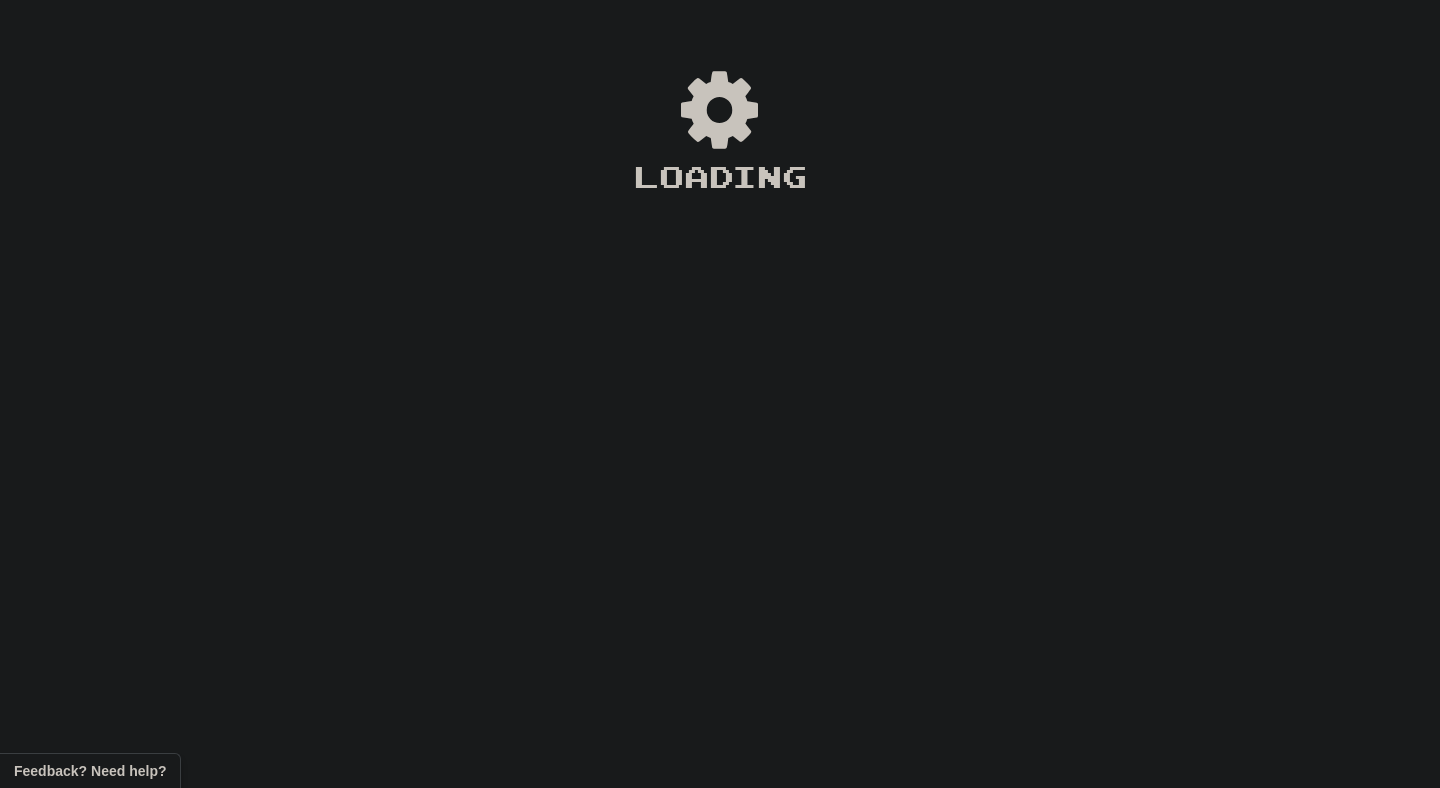 scroll, scrollTop: 0, scrollLeft: 0, axis: both 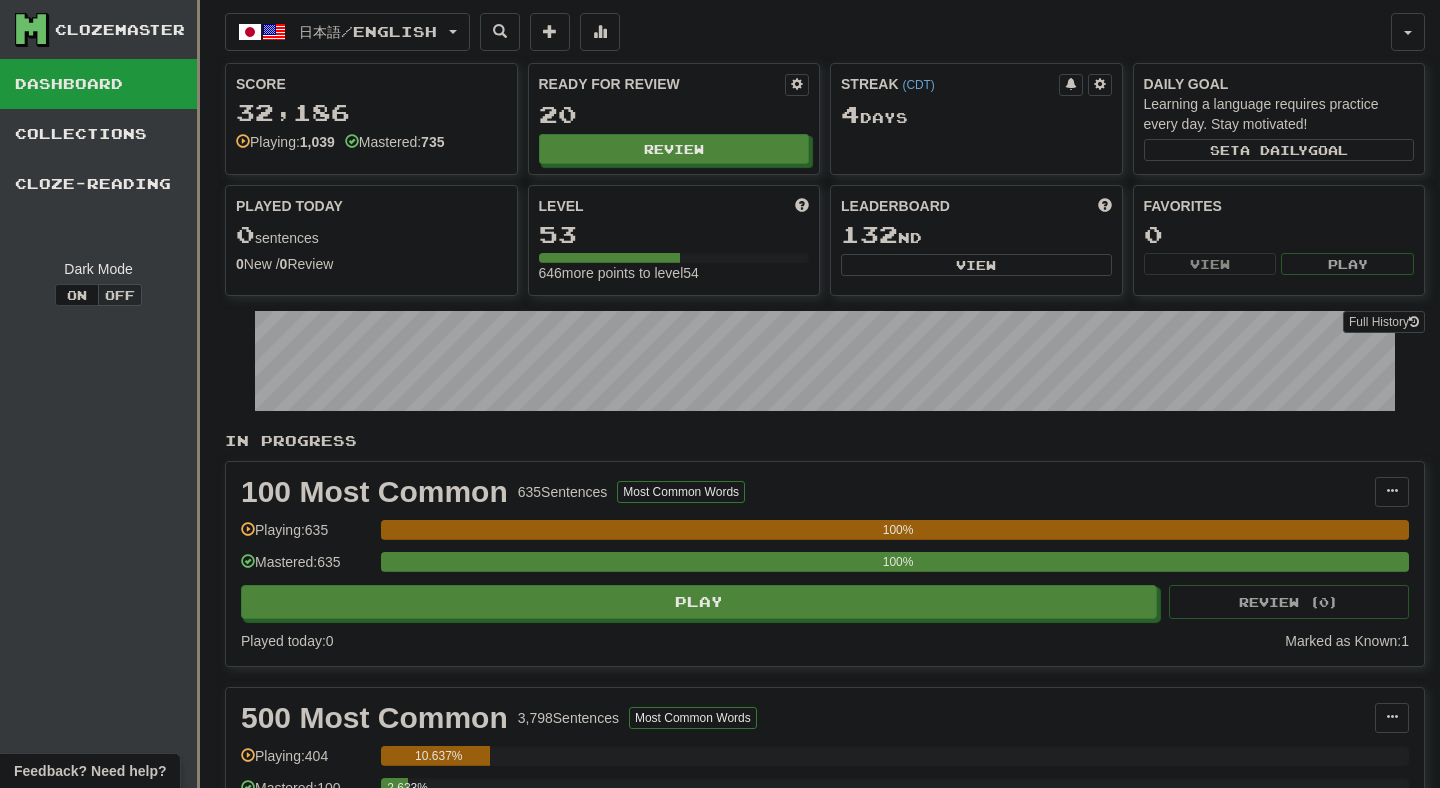 click on "Score 32,186  Playing:  1,039  Mastered:  735 Ready for Review 20   Review Streak   ( [TIMEZONE] ) 4  Day s Daily Goal Learning a language requires practice every day. Stay motivated! Set  a daily  goal Played Today 0  sentences 0  New /  0  Review Full History  Level 53 646  more points to level  54 Leaderboard 132 nd View Favorites 0 View Play" at bounding box center (825, 179) 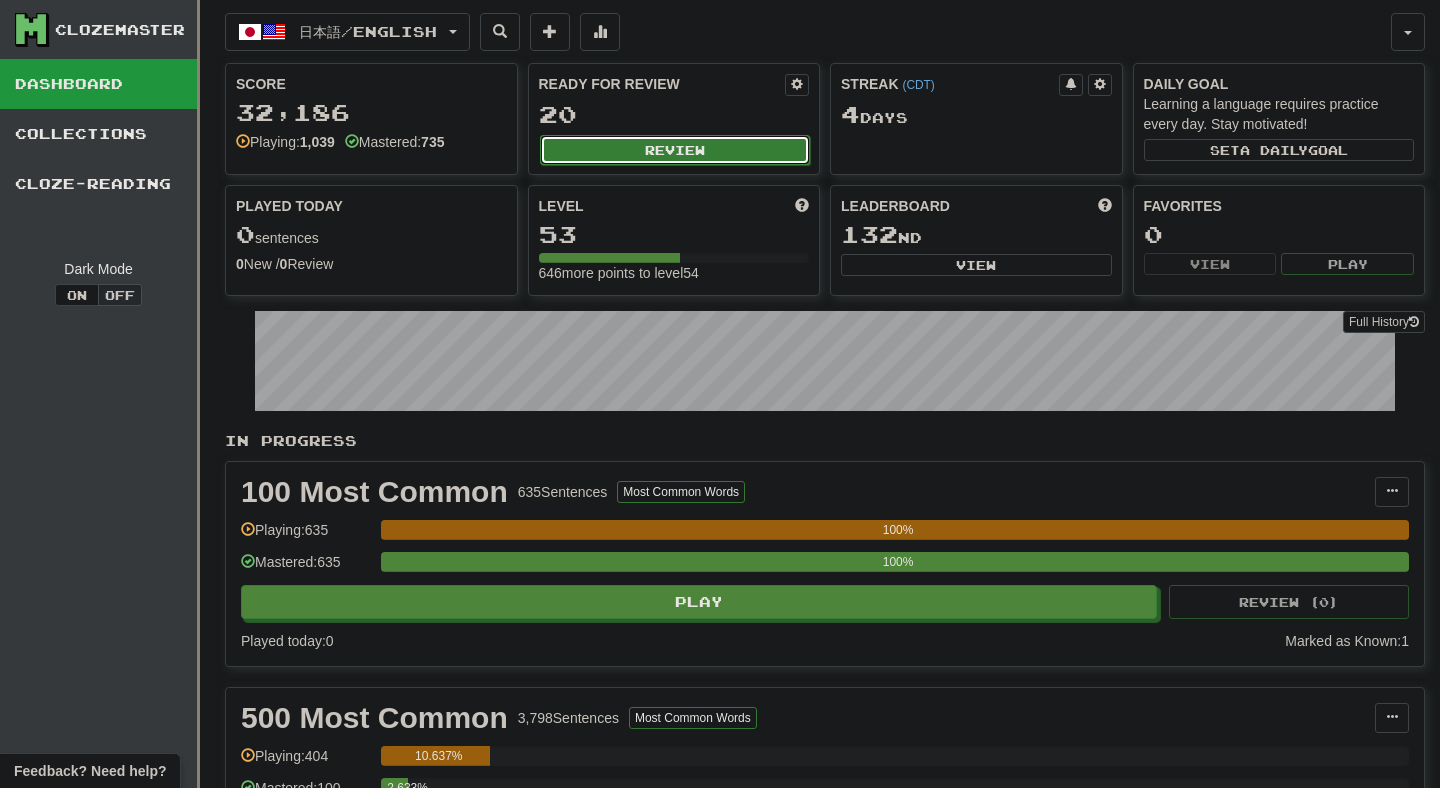 click on "Review" at bounding box center [675, 150] 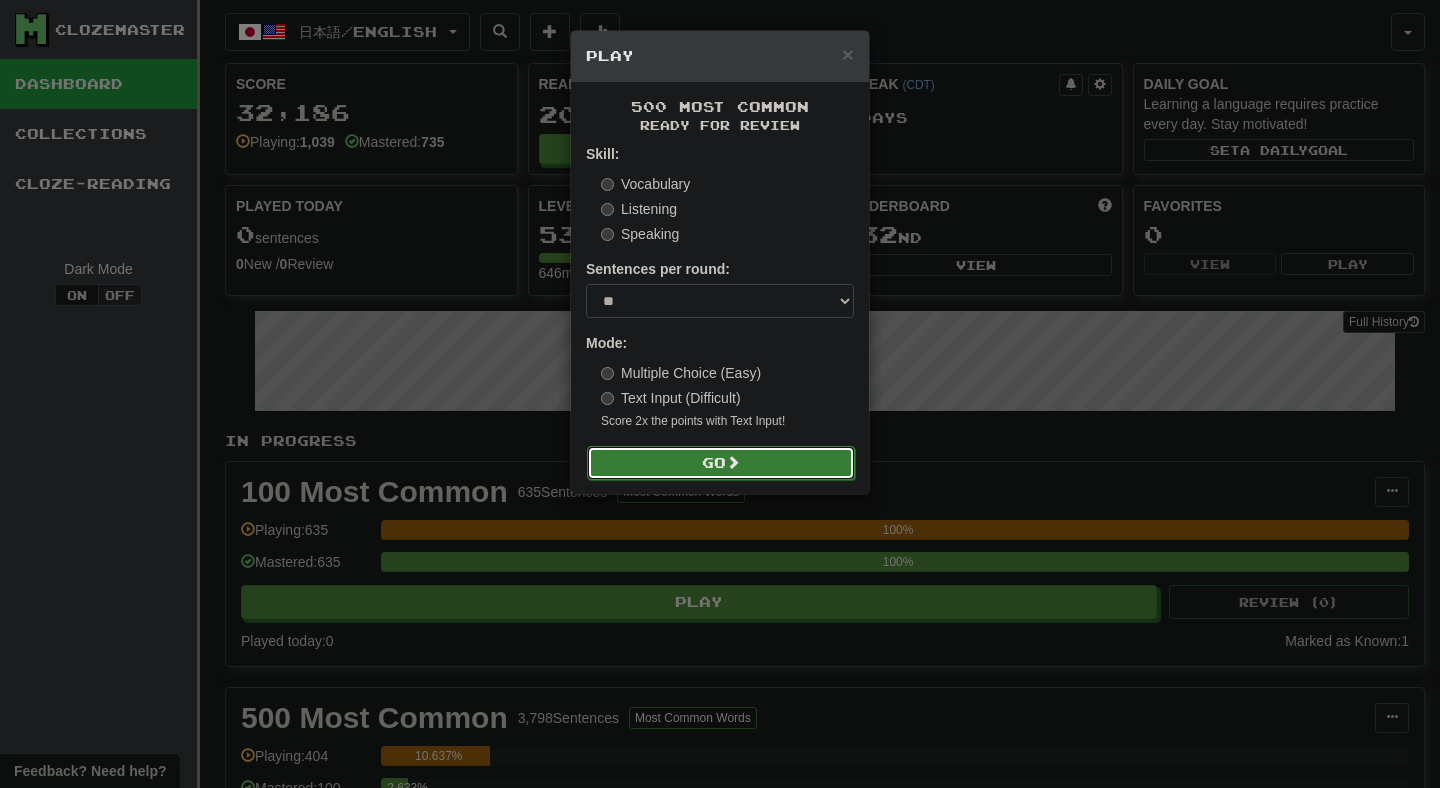 click at bounding box center [733, 462] 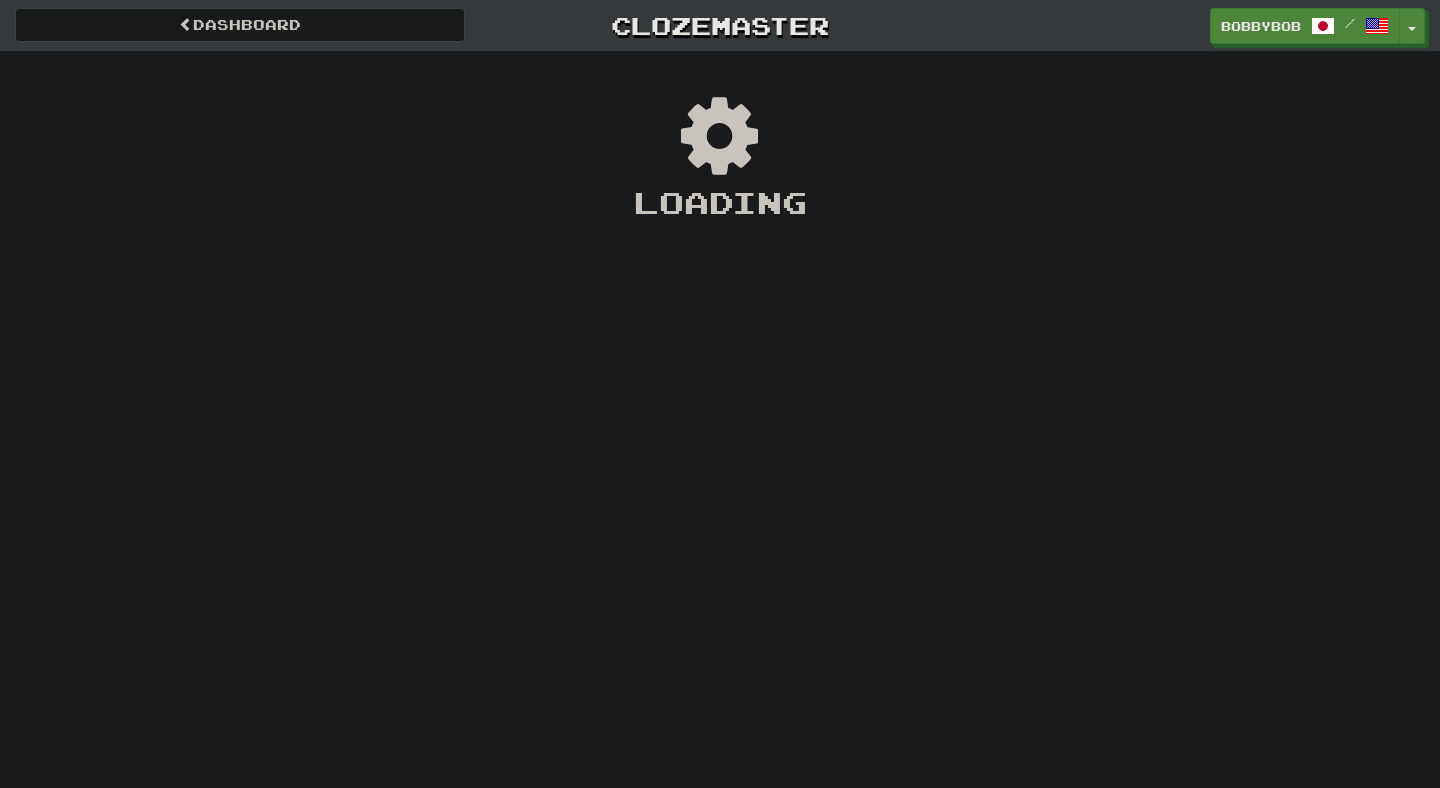 scroll, scrollTop: 0, scrollLeft: 0, axis: both 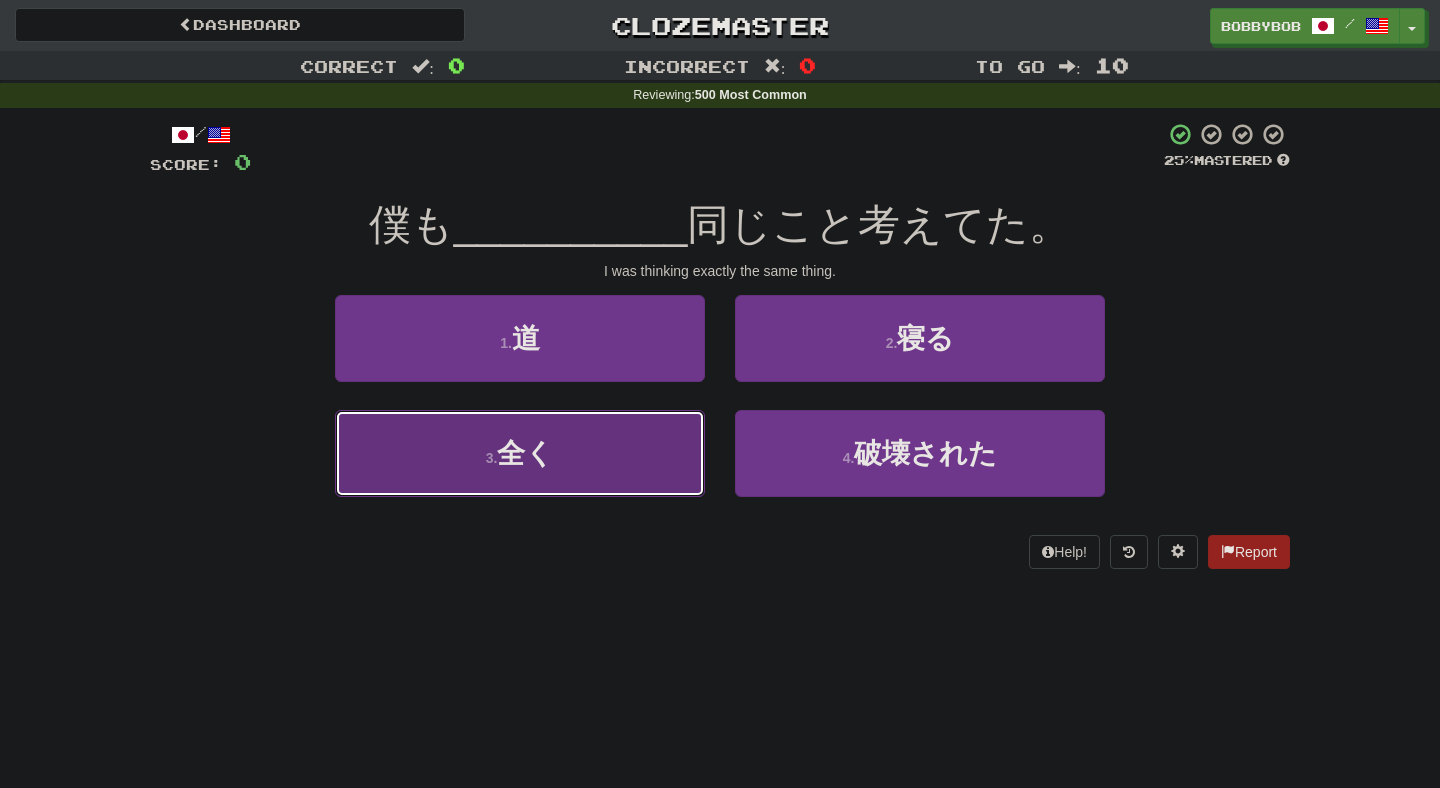 click on "3 .  全く" at bounding box center [520, 453] 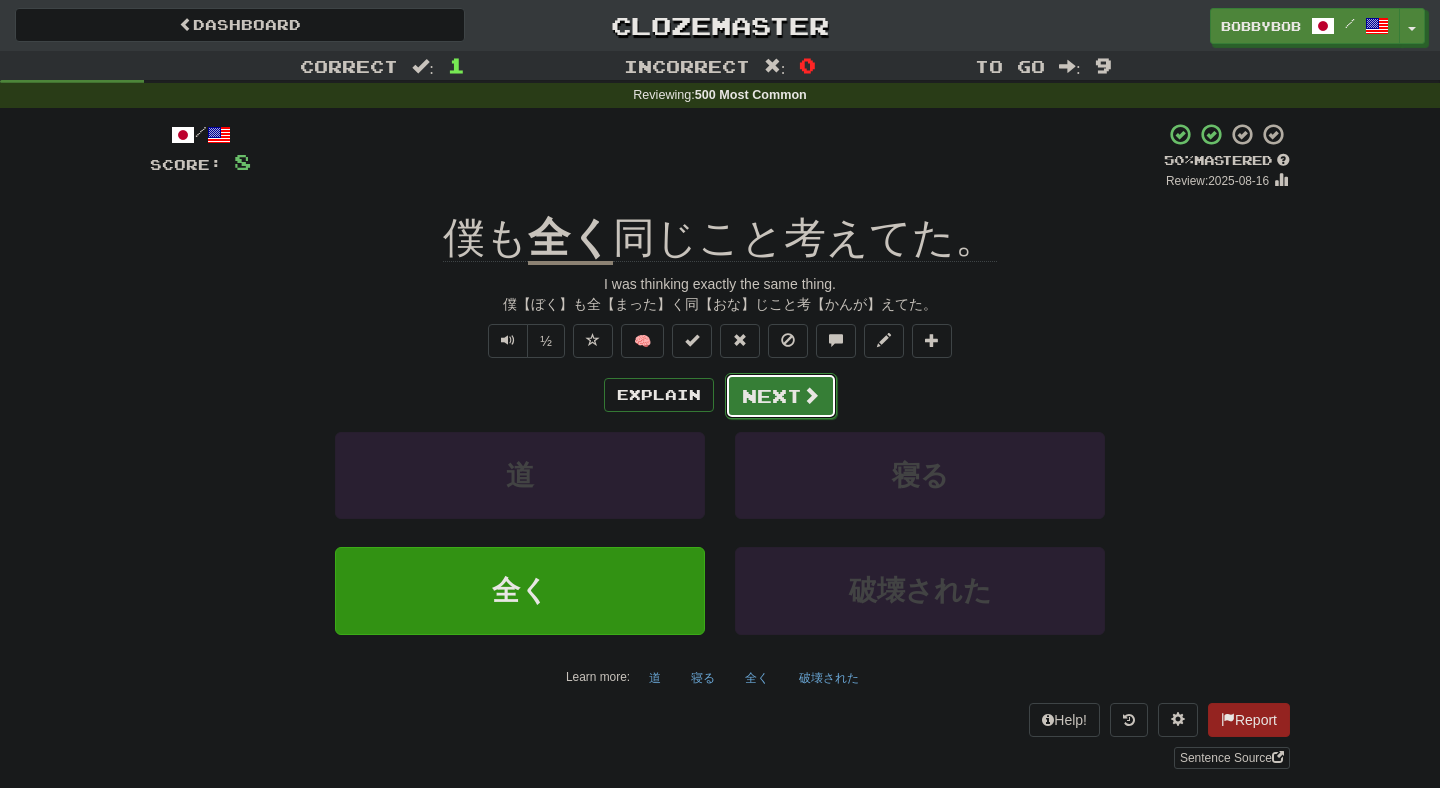 click on "Next" at bounding box center [781, 396] 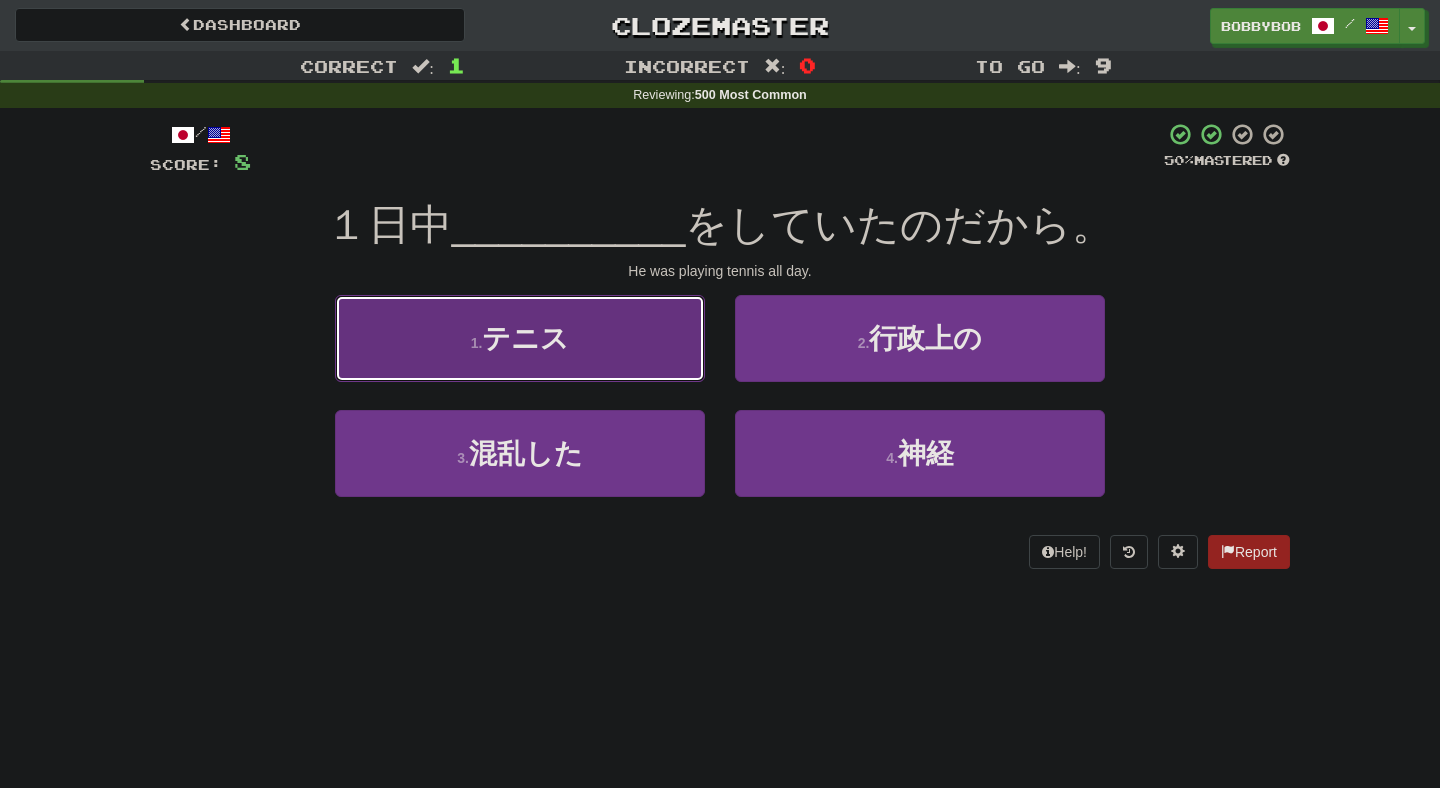 click on "1 .  テニス" at bounding box center (520, 338) 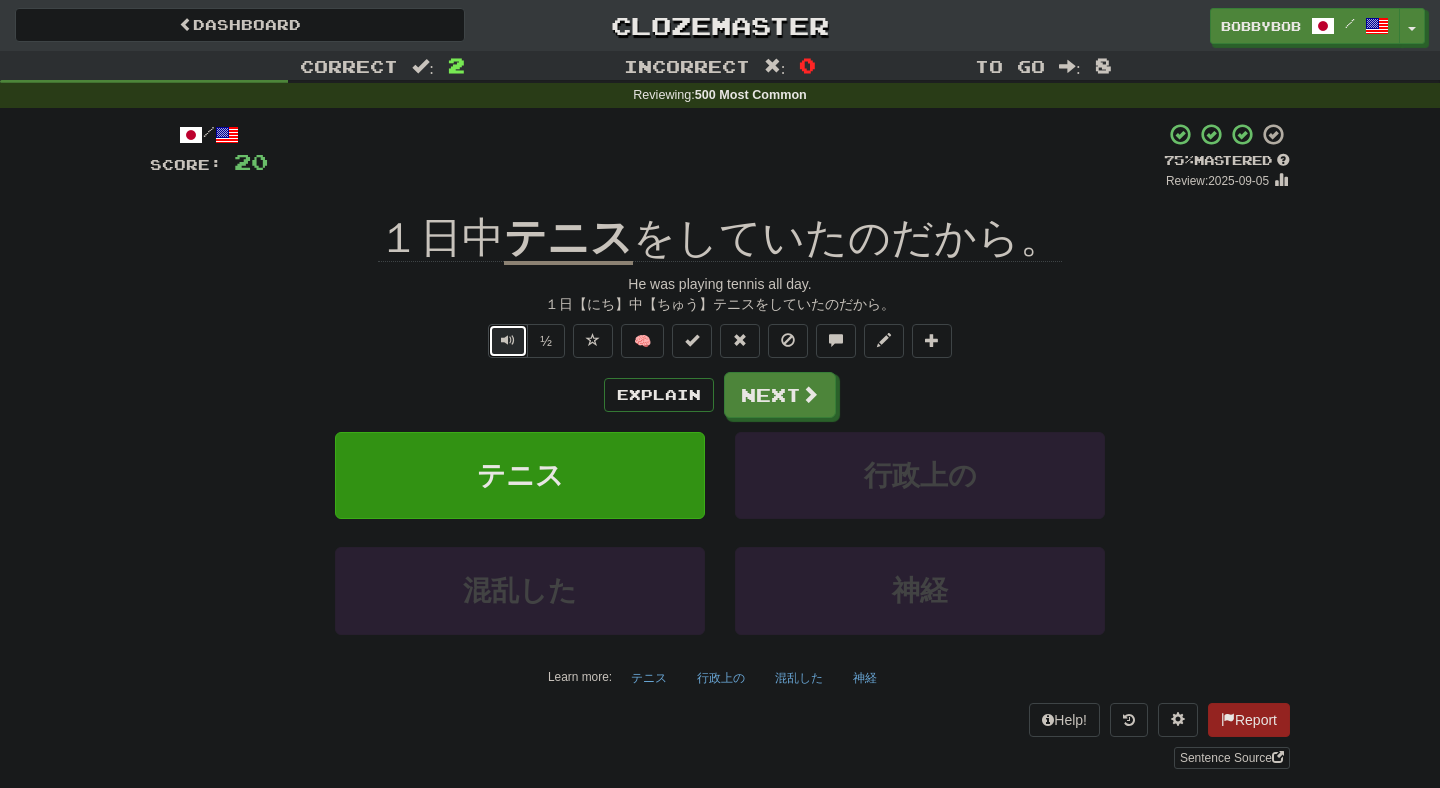 click at bounding box center [508, 341] 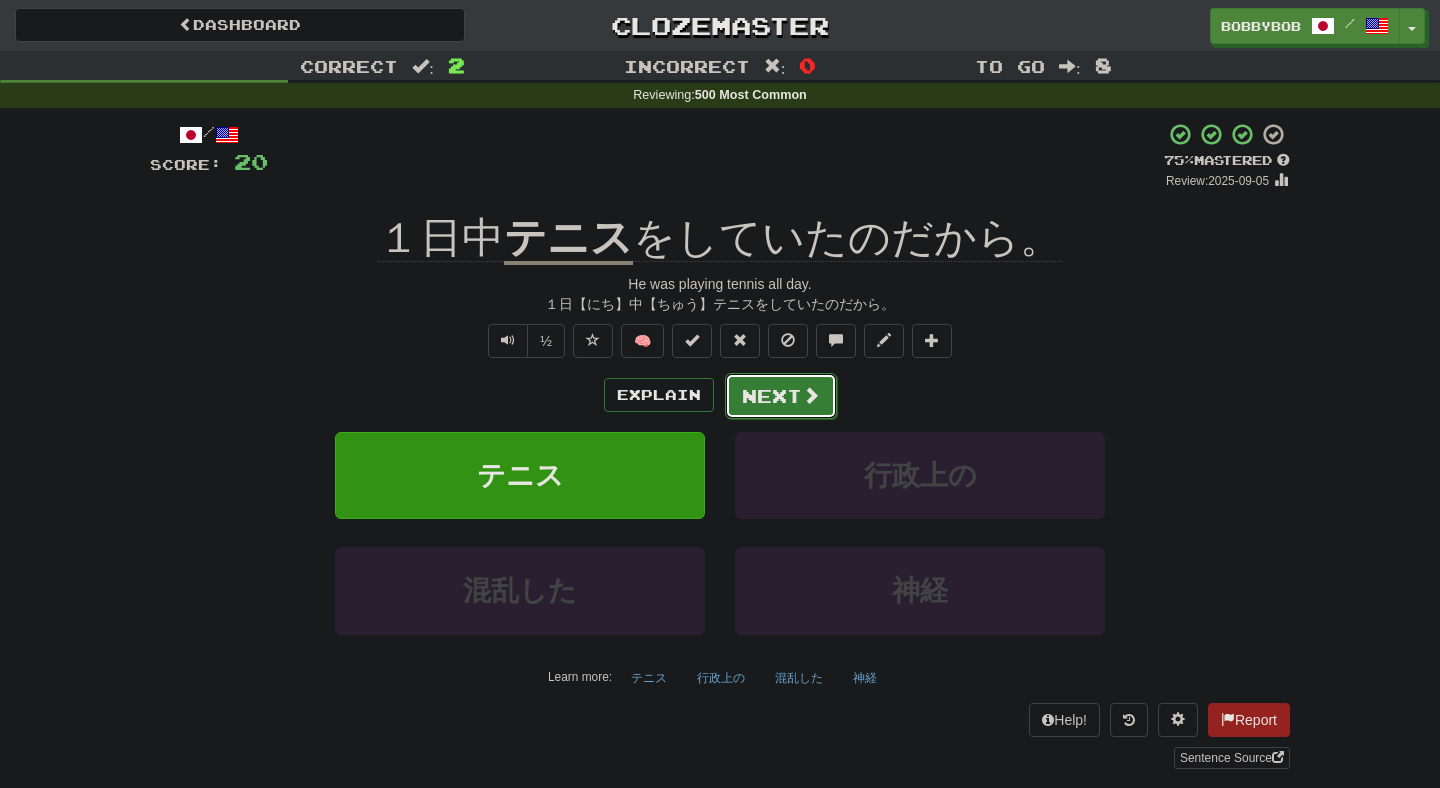 click on "Next" at bounding box center [781, 396] 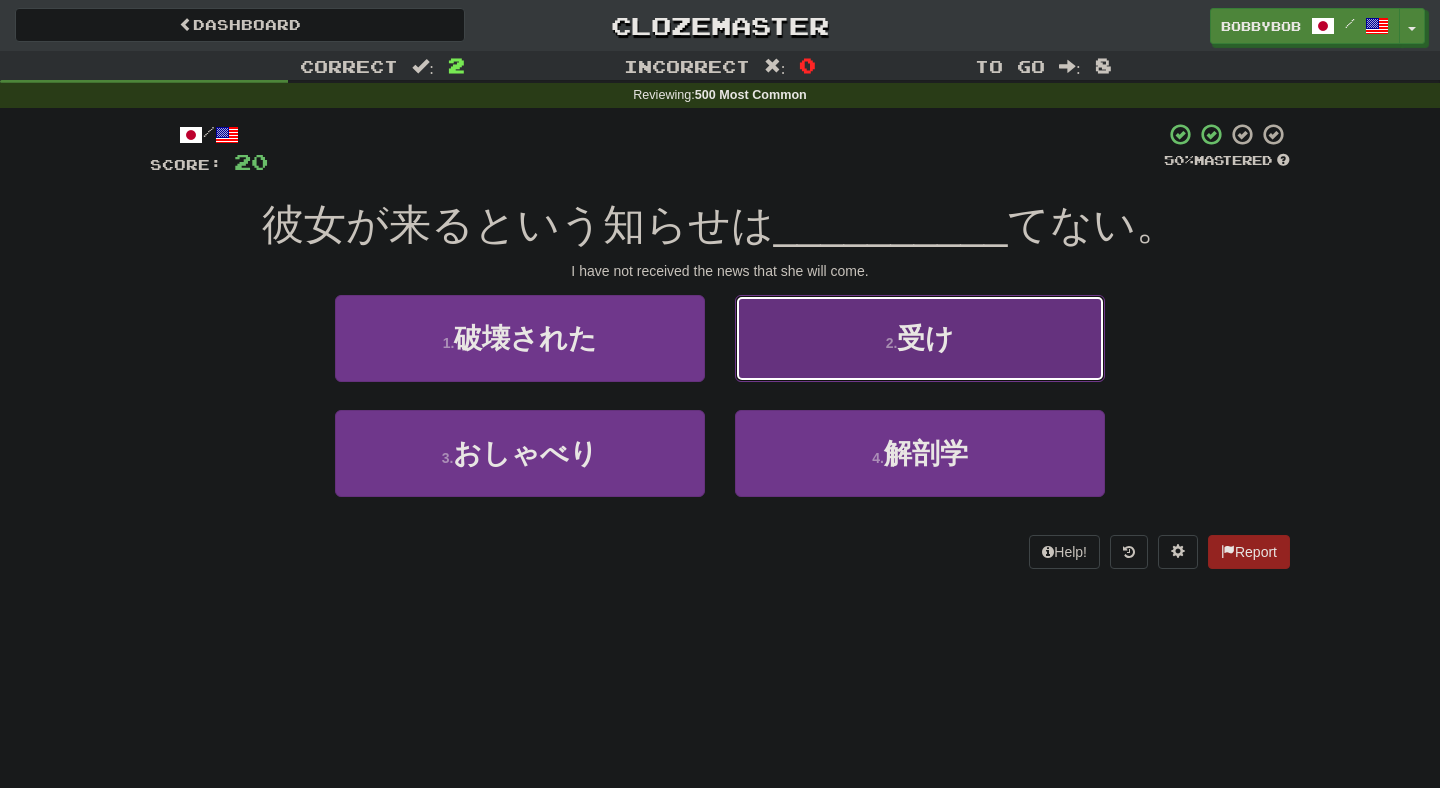 click on "2 .  受け" at bounding box center (920, 338) 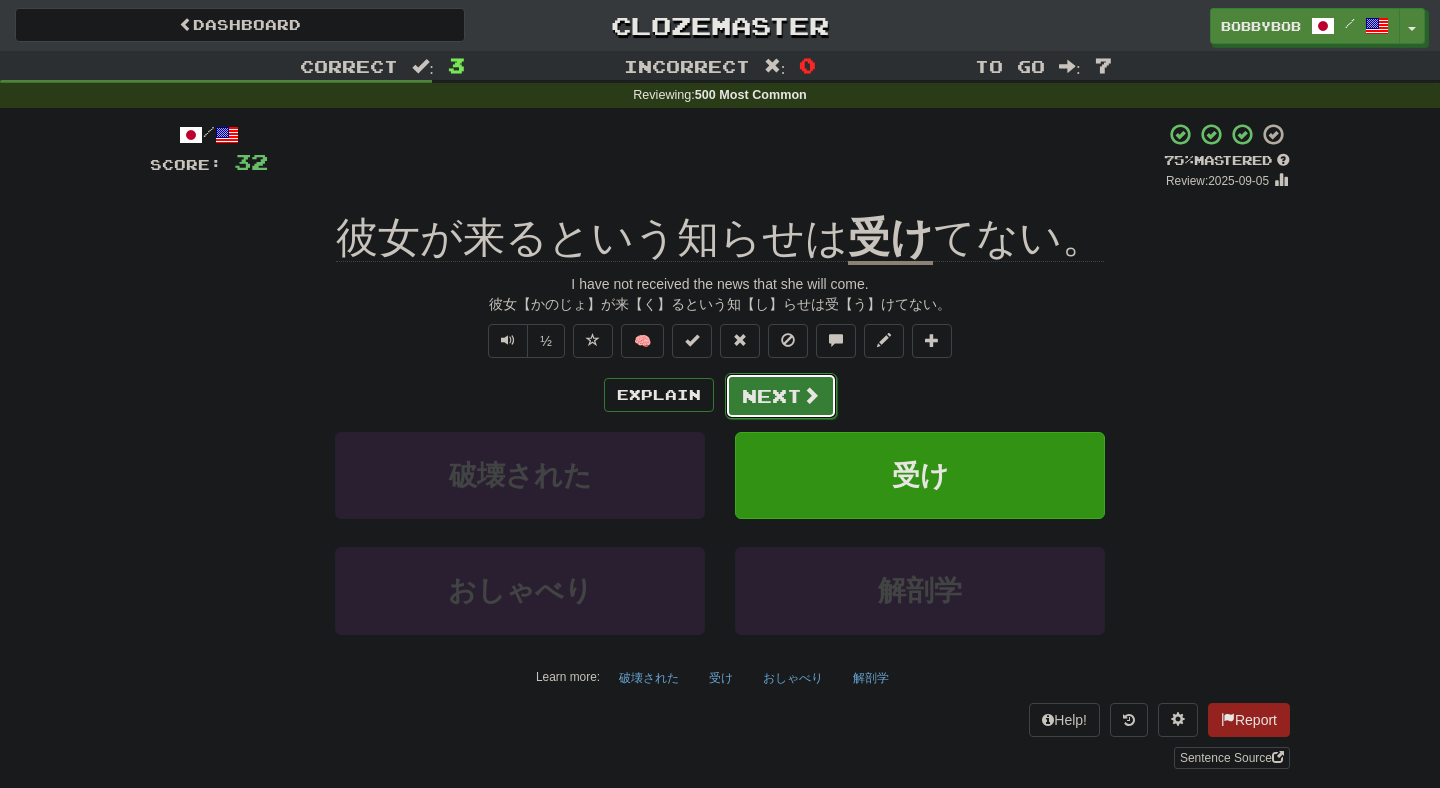 click on "Next" at bounding box center [781, 396] 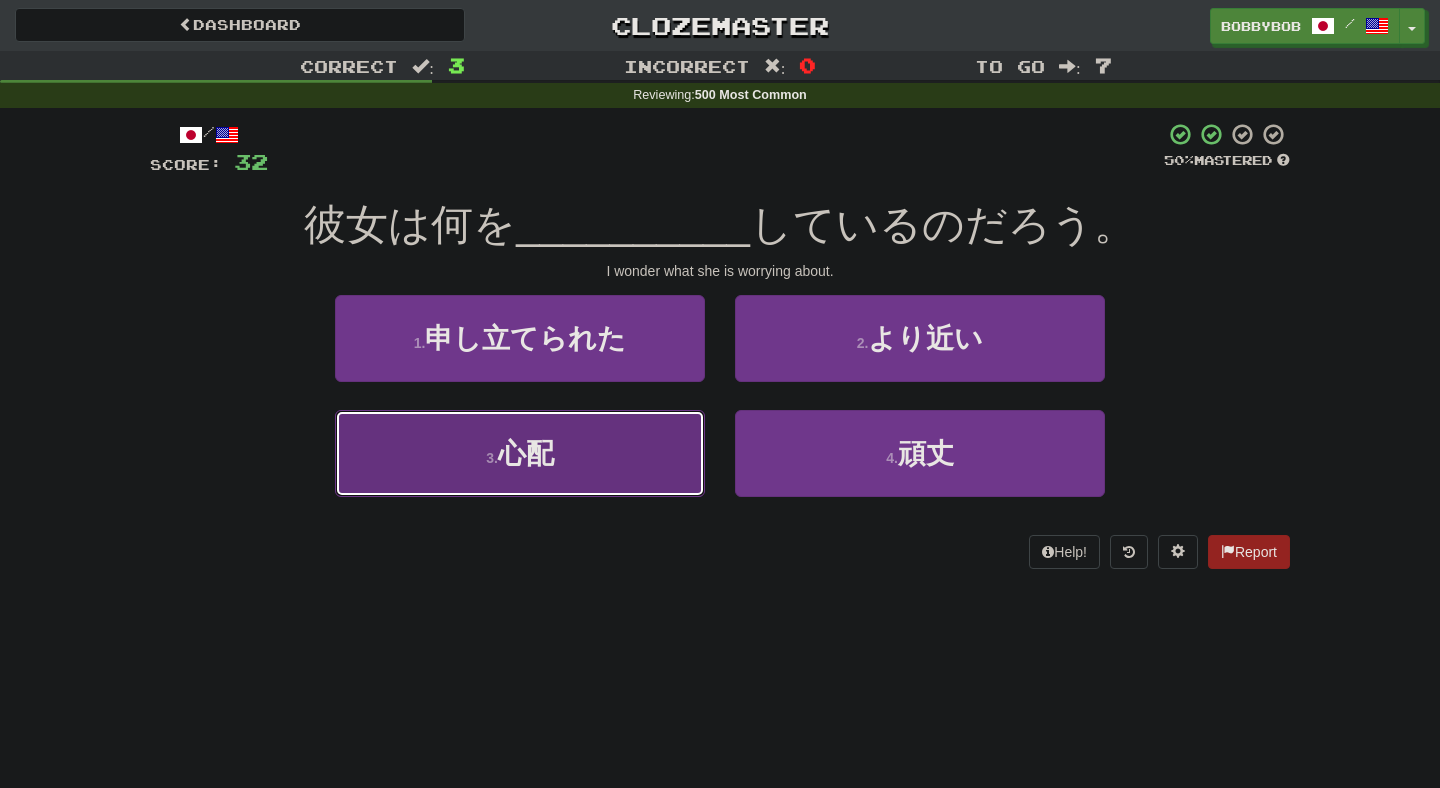 click on "3 .  心配" at bounding box center (520, 453) 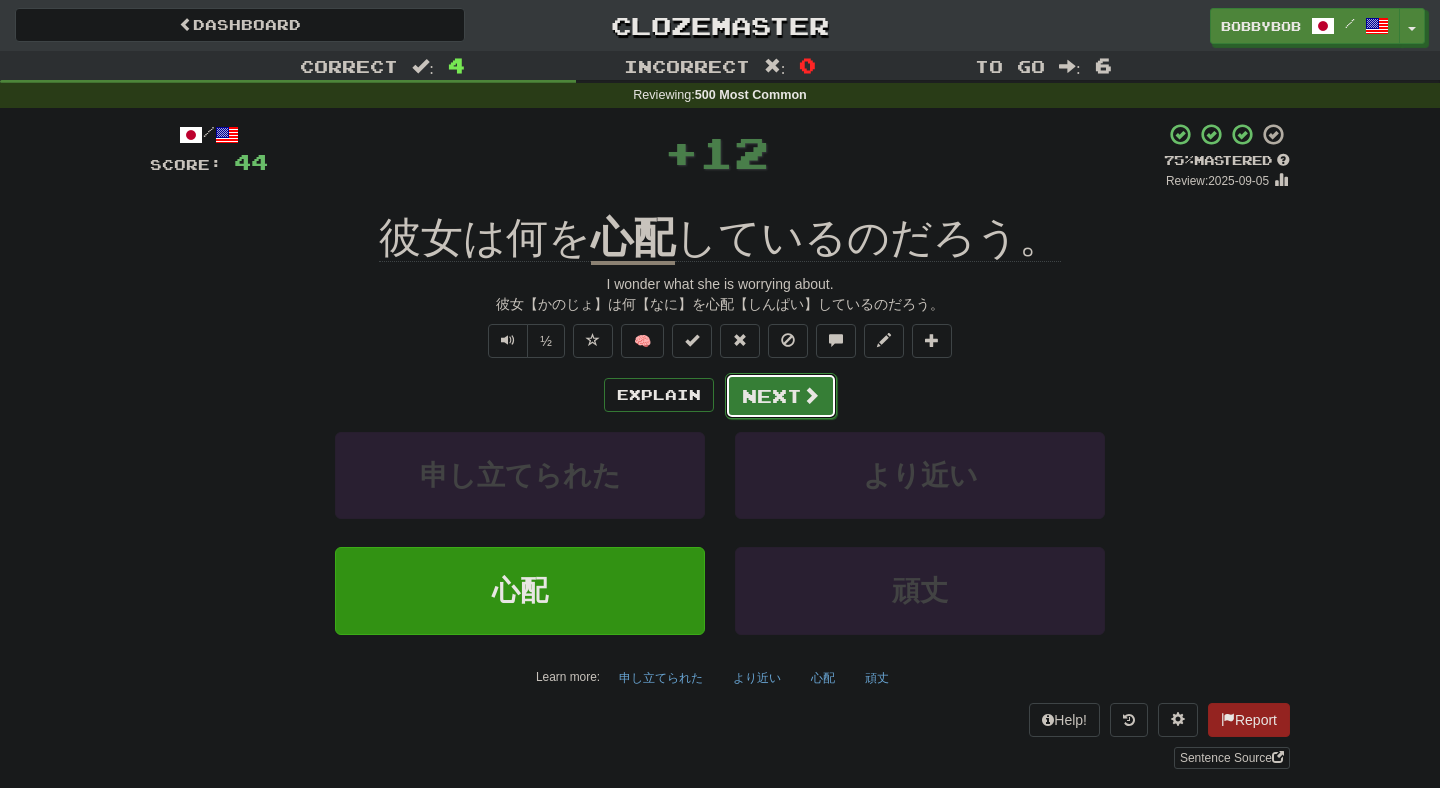 click on "Next" at bounding box center [781, 396] 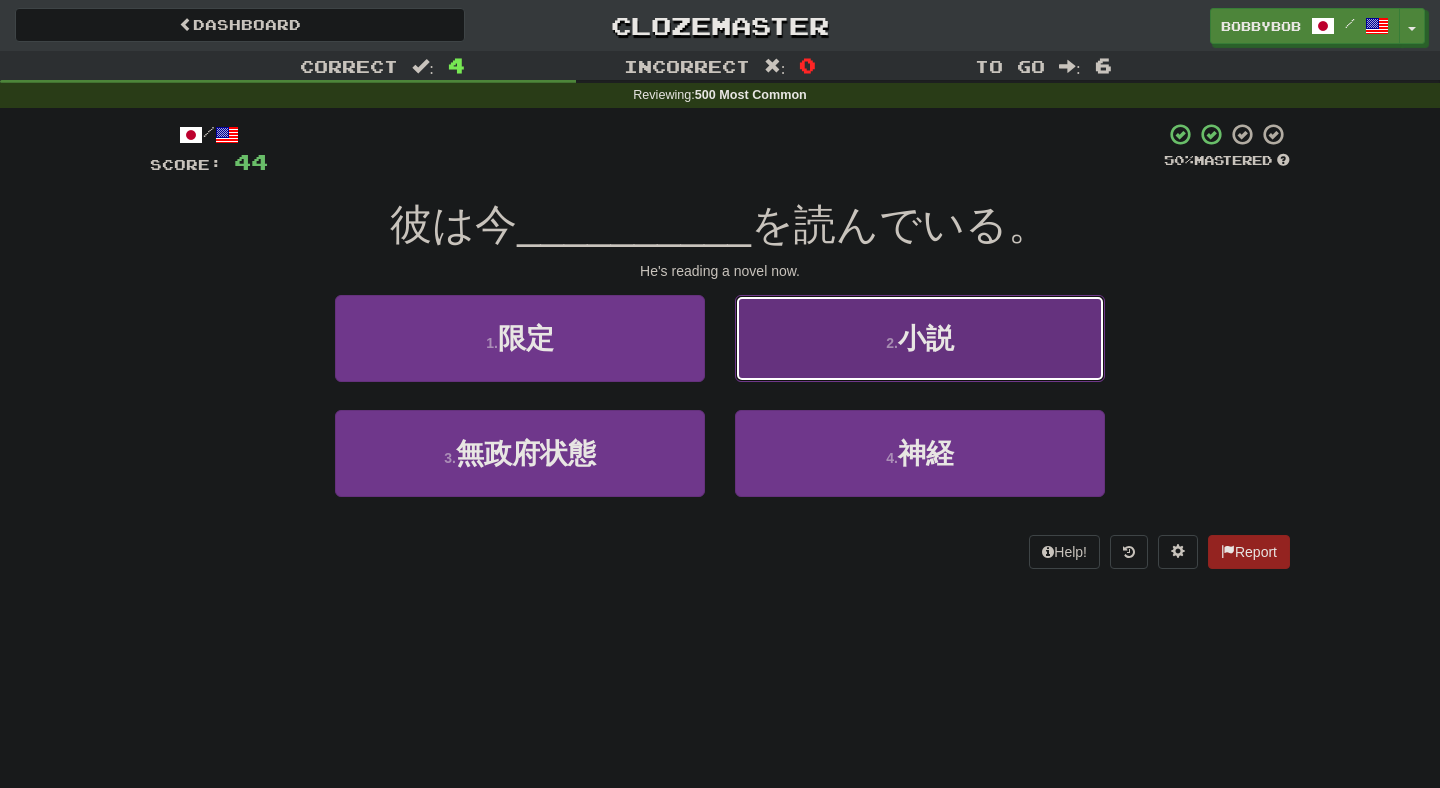 click on "2 .  小説" at bounding box center [920, 338] 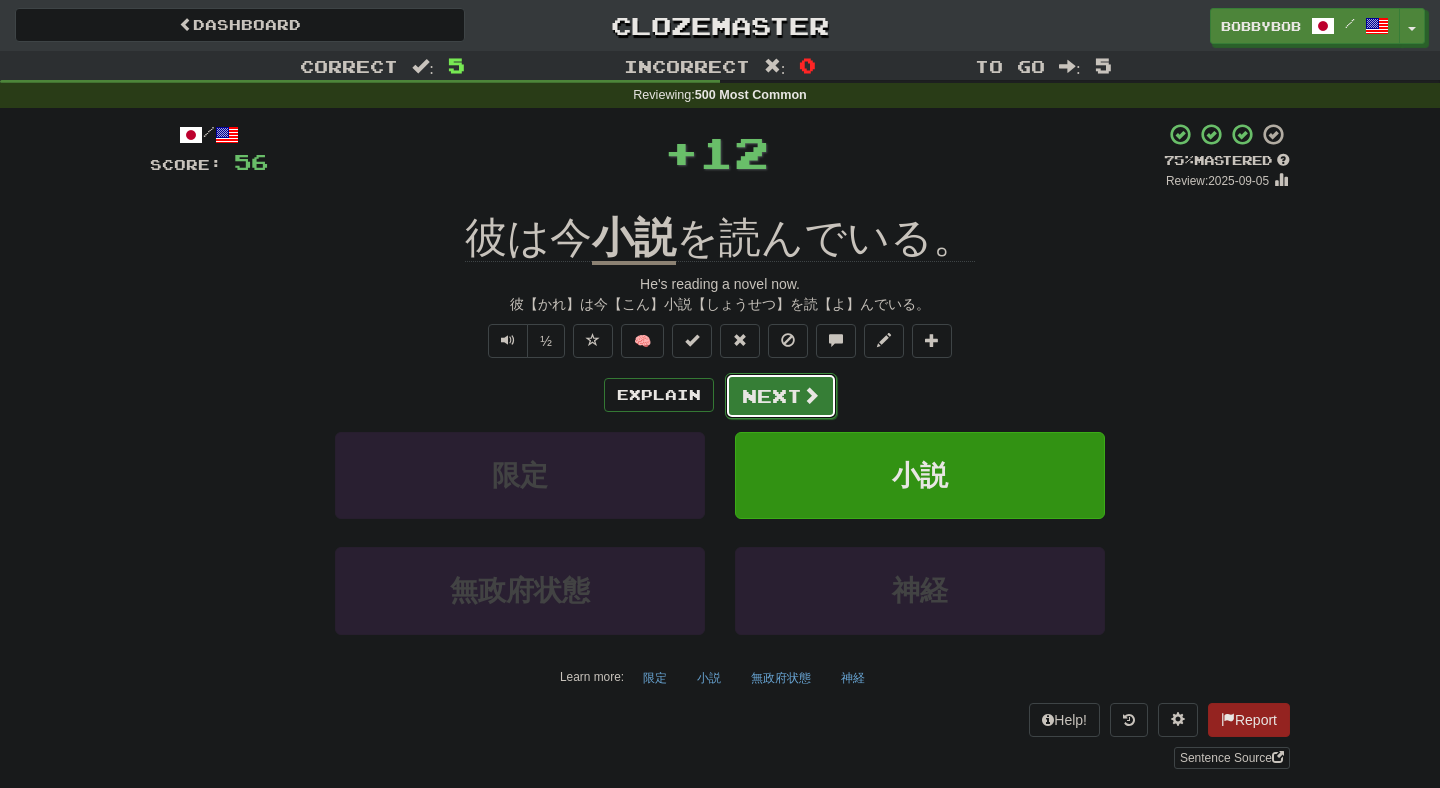 click on "Next" at bounding box center [781, 396] 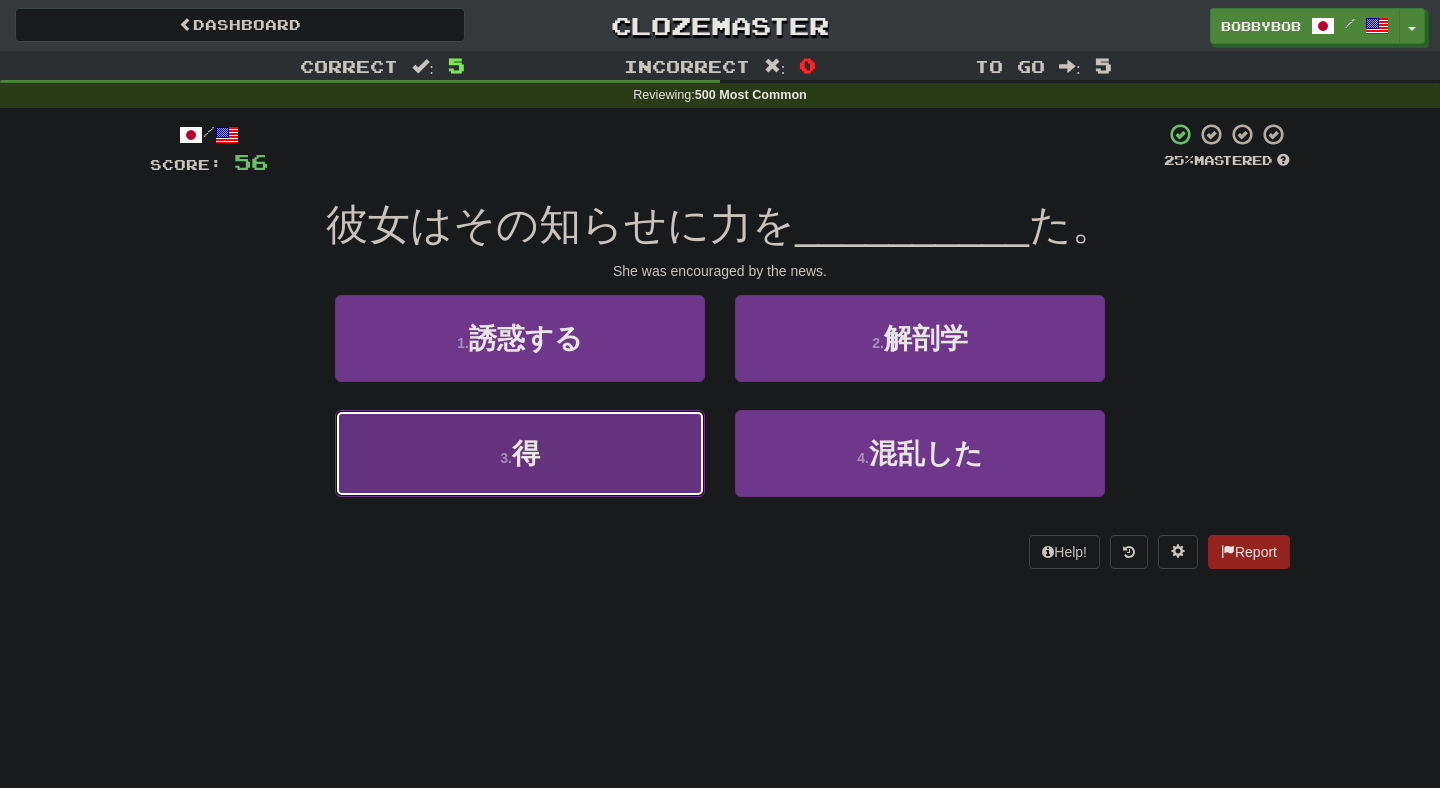 click on "3 .  得" at bounding box center (520, 453) 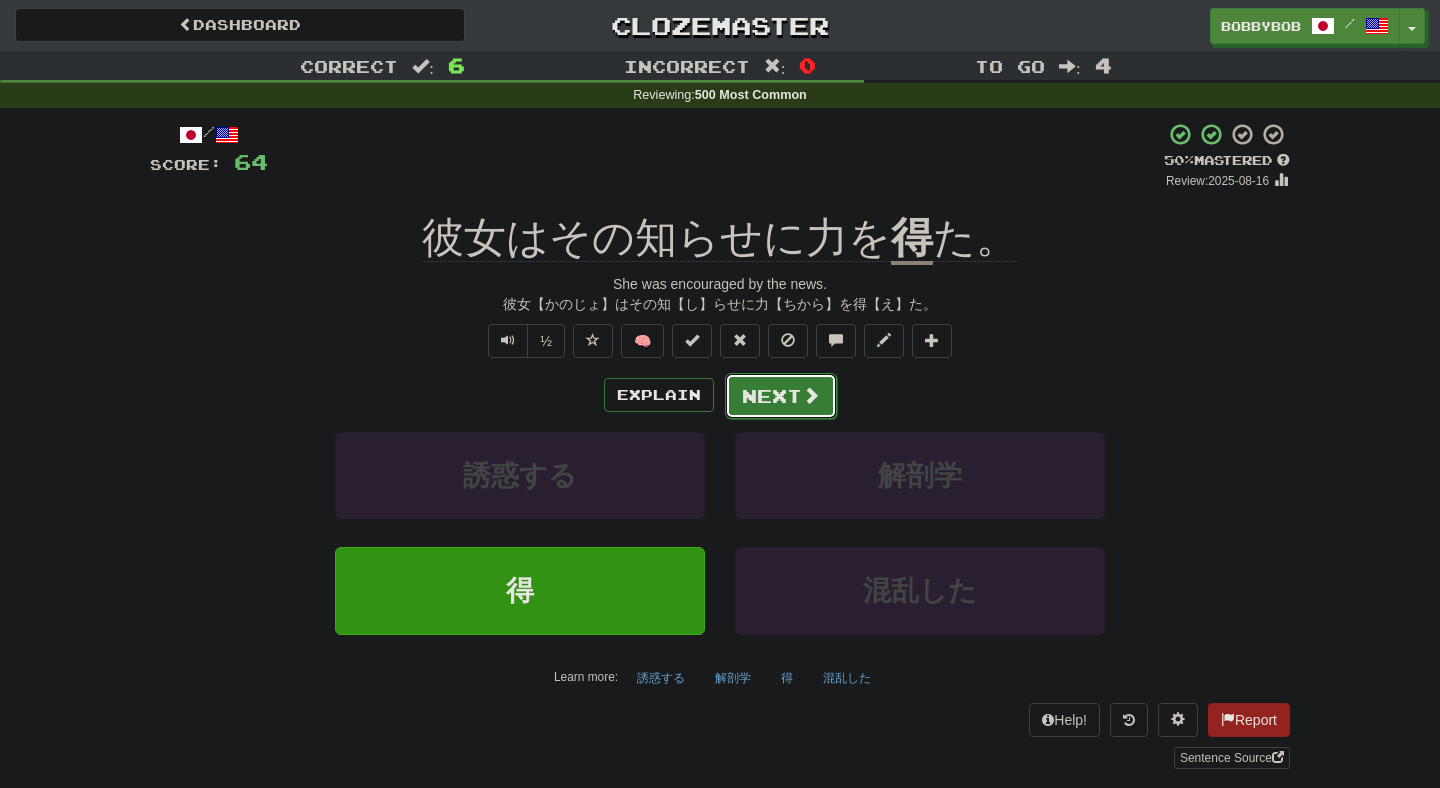 click at bounding box center [811, 395] 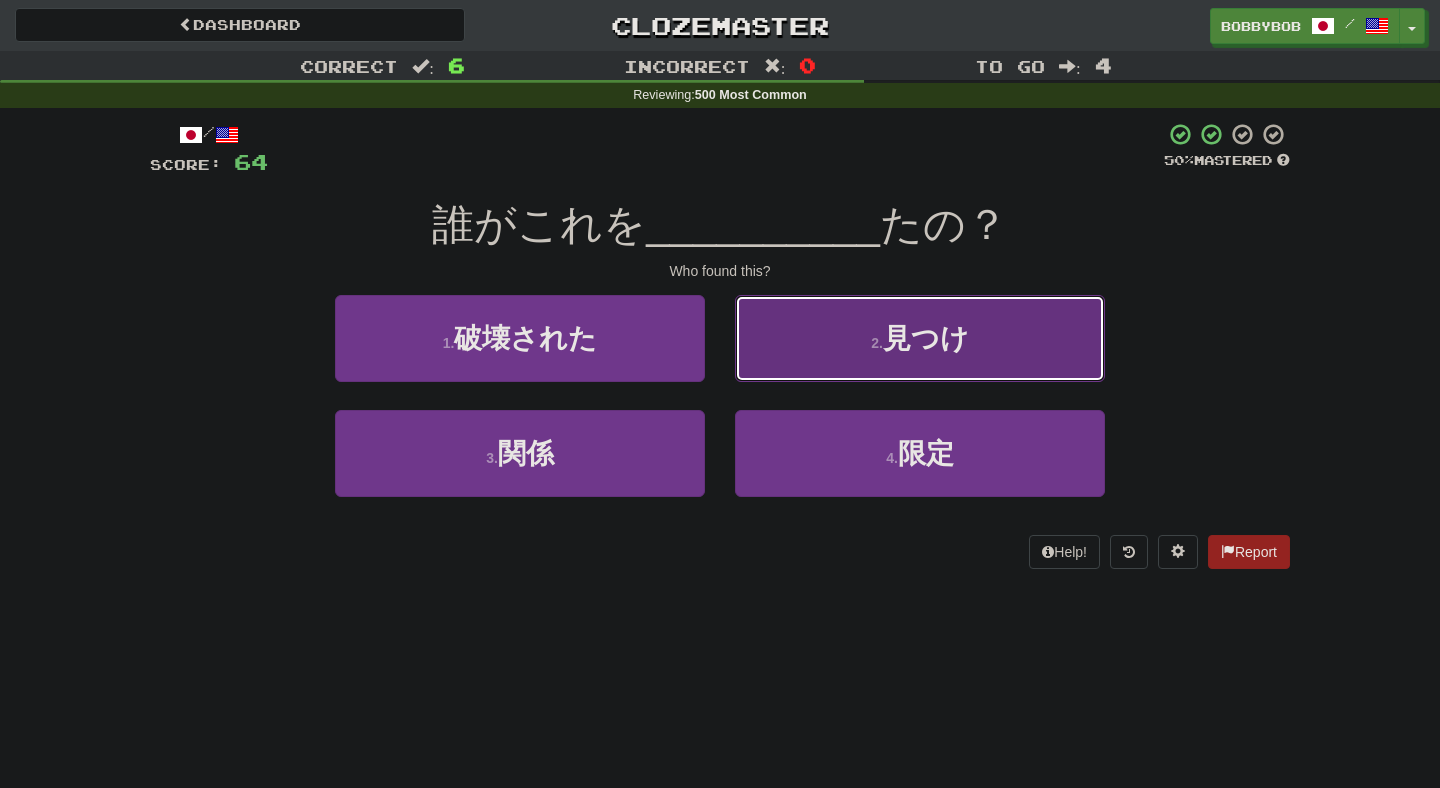 click on "2 .  見つけ" at bounding box center (920, 338) 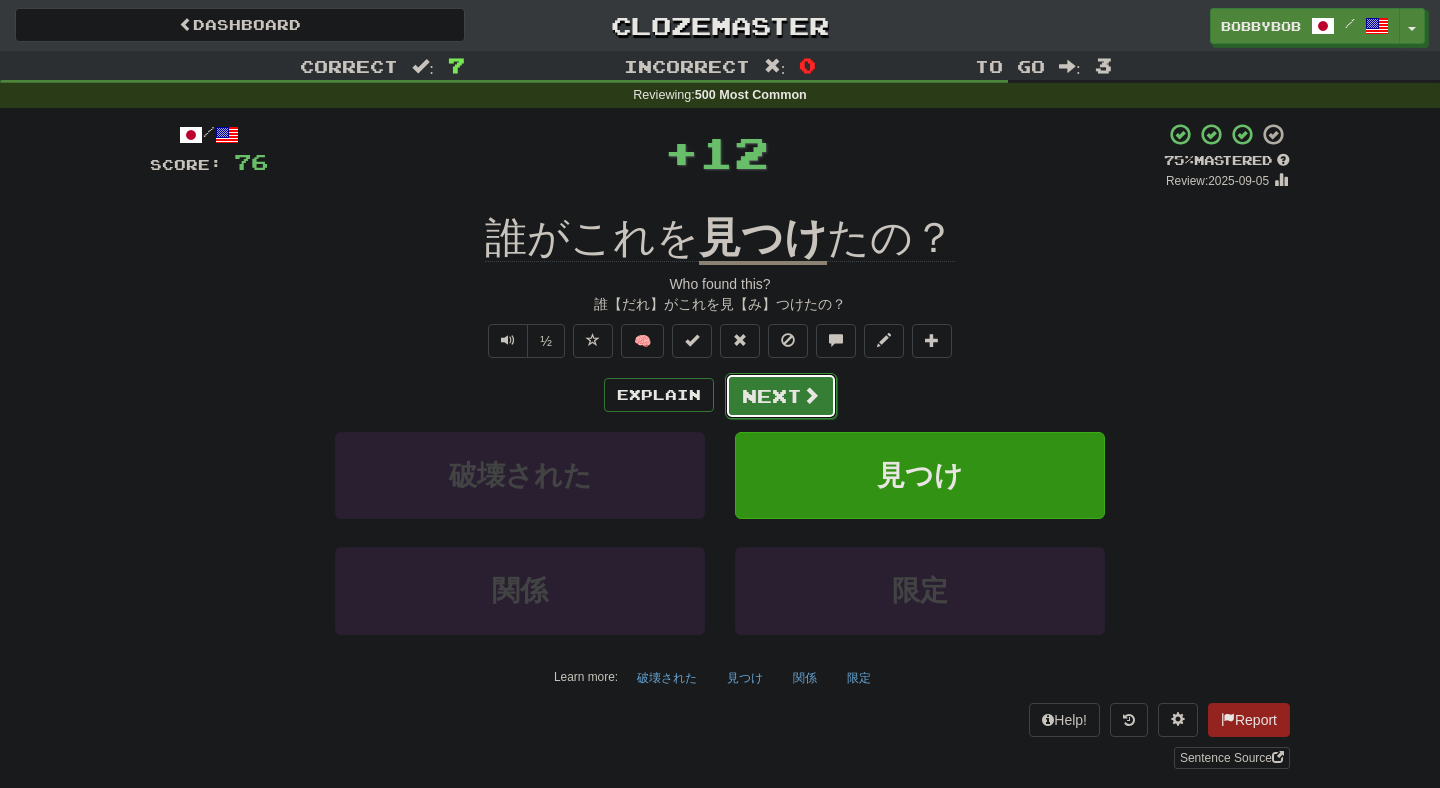 click on "Next" at bounding box center (781, 396) 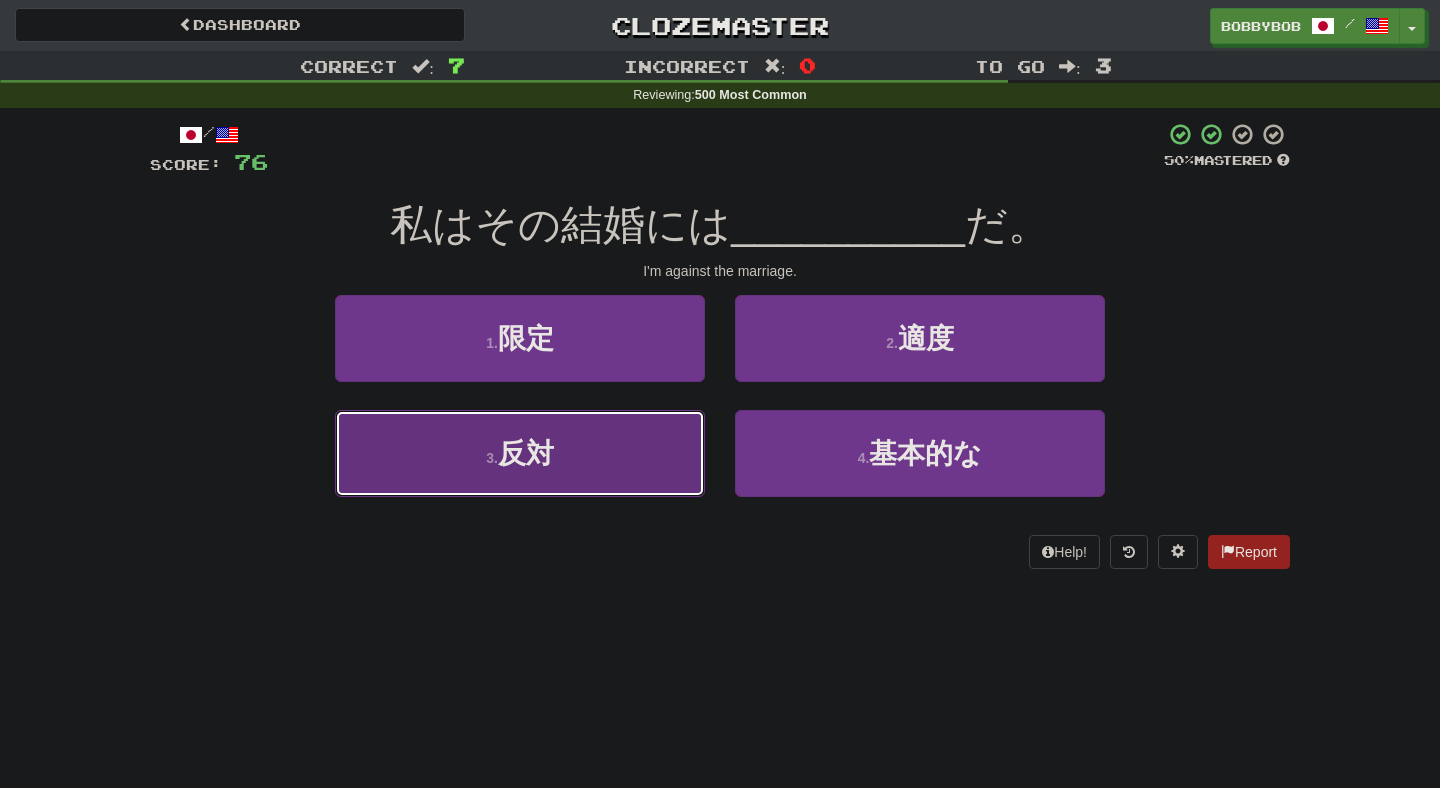click on "3 .  反対" at bounding box center [520, 453] 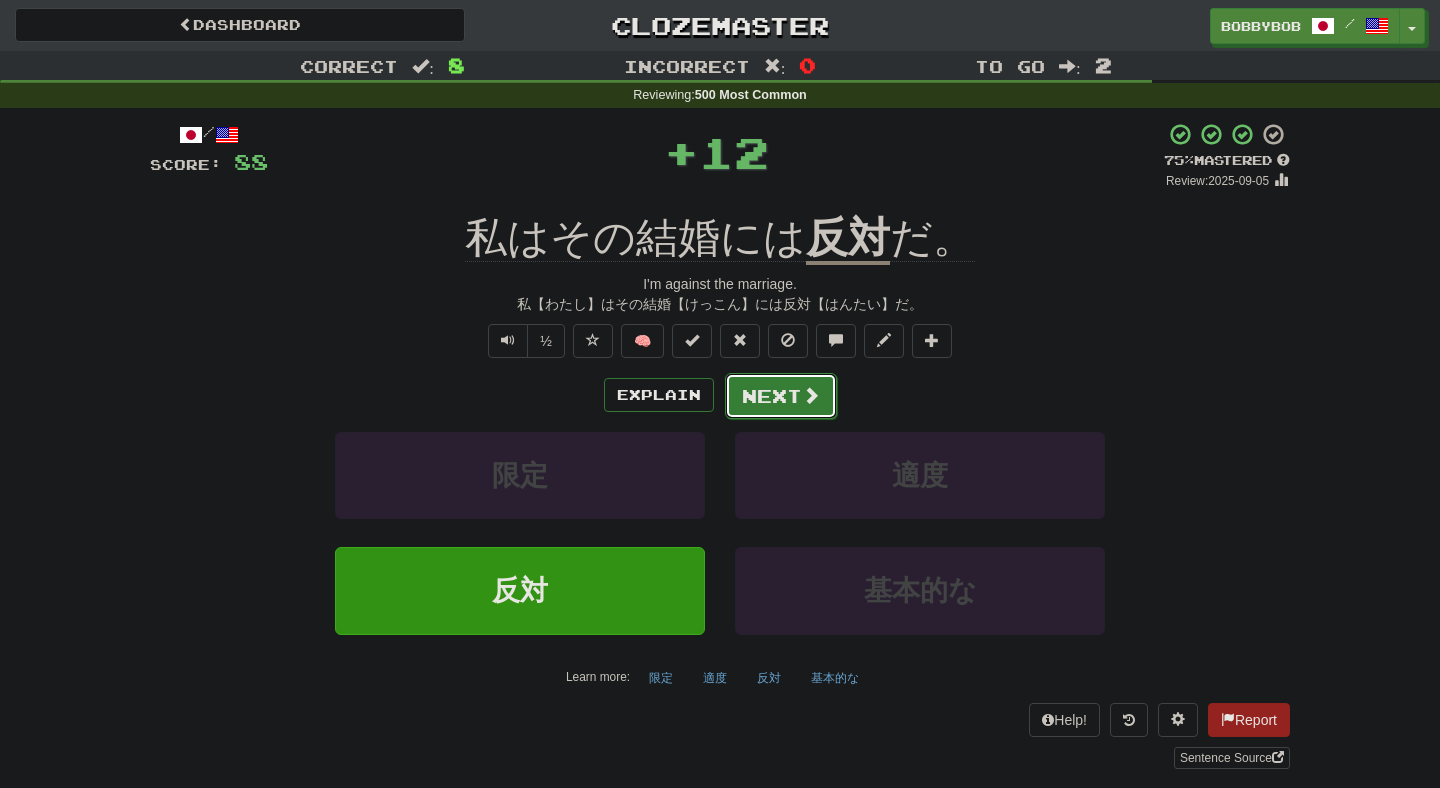 click on "Next" at bounding box center (781, 396) 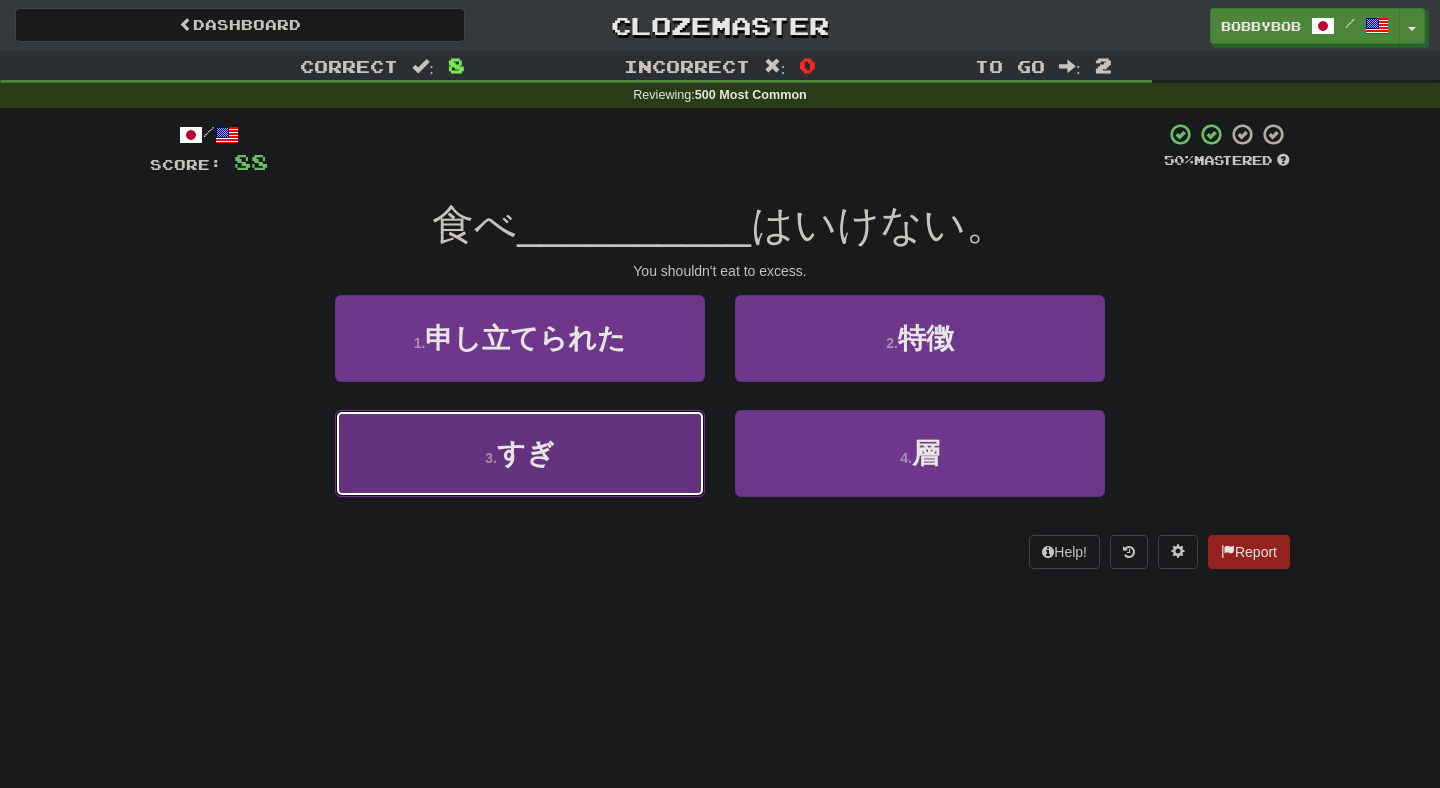 click on "3 .  すぎ" at bounding box center (520, 453) 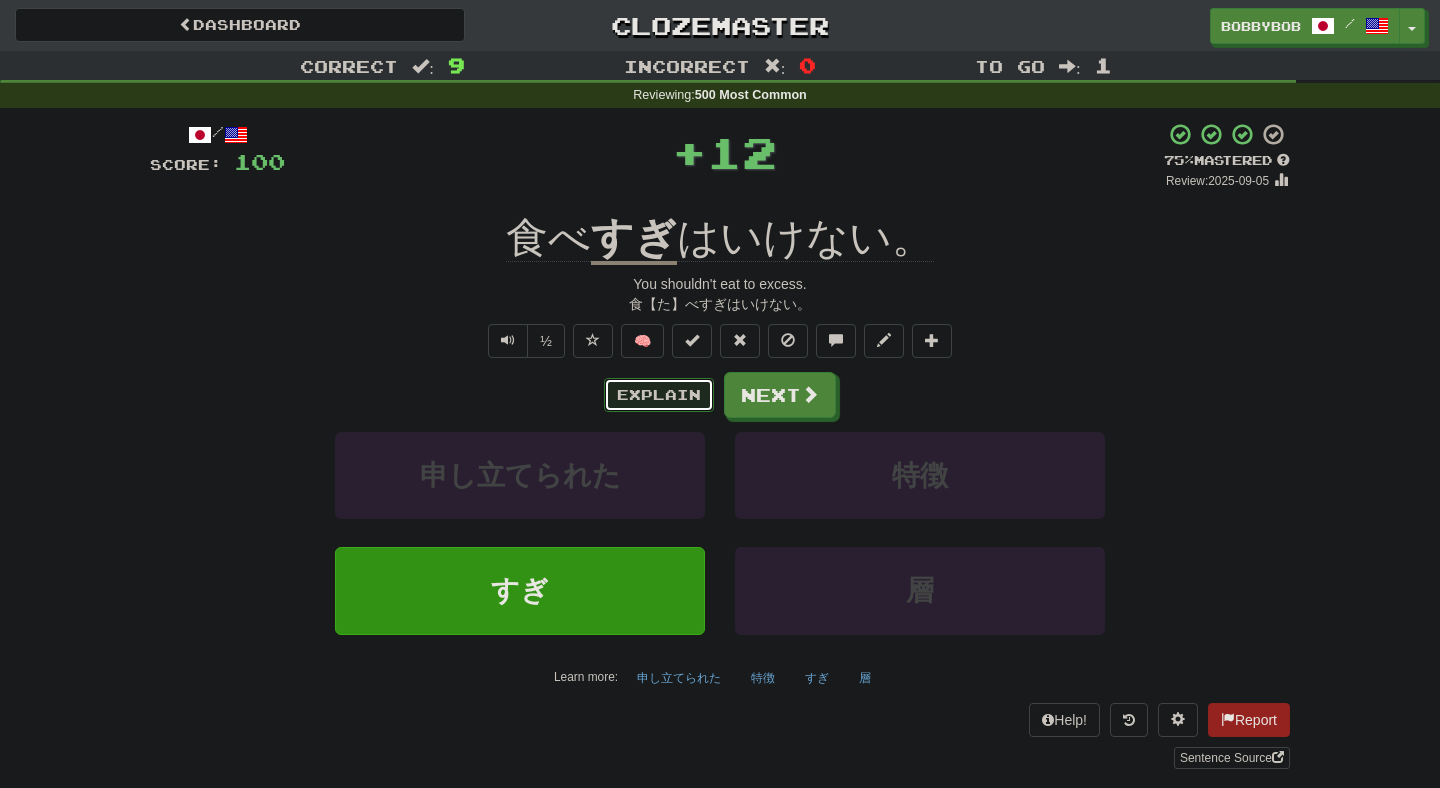 click on "Explain" at bounding box center [659, 395] 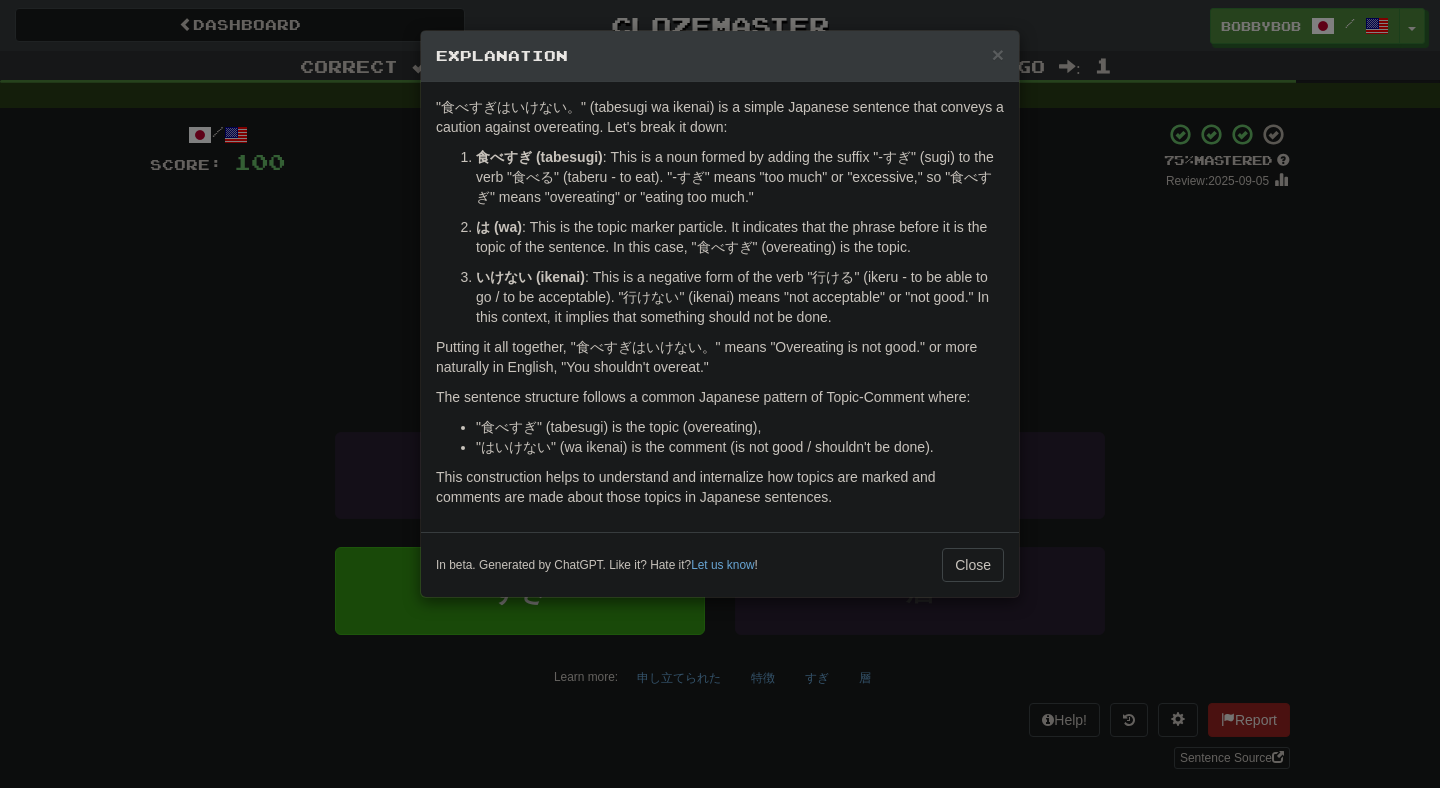click on "× Explanation "食べすぎはいけない。" (tabesugi wa ikenai) is a simple Japanese sentence that conveys a caution against overeating. Let's break it down:
食べすぎ (tabesugi) : This is a noun formed by adding the suffix "-すぎ" (sugi) to the verb "食べる" (taberu - to eat). "-すぎ" means "too much" or "excessive," so "食べすぎ" means "overeating" or "eating too much."
は (wa) : This is the topic marker particle. It indicates that the phrase before it is the topic of the sentence. In this case, "食べすぎ" (overeating) is the topic.
いけない (ikenai) : This is a negative form of the verb "行ける" (ikeru - to be able to go / to be acceptable). "行けない" (ikenai) means "not acceptable" or "not good." In this context, it implies that something should not be done.
Putting it all together, "食べすぎはいけない。" means "Overeating is not good." or more naturally in English, "You shouldn't overeat."
Let us know ! Close" at bounding box center [720, 394] 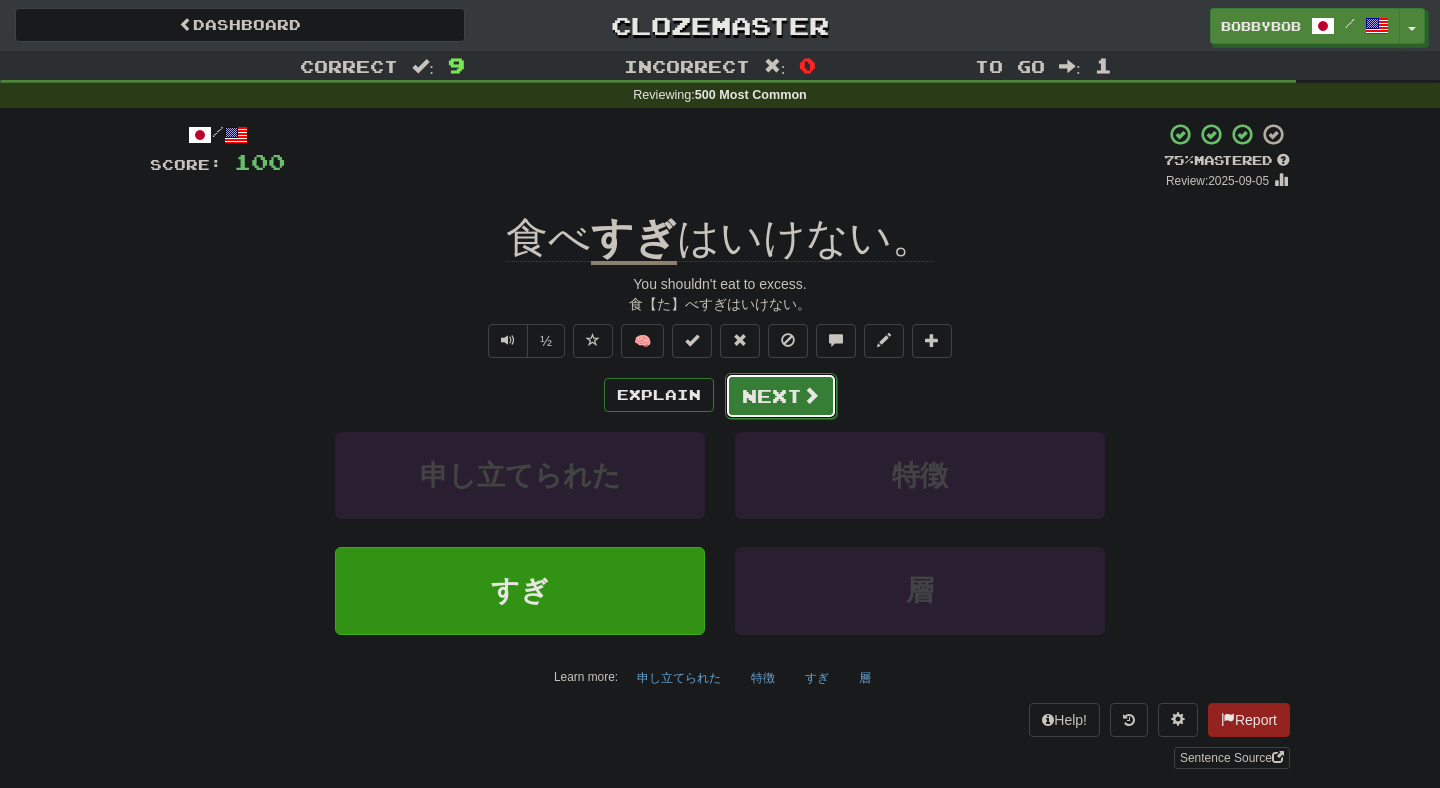 click at bounding box center [811, 395] 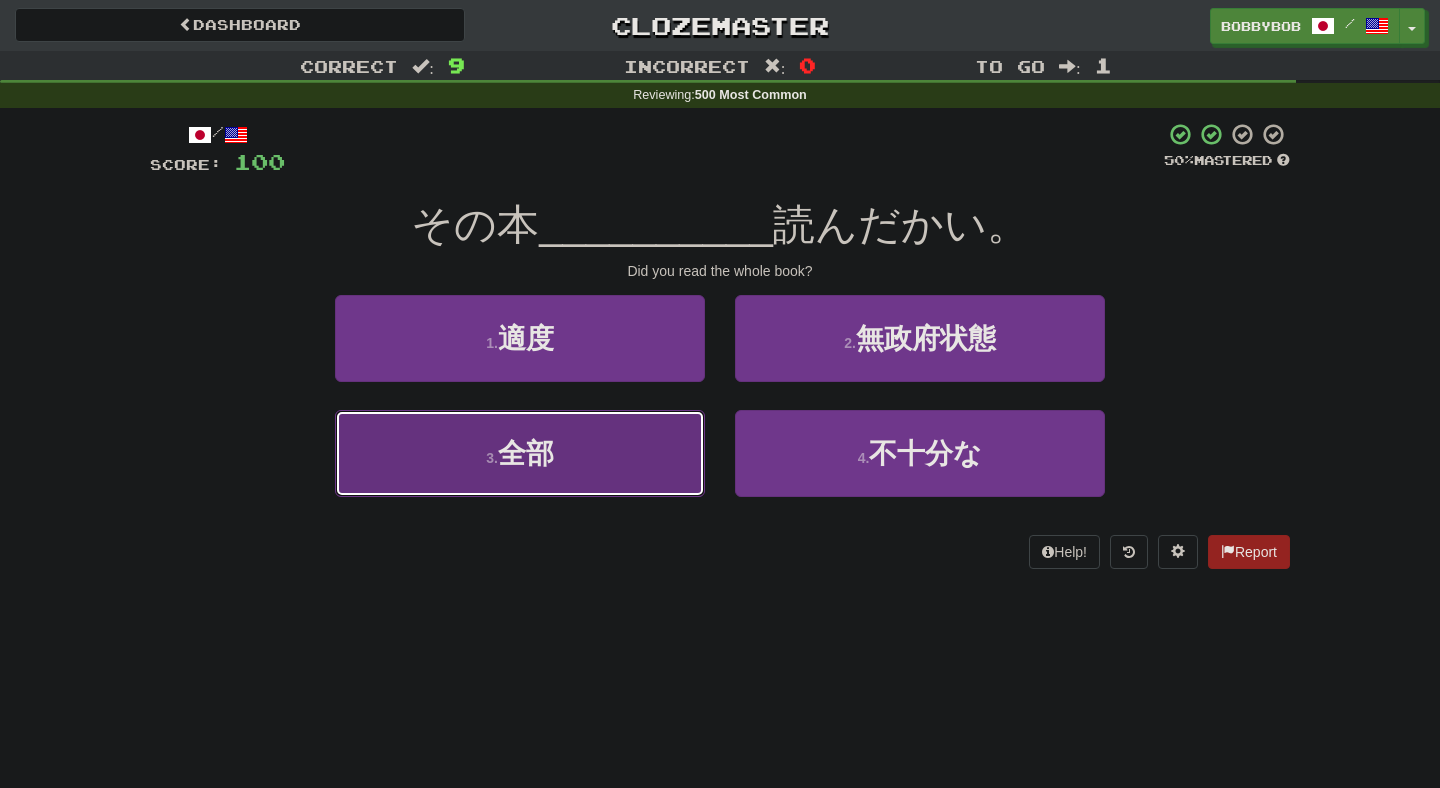 click on "3 .  全部" at bounding box center [520, 453] 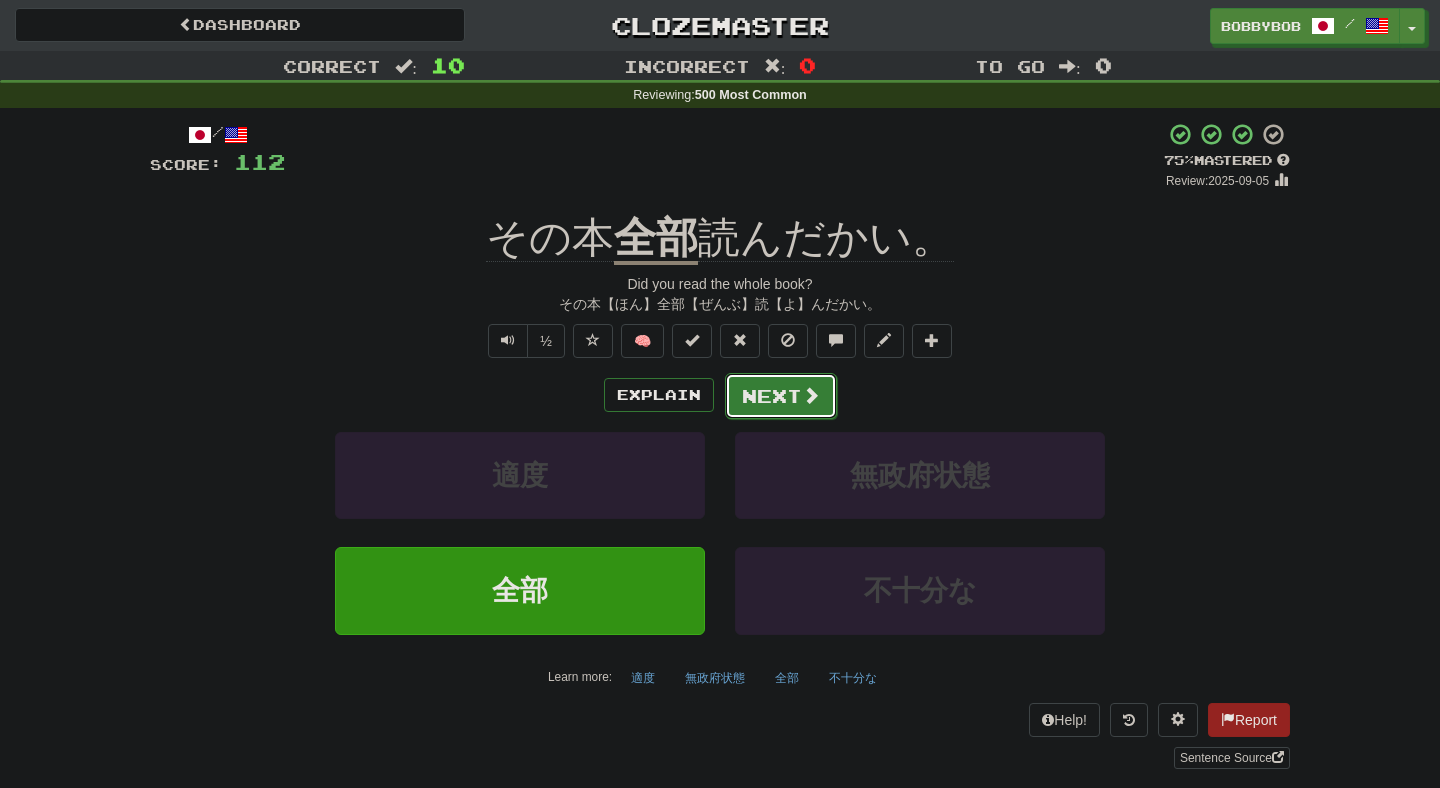 click on "Next" at bounding box center [781, 396] 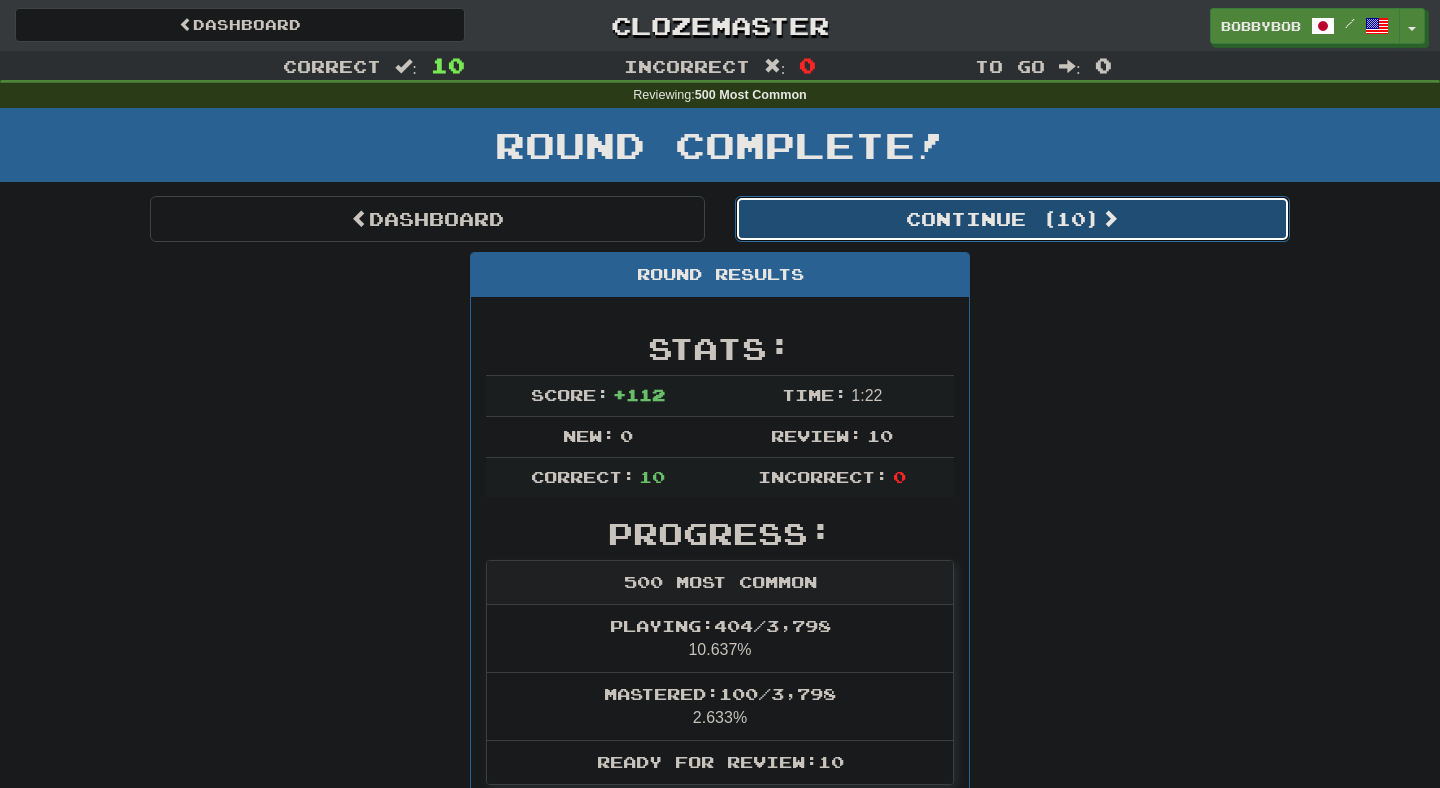 click on "Continue ( 10 )" at bounding box center (1012, 219) 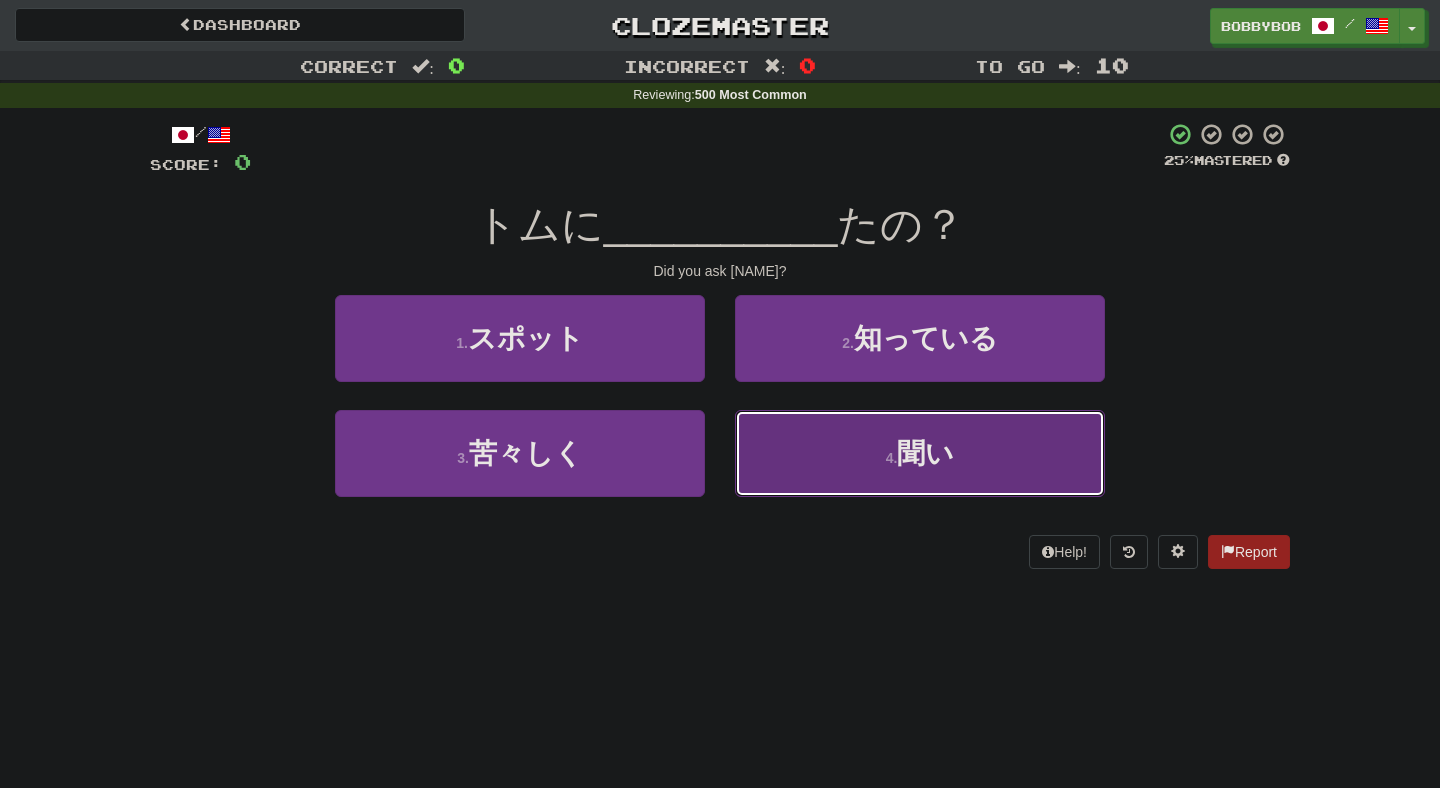 click on "4 .  聞い" at bounding box center (920, 453) 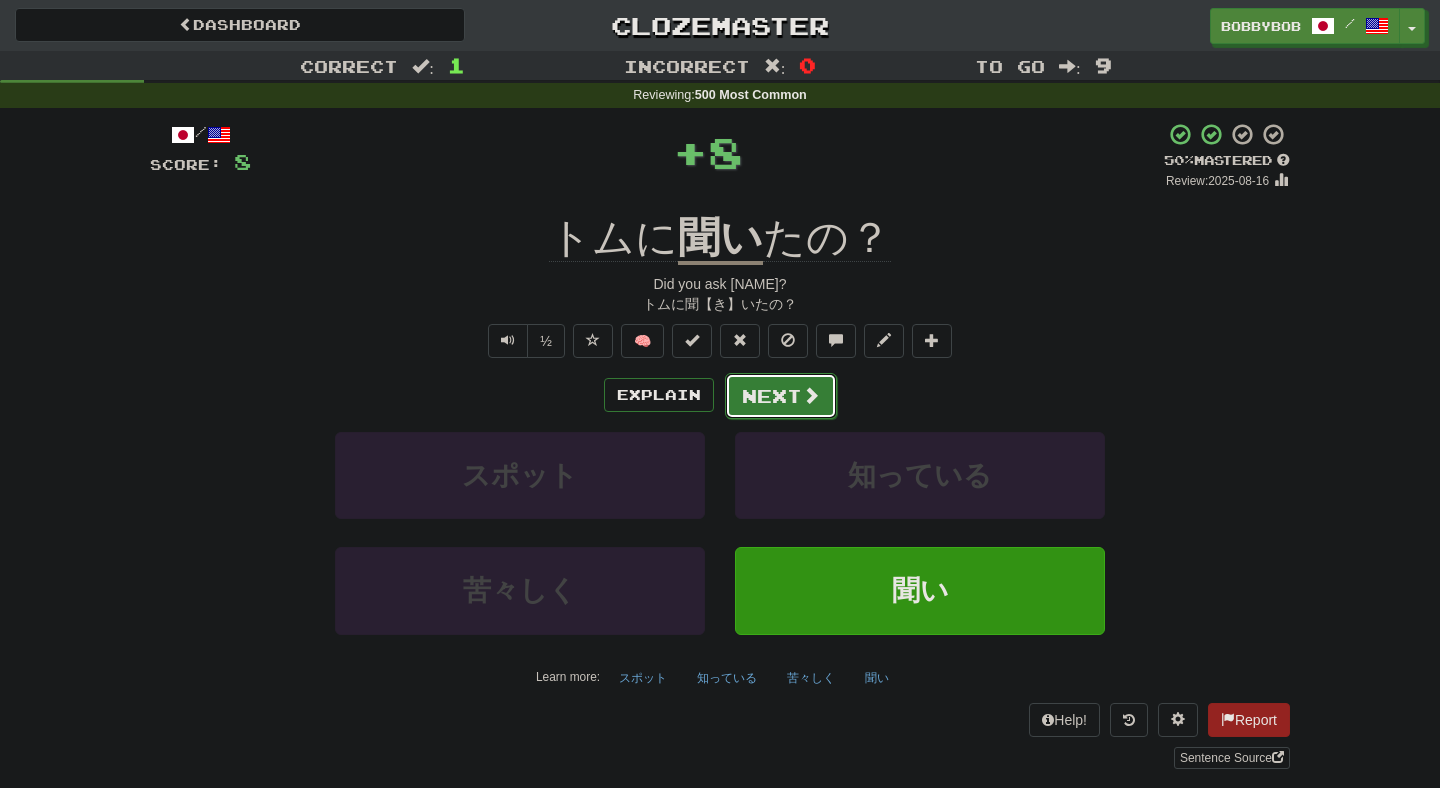 click on "Next" at bounding box center [781, 396] 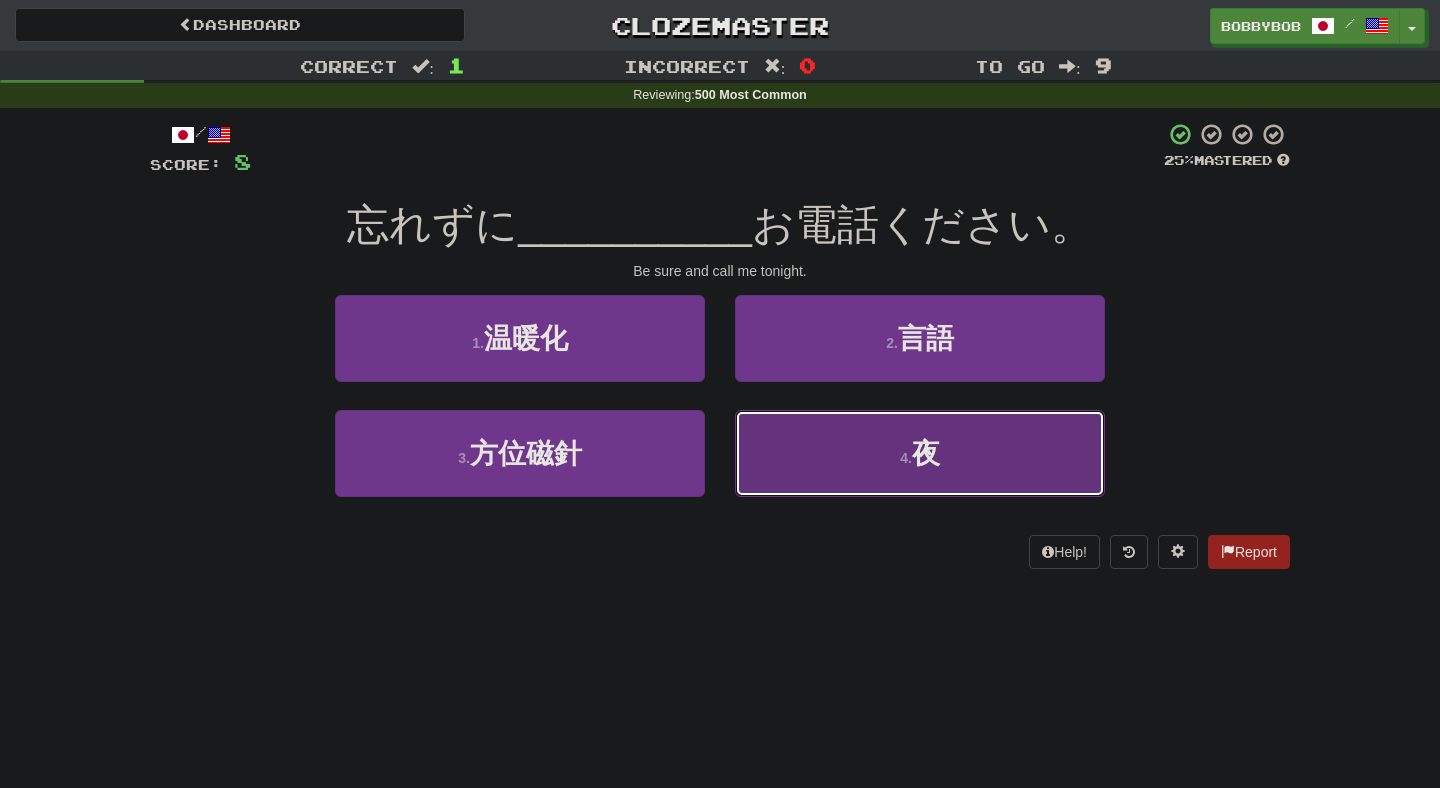 click on "4 .  夜" at bounding box center (920, 453) 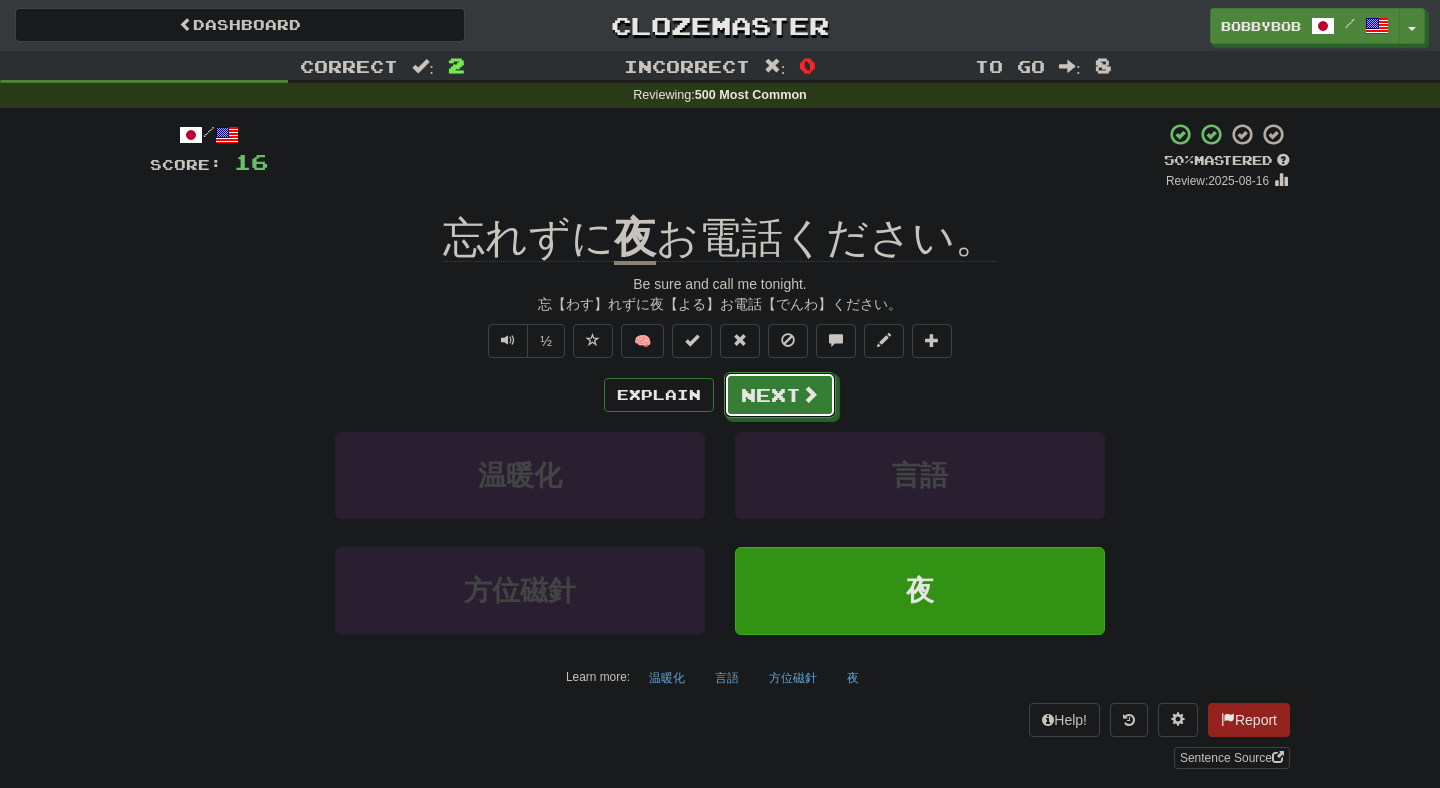 drag, startPoint x: 749, startPoint y: 400, endPoint x: 649, endPoint y: 418, distance: 101.607086 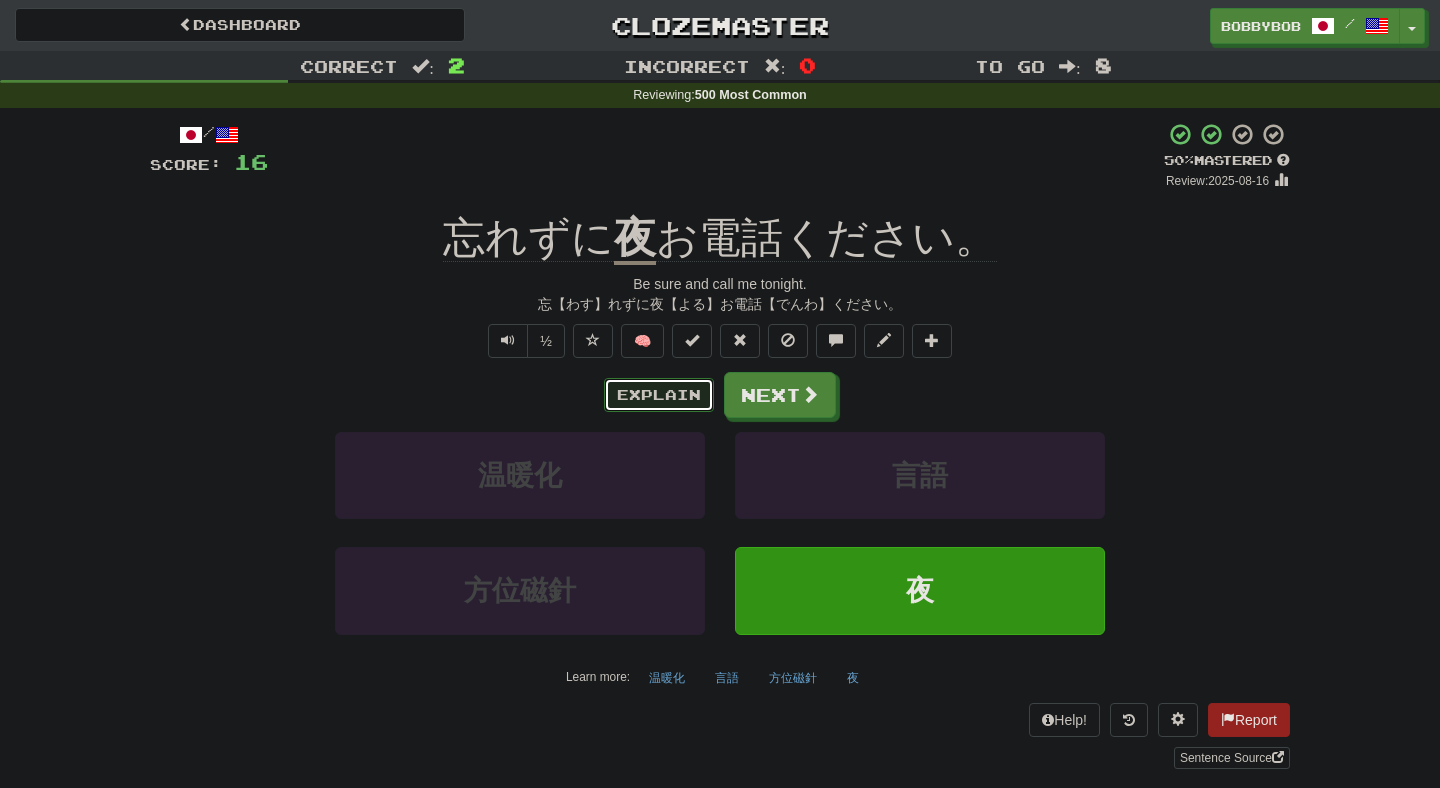 click on "Explain" at bounding box center [659, 395] 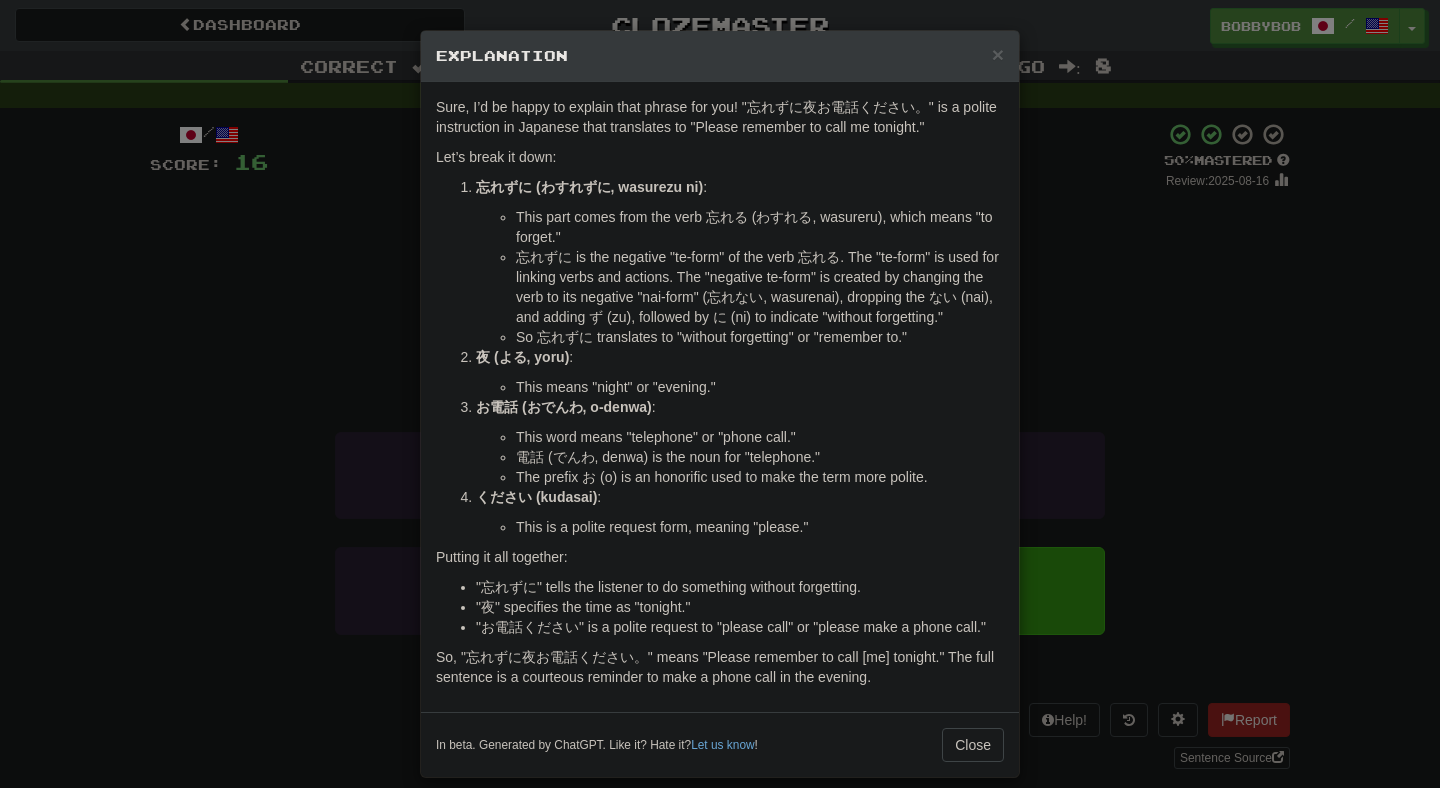 click on "× Explanation Sure, I’d be happy to explain that phrase for you! "忘れずに夜お電話ください。" is a polite instruction in Japanese that translates to "Please remember to call me tonight."
Let’s break it down:
忘れずに (わすれずに, wasurezu ni) :
This part comes from the verb 忘れる (わすれる, wasureru), which means "to forget."
忘れずに is the negative "te-form" of the verb 忘れる. The "te-form" is used for linking verbs and actions. The "negative te-form" is created by changing the verb to its negative "nai-form" (忘れない, wasurenai), dropping the ない (nai), and adding ず (zu), followed by に (ni) to indicate "without forgetting."
So 忘れずに translates to "without forgetting" or "remember to."
夜 (よる, yoru) :
This means "night" or "evening."
お電話 (おでんわ, o-denwa) :
This word means "telephone" or "phone call."
電話 (でんわ, denwa) is the noun for "telephone."
ください (kudasai)" at bounding box center (720, 394) 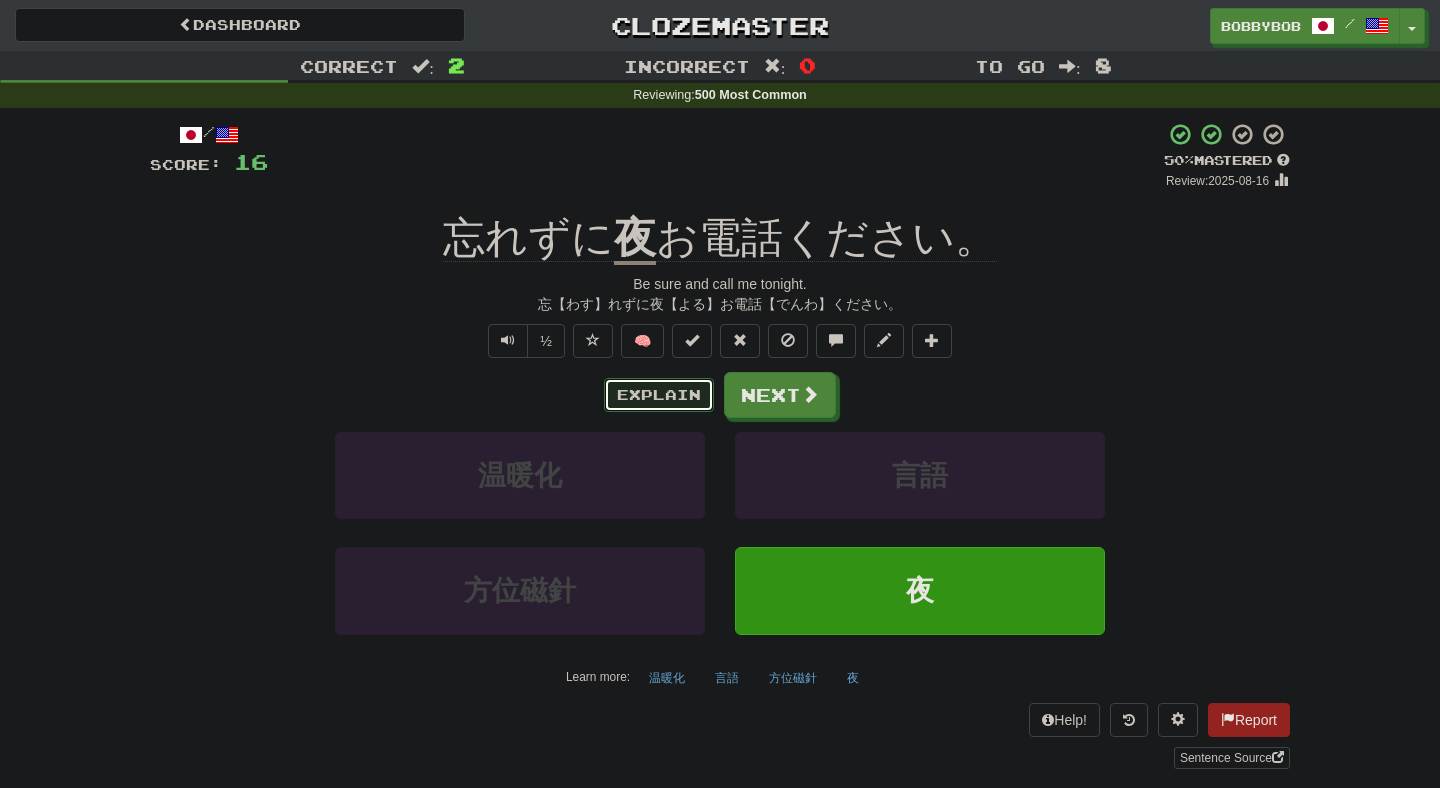 click on "Explain" at bounding box center [659, 395] 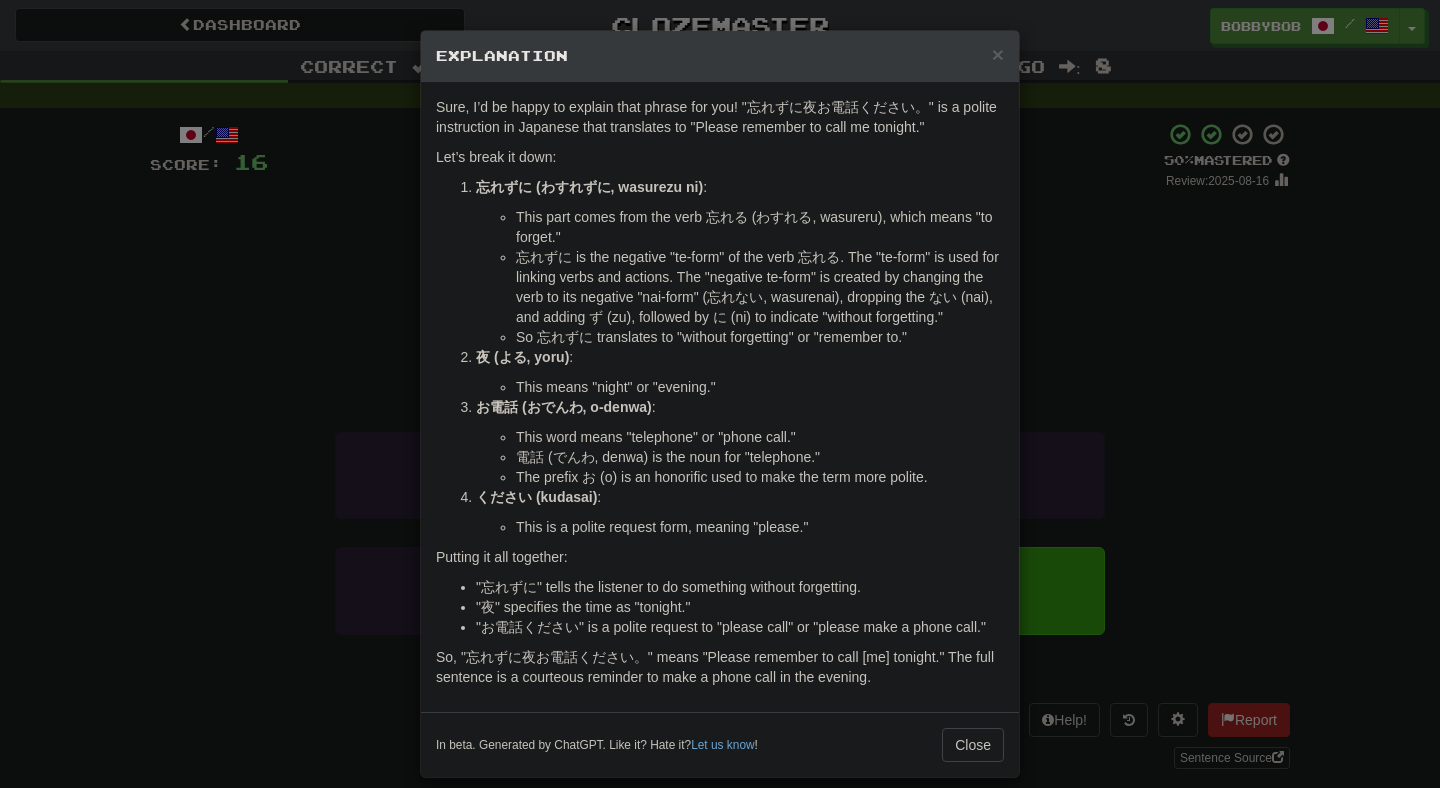 click on "× Explanation Sure, I’d be happy to explain that phrase for you! "忘れずに夜お電話ください。" is a polite instruction in Japanese that translates to "Please remember to call me tonight."
Let’s break it down:
忘れずに (わすれずに, wasurezu ni) :
This part comes from the verb 忘れる (わすれる, wasureru), which means "to forget."
忘れずに is the negative "te-form" of the verb 忘れる. The "te-form" is used for linking verbs and actions. The "negative te-form" is created by changing the verb to its negative "nai-form" (忘れない, wasurenai), dropping the ない (nai), and adding ず (zu), followed by に (ni) to indicate "without forgetting."
So 忘れずに translates to "without forgetting" or "remember to."
夜 (よる, yoru) :
This means "night" or "evening."
お電話 (おでんわ, o-denwa) :
This word means "telephone" or "phone call."
電話 (でんわ, denwa) is the noun for "telephone."
ください (kudasai)" at bounding box center (720, 394) 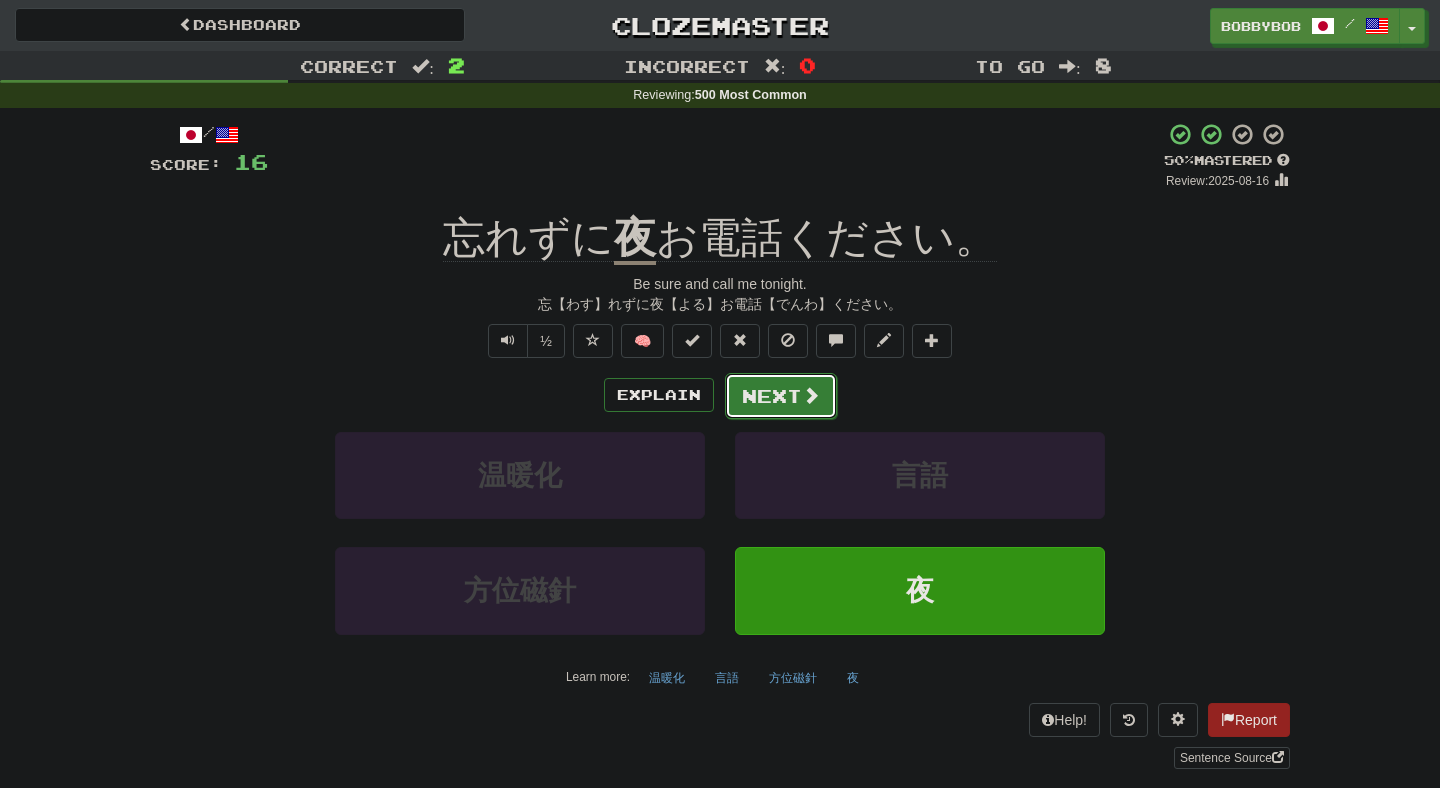 click on "Next" at bounding box center (781, 396) 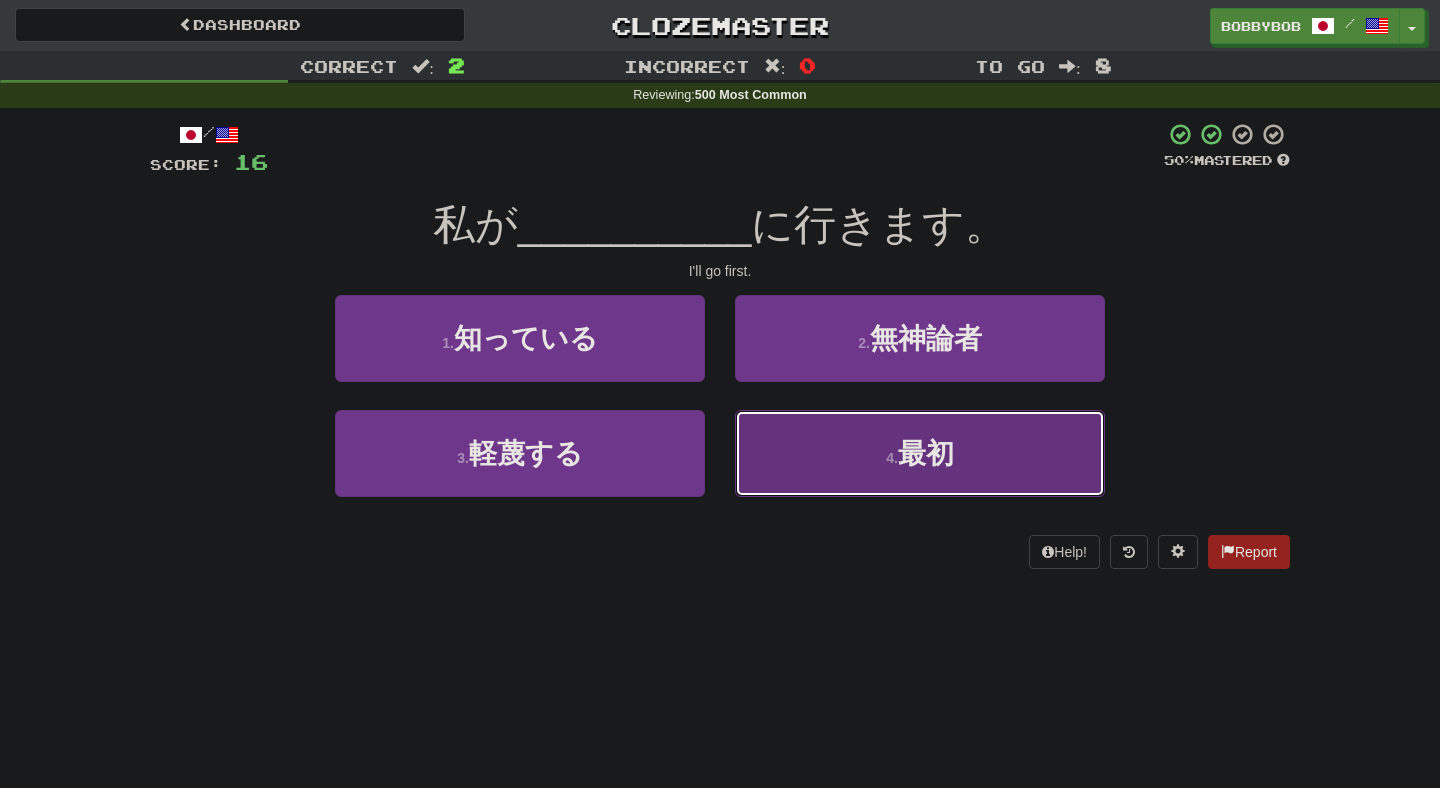 click on "4 .  最初" at bounding box center (920, 453) 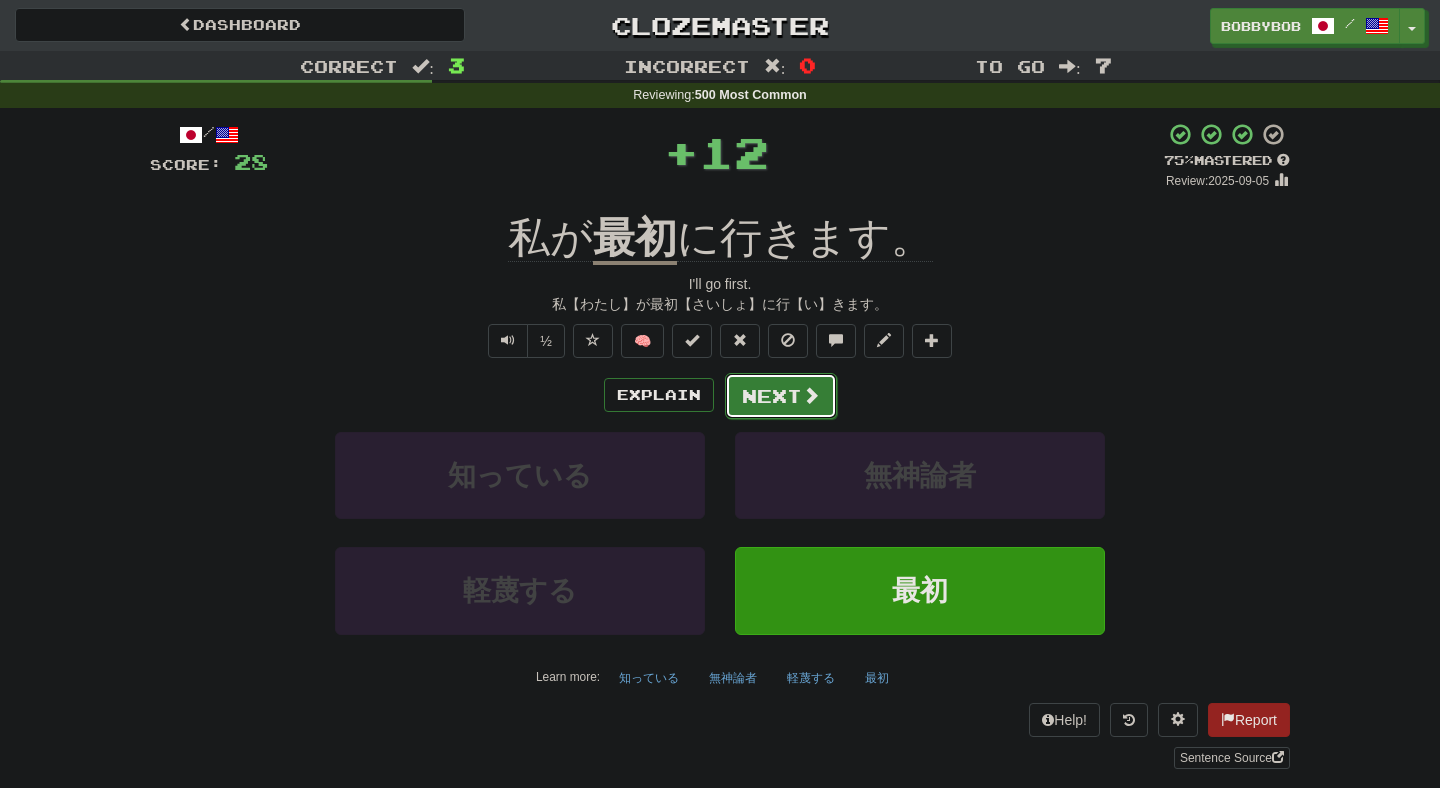 click on "Next" at bounding box center (781, 396) 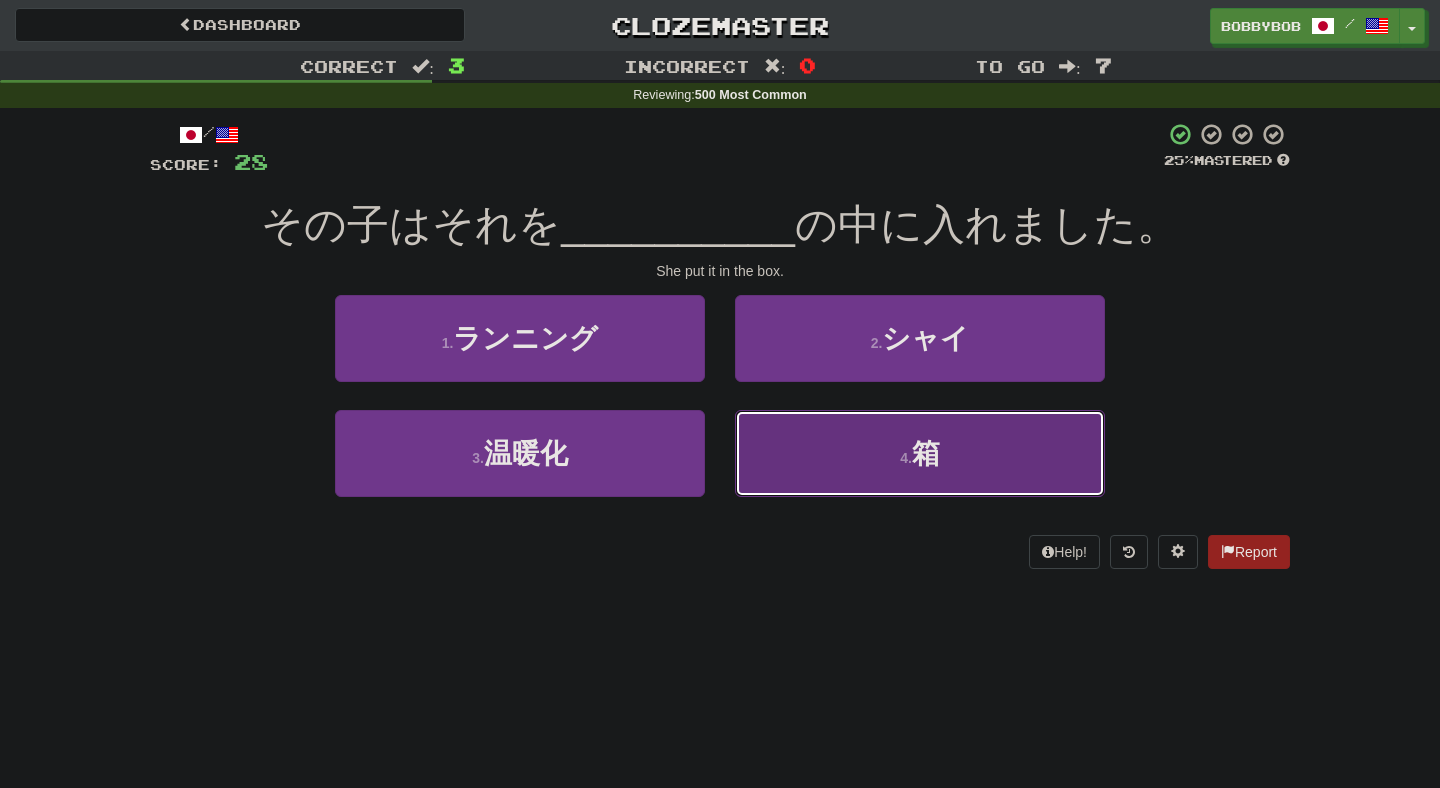 click on "4 .  箱" at bounding box center [920, 453] 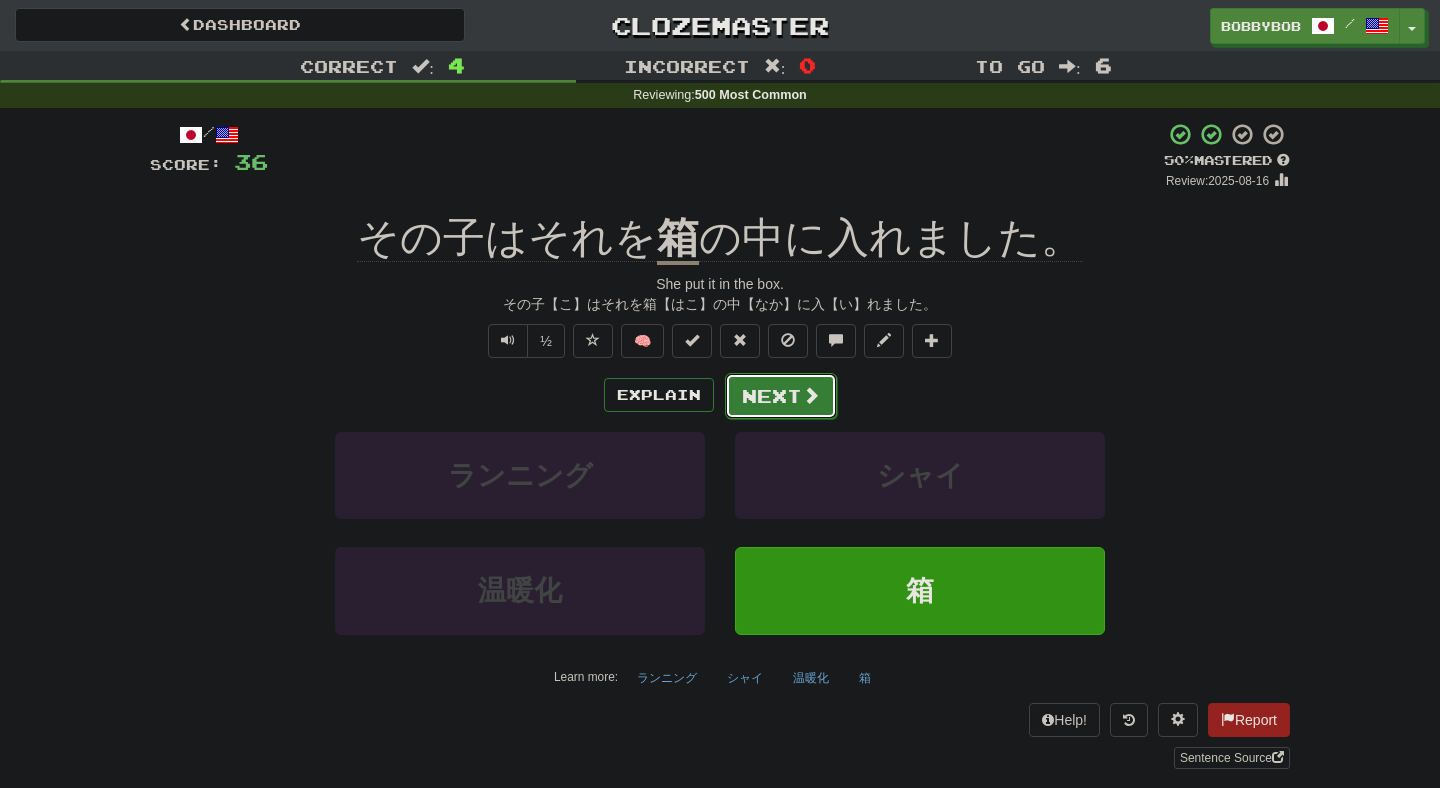 click on "Next" at bounding box center (781, 396) 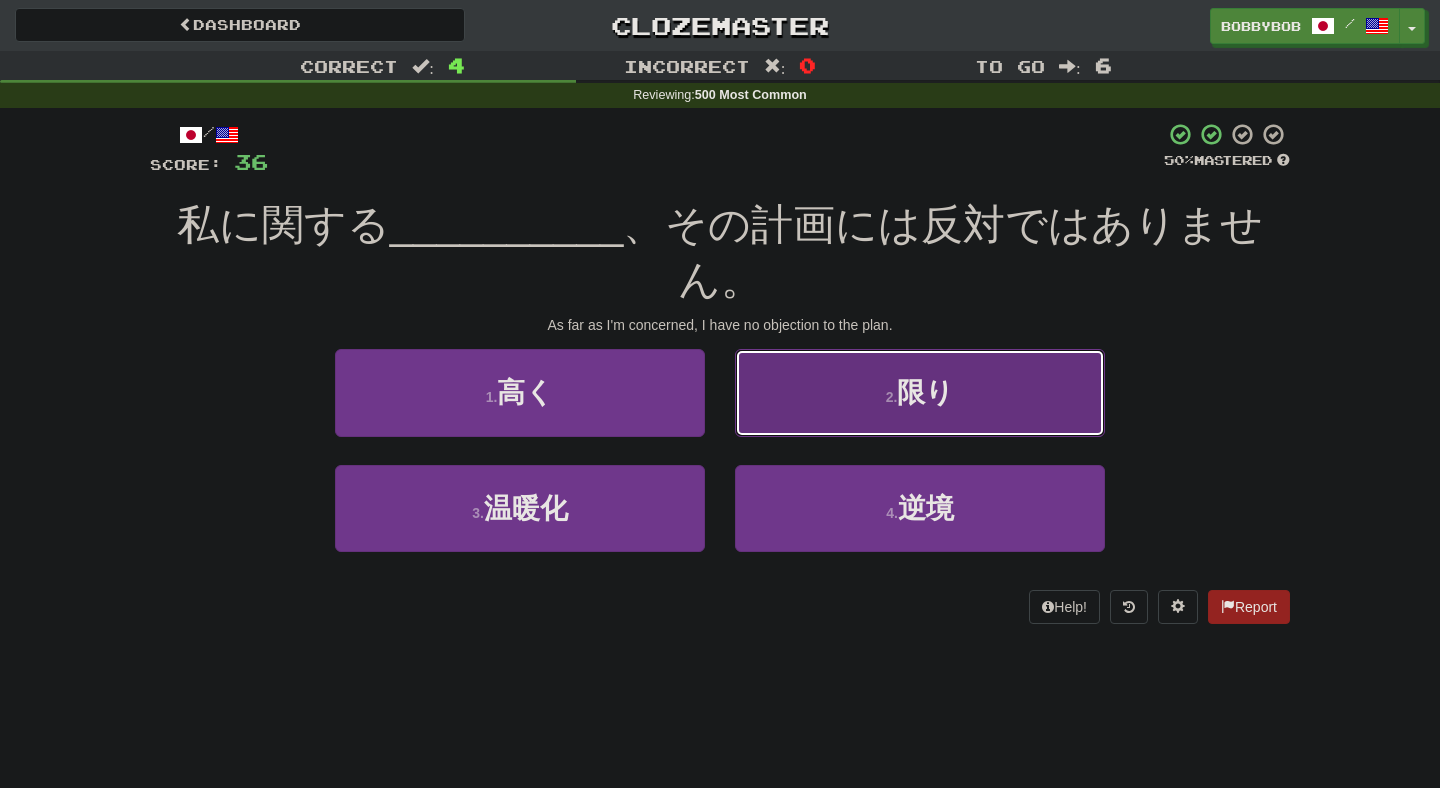 click on "2 .  限り" at bounding box center [920, 392] 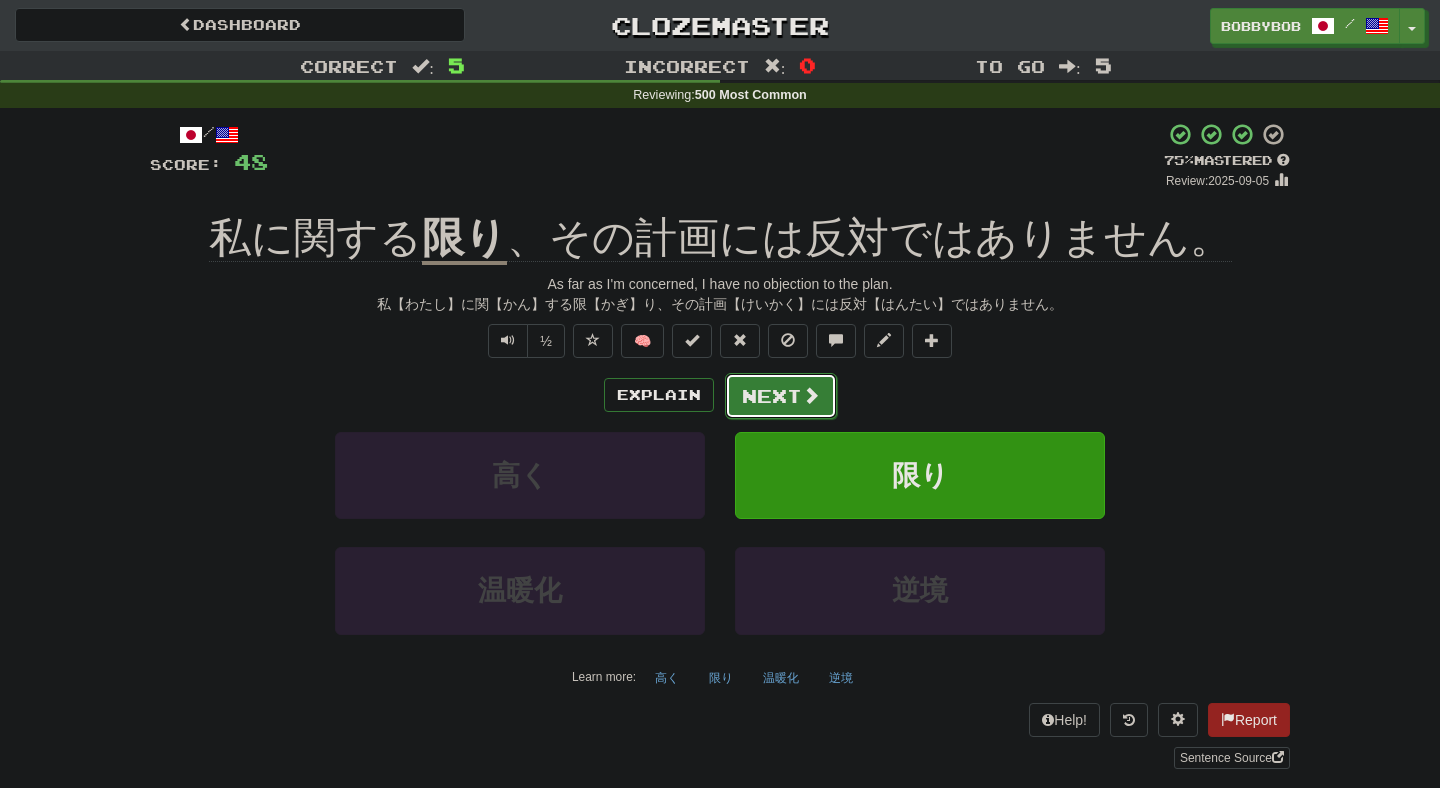 click on "Next" at bounding box center (781, 396) 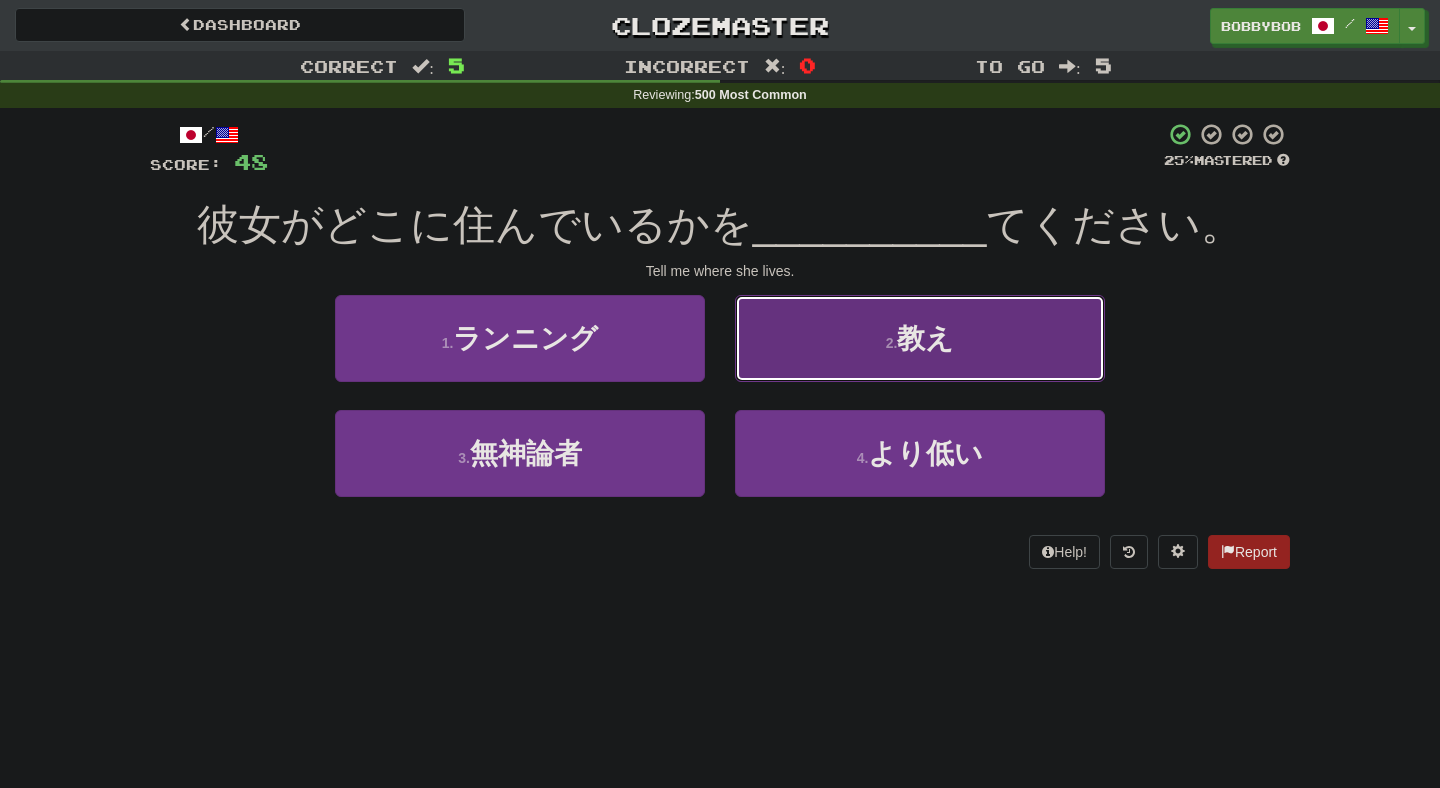 click on "2 .  教え" at bounding box center [920, 338] 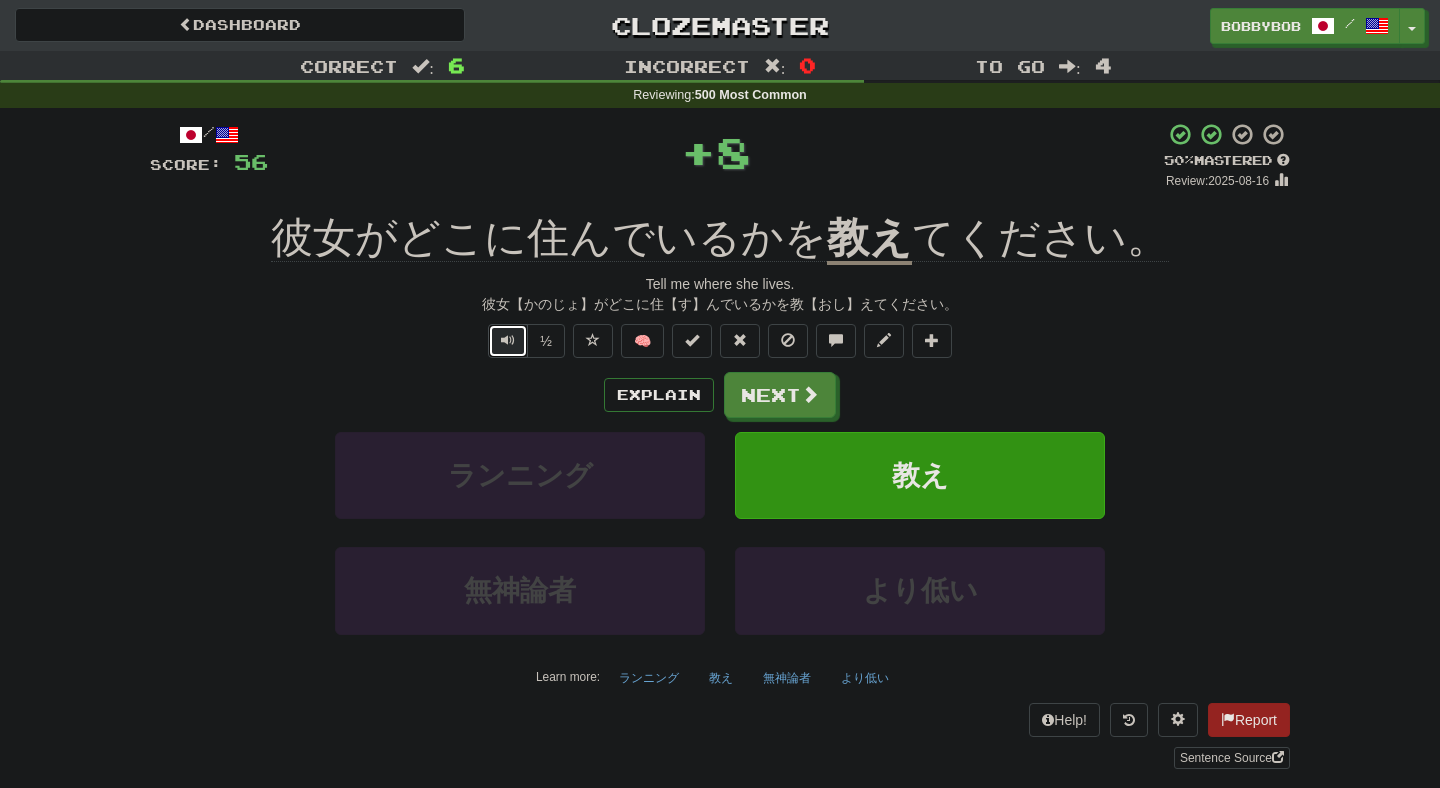 click at bounding box center (508, 341) 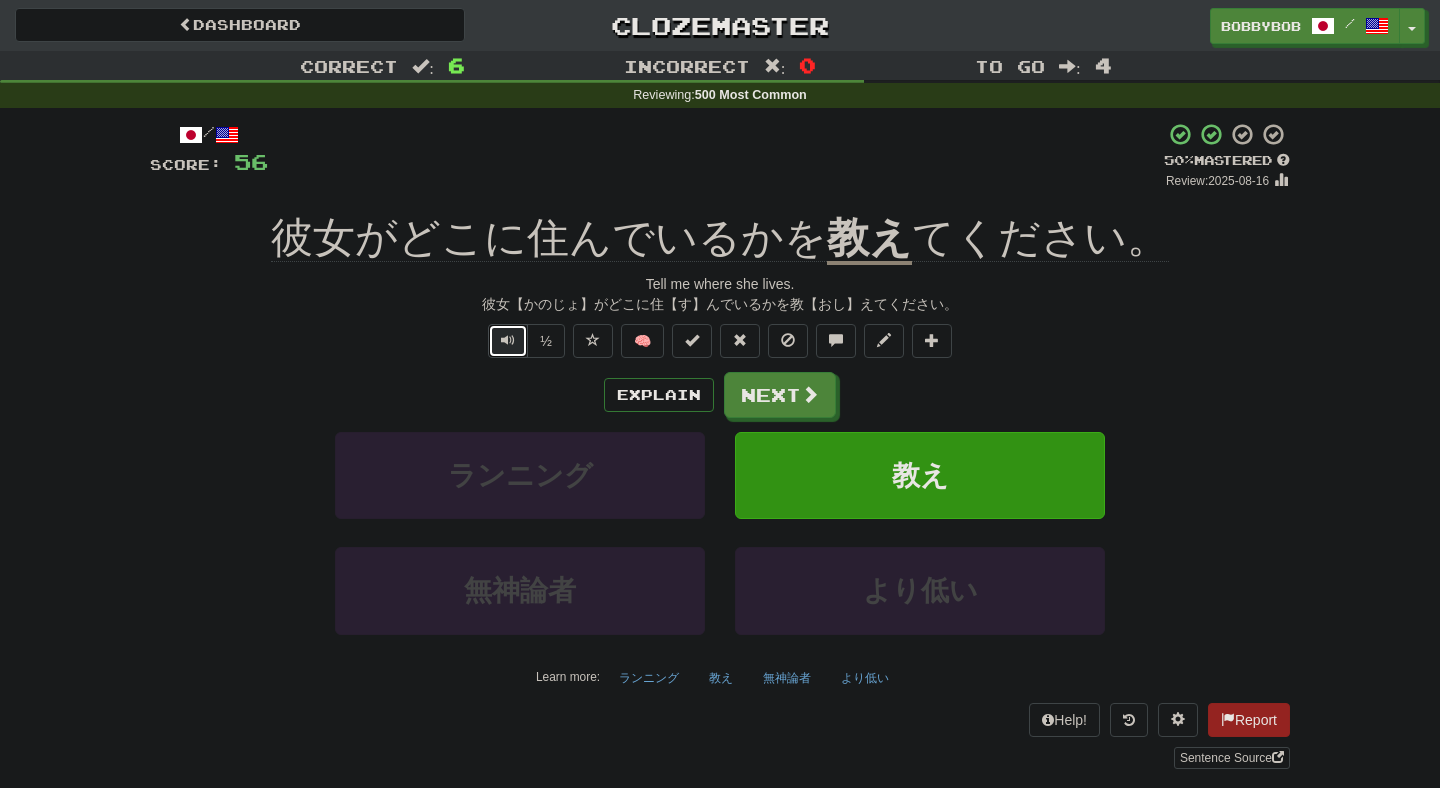 click at bounding box center [508, 341] 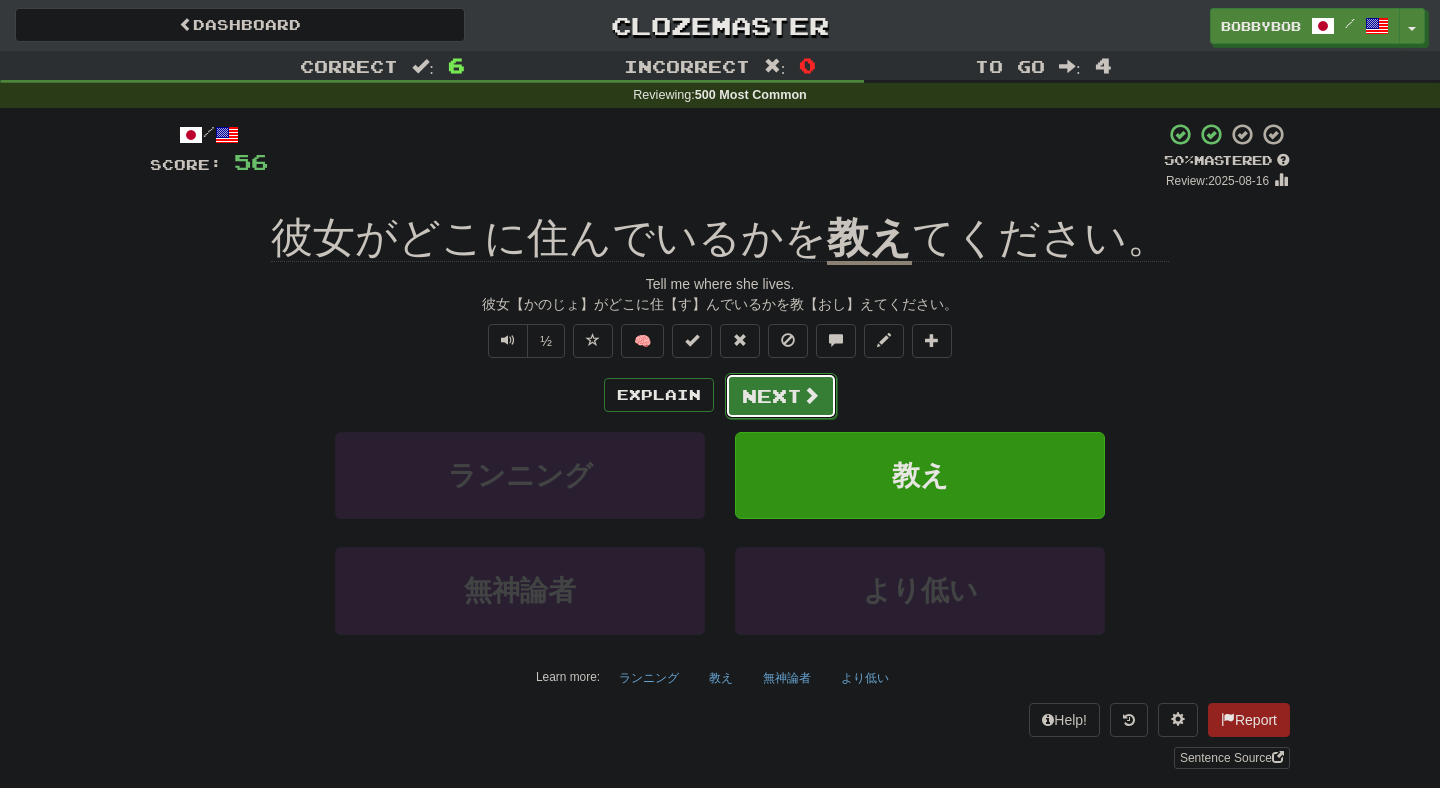 click on "Next" at bounding box center [781, 396] 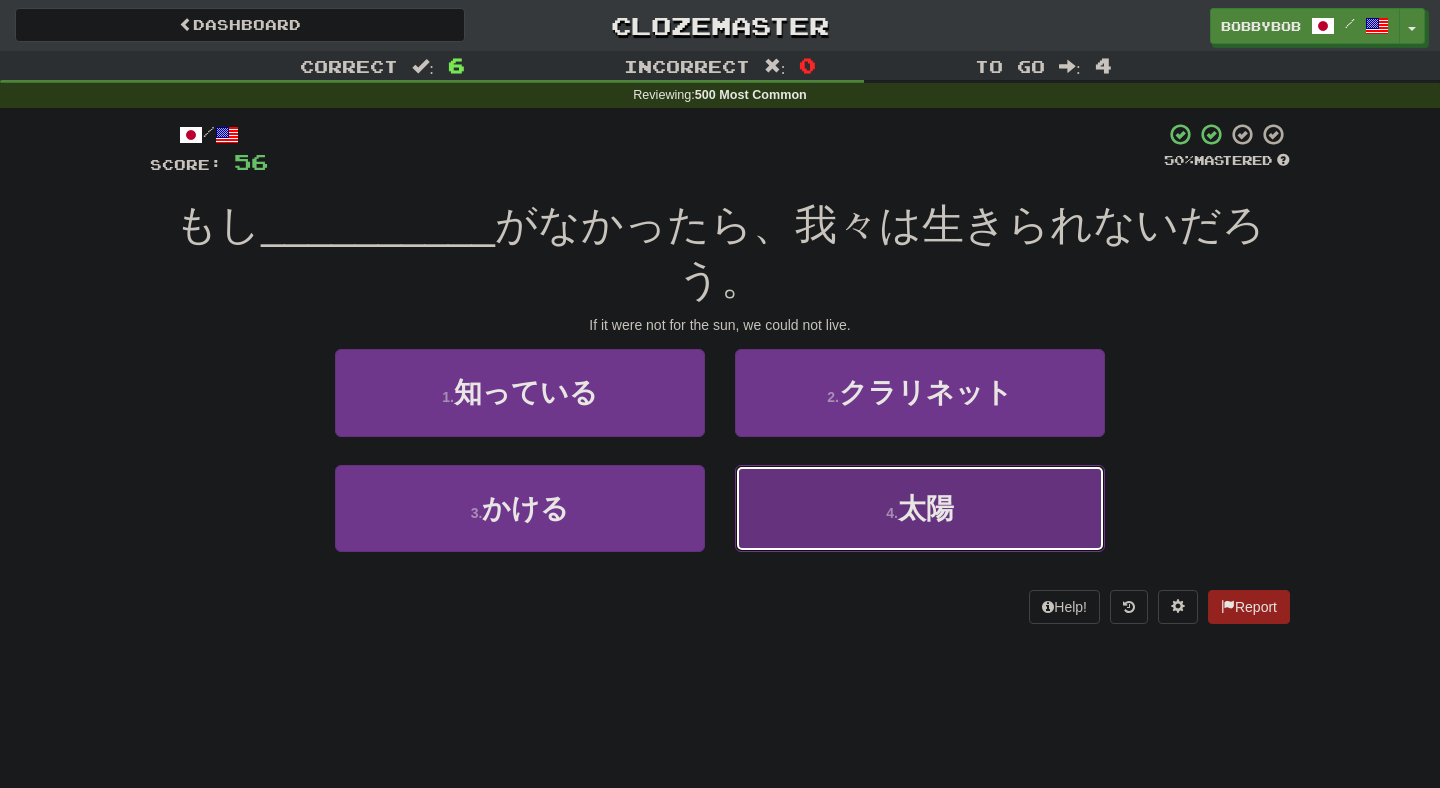 click on "4 .  太陽" at bounding box center (920, 508) 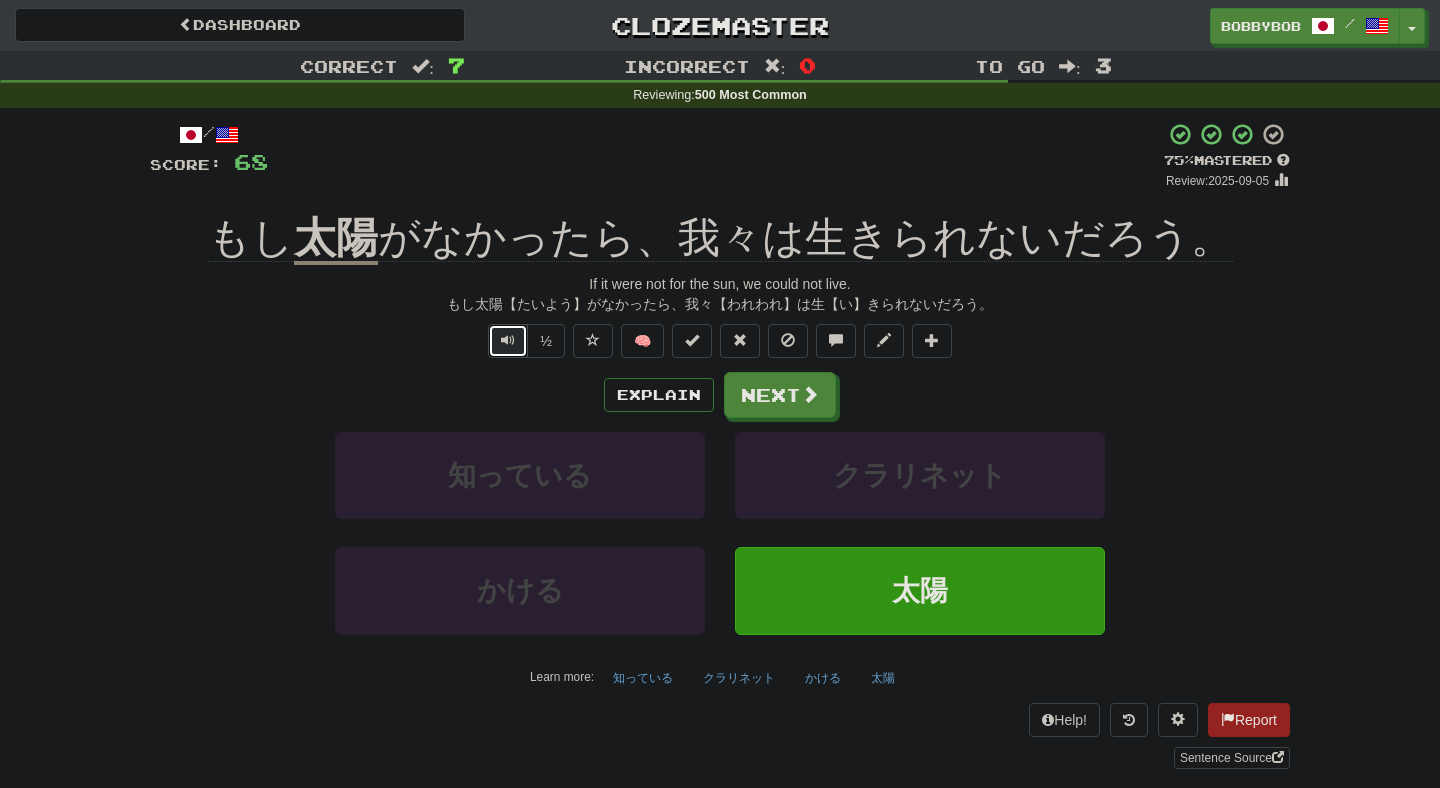 click at bounding box center (508, 341) 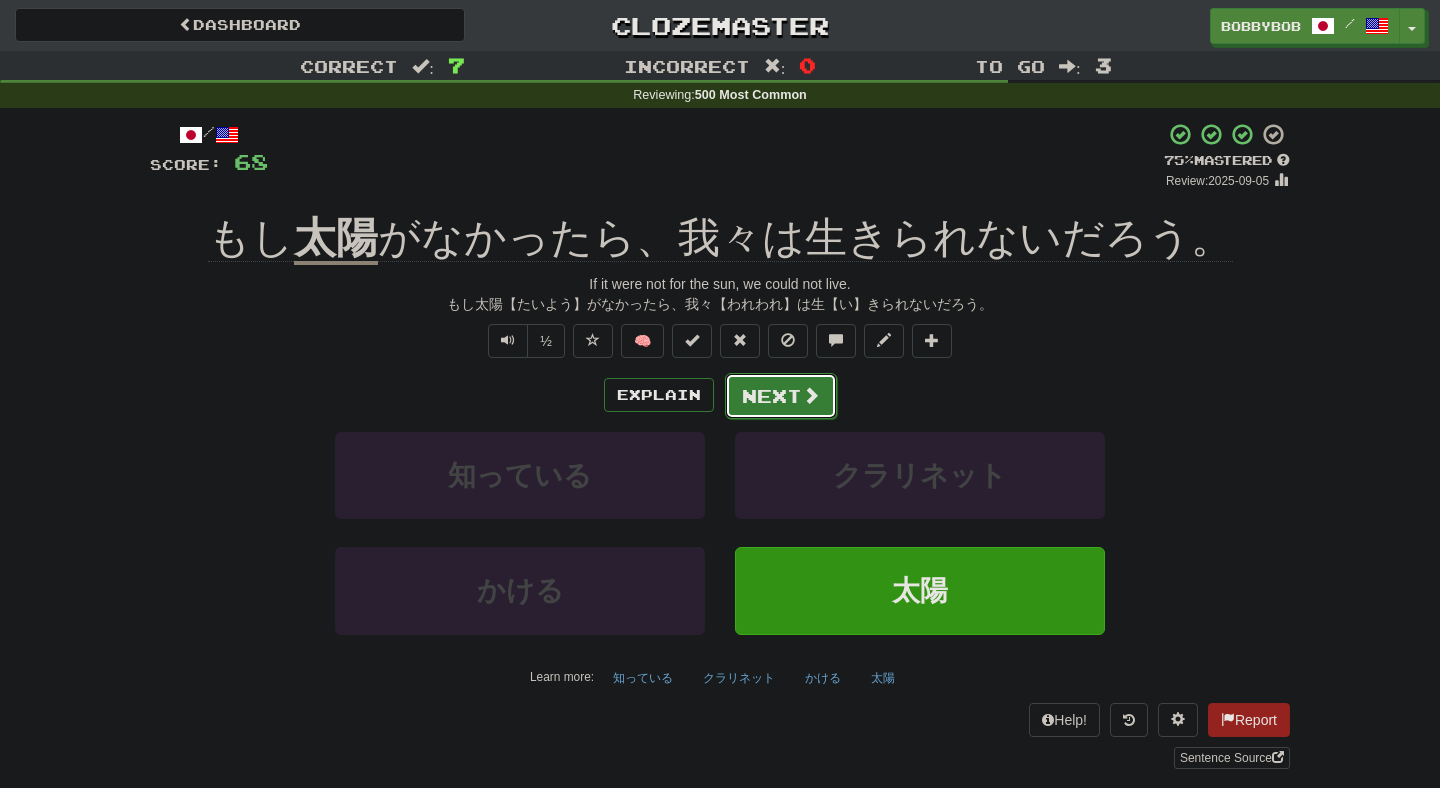 click on "Next" at bounding box center [781, 396] 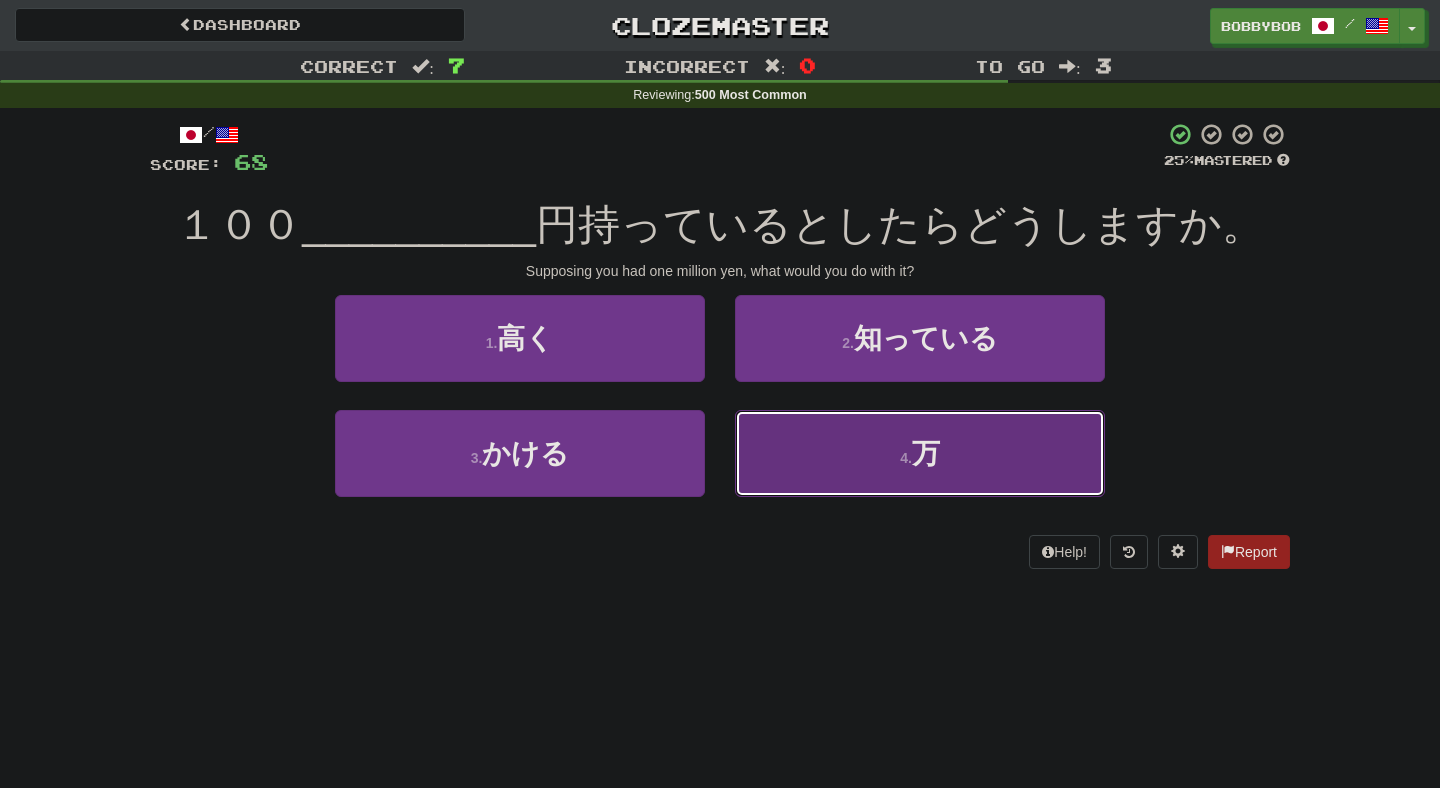 click on "4 .  万" at bounding box center (920, 453) 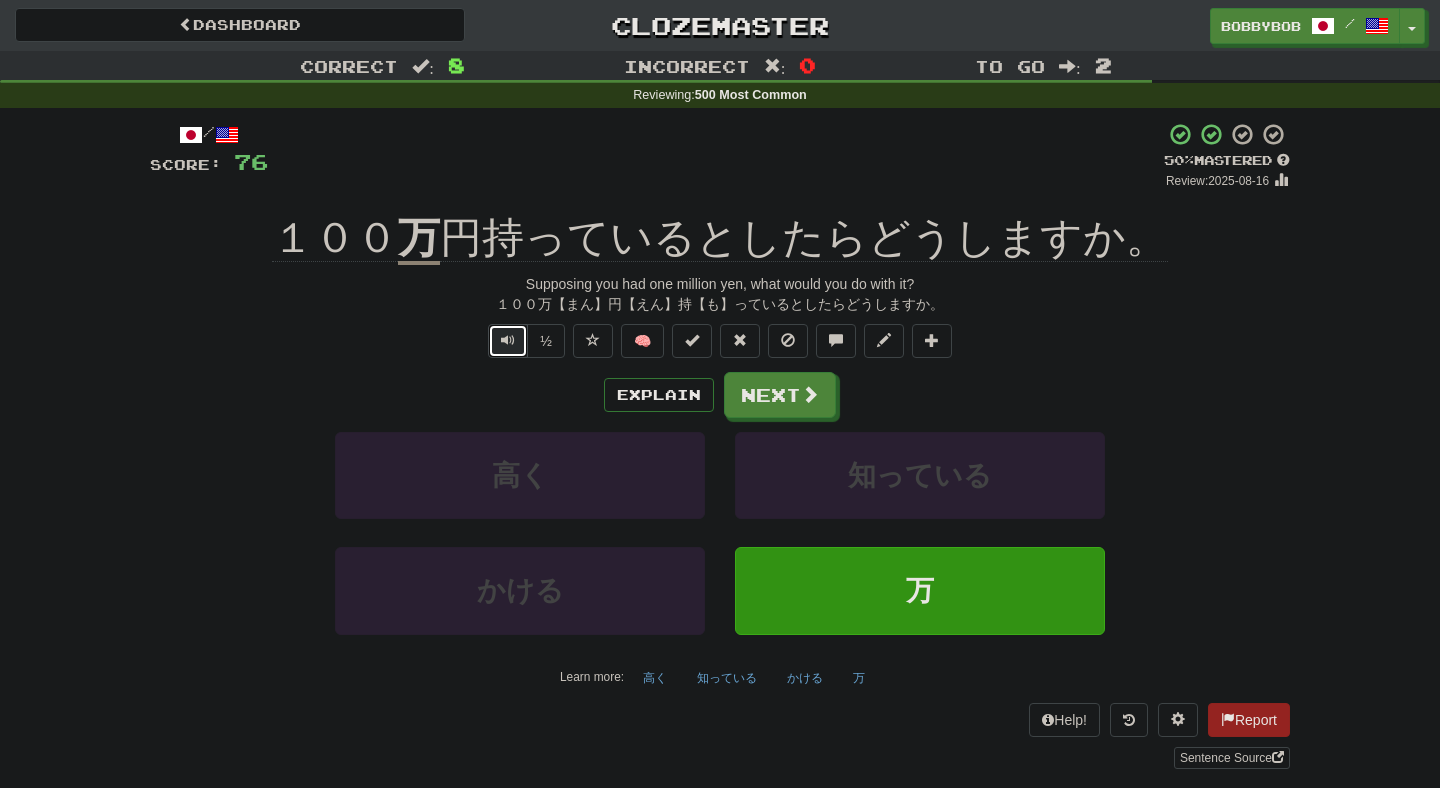 click at bounding box center [508, 341] 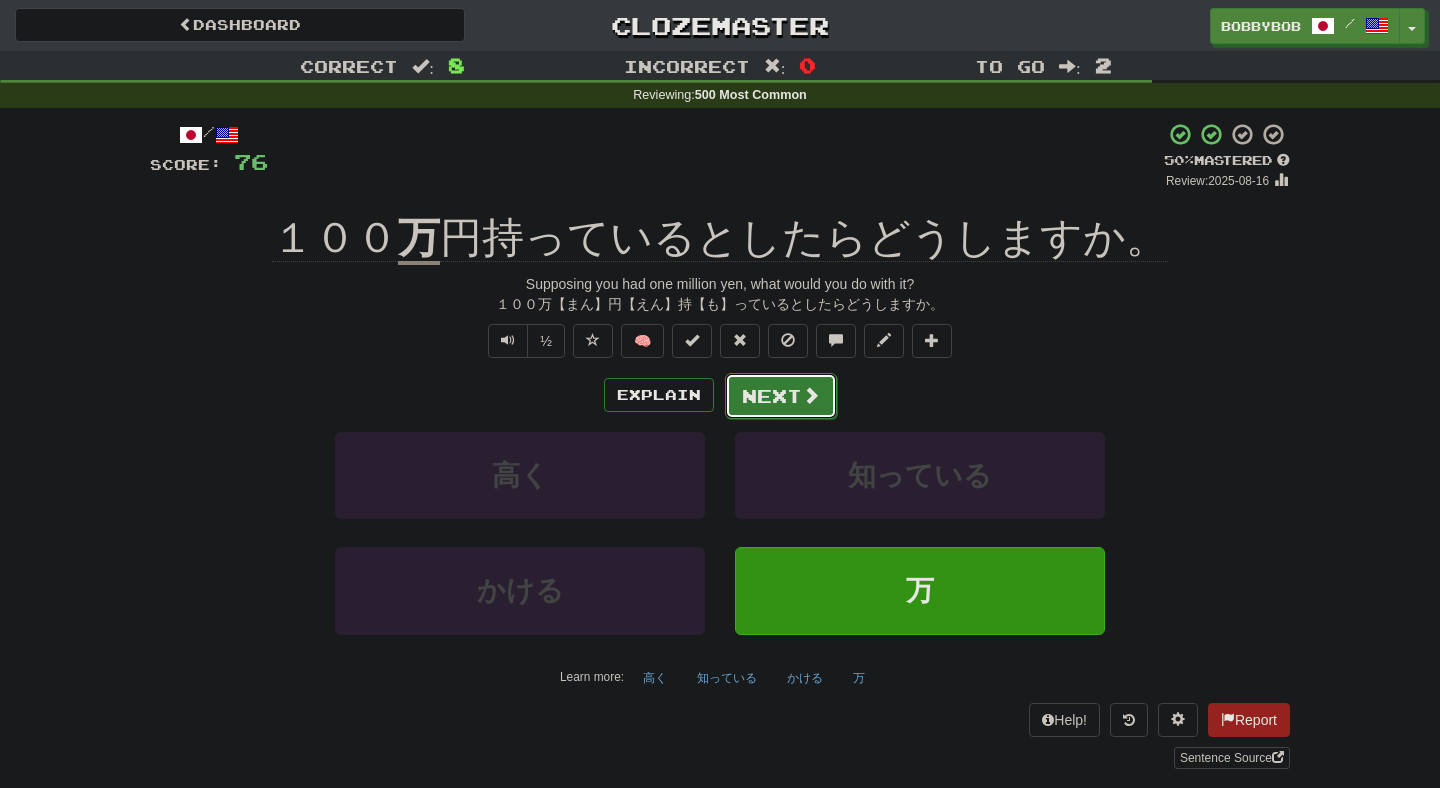 click on "Next" at bounding box center [781, 396] 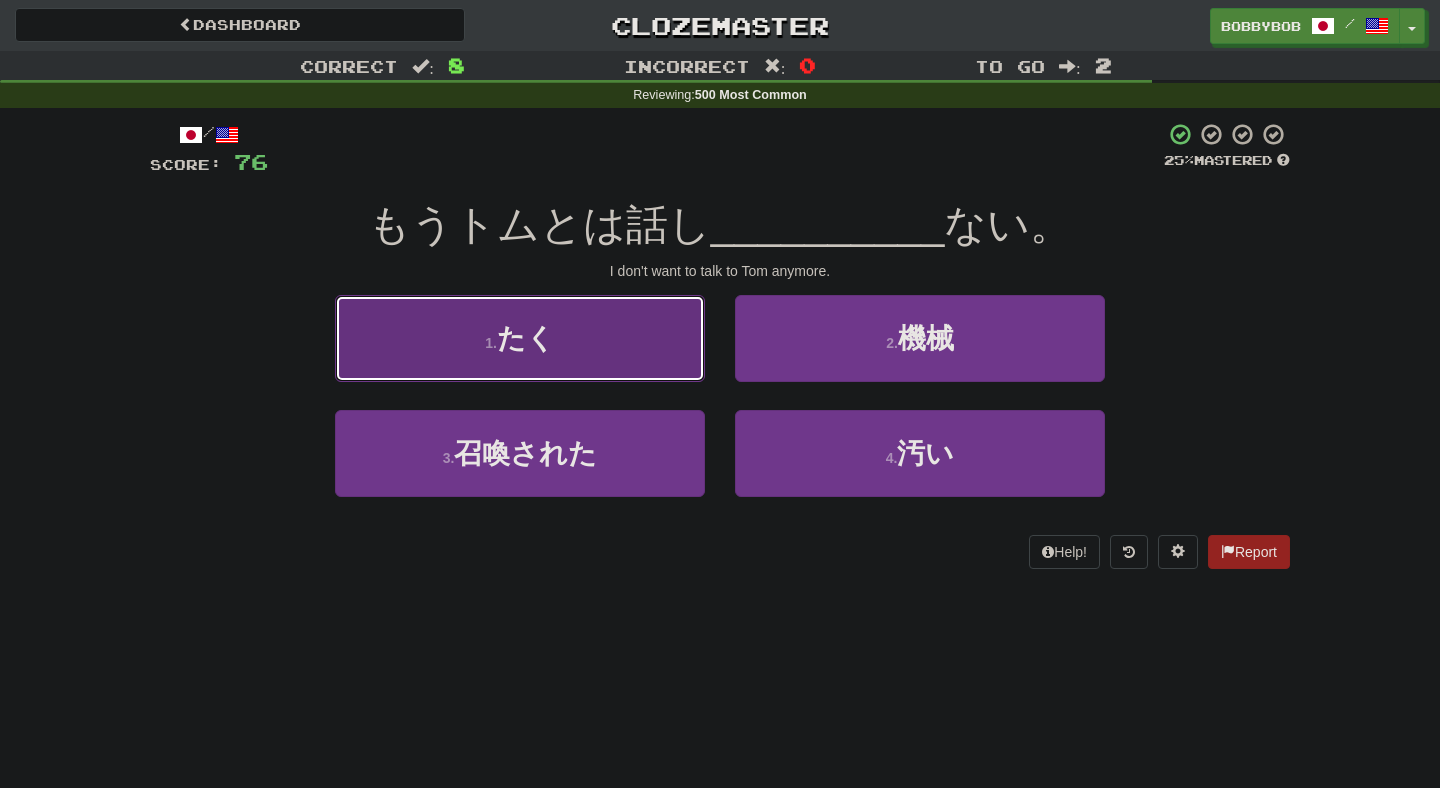click on "1 .  たく" at bounding box center [520, 338] 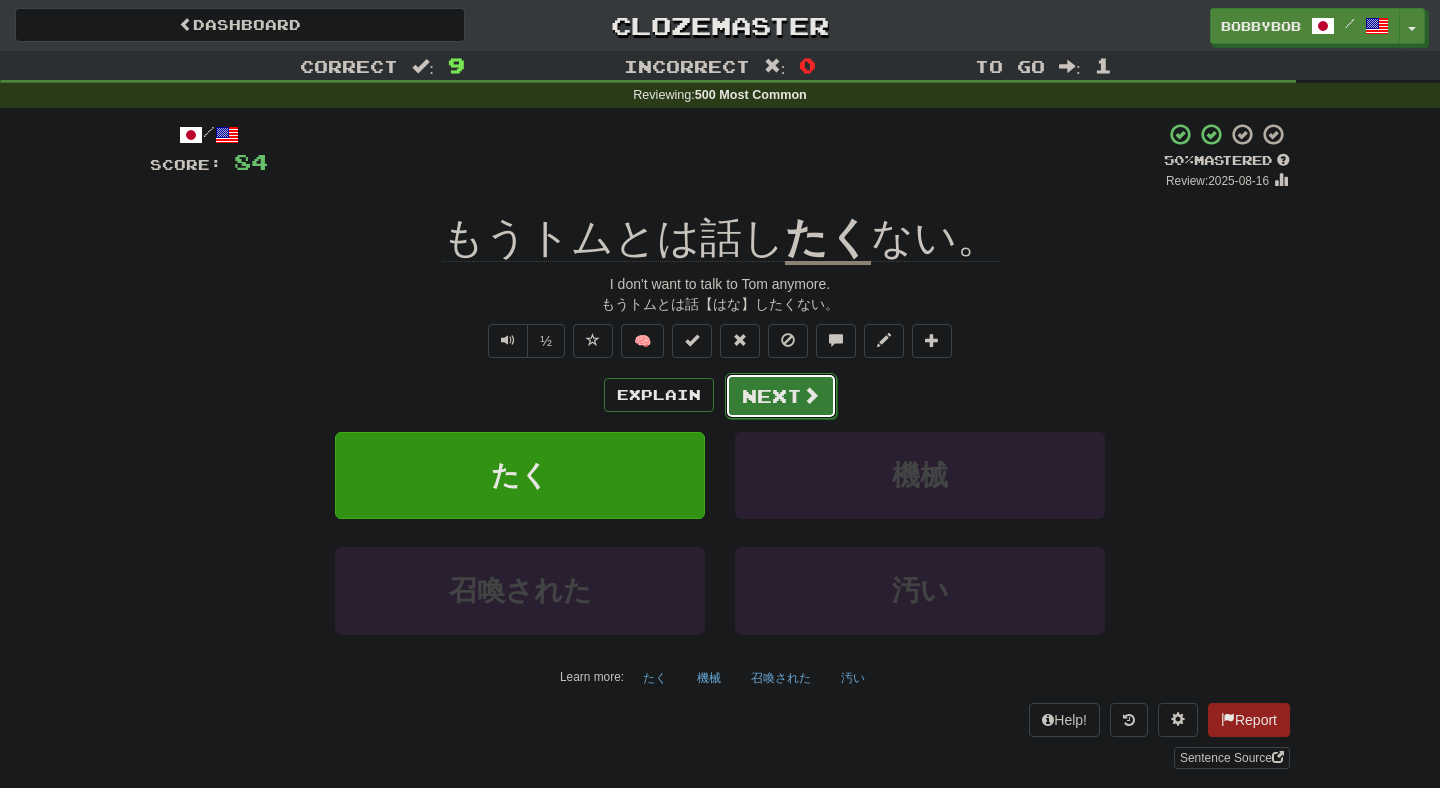 click on "Next" at bounding box center [781, 396] 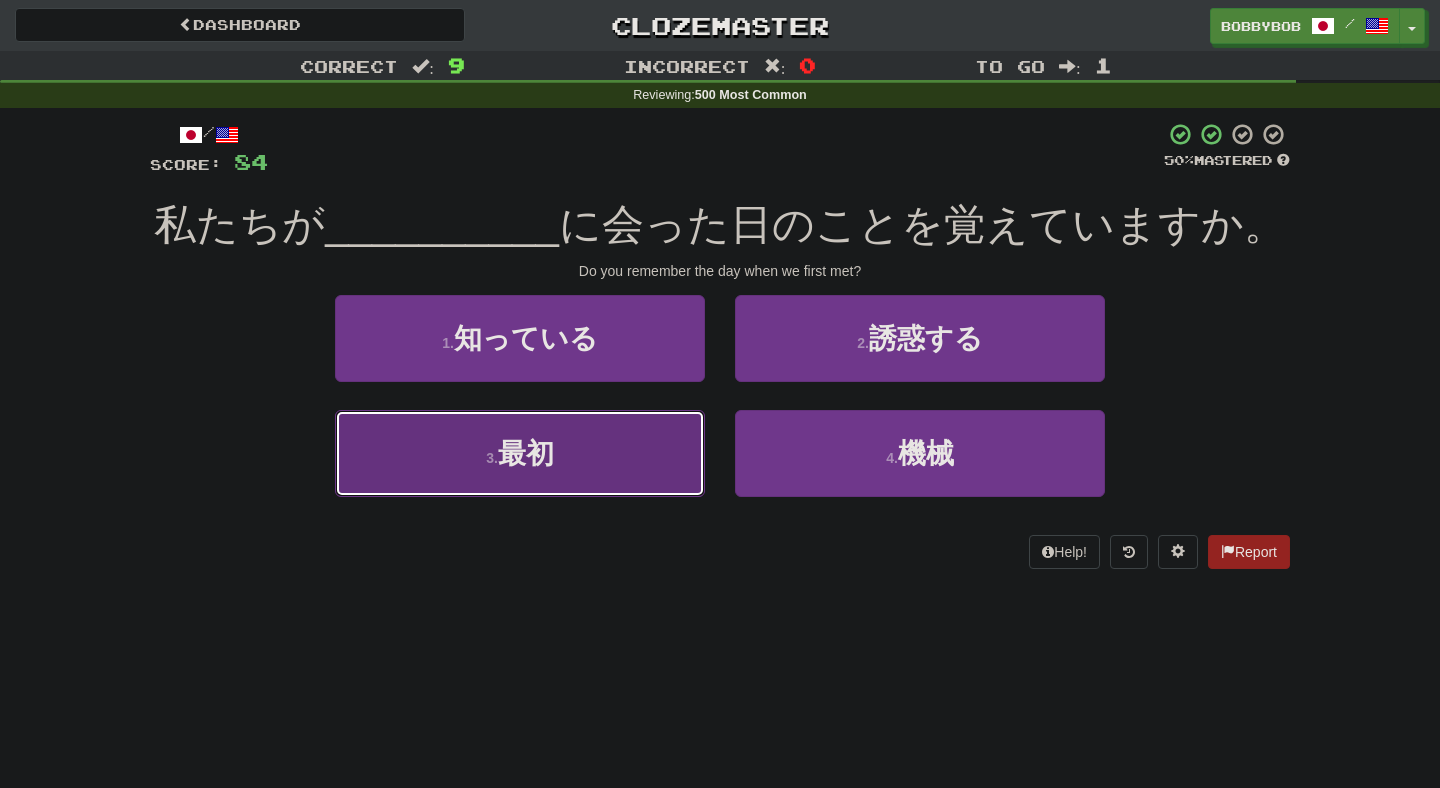 click on "3 .  最初" at bounding box center [520, 453] 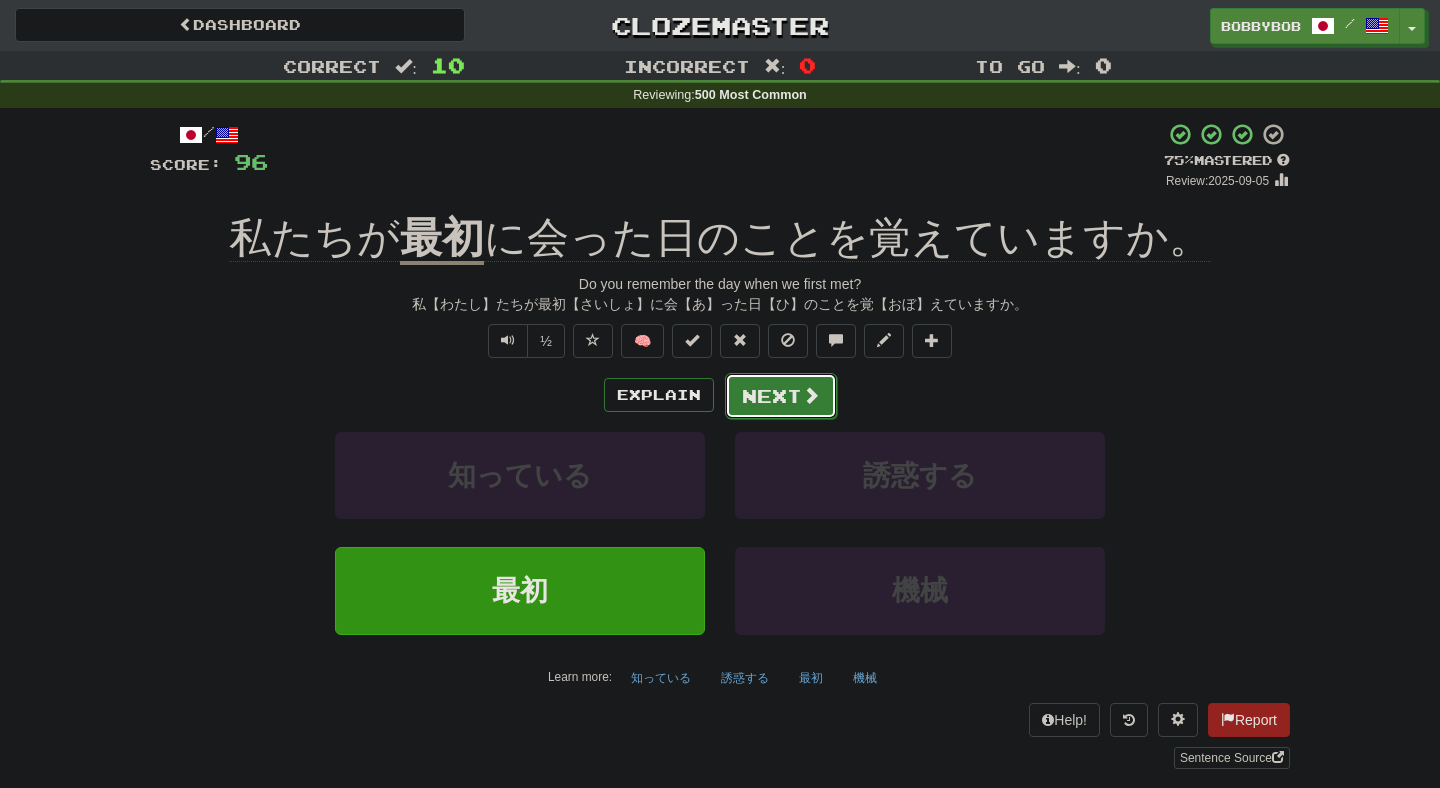 click on "Next" at bounding box center (781, 396) 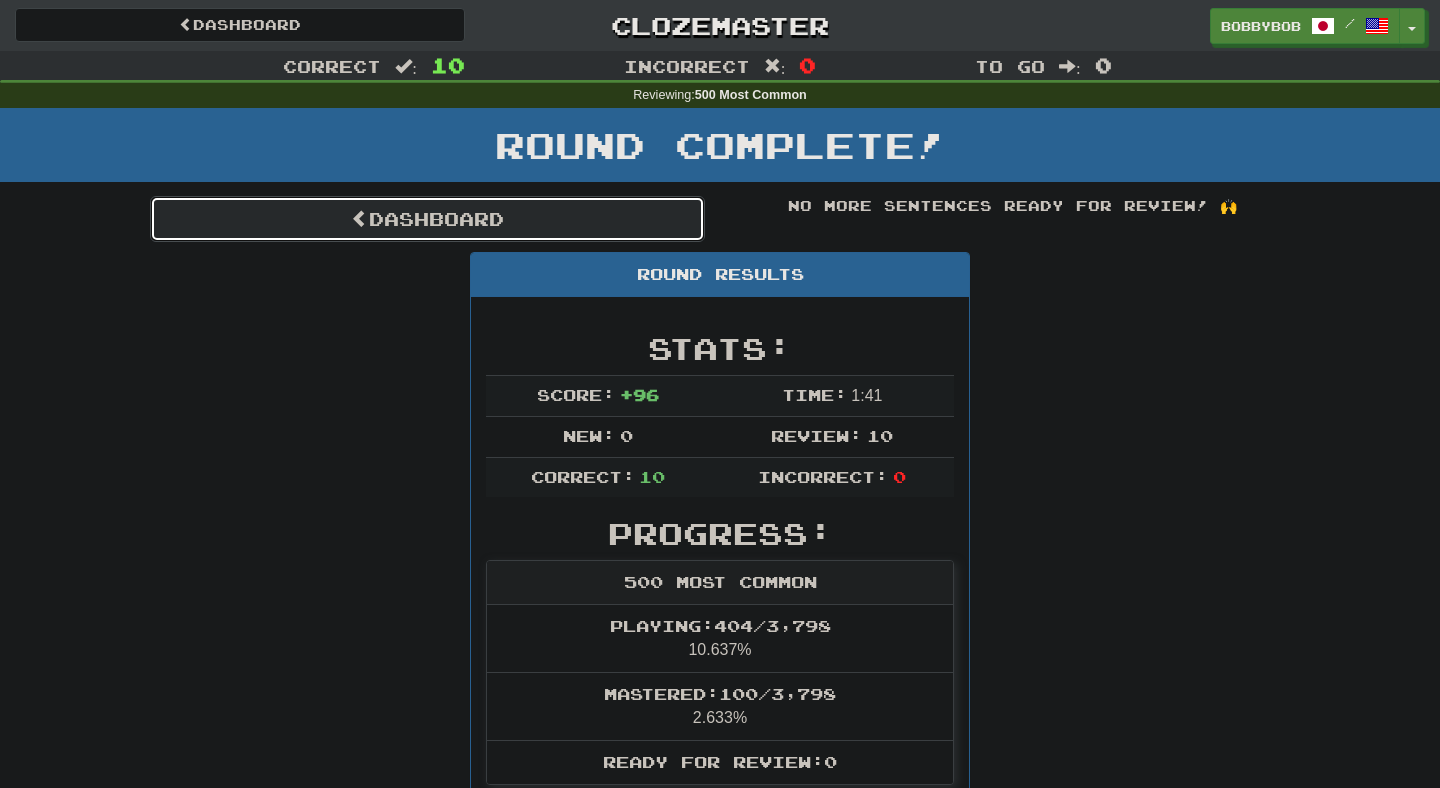 click on "Dashboard" at bounding box center (427, 219) 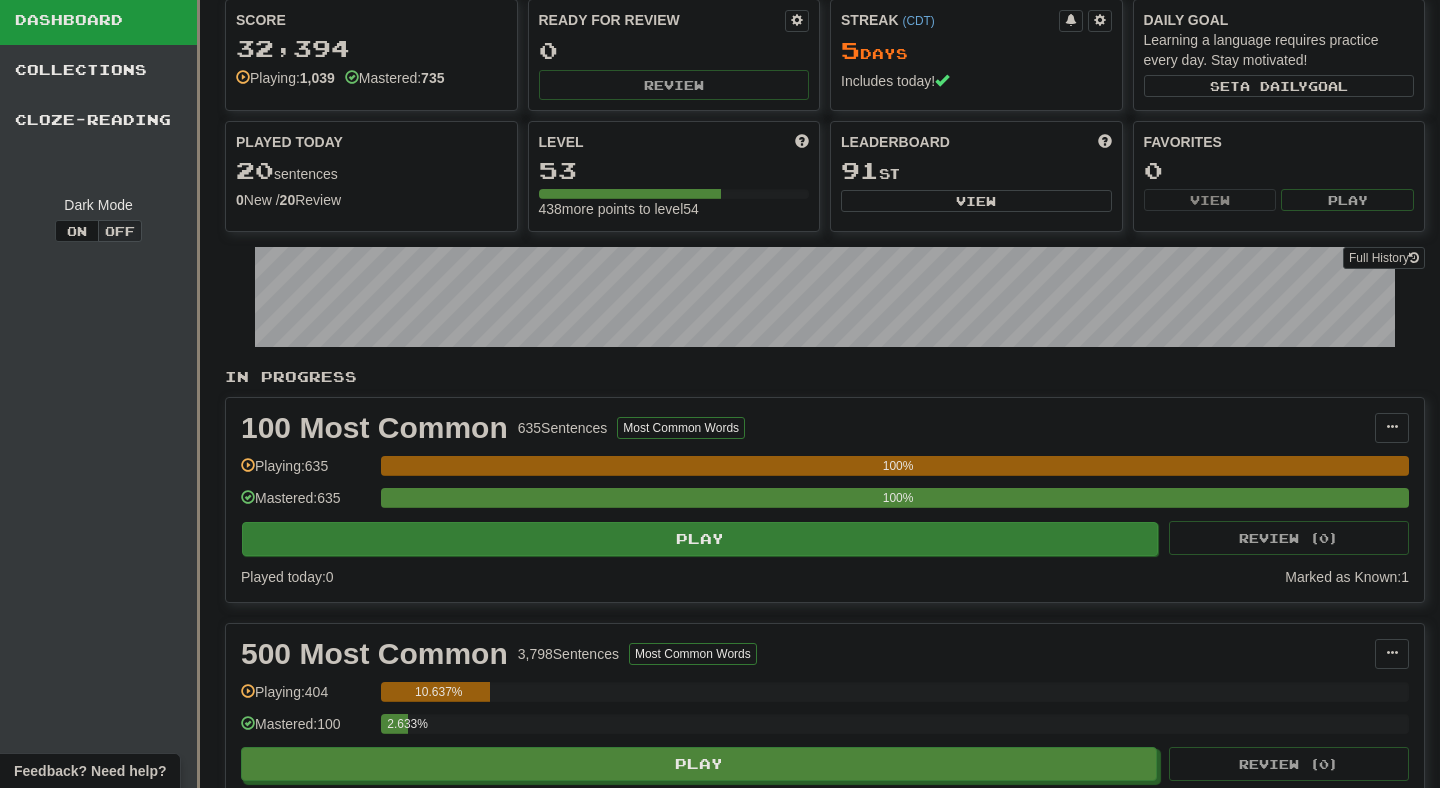 scroll, scrollTop: 300, scrollLeft: 0, axis: vertical 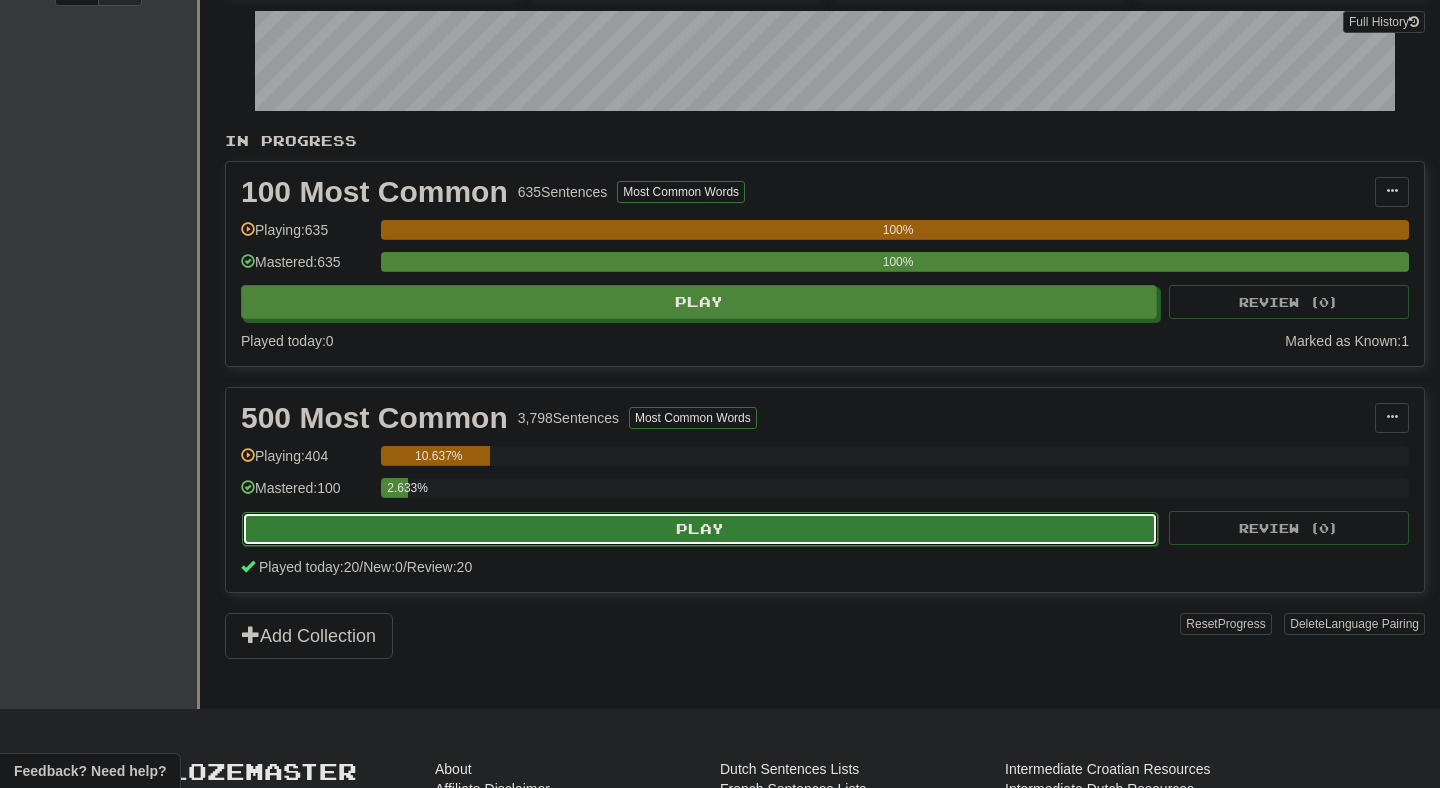 click on "Play" at bounding box center [700, 529] 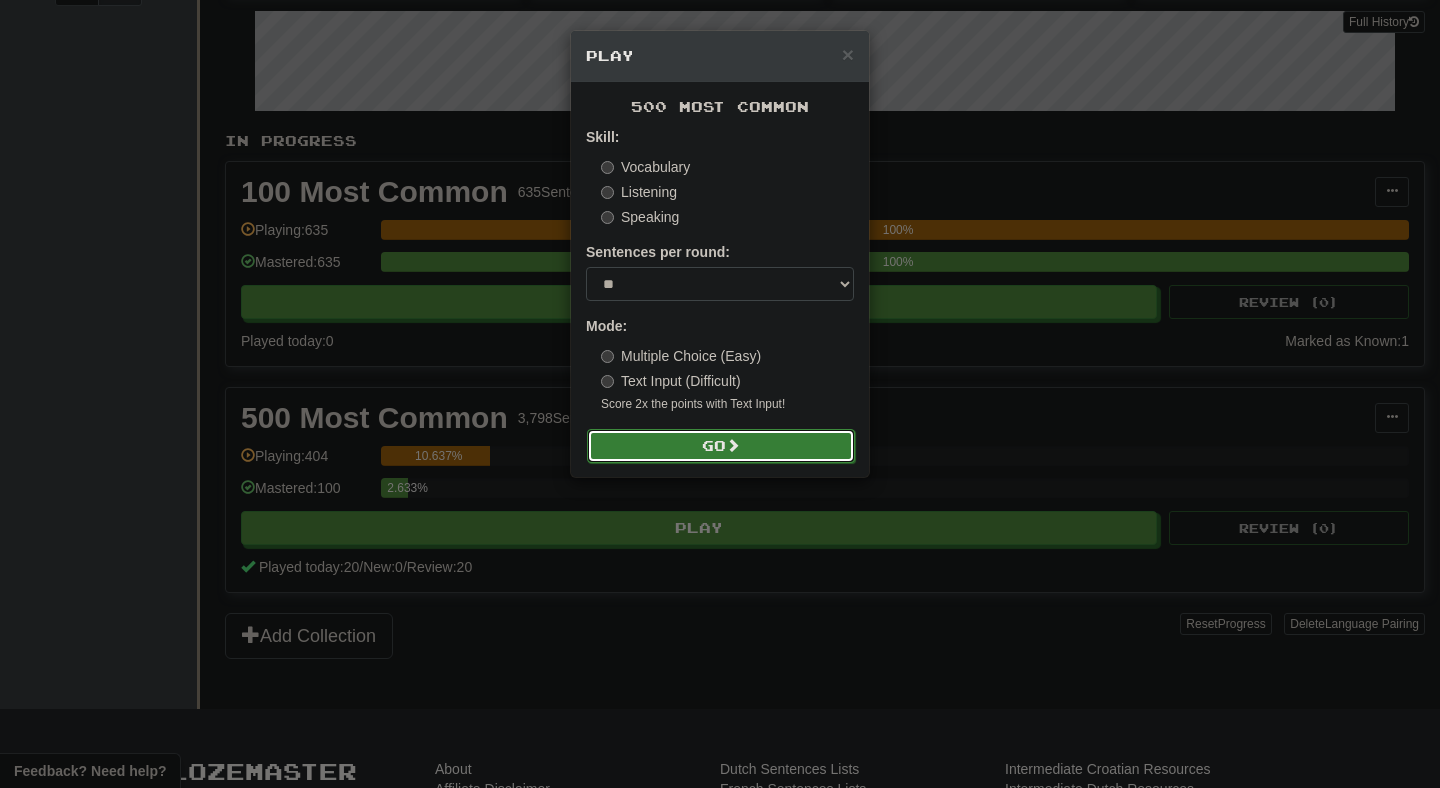 click on "Go" at bounding box center (721, 446) 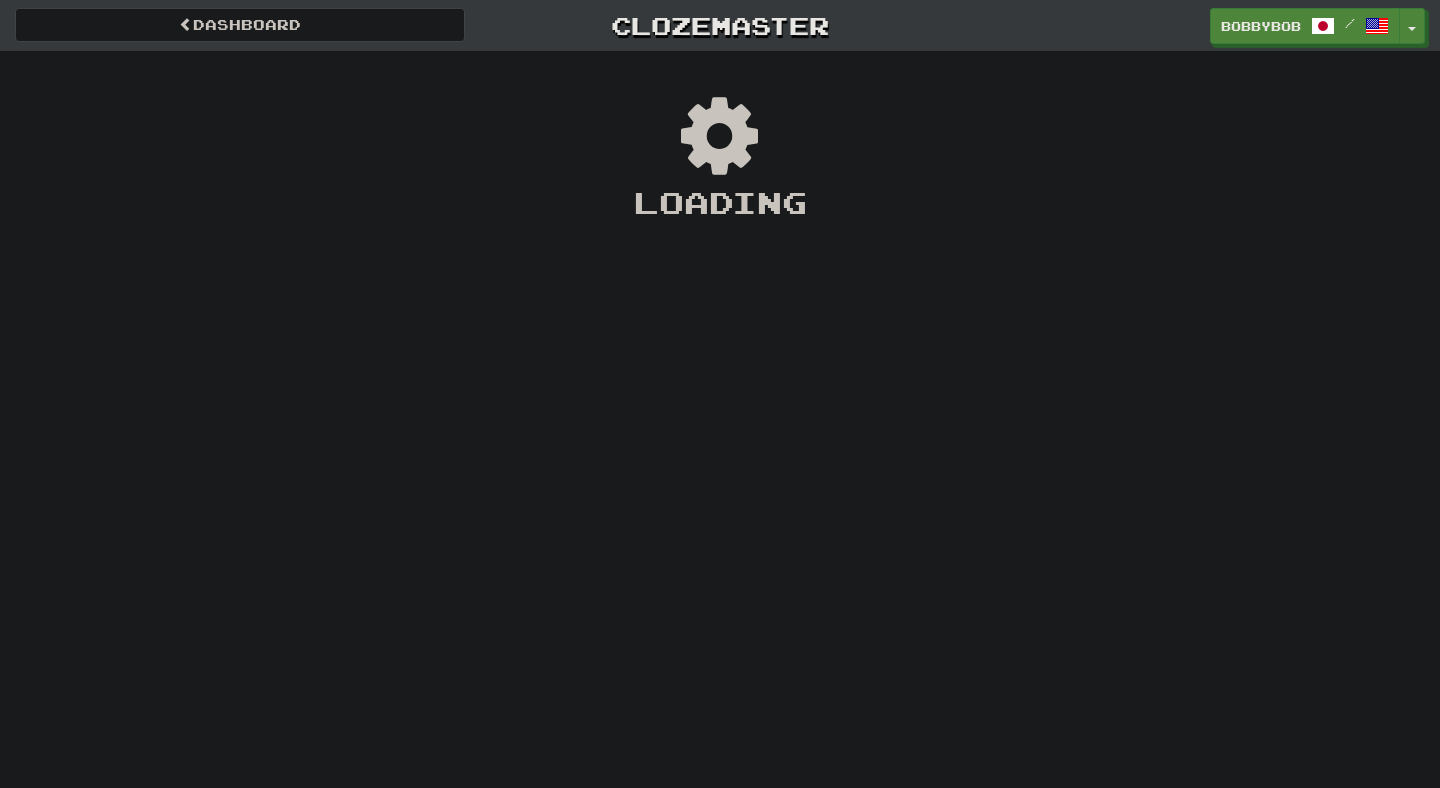 scroll, scrollTop: 0, scrollLeft: 0, axis: both 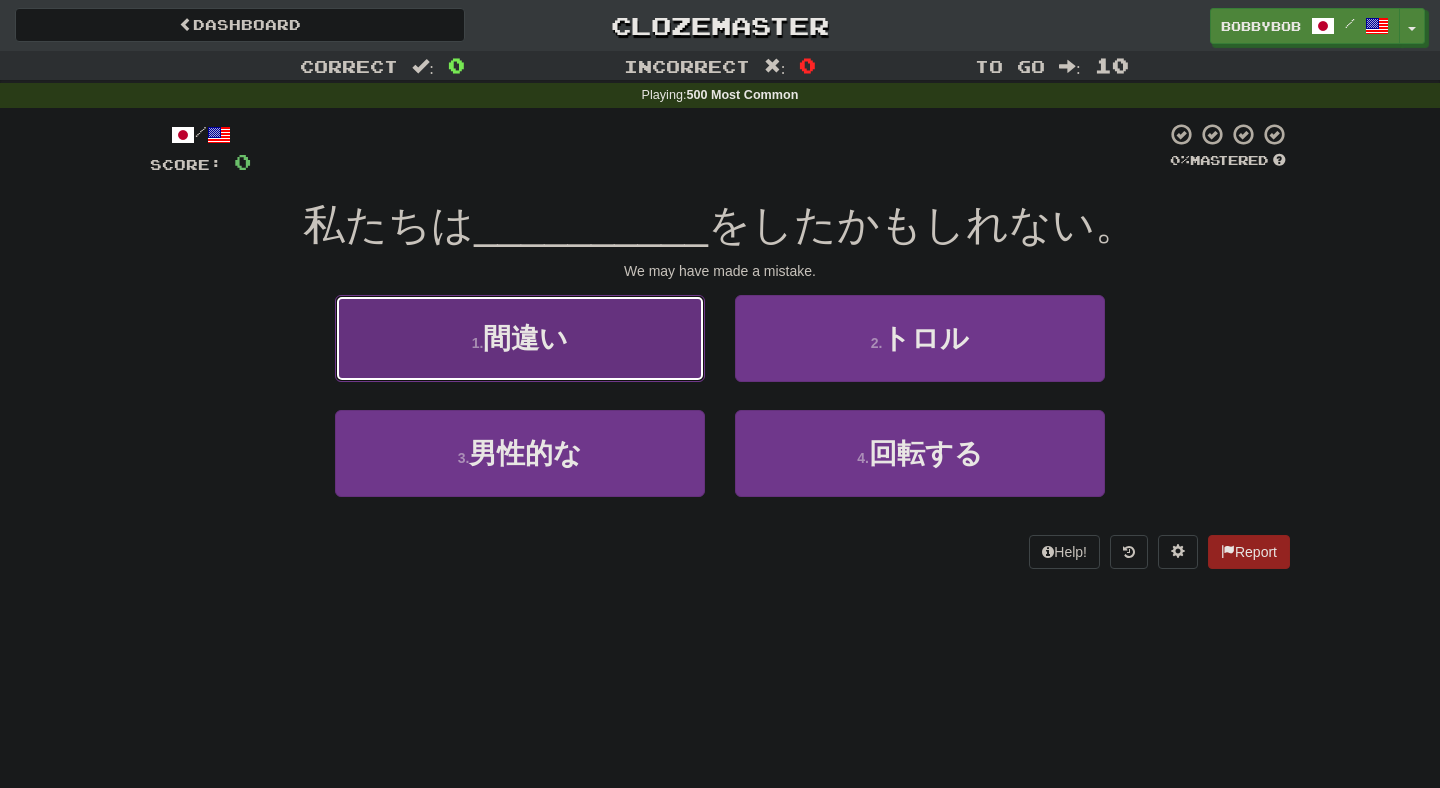 click on "1 .  間違い" at bounding box center [520, 338] 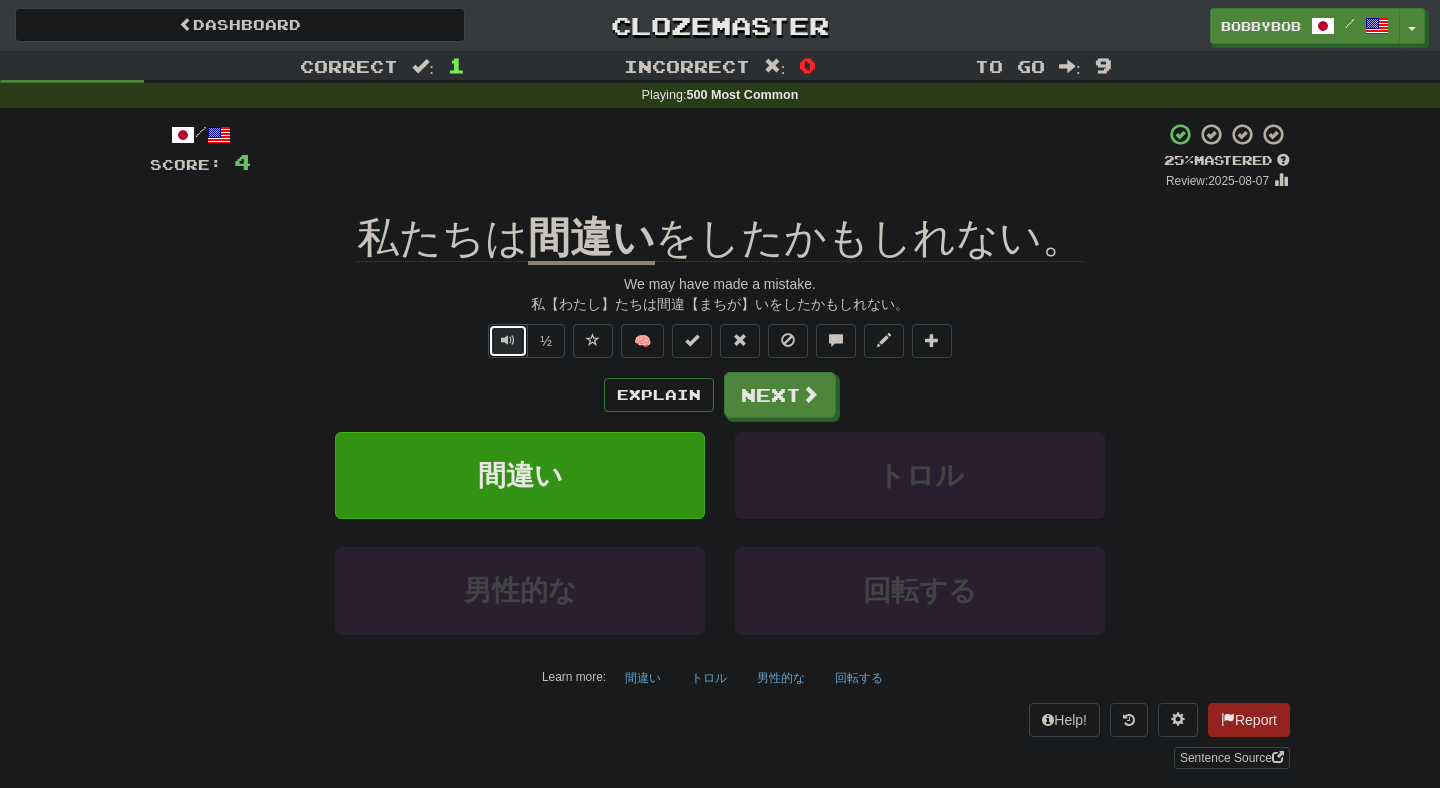 click at bounding box center (508, 340) 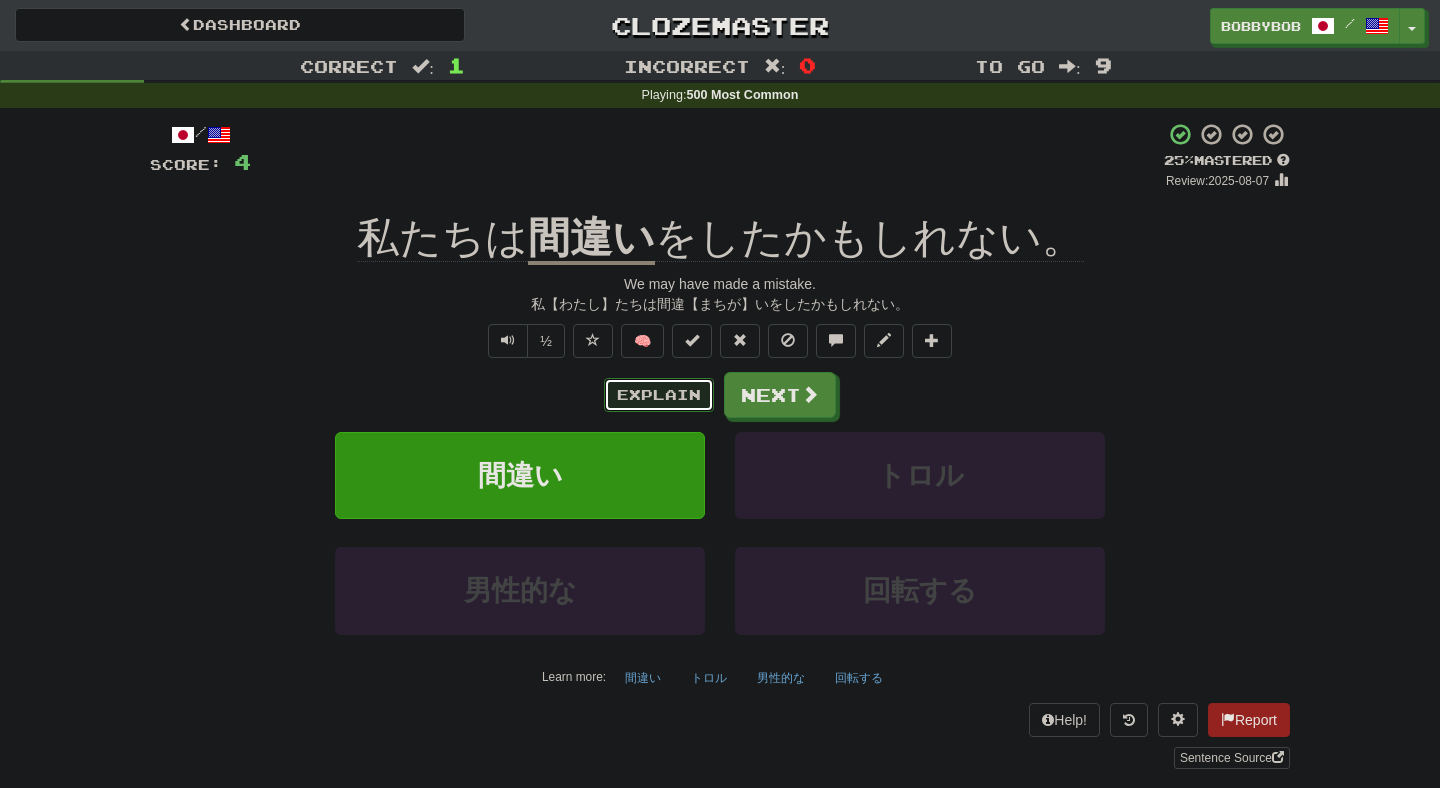 click on "Explain" at bounding box center (659, 395) 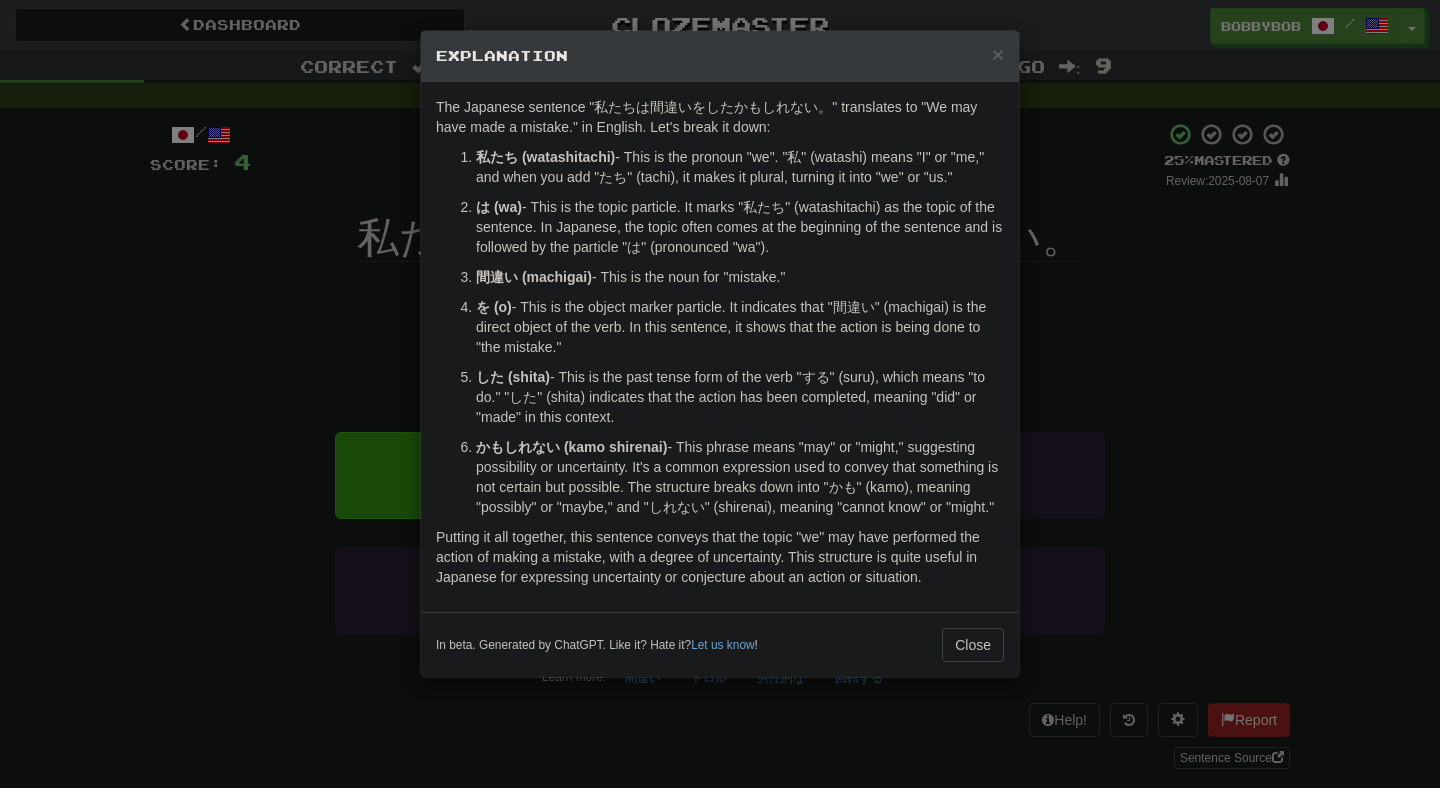 click on "× Explanation The Japanese sentence "私たちは間違いをしたかもしれない。" translates to "We may have made a mistake." in English. Let's break it down:
私たち (watashitachi)  - This is the pronoun "we". "私" (watashi) means "I" or "me," and when you add "たち" (tachi), it makes it plural, turning it into "we" or "us."
は (wa)  - This is the topic particle. It marks "私たち" (watashitachi) as the topic of the sentence. In Japanese, the topic often comes at the beginning of the sentence and is followed by the particle "は" (pronounced "wa").
間違い (machigai)  - This is the noun for "mistake."
を (o)  - This is the object marker particle. It indicates that "間違い" (machigai) is the direct object of the verb. In this sentence, it shows that the action is being done to "the mistake."
した (shita)
かもしれない (kamo shirenai)
In beta. Generated by ChatGPT. Like it? Hate it?  Let us know ! Close" at bounding box center (720, 394) 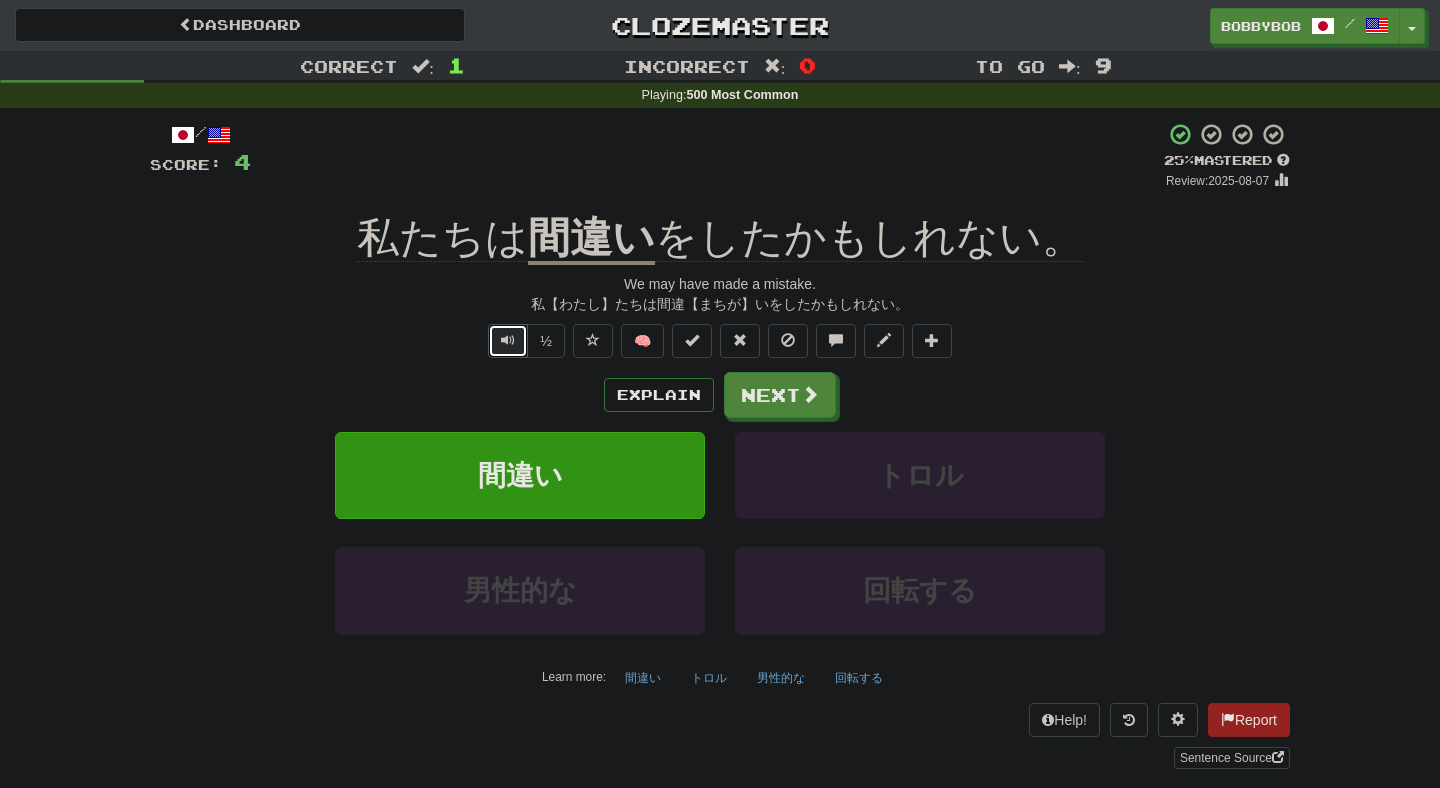 click at bounding box center [508, 341] 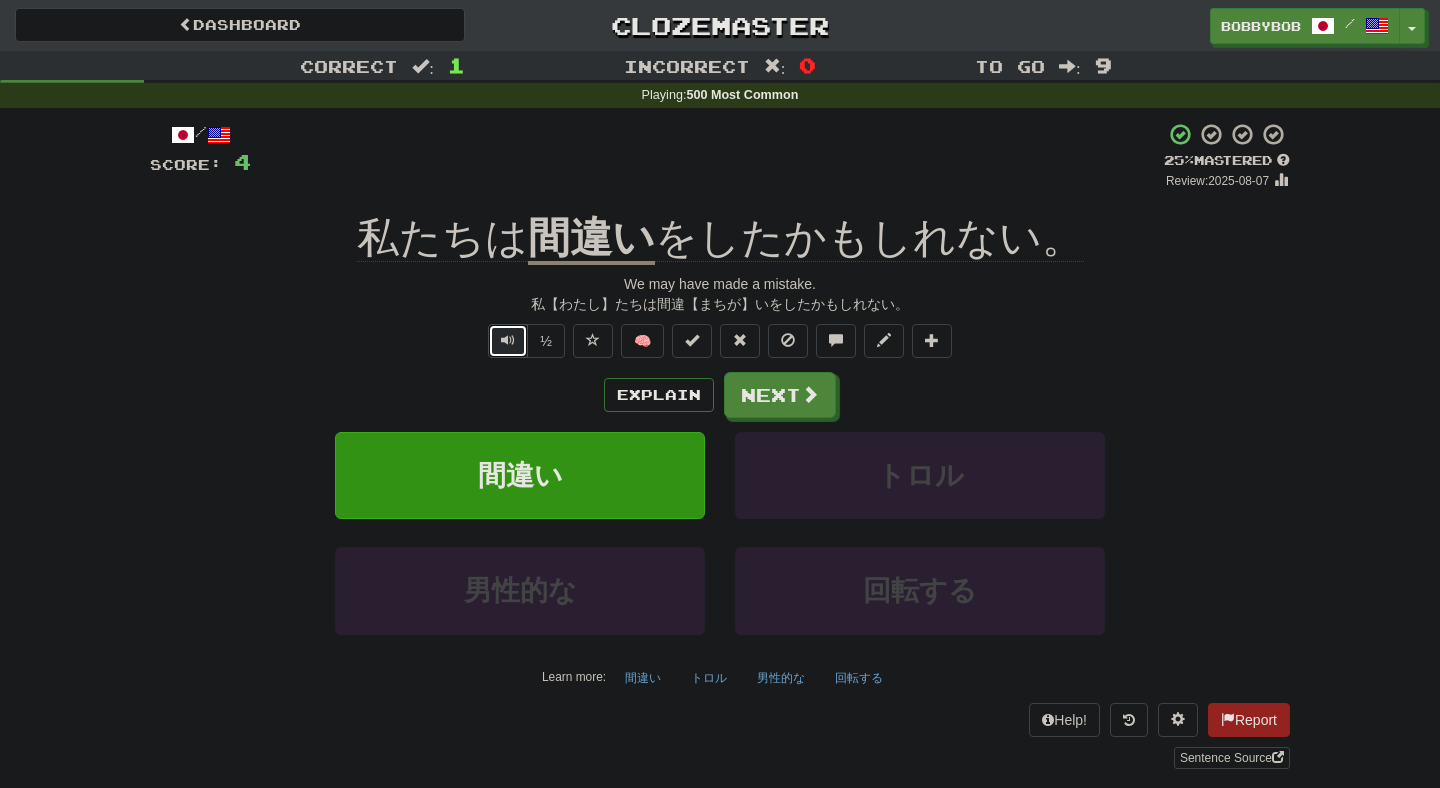 click at bounding box center [508, 341] 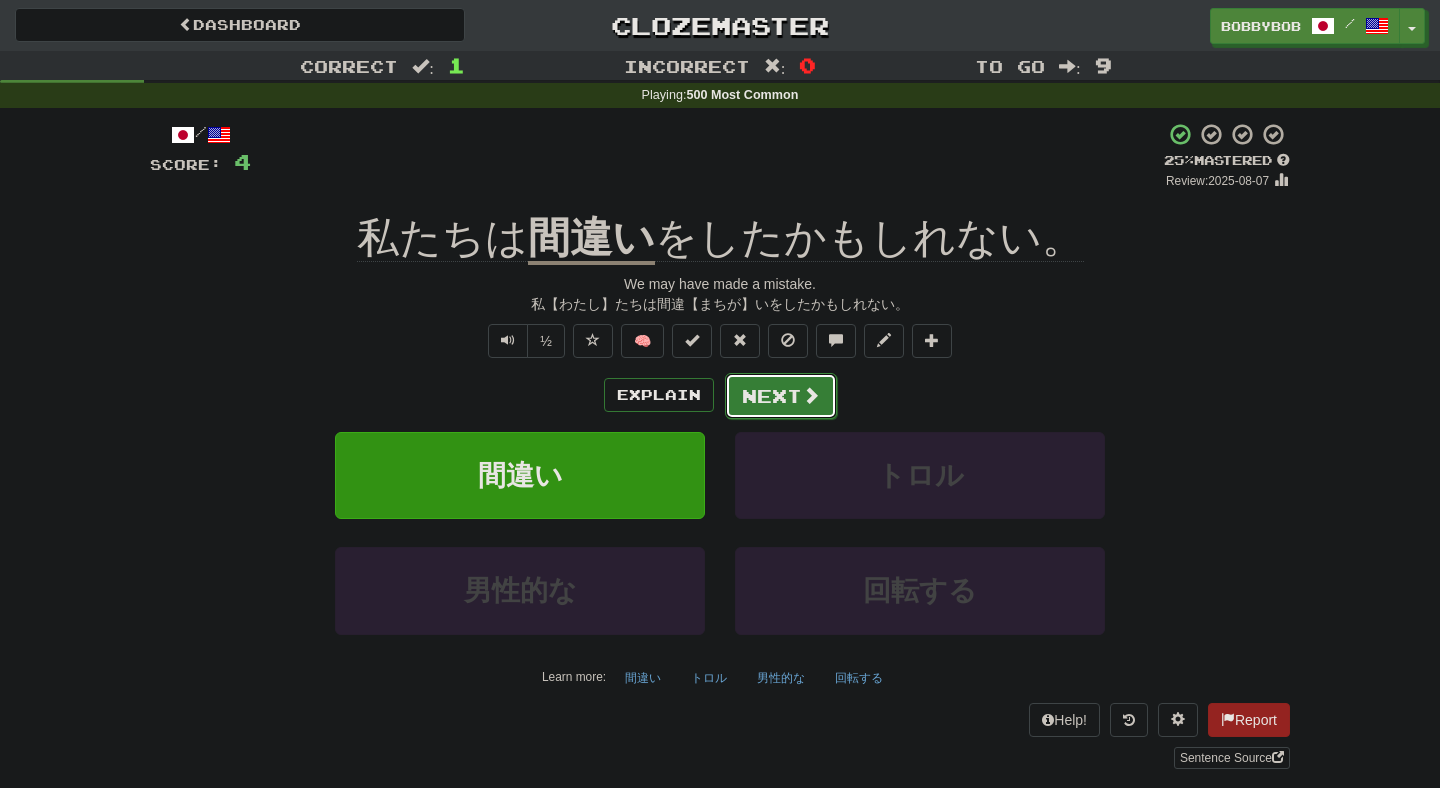 click at bounding box center (811, 395) 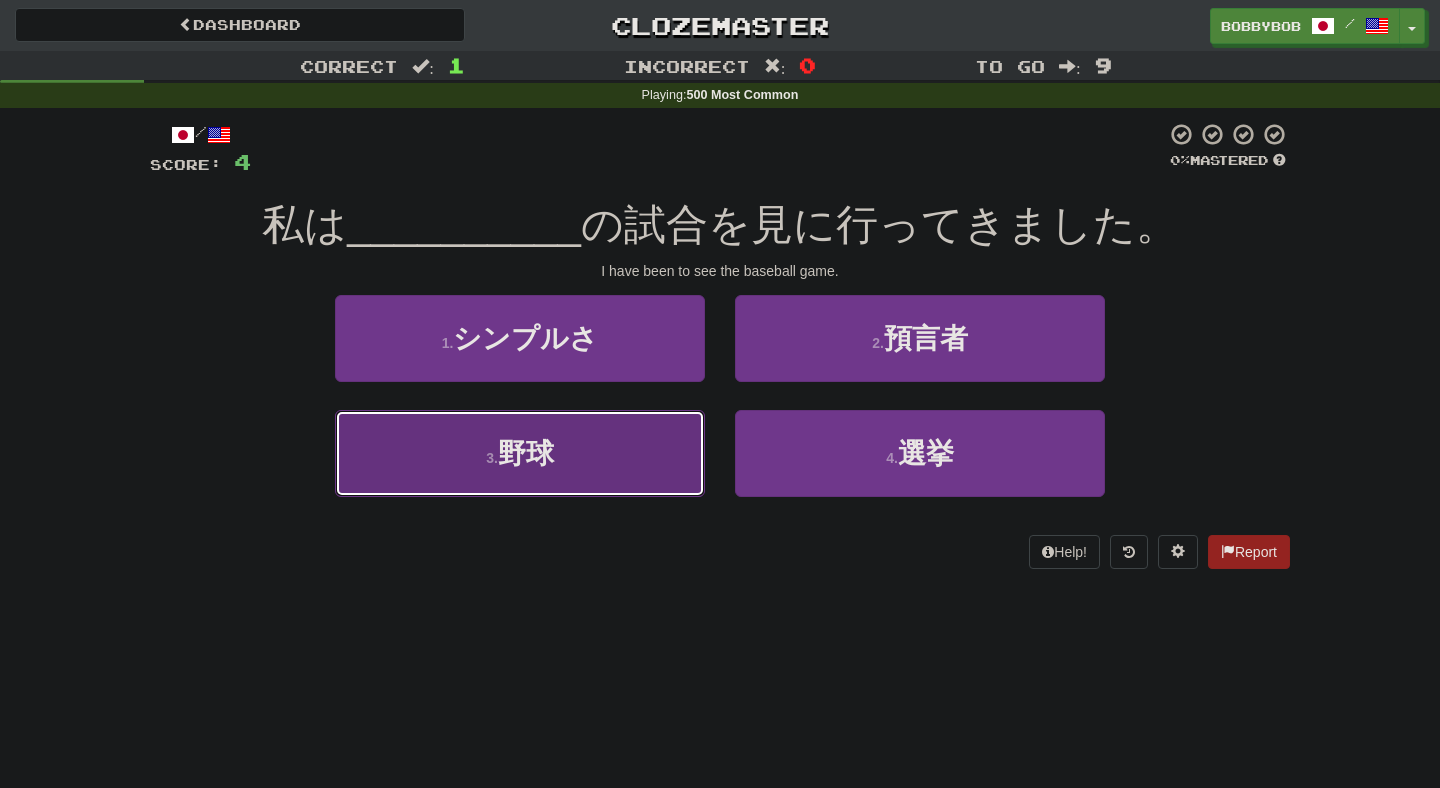 click on "3 .  野球" at bounding box center [520, 453] 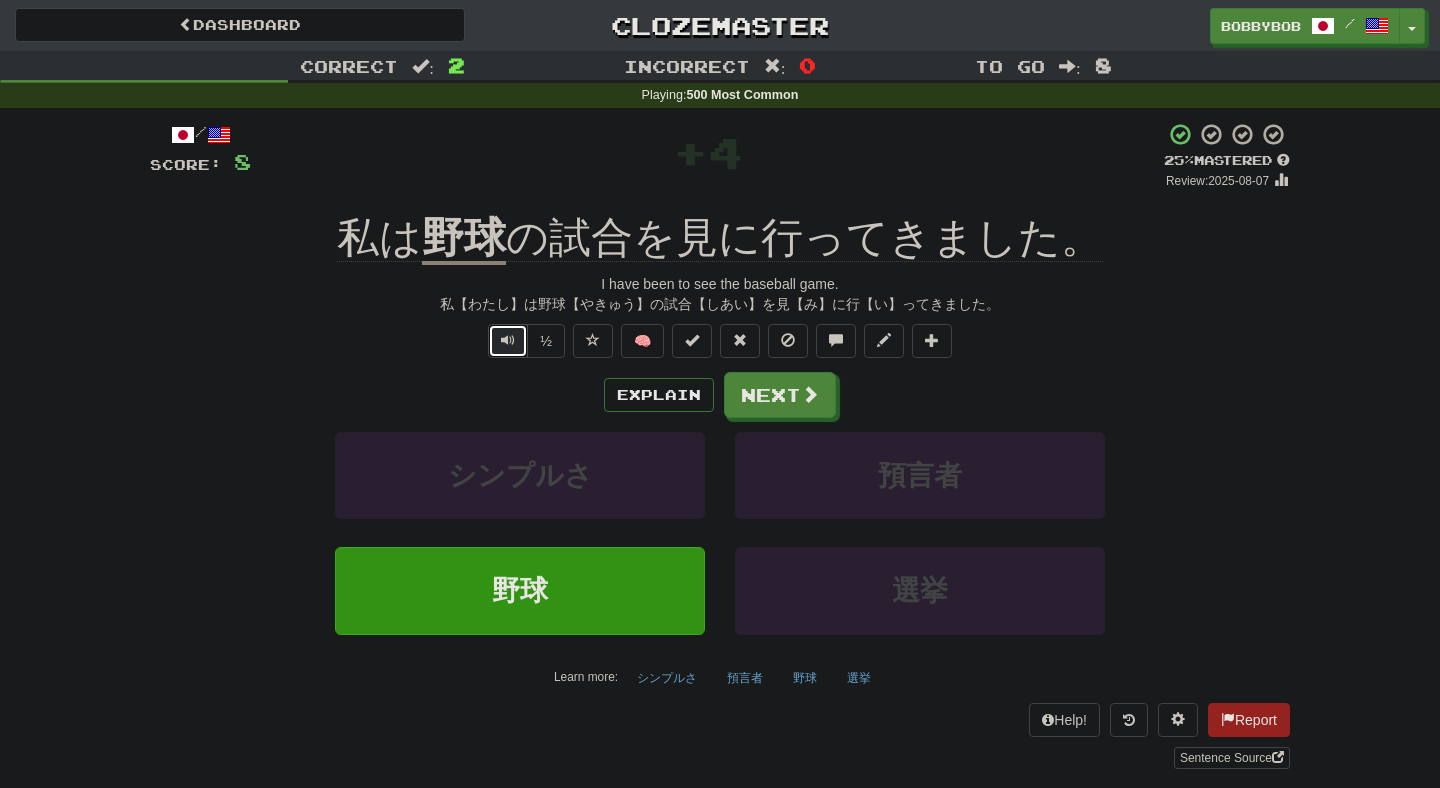 click at bounding box center (508, 340) 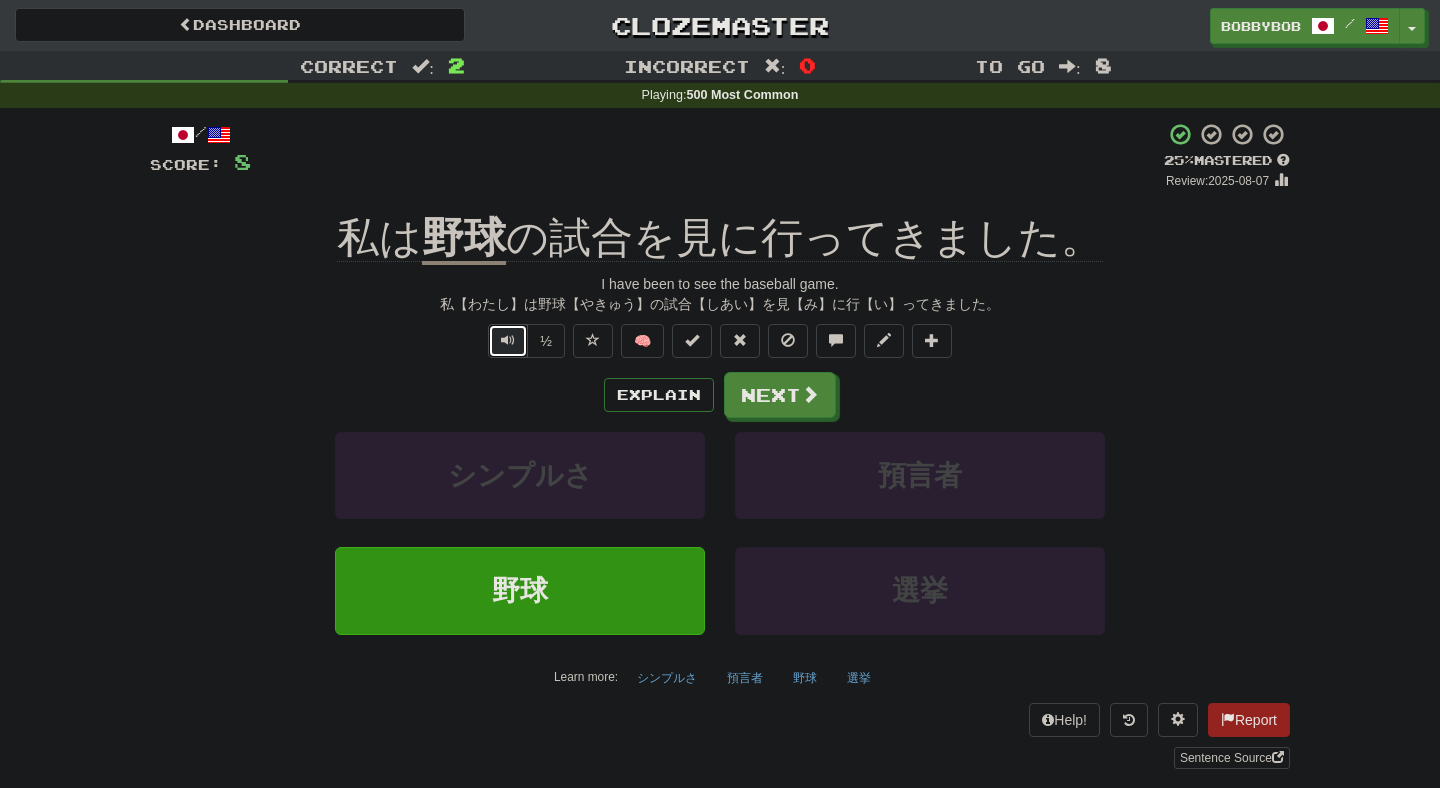click at bounding box center [508, 340] 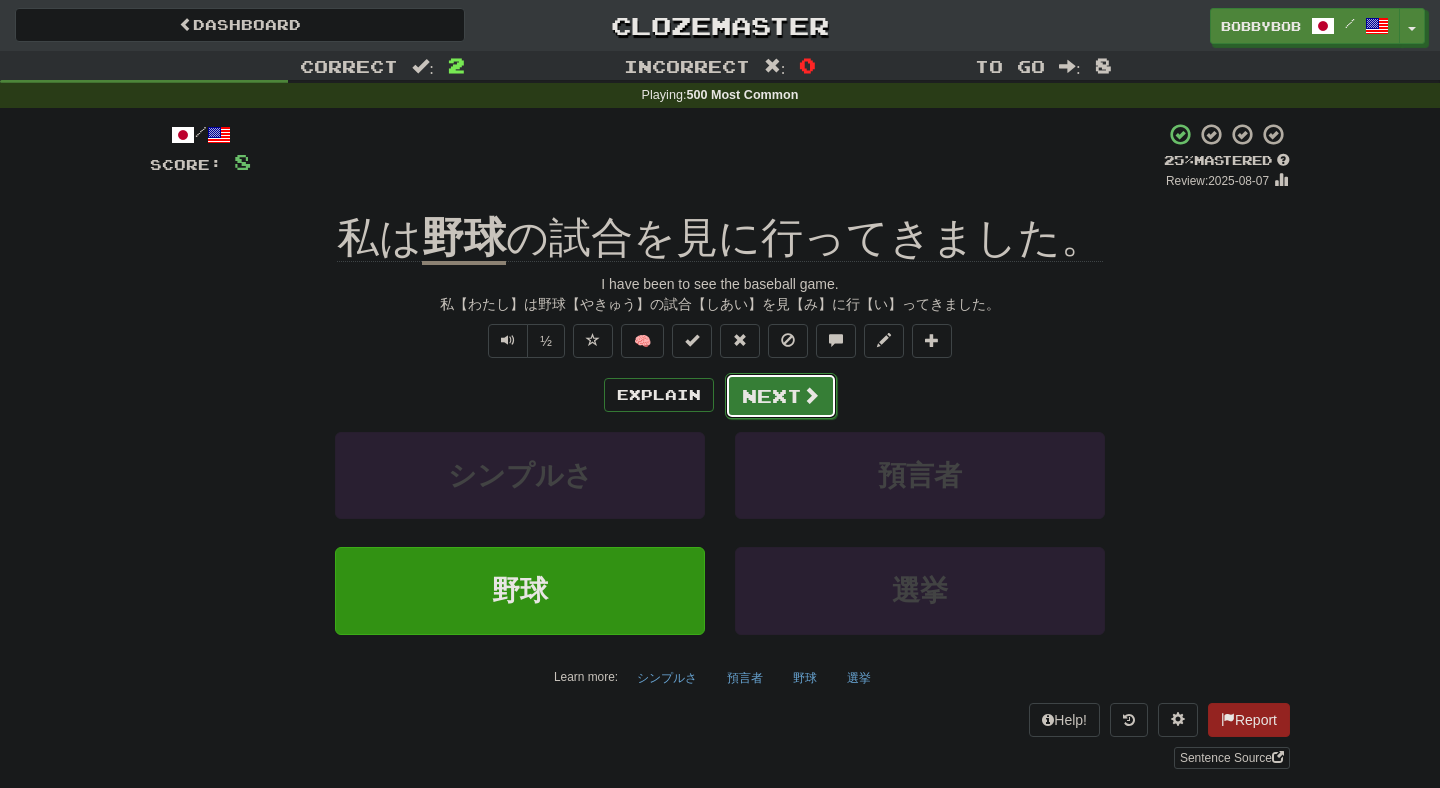 click on "Next" at bounding box center [781, 396] 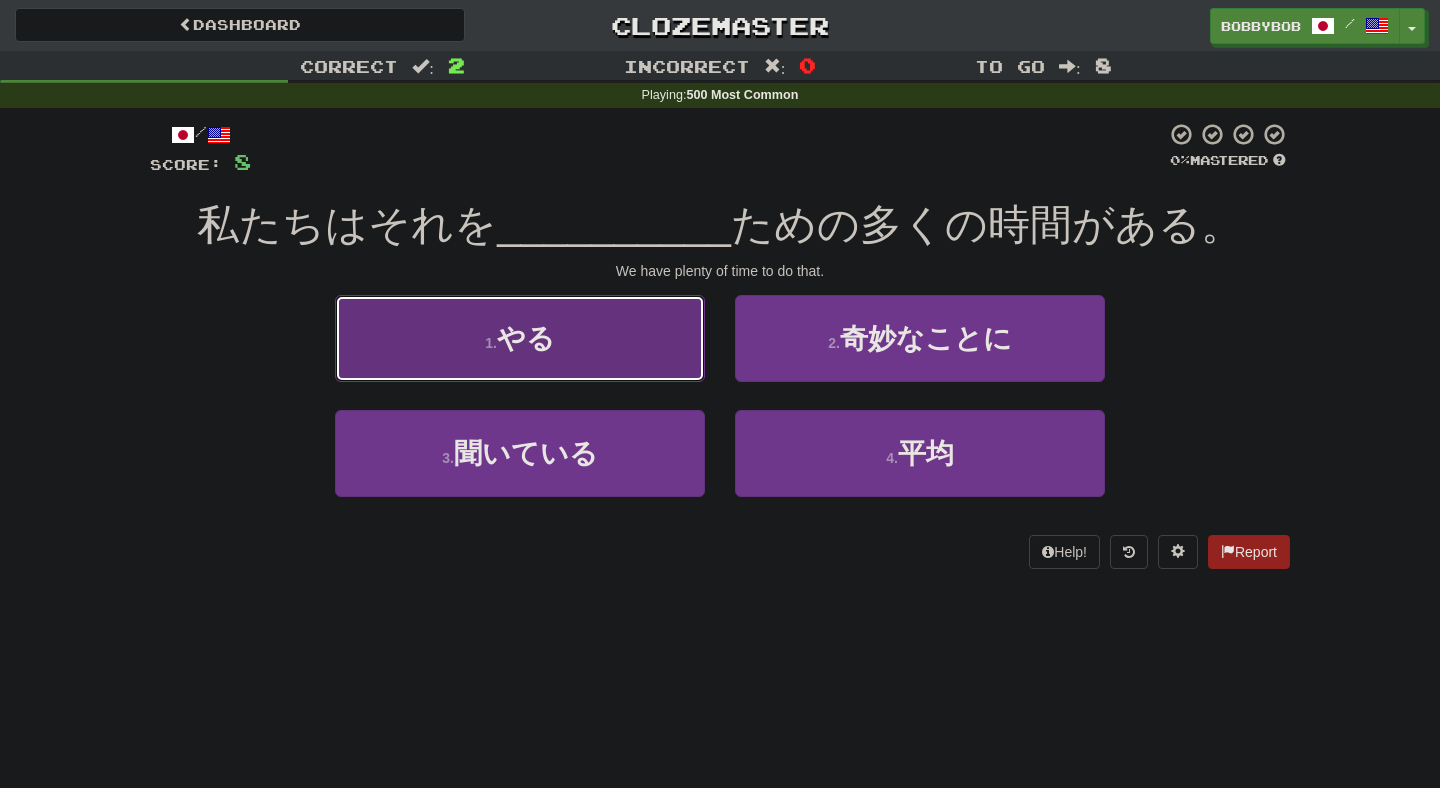 click on "1 .  やる" at bounding box center [520, 338] 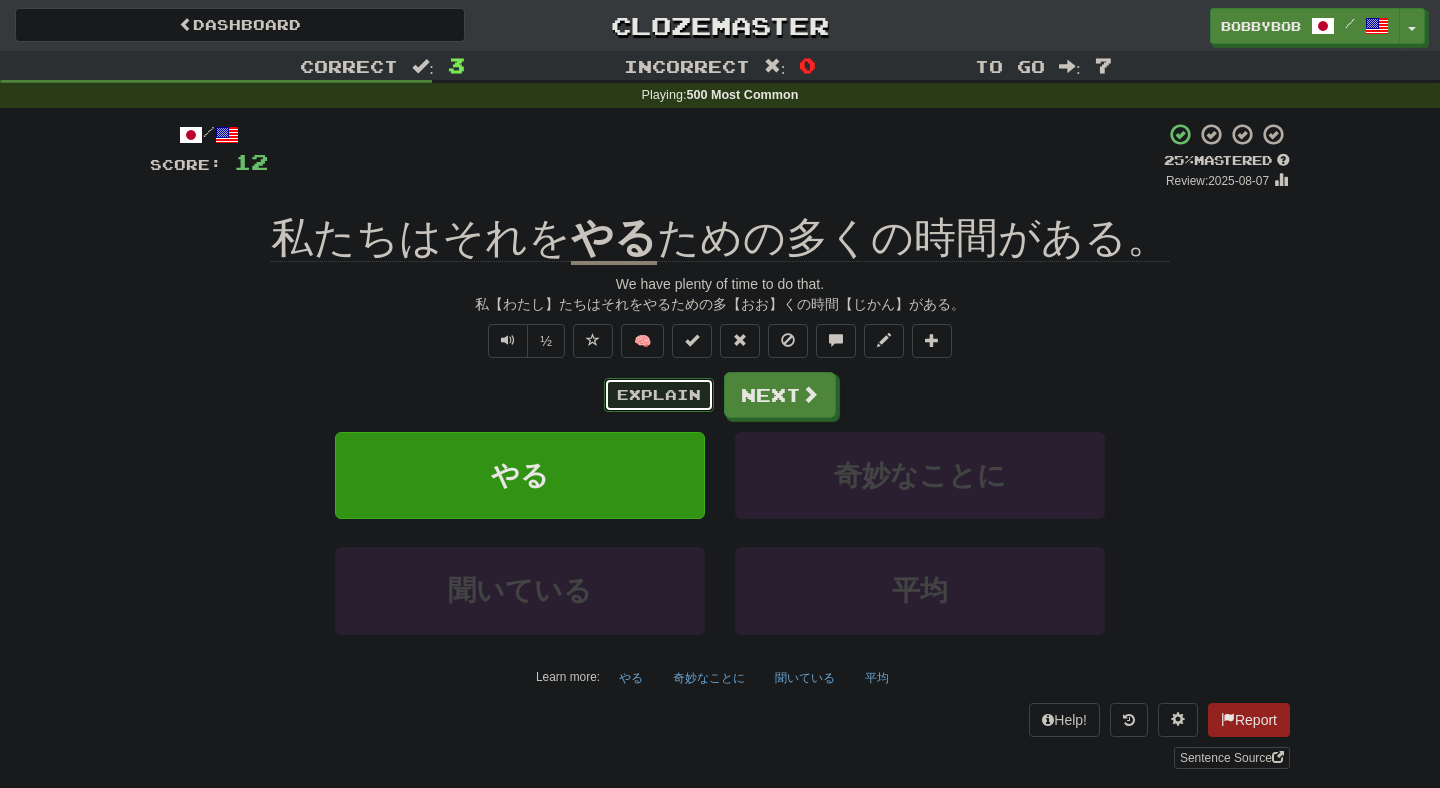 click on "Explain" at bounding box center [659, 395] 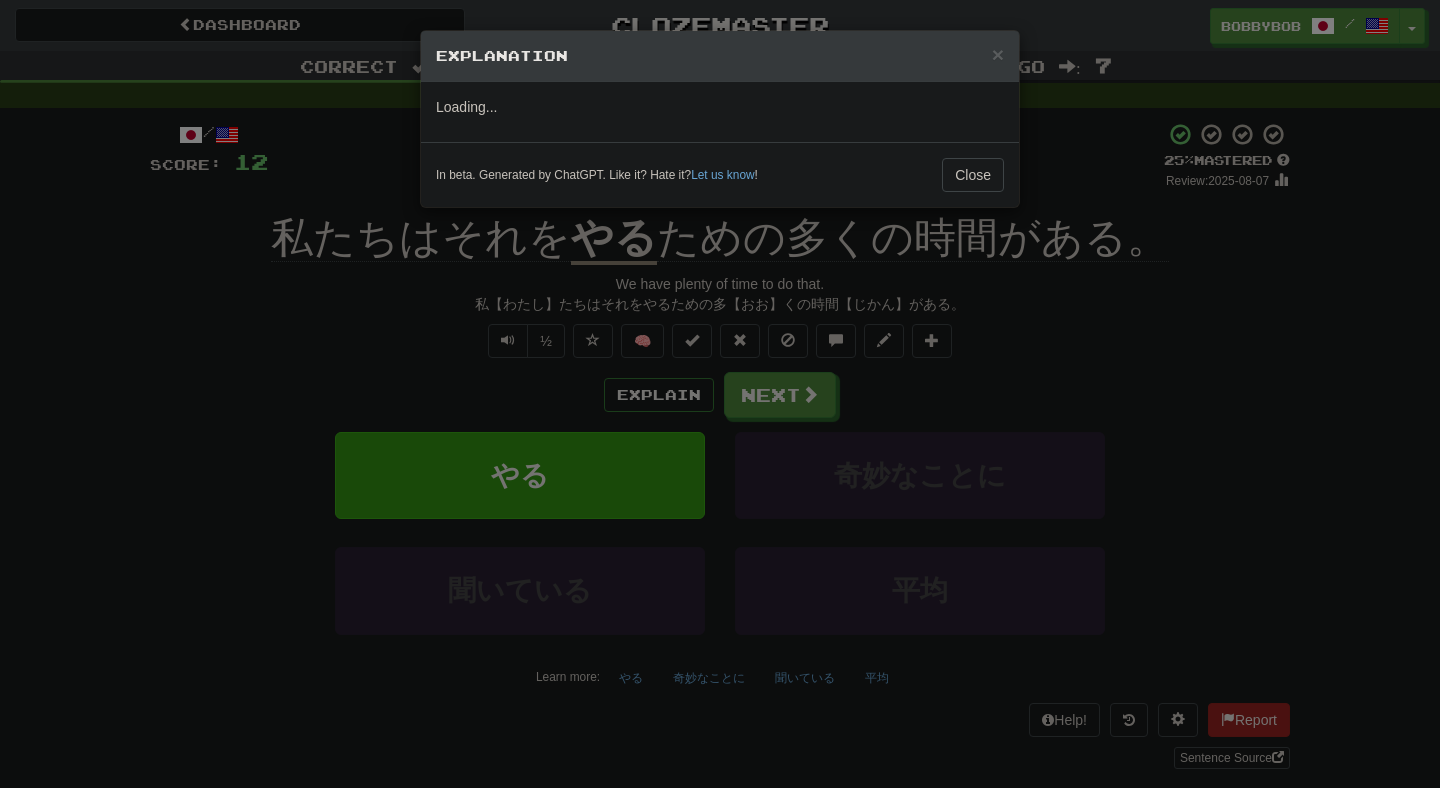 click on "× Explanation Loading... In beta. Generated by ChatGPT. Like it? Hate it?  Let us know ! Close" at bounding box center (720, 394) 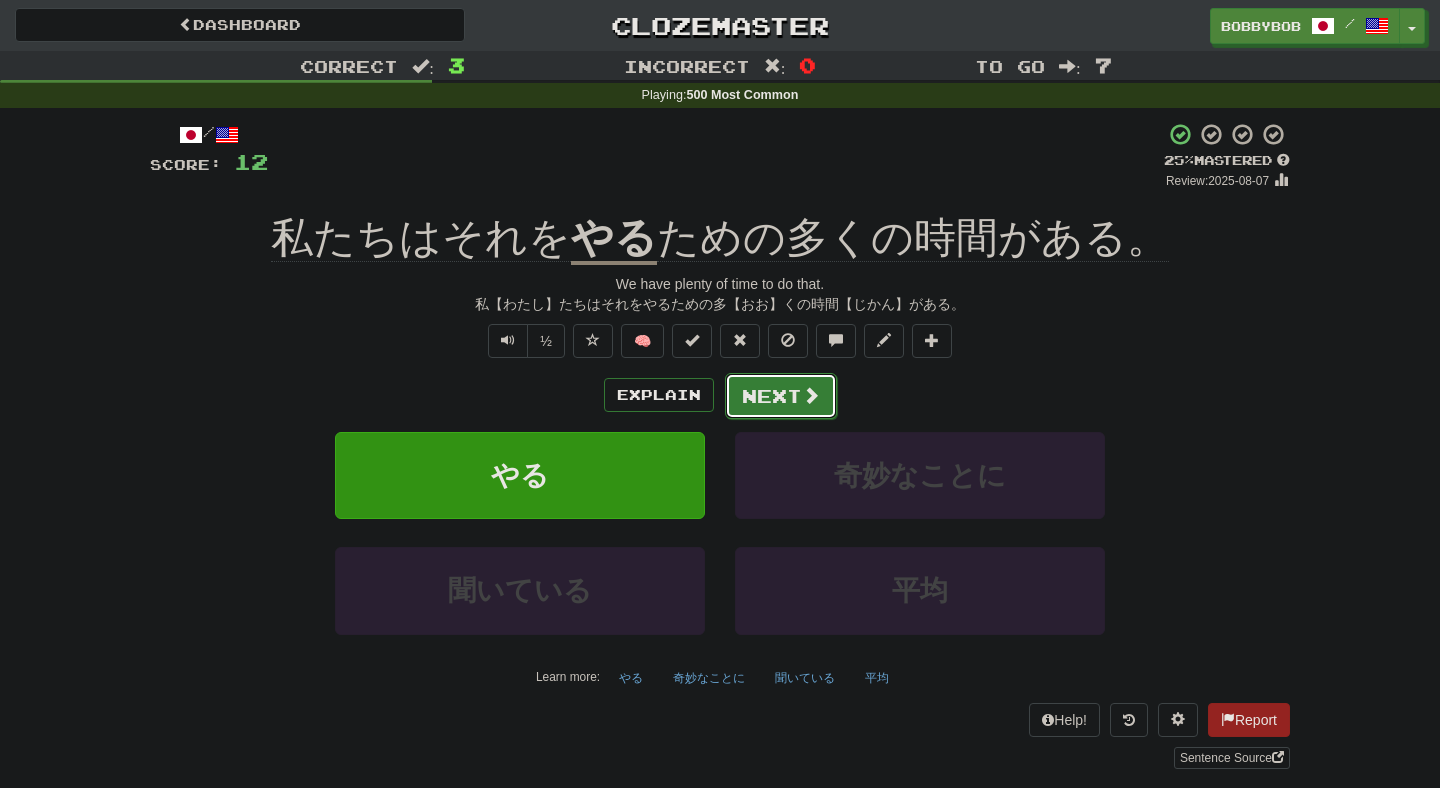 click on "Next" at bounding box center [781, 396] 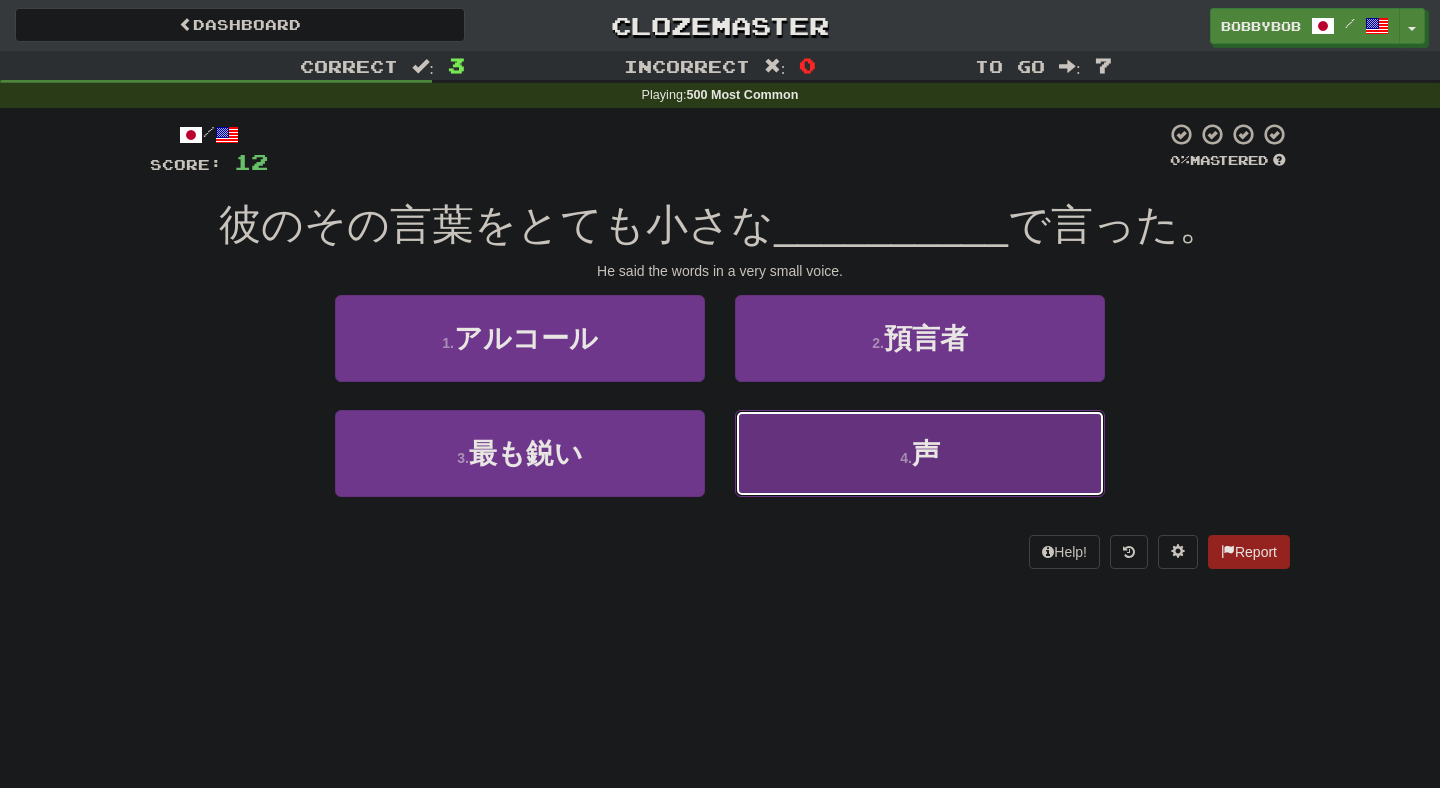 click on "4 .  声" at bounding box center [920, 453] 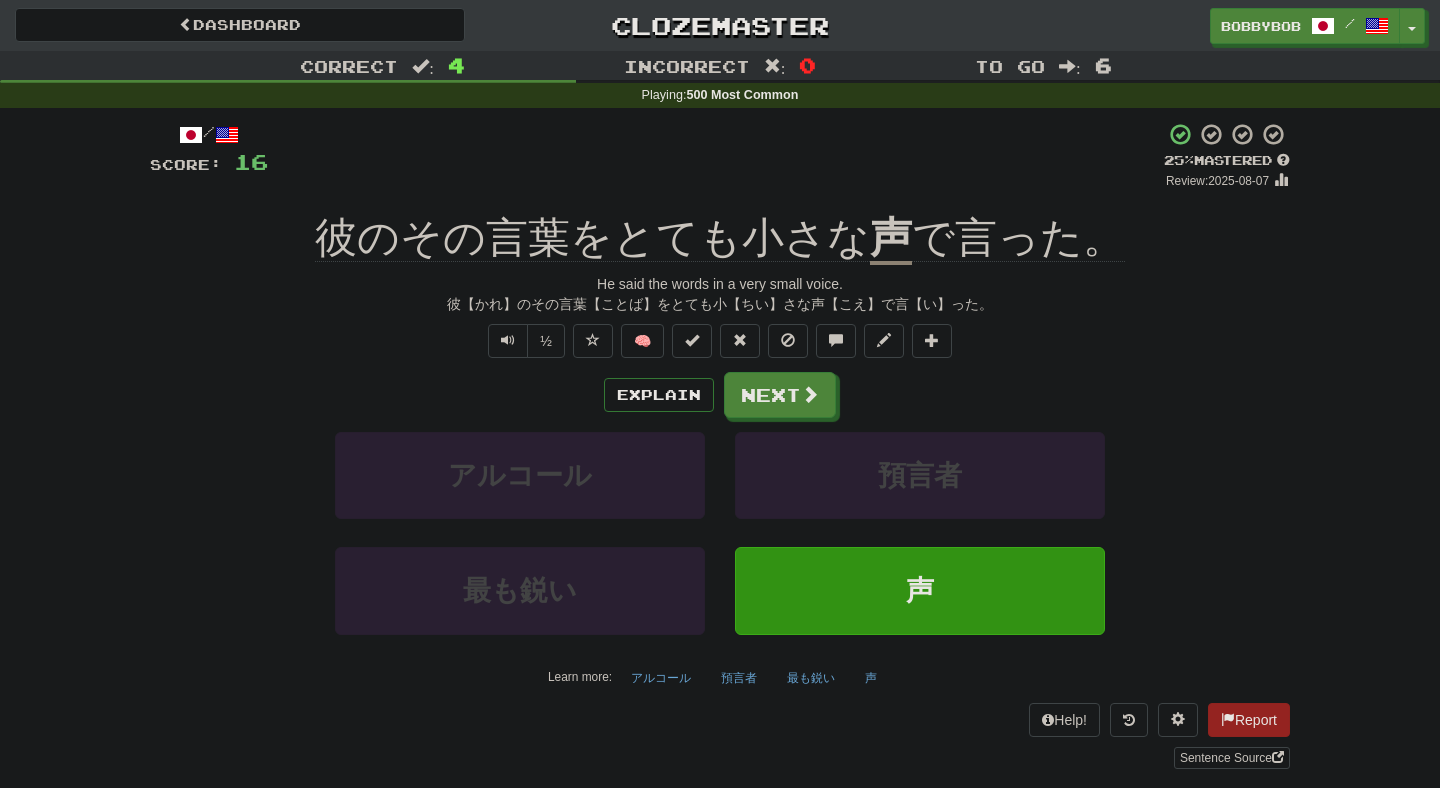 click on "/  Score:   16 + 4 25 %  Mastered Review:  2025-08-07 彼のその言葉をとても小さな 声 で言った。 He said the words in a very small voice. 彼【かれ】のその言葉【ことば】をとても小【ちい】さな声【こえ】で言【い】った。 ½ 🧠 Explain Next アルコール 預言者 最も鋭い 声 Learn more: アルコール 預言者 最も鋭い 声  Help!  Report Sentence Source" at bounding box center [720, 445] 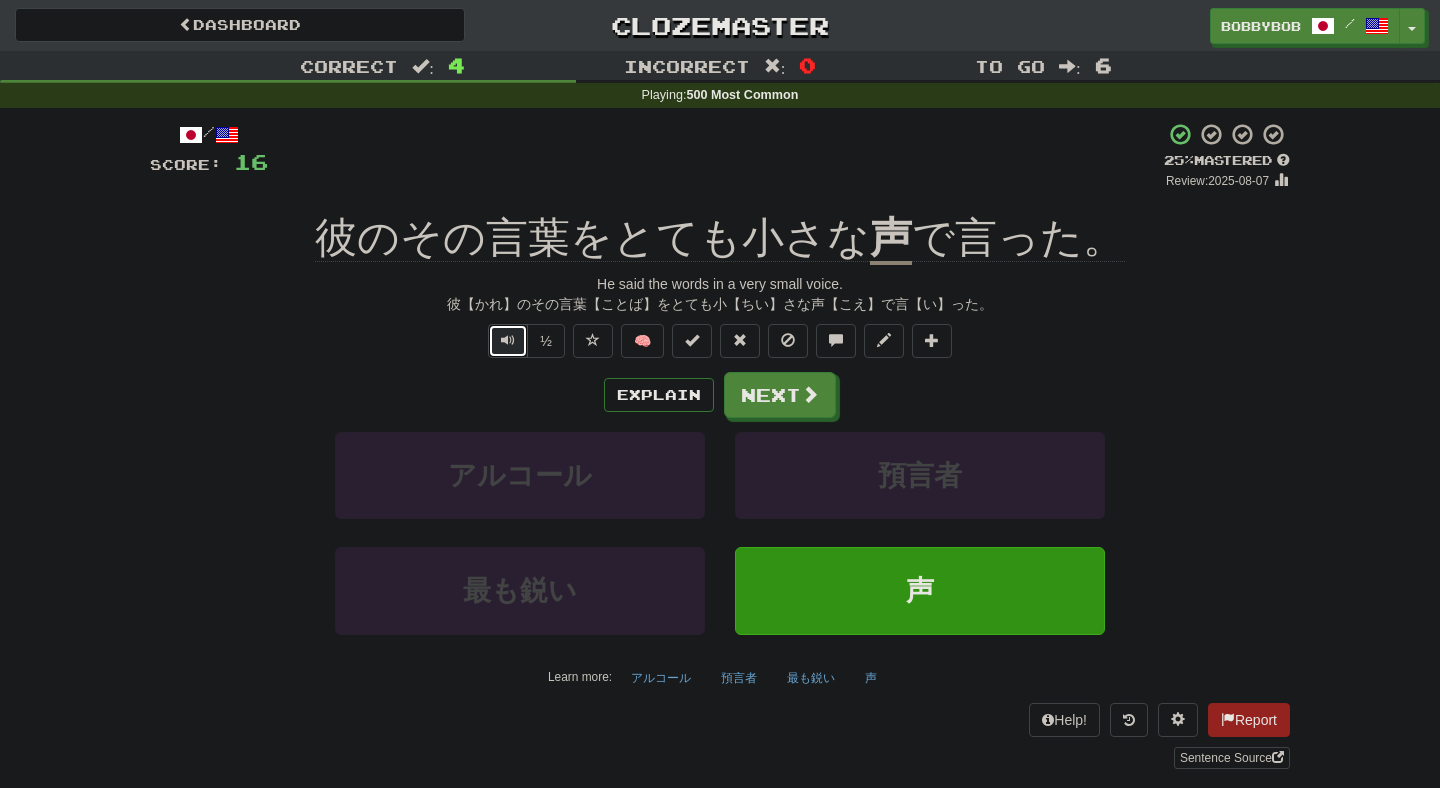 click at bounding box center (508, 341) 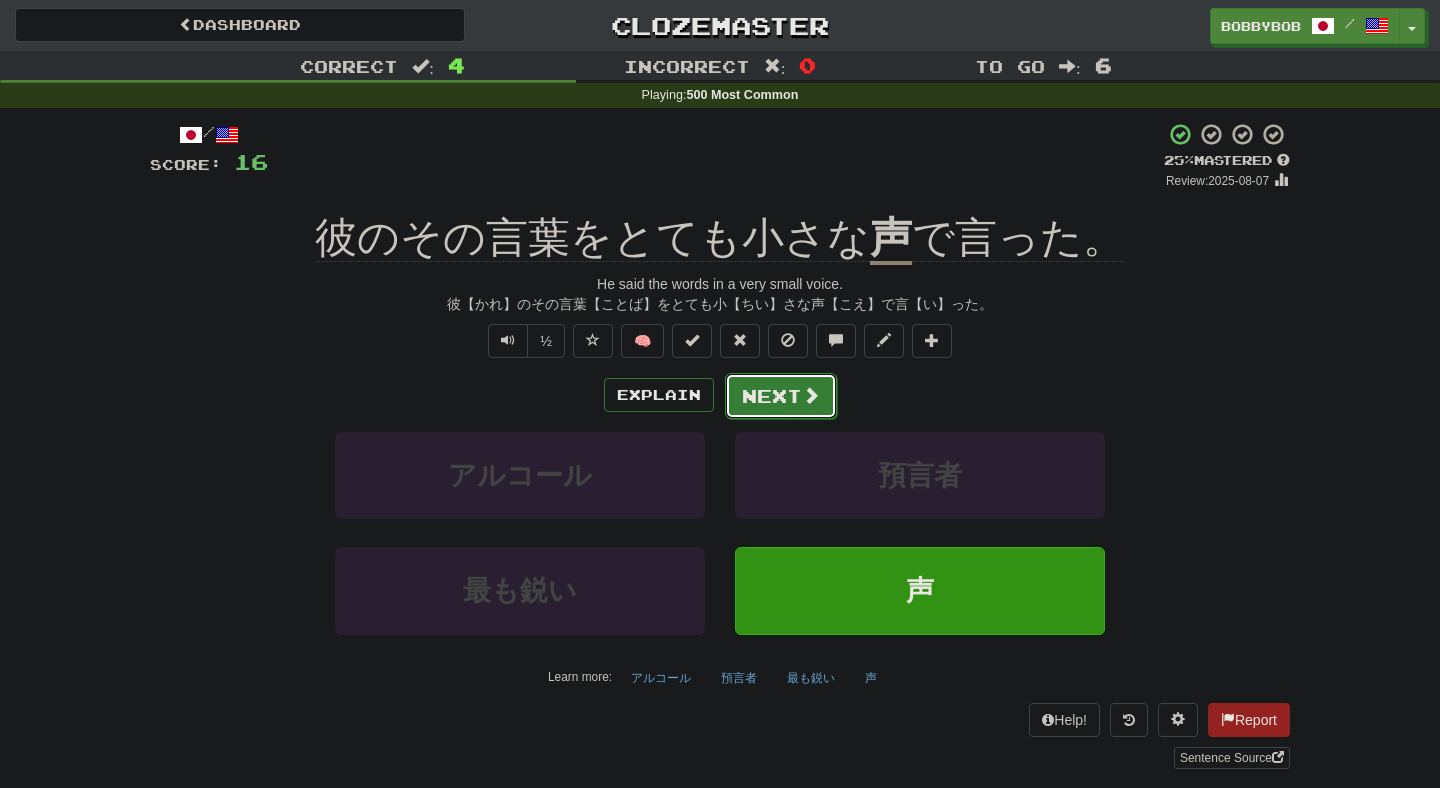 click on "Next" at bounding box center (781, 396) 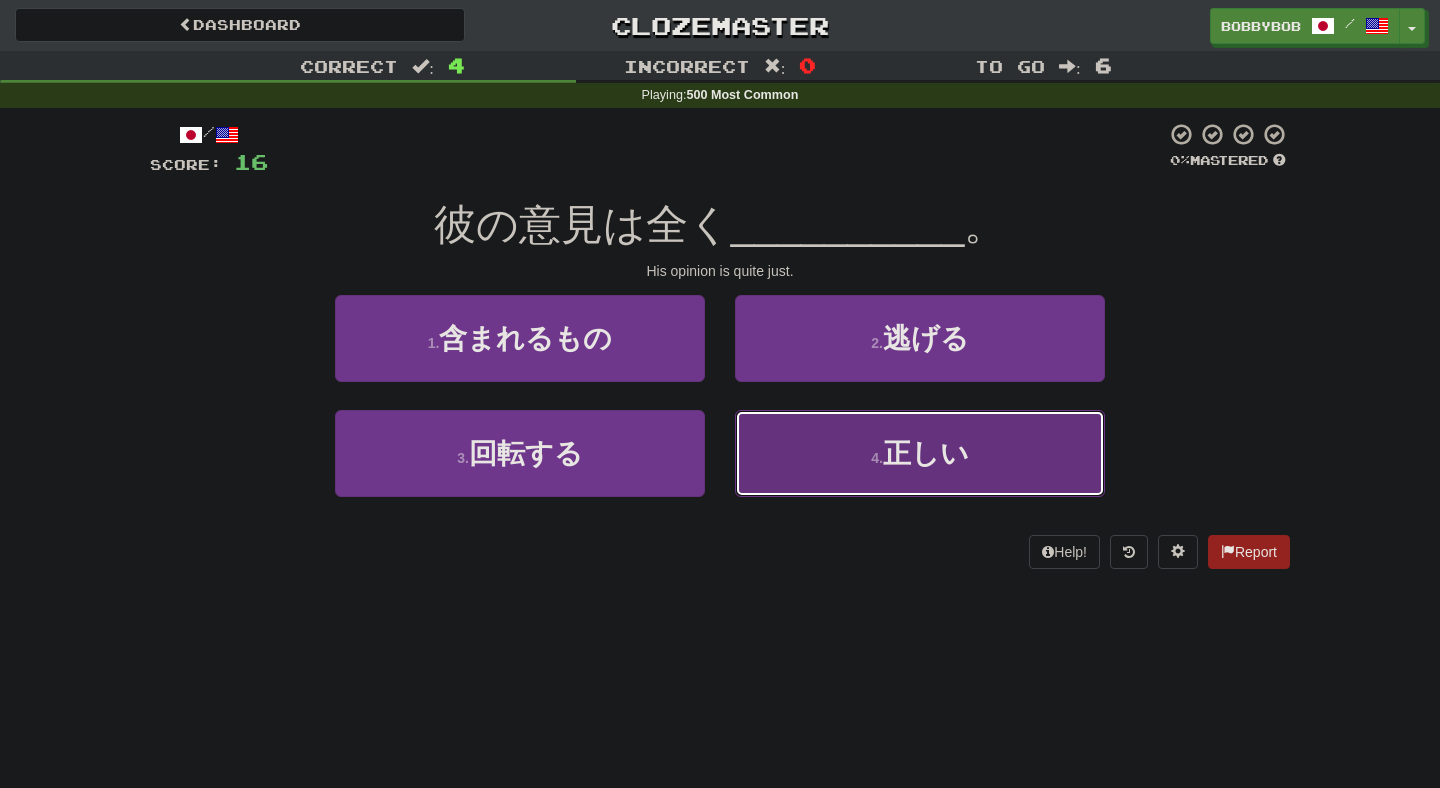 click on "4 .  正しい" at bounding box center [920, 453] 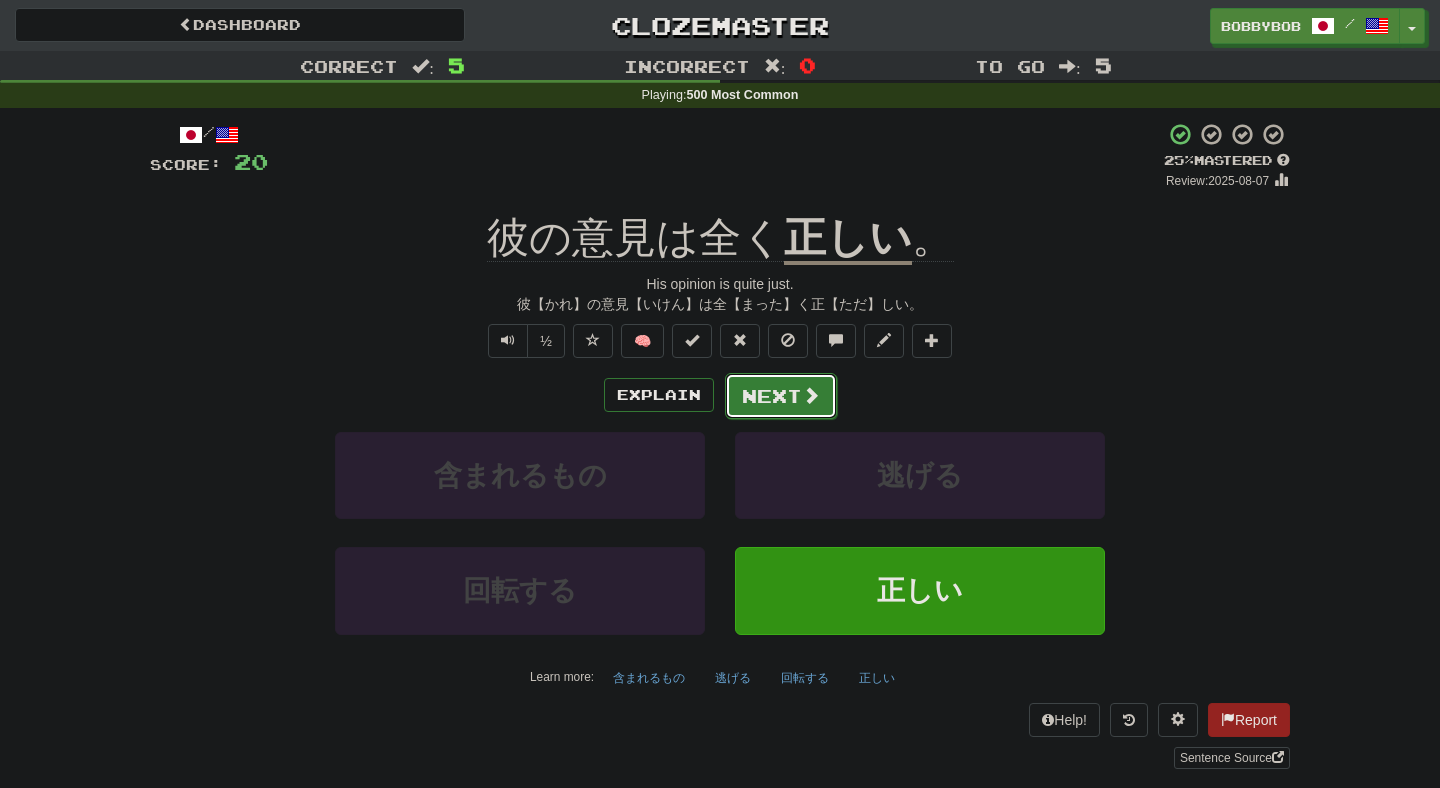 click on "Next" at bounding box center (781, 396) 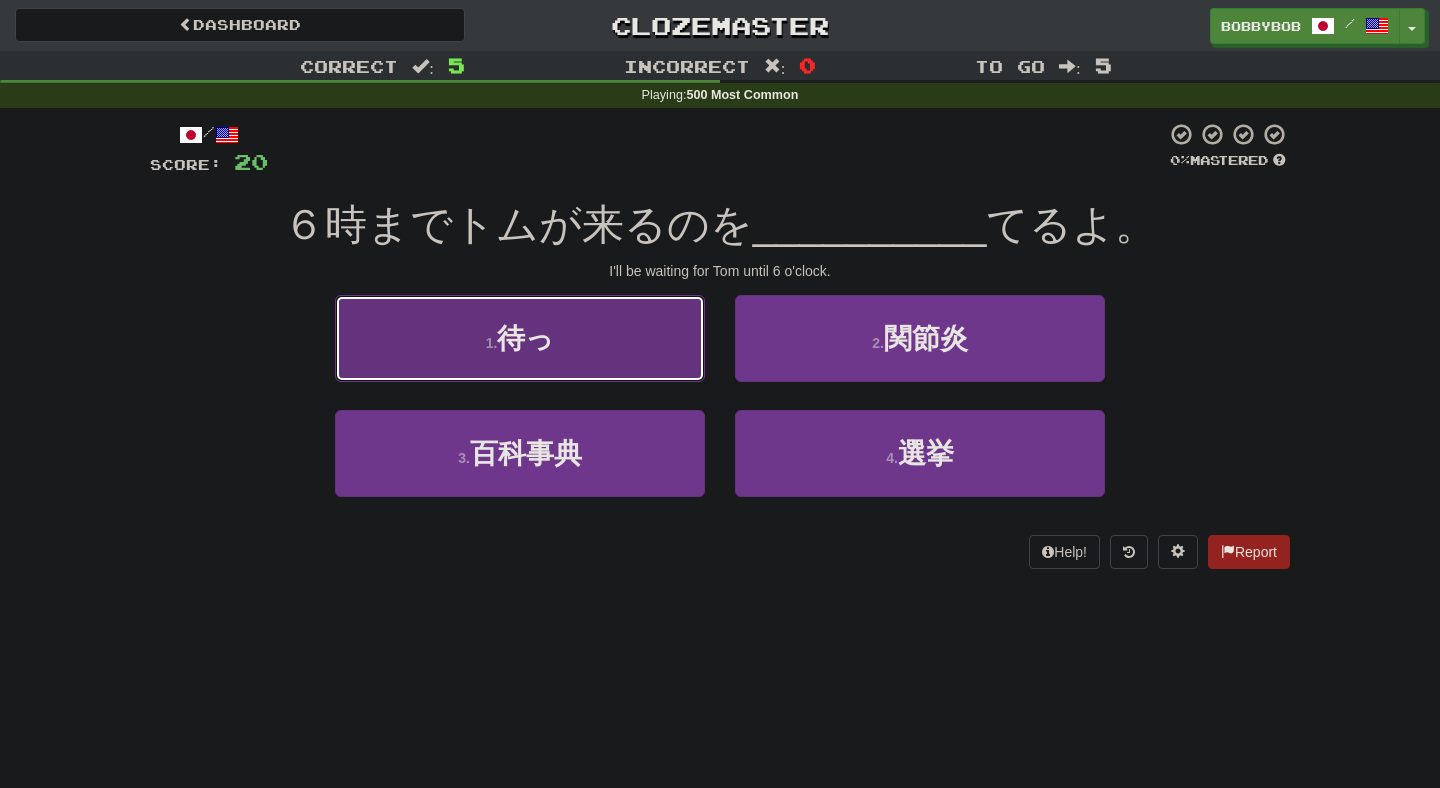 click on "1 .  待っ" at bounding box center [520, 338] 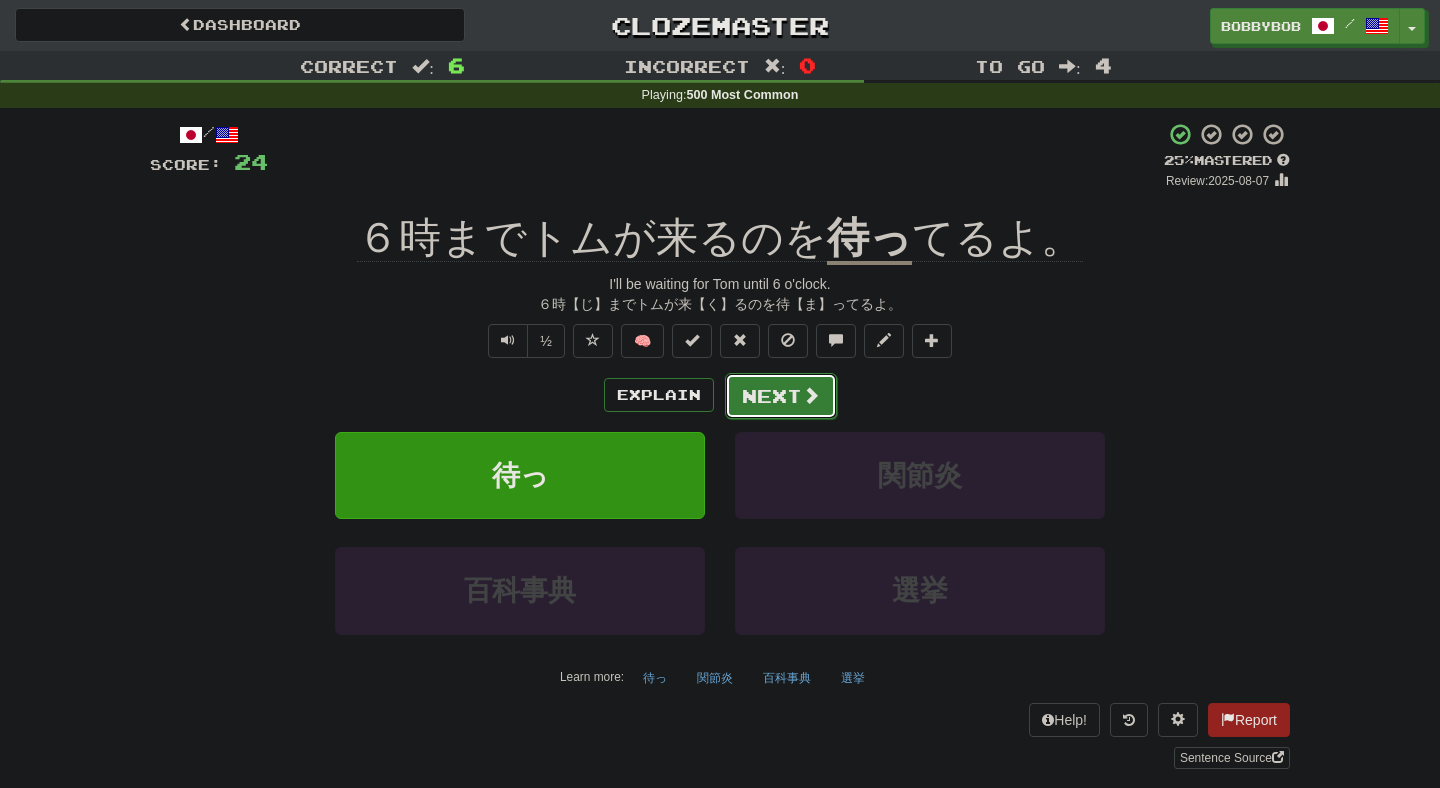 click on "Next" at bounding box center (781, 396) 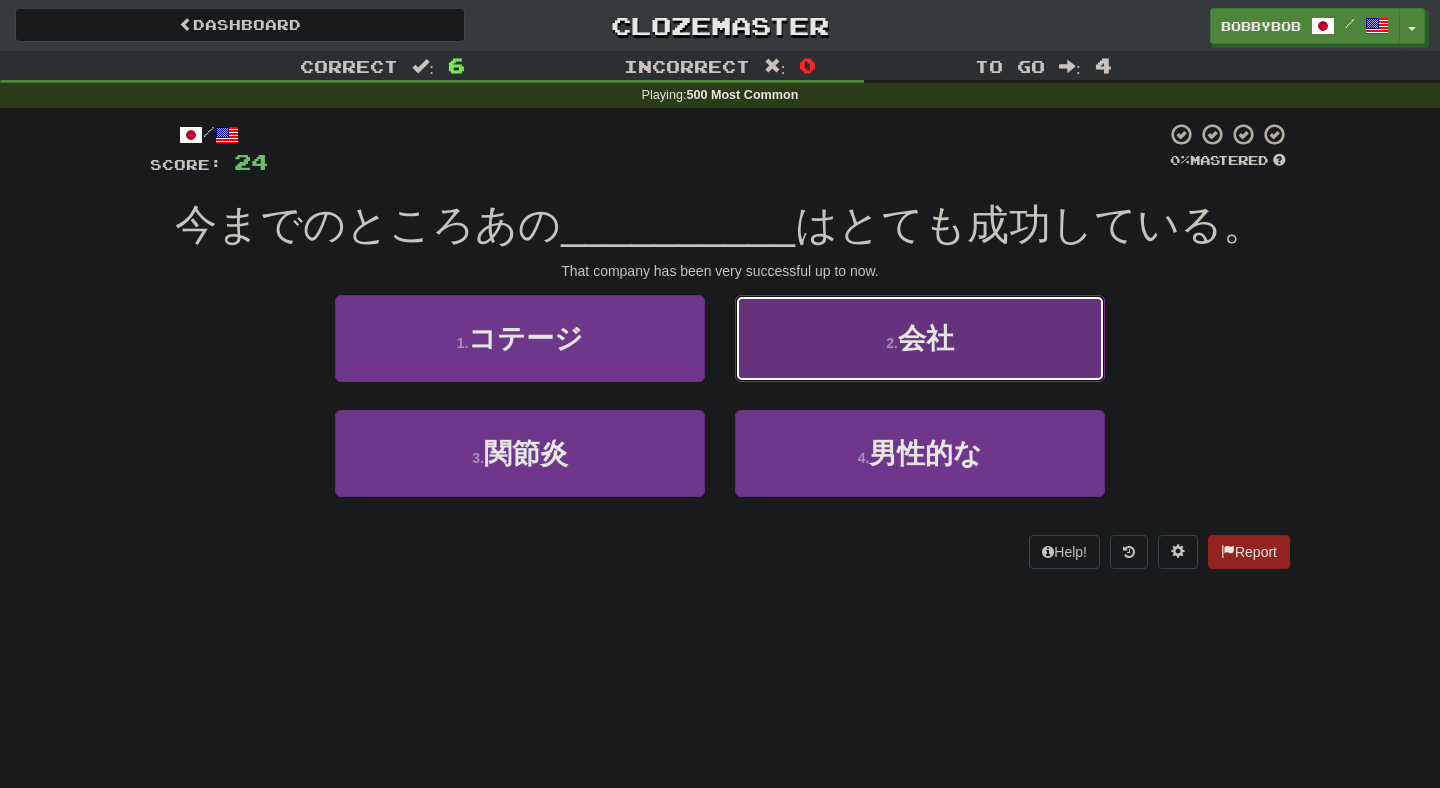 click on "2 .  会社" at bounding box center (920, 338) 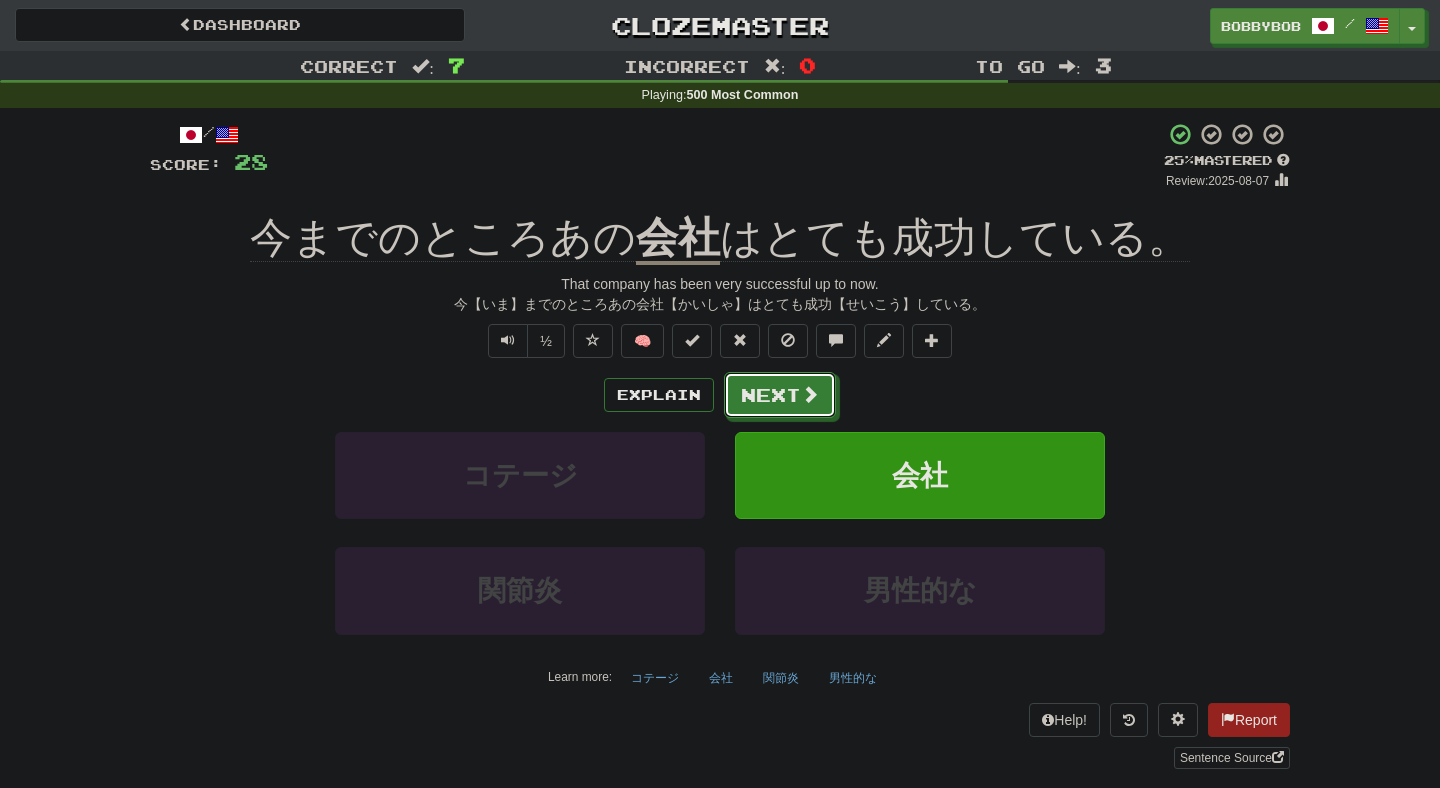 drag, startPoint x: 759, startPoint y: 399, endPoint x: 741, endPoint y: 427, distance: 33.286633 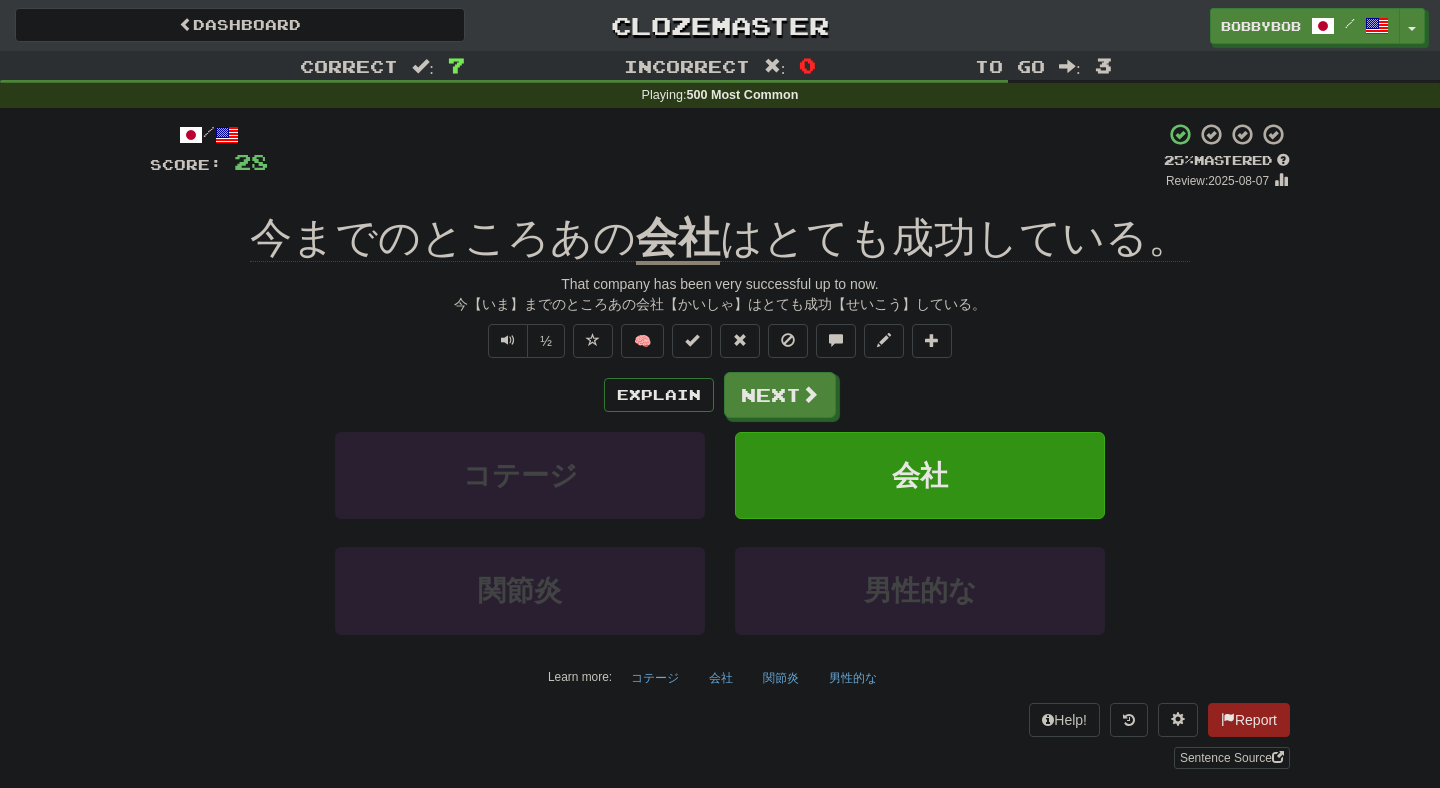 click on "½ 🧠" at bounding box center (720, 341) 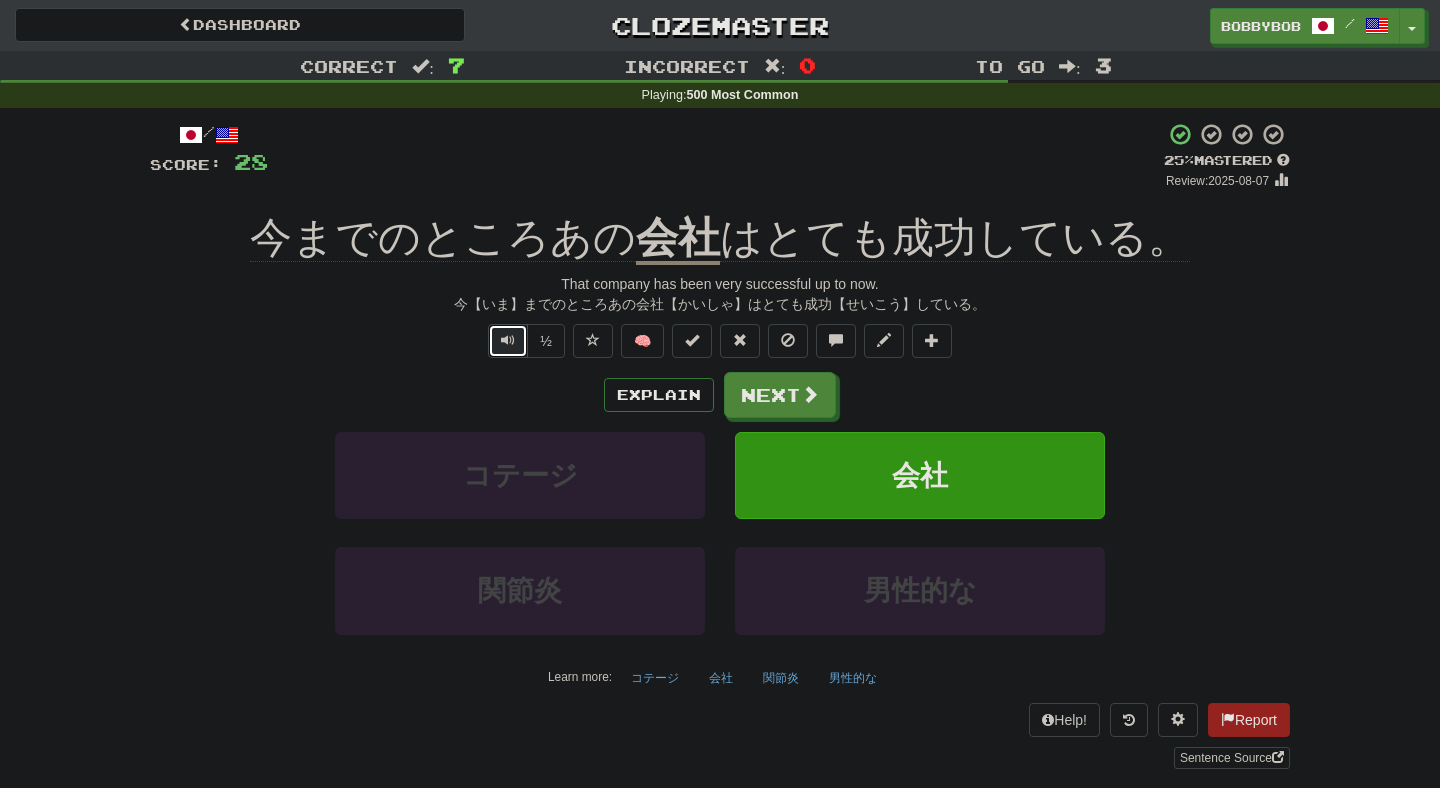 click at bounding box center [508, 341] 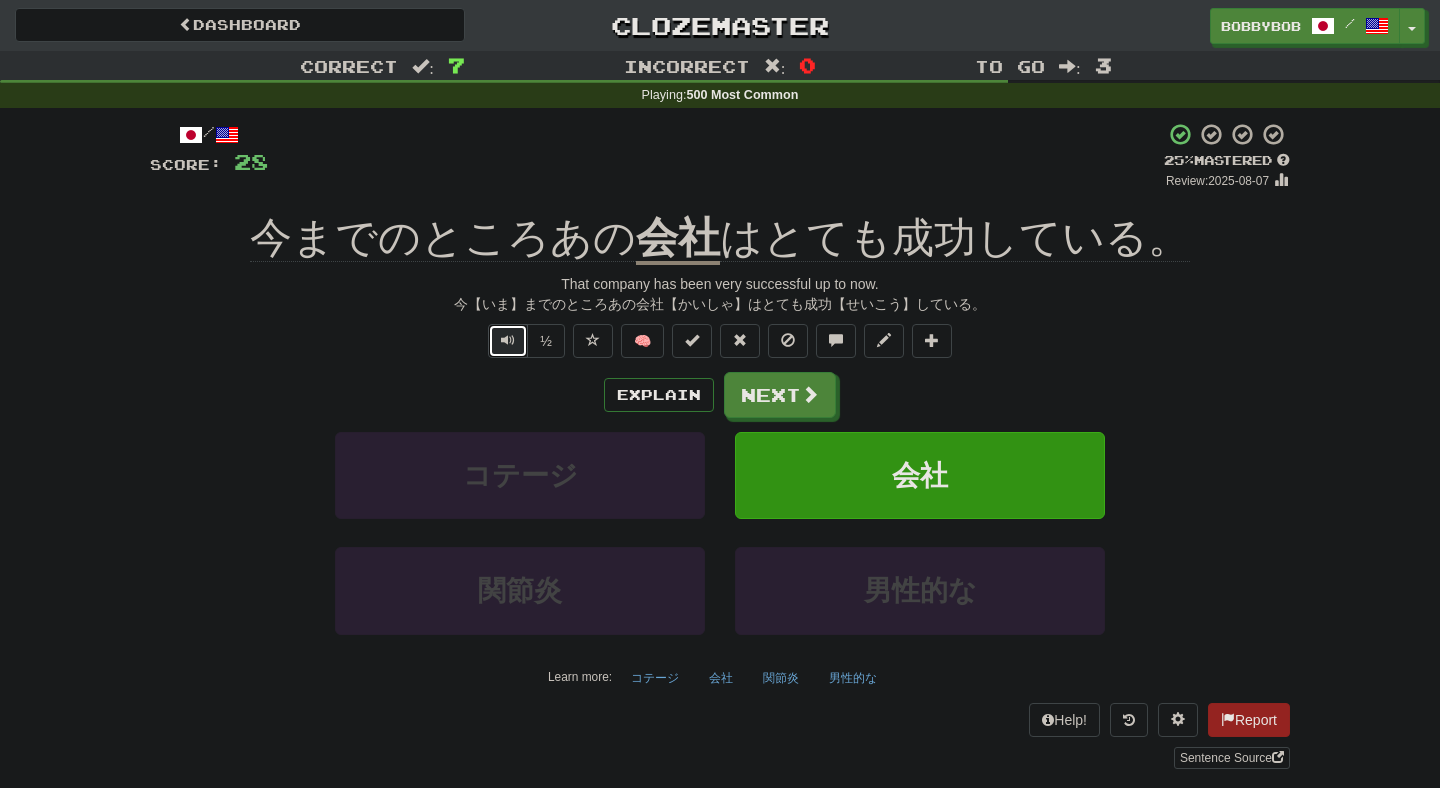 click at bounding box center [508, 341] 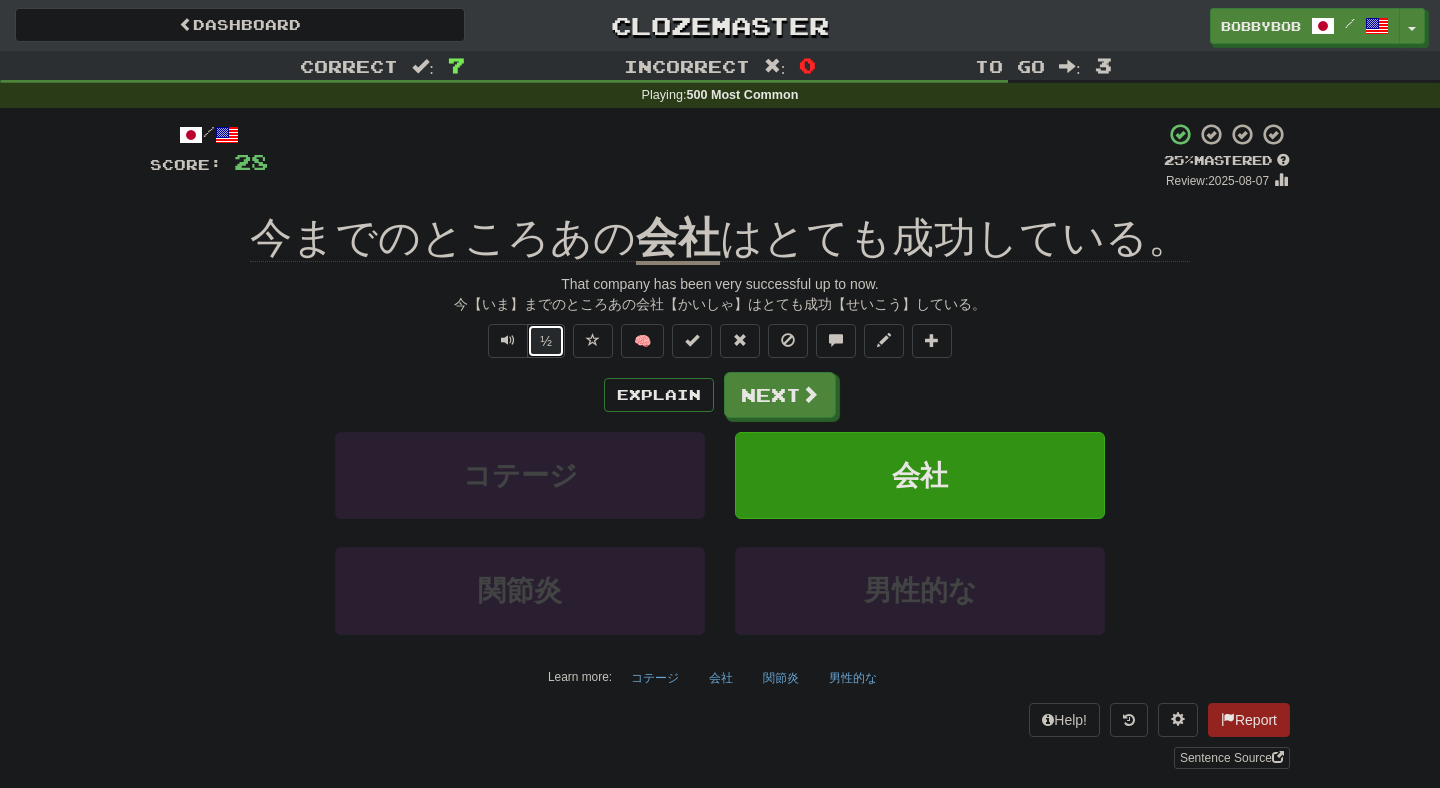 click on "½" at bounding box center [546, 341] 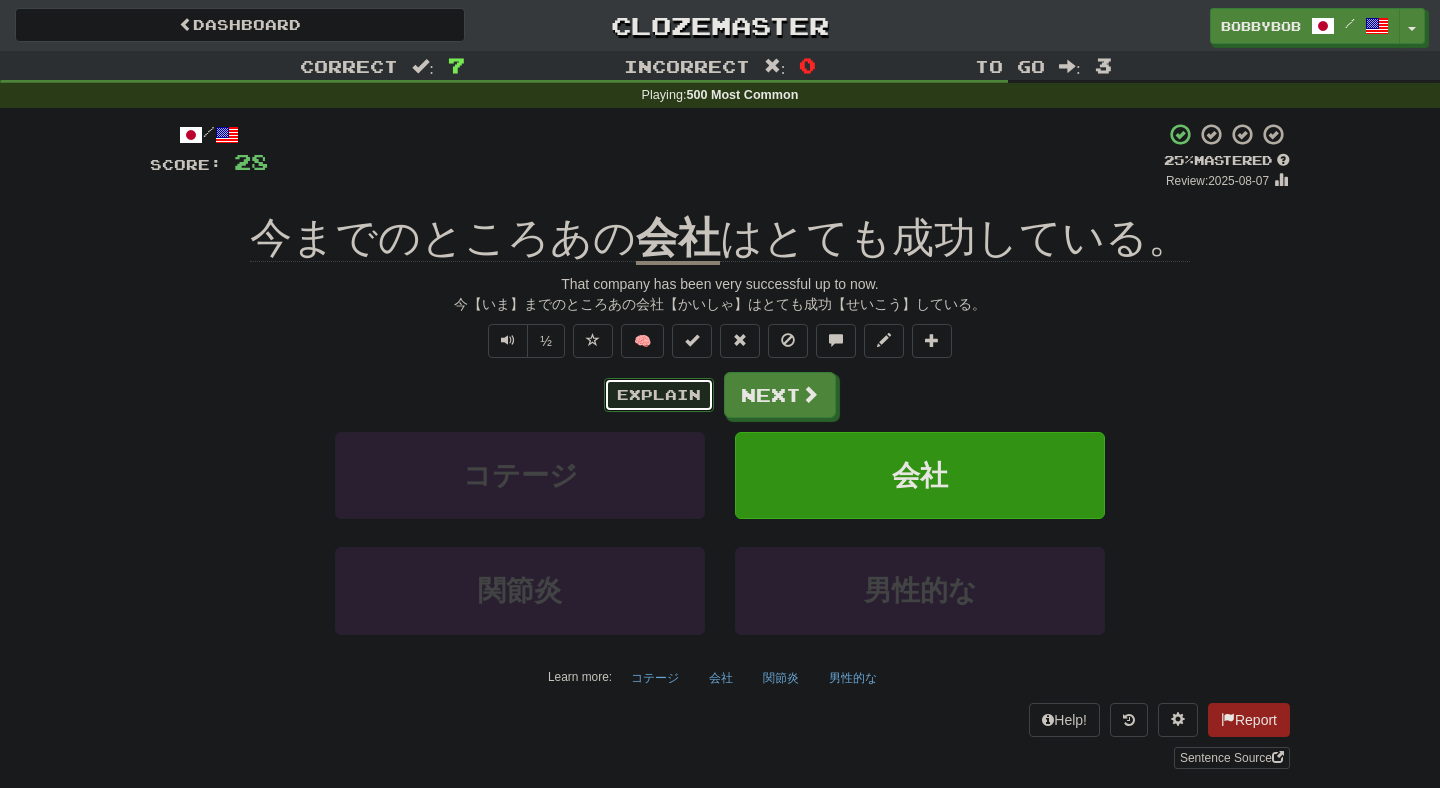 click on "Explain" at bounding box center (659, 395) 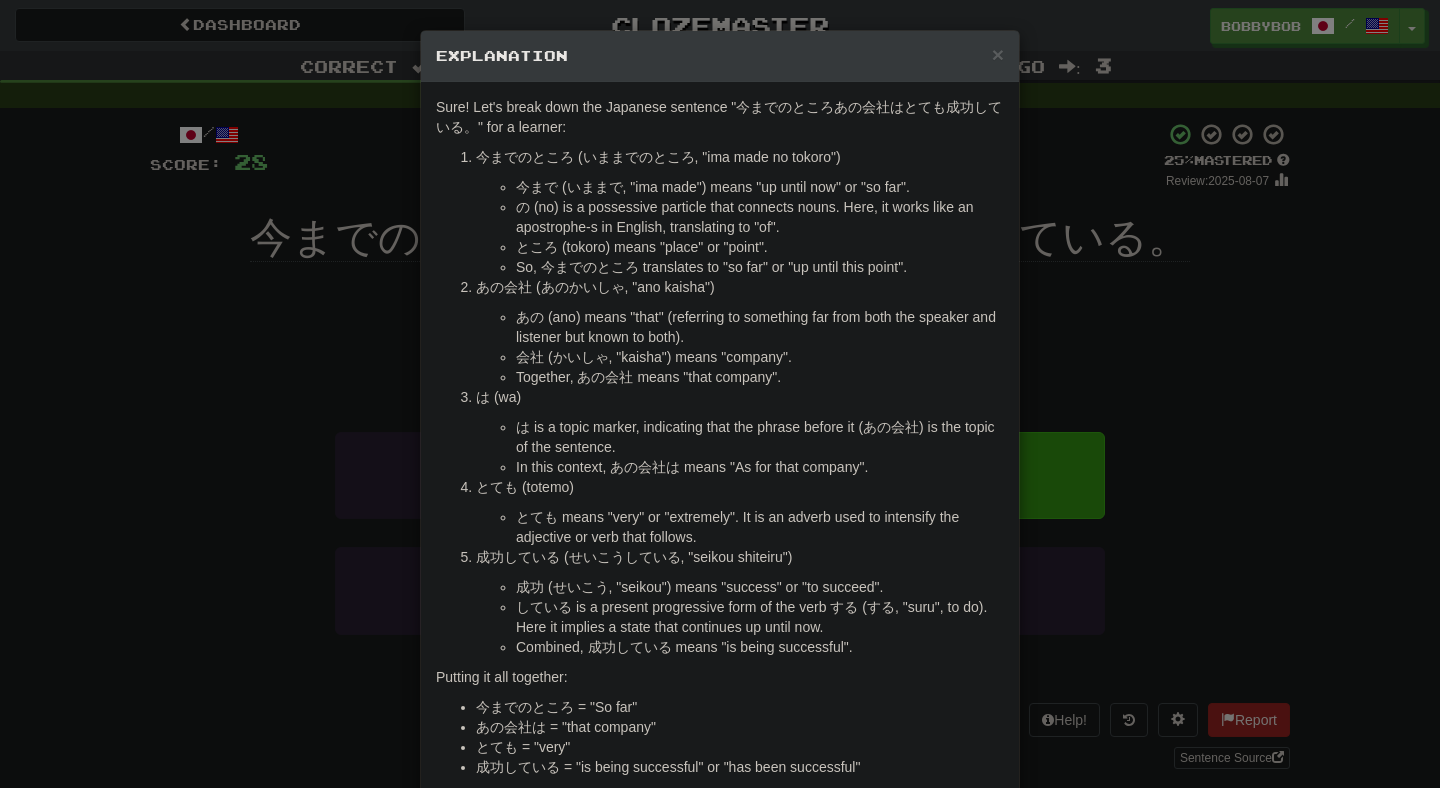 click on "× Explanation Sure! Let's break down the Japanese sentence "今までのところあの会社はとても成功している。" for a learner:
今までのところ (いままでのところ, "ima made no tokoro")
今まで (いままで, "ima made") means "up until now" or "so far".
の (no) is a possessive particle that connects nouns. Here, it works like an apostrophe-s in English, translating to "of".
ところ (tokoro) means "place" or "point".
So, 今までのところ translates to "so far" or "up until this point".
あの会社 (あのかいしゃ, "ano kaisha")
あの (ano) means "that" (referring to something far from both the speaker and listener but known to both).
会社 (かいしゃ, "kaisha") means "company".
Together, あの会社 means "that company".
は (wa)
は is a topic marker, indicating that the phrase before it (あの会社) is the topic of the sentence.
In this context, あの会社は means "As for that company"." at bounding box center (720, 394) 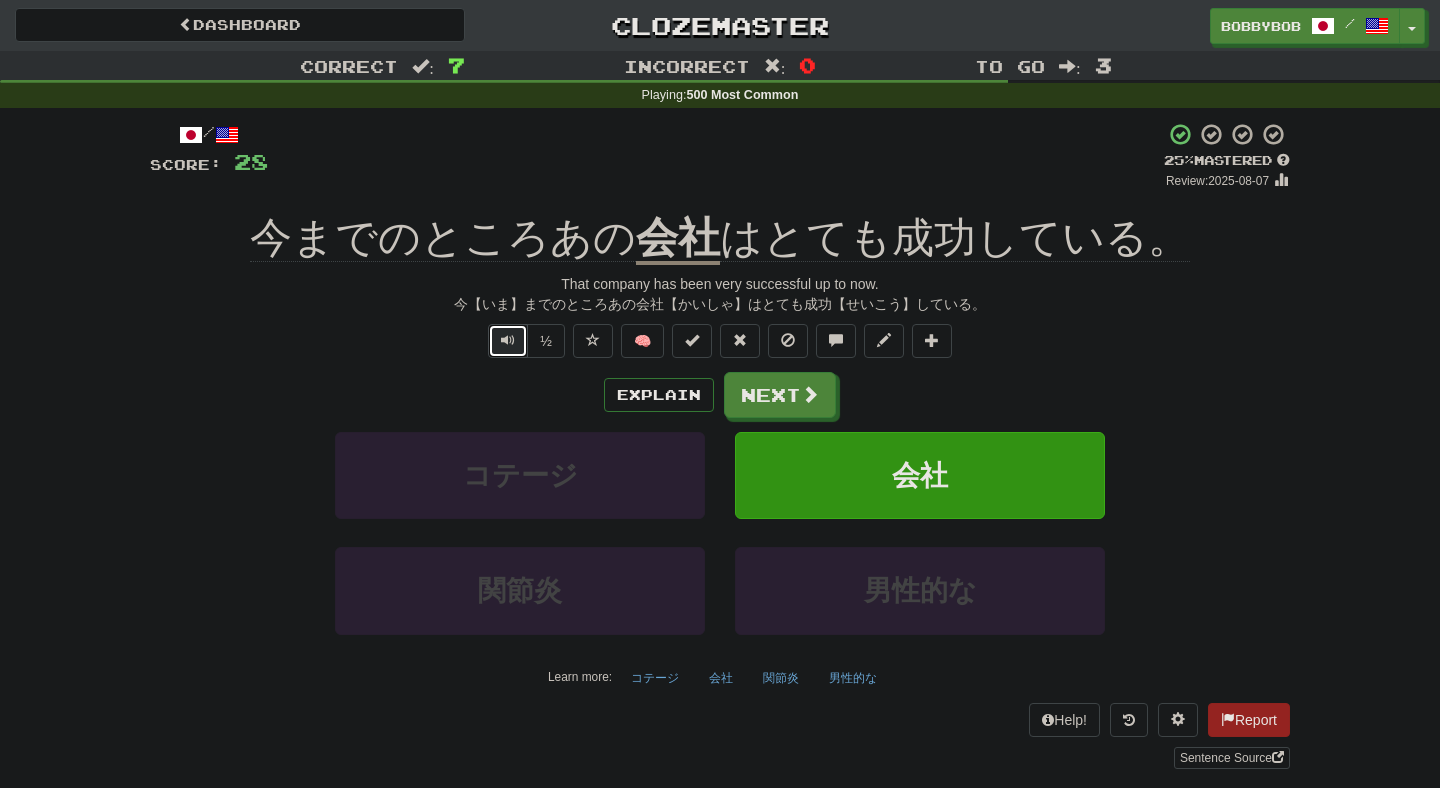 click at bounding box center [508, 341] 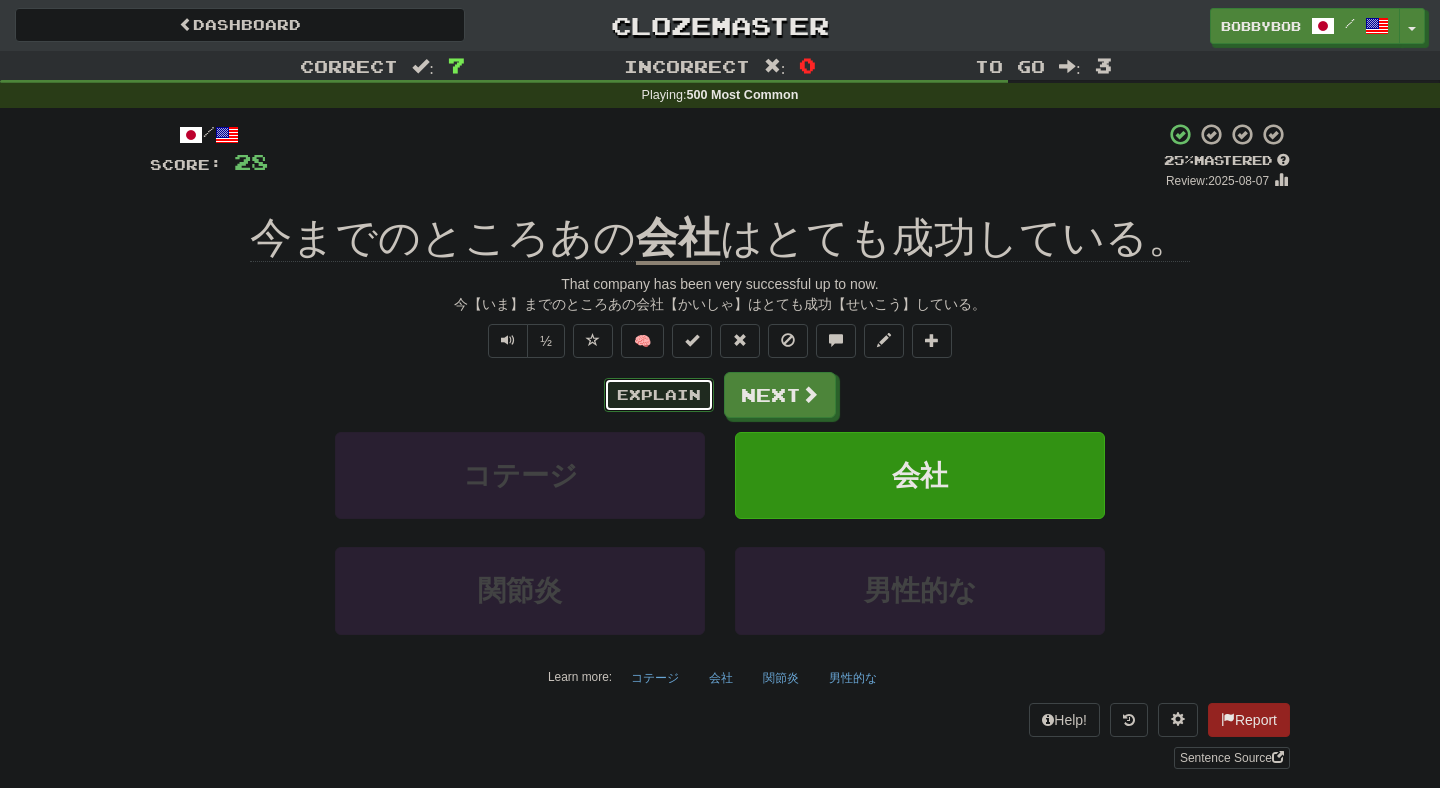 click on "Explain" at bounding box center [659, 395] 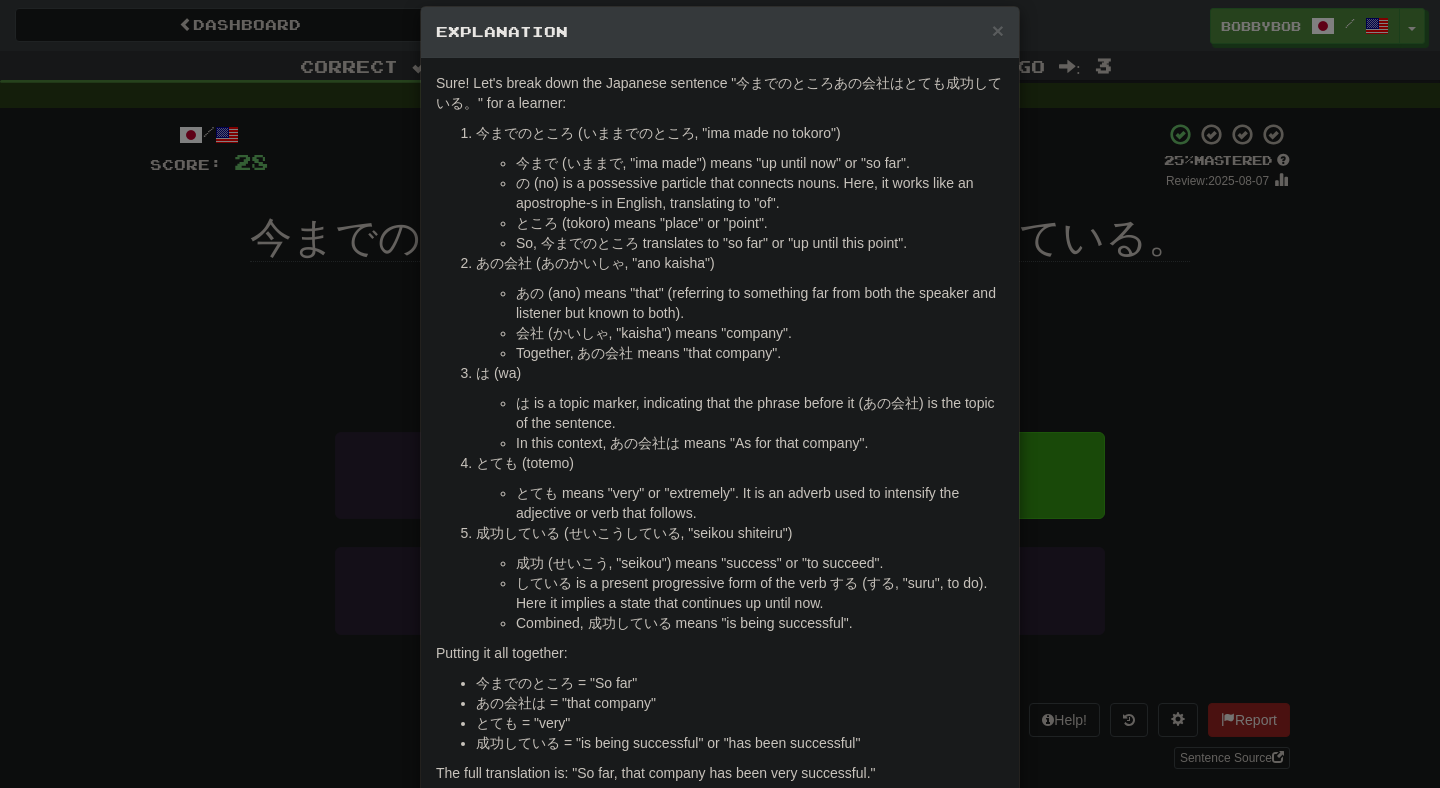 scroll, scrollTop: 25, scrollLeft: 0, axis: vertical 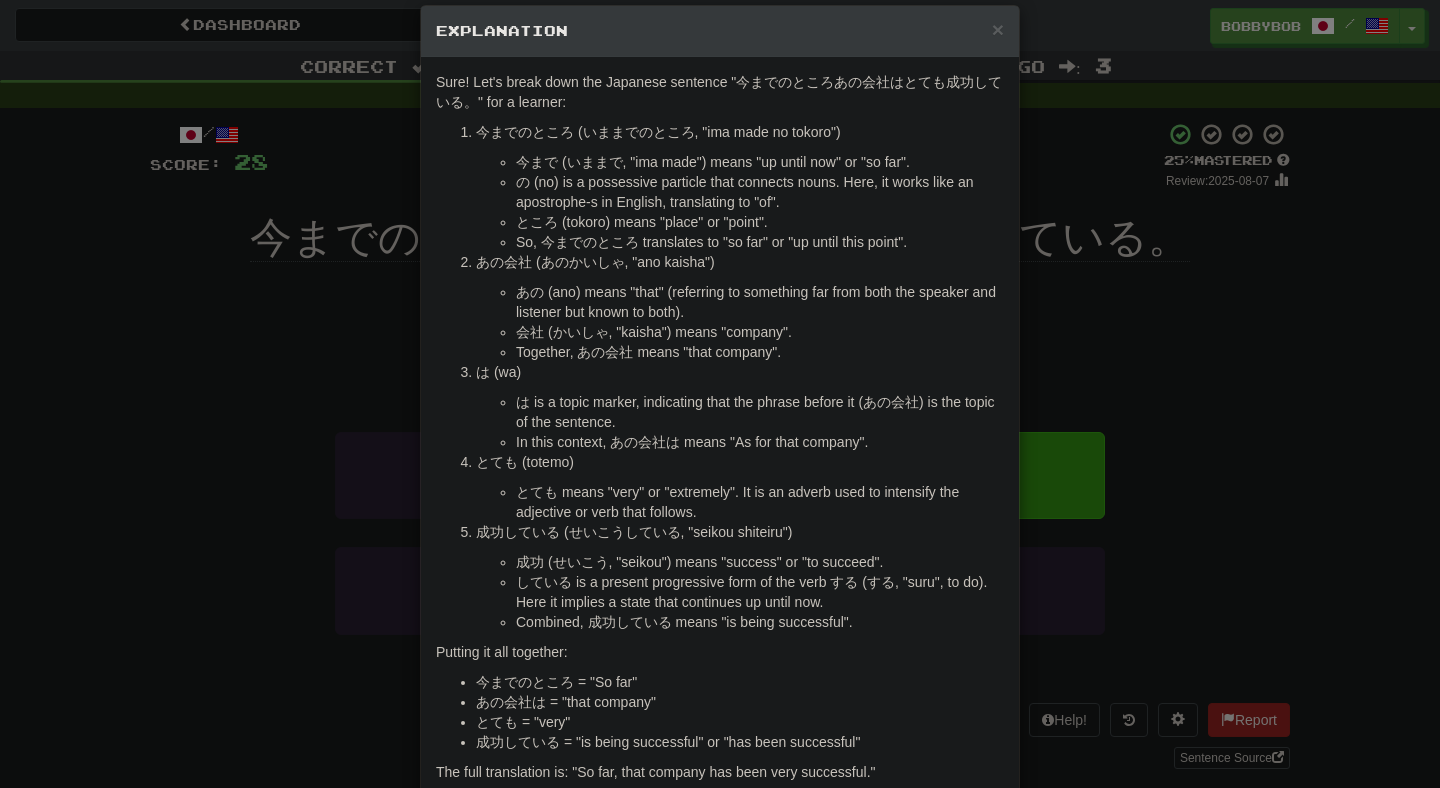 click on "× Explanation Sure! Let's break down the Japanese sentence "今までのところあの会社はとても成功している。" for a learner:
今までのところ (いままでのところ, "ima made no tokoro")
今まで (いままで, "ima made") means "up until now" or "so far".
の (no) is a possessive particle that connects nouns. Here, it works like an apostrophe-s in English, translating to "of".
ところ (tokoro) means "place" or "point".
So, 今までのところ translates to "so far" or "up until this point".
あの会社 (あのかいしゃ, "ano kaisha")
あの (ano) means "that" (referring to something far from both the speaker and listener but known to both).
会社 (かいしゃ, "kaisha") means "company".
Together, あの会社 means "that company".
は (wa)
は is a topic marker, indicating that the phrase before it (あの会社) is the topic of the sentence.
In this context, あの会社は means "As for that company"." at bounding box center [720, 394] 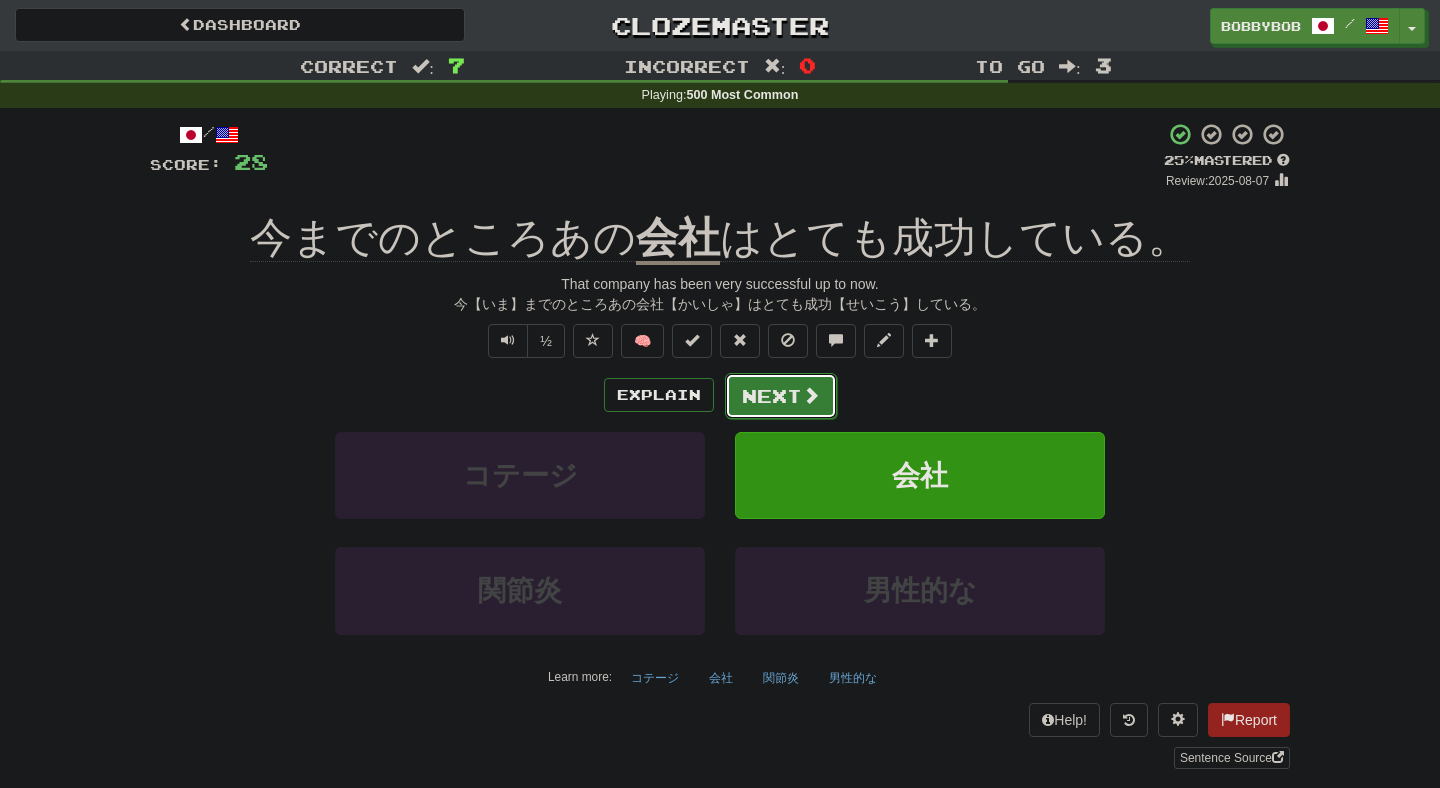 click on "Next" at bounding box center [781, 396] 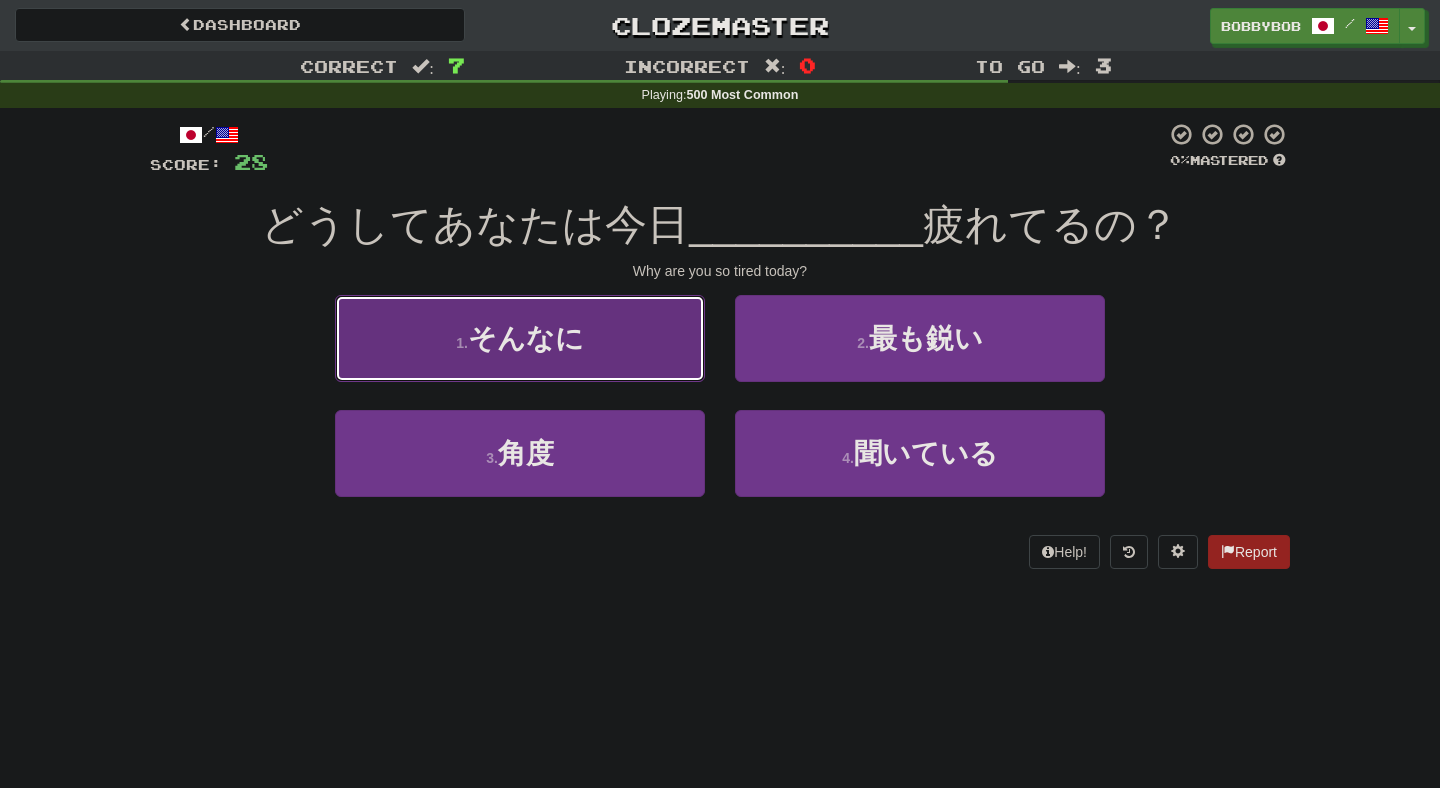 click on "1 .  そんなに" at bounding box center [520, 338] 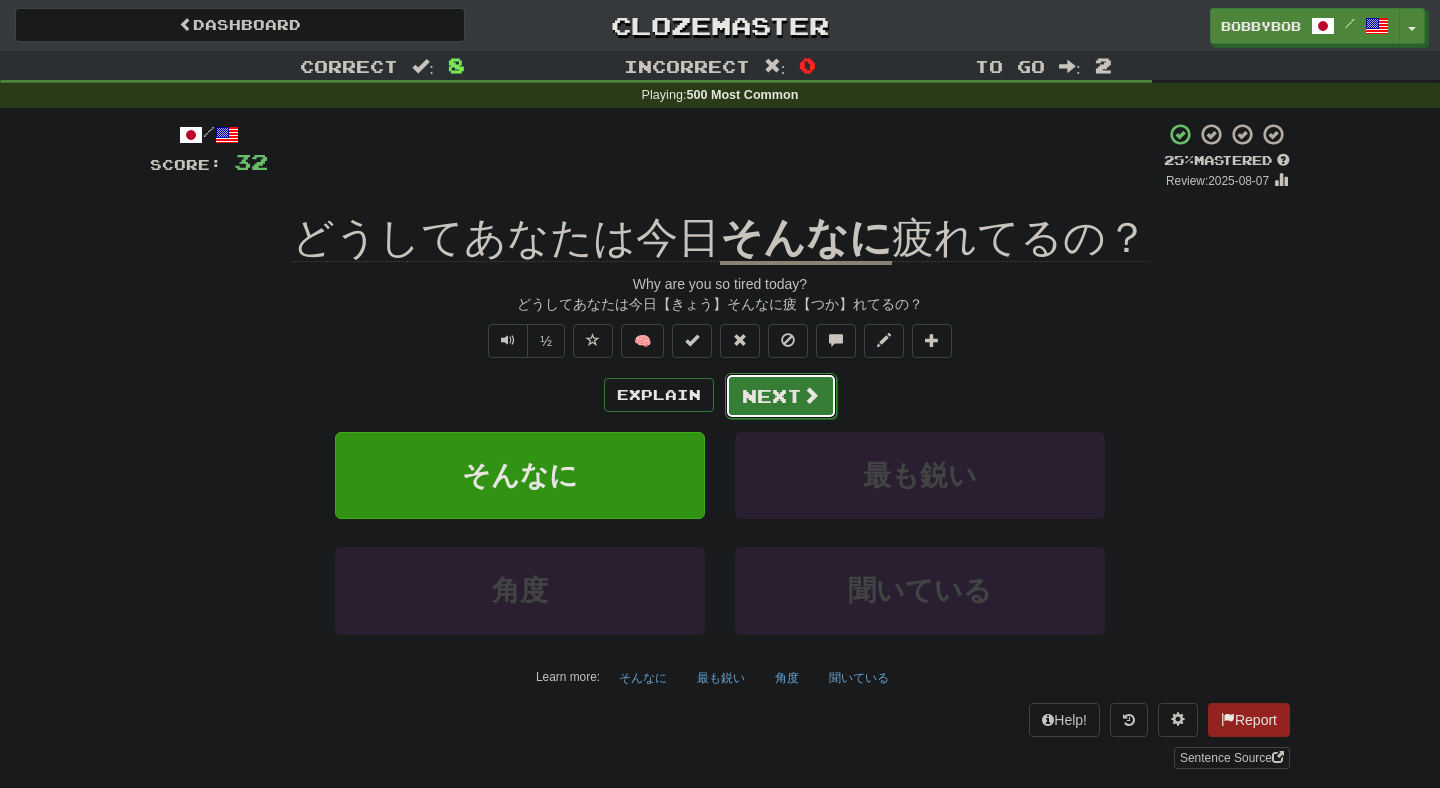 click on "Next" at bounding box center (781, 396) 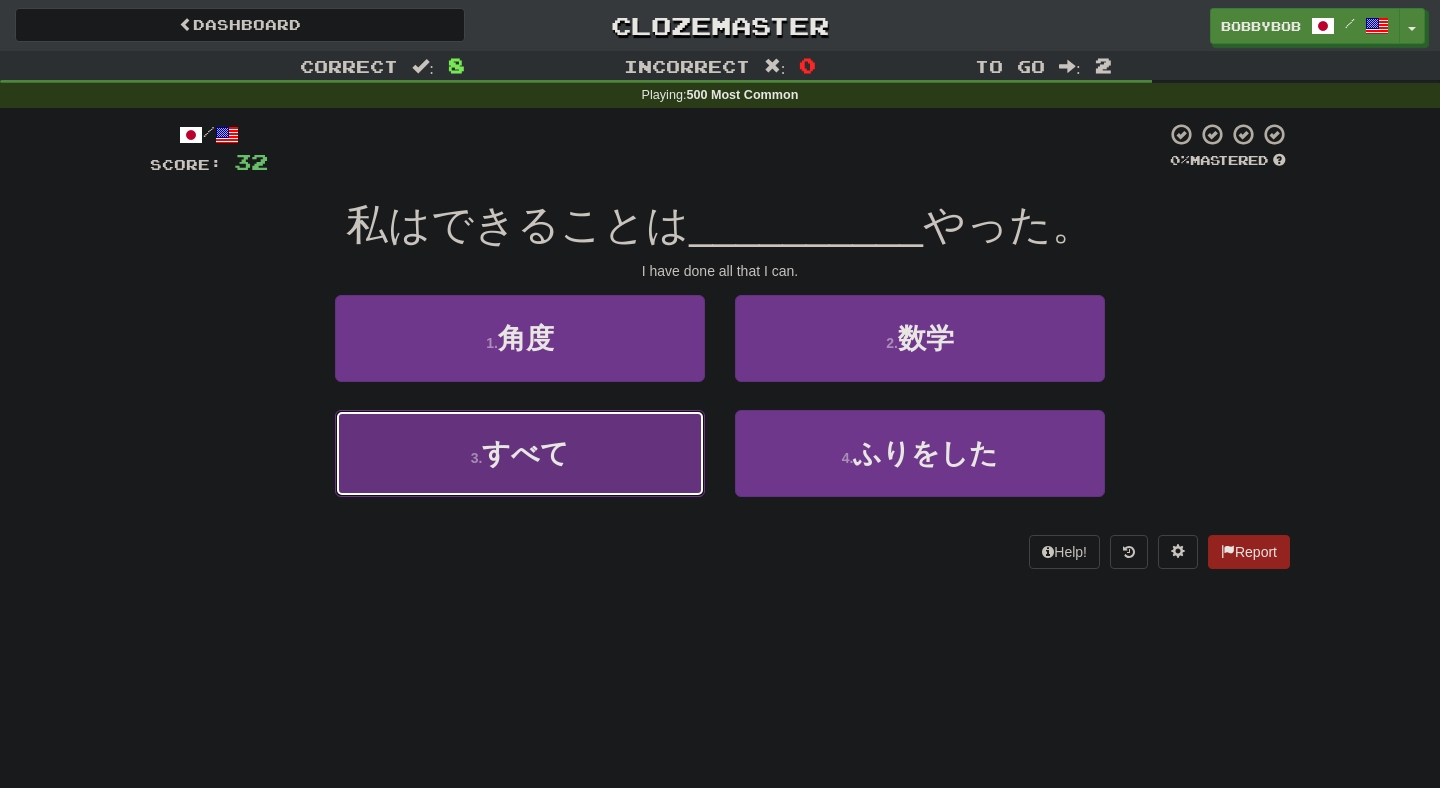click on "3 .  すべて" at bounding box center (520, 453) 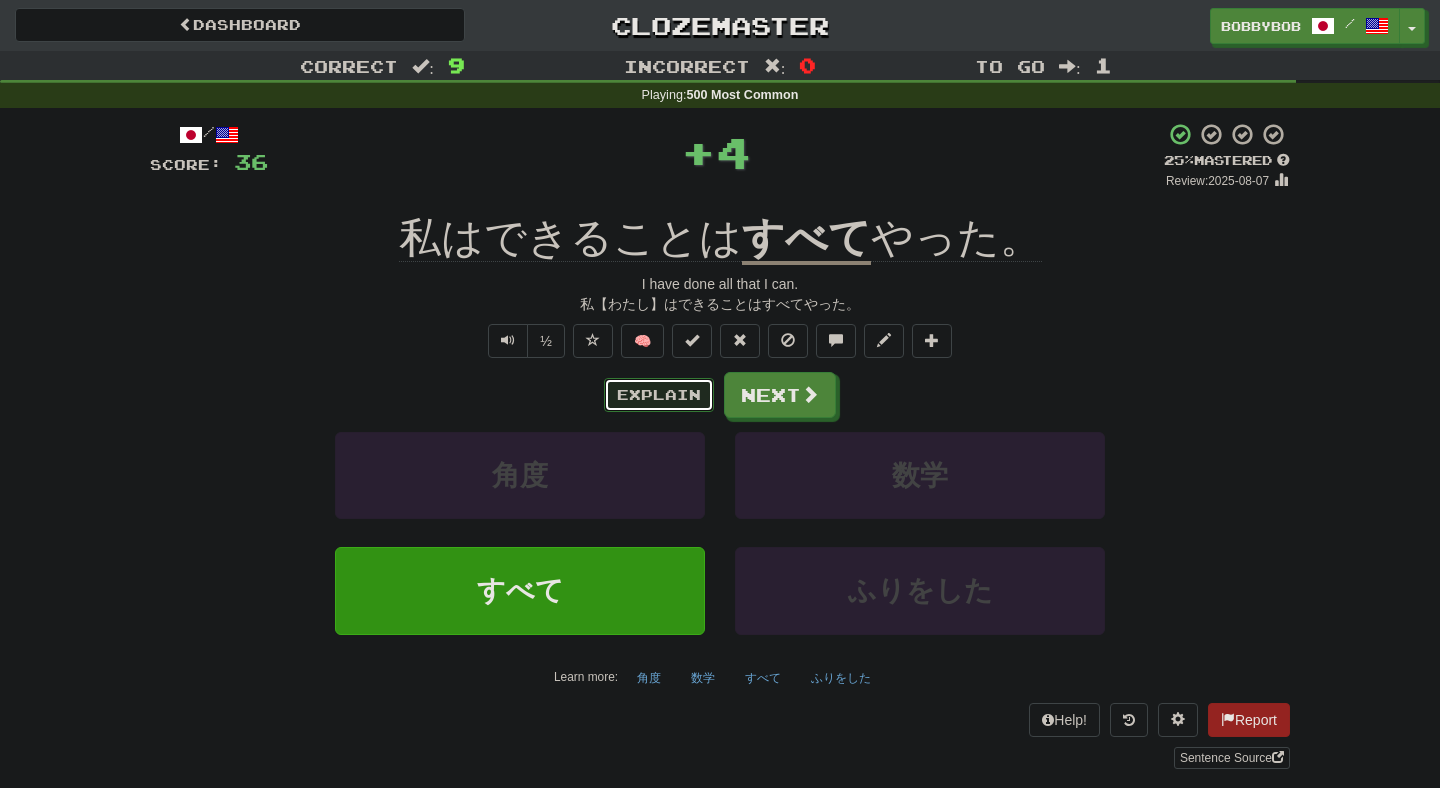 click on "Explain" at bounding box center (659, 395) 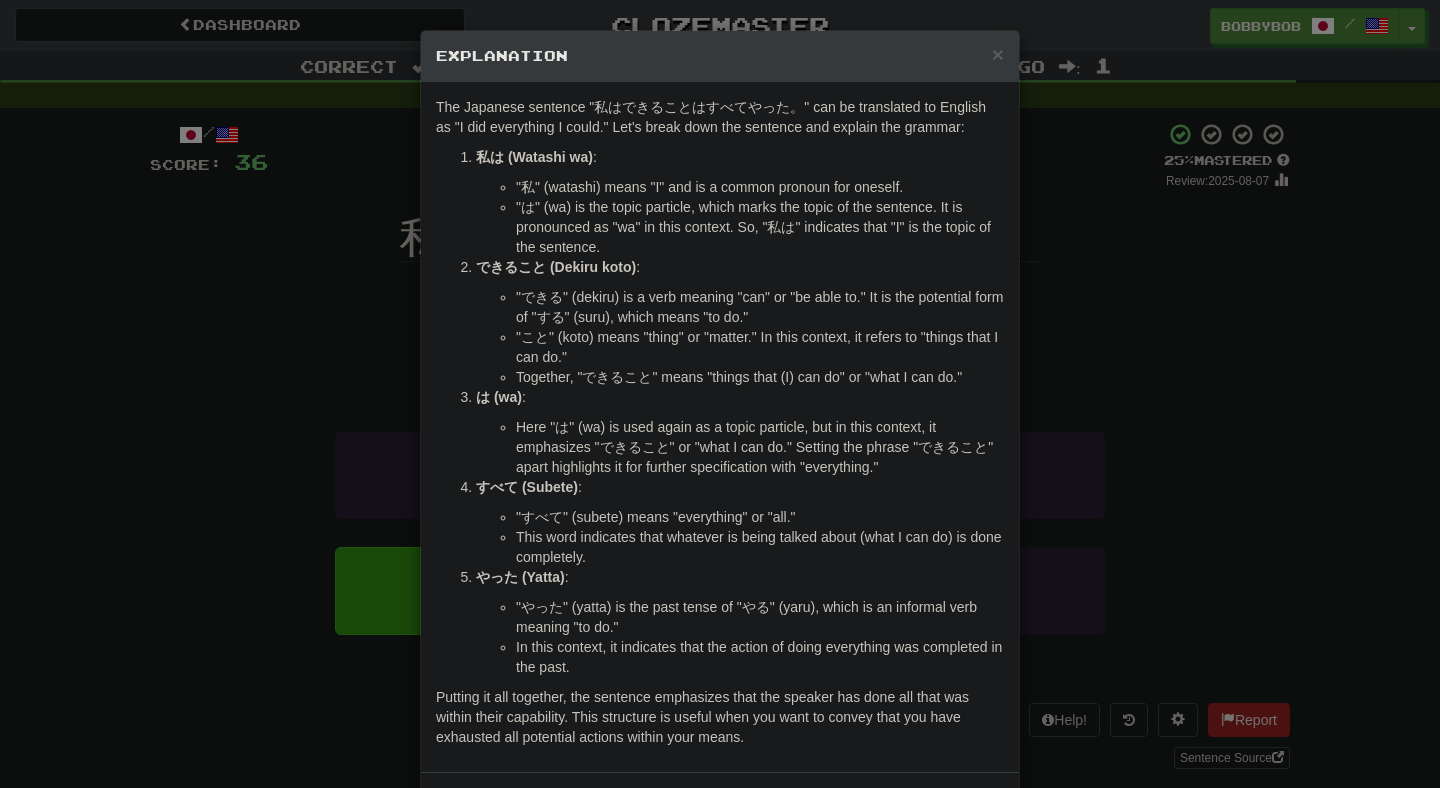 scroll, scrollTop: 32, scrollLeft: 0, axis: vertical 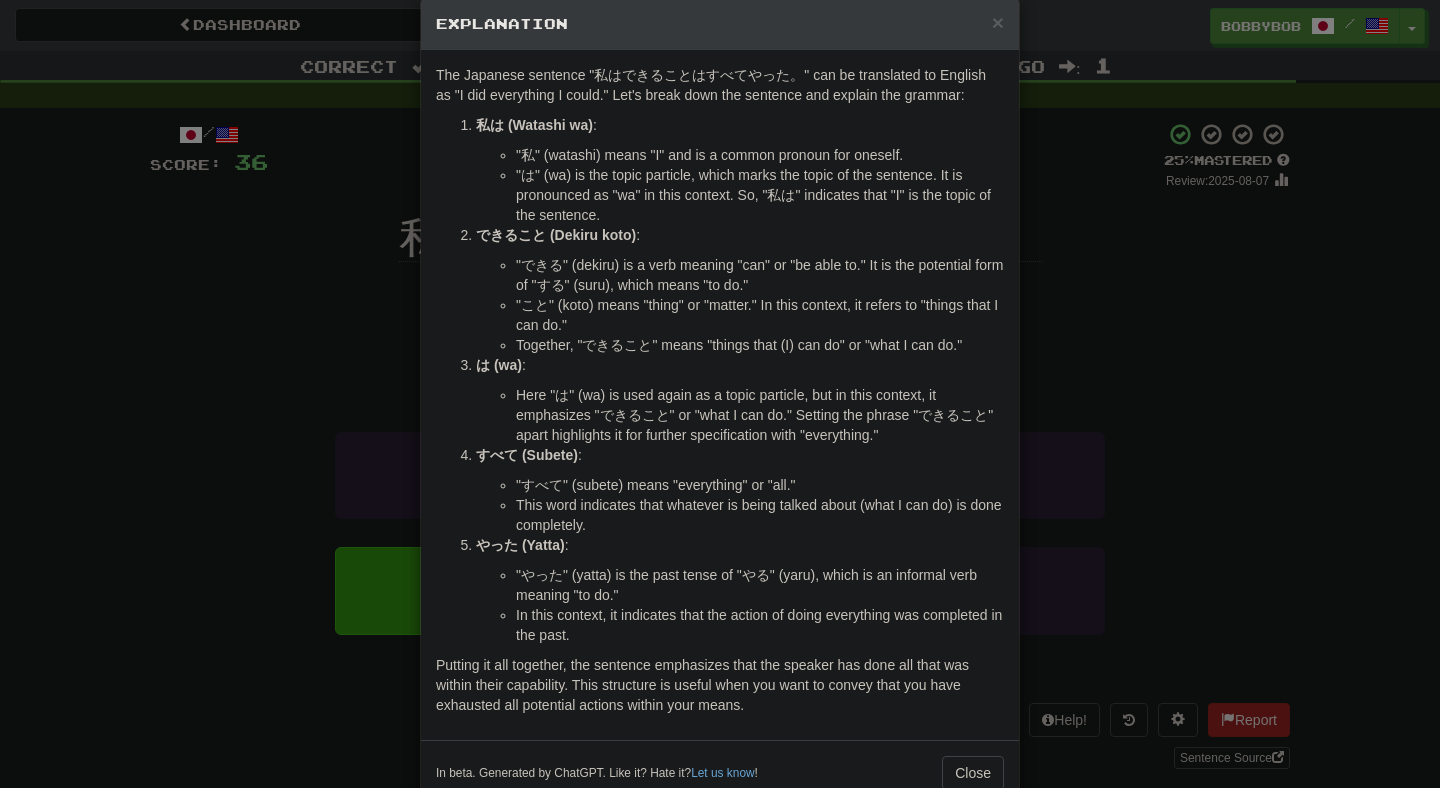 click on "× Explanation The Japanese sentence "私はできることはすべてやった。" can be translated to English as "I did everything I could." Let's break down the sentence and explain the grammar:
私は (Watashi wa) :
"私" (watashi) means "I" and is a common pronoun for oneself.
"は" (wa) is the topic particle, which marks the topic of the sentence. It is pronounced as "wa" in this context. So, "私は" indicates that "I" is the topic of the sentence.
できること (Dekiru koto) :
"できる" (dekiru) is a verb meaning "can" or "be able to." It is the potential form of "する" (suru), which means "to do."
"こと" (koto) means "thing" or "matter." In this context, it refers to "things that I can do."
Together, "できること" means "things that (I) can do" or "what I can do."
は (wa) :
すべて (Subete) :
"すべて" (subete) means "everything" or "all."
やった (Yatta) :
Let us know ! Close" at bounding box center [720, 394] 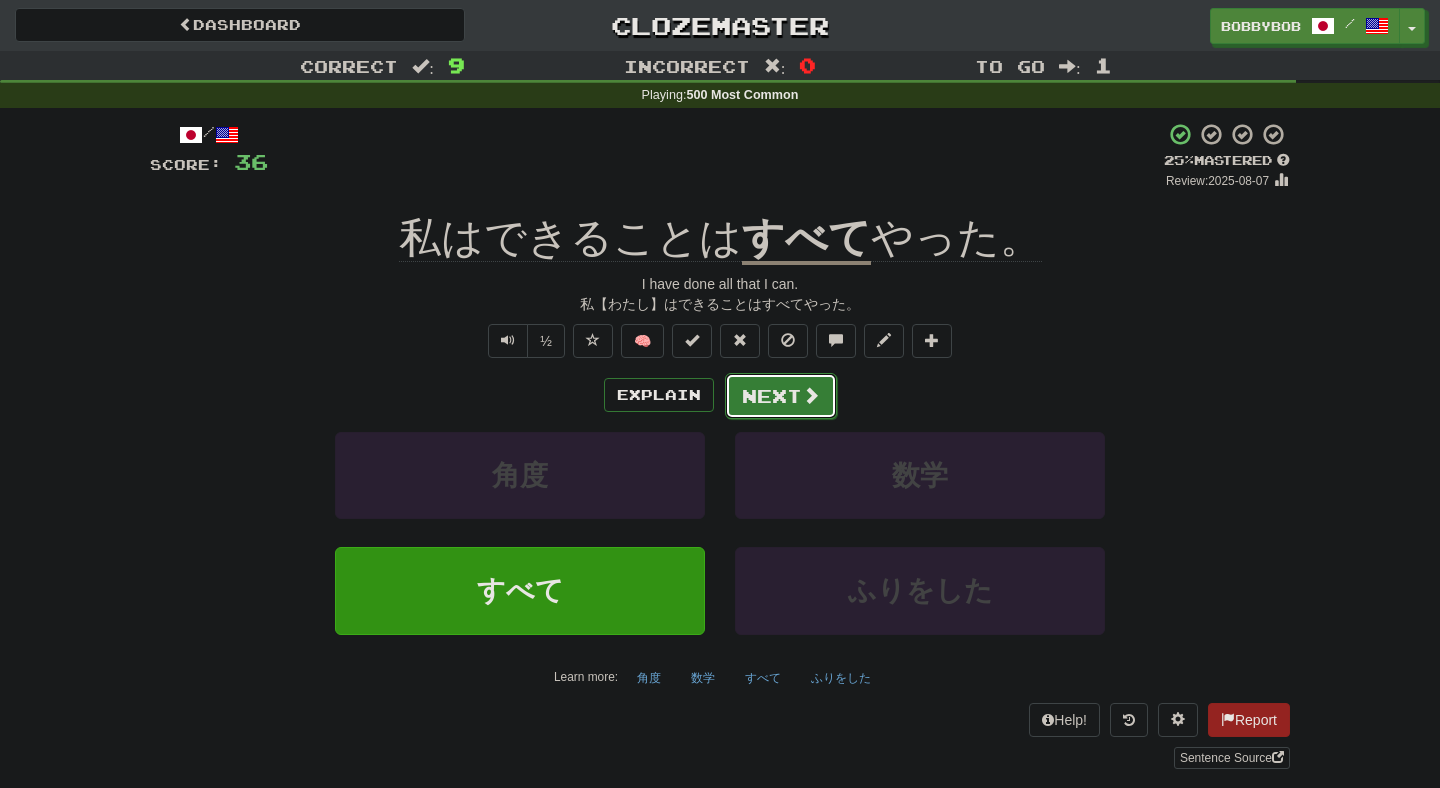 click on "Next" at bounding box center (781, 396) 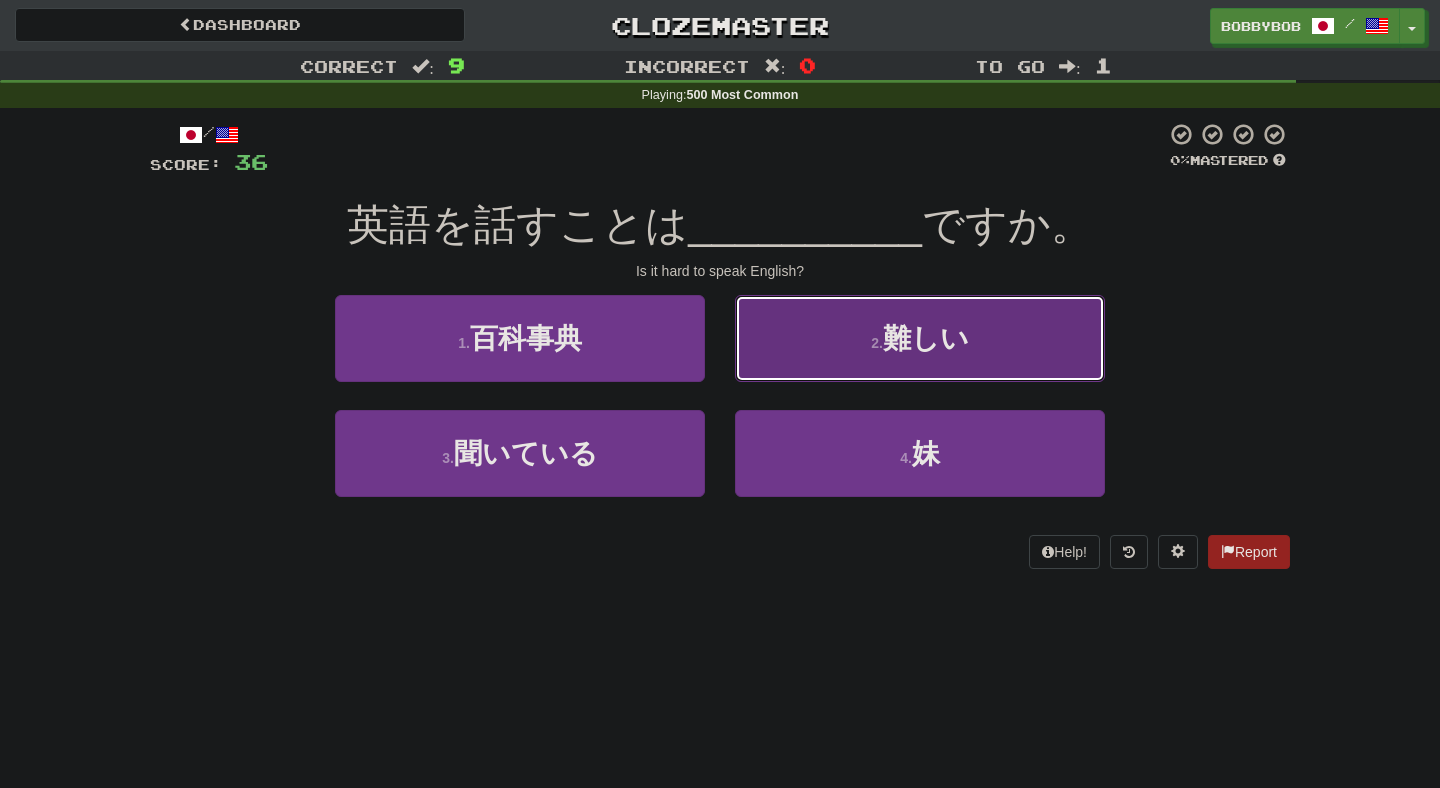 click on "2 .  難しい" at bounding box center [920, 338] 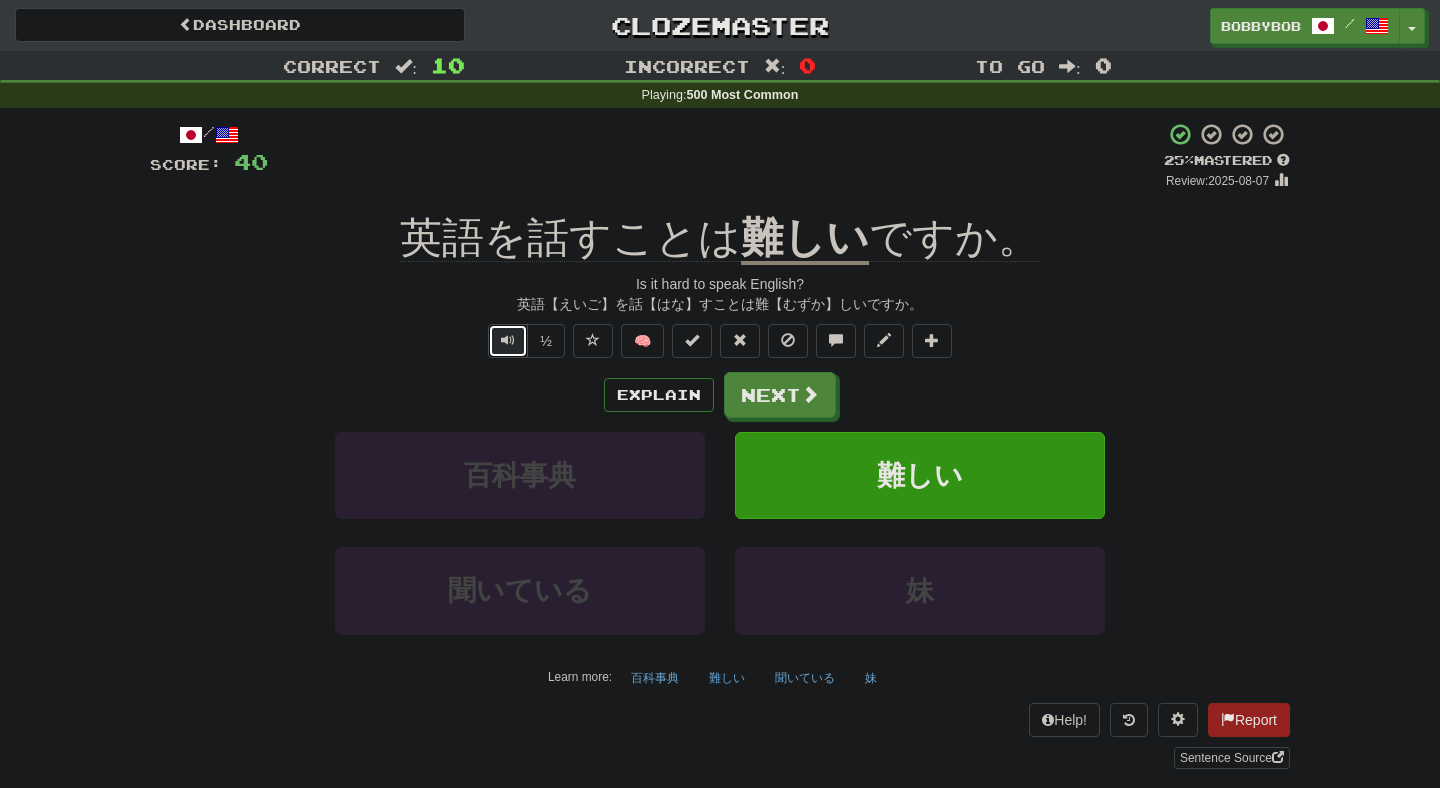 click at bounding box center [508, 341] 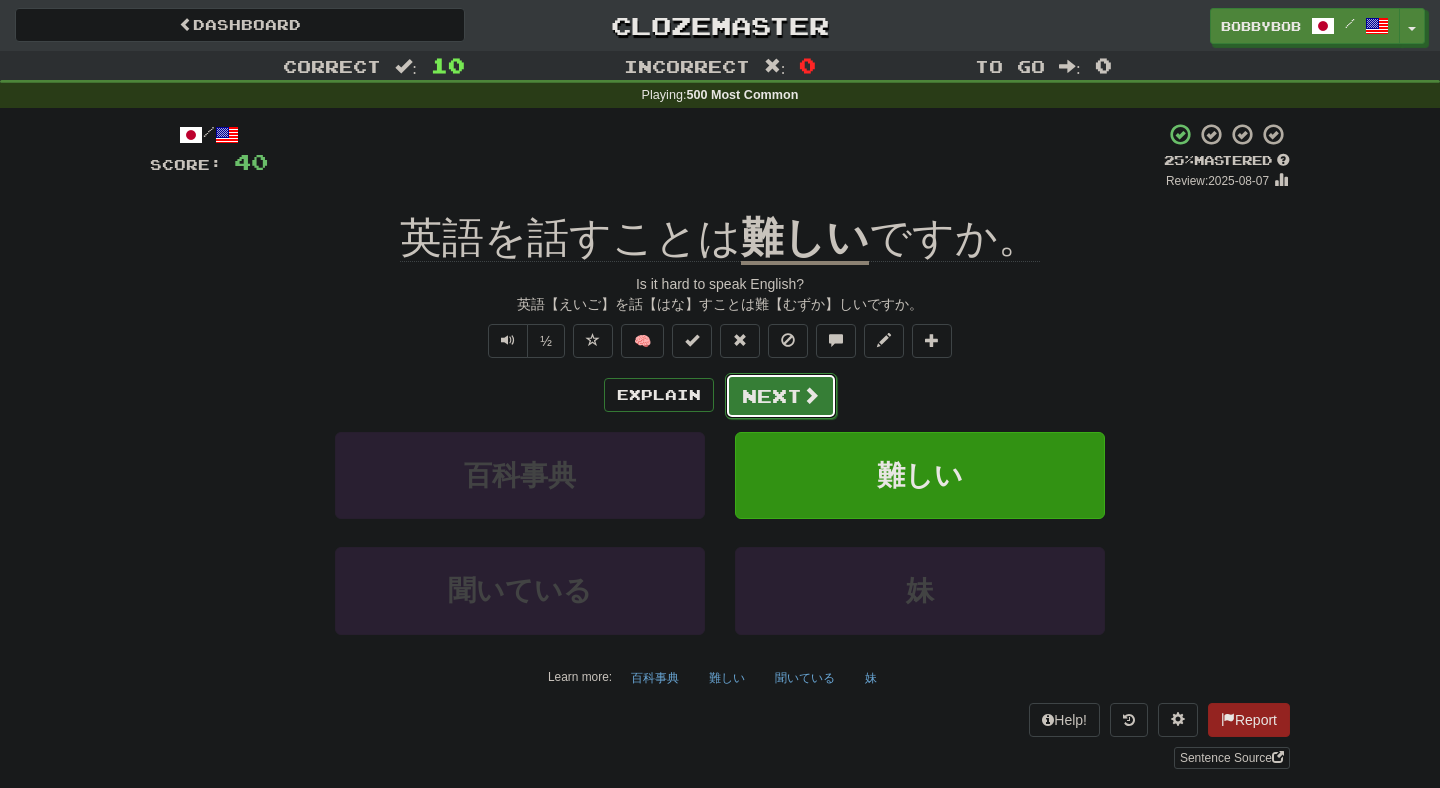 click at bounding box center (811, 395) 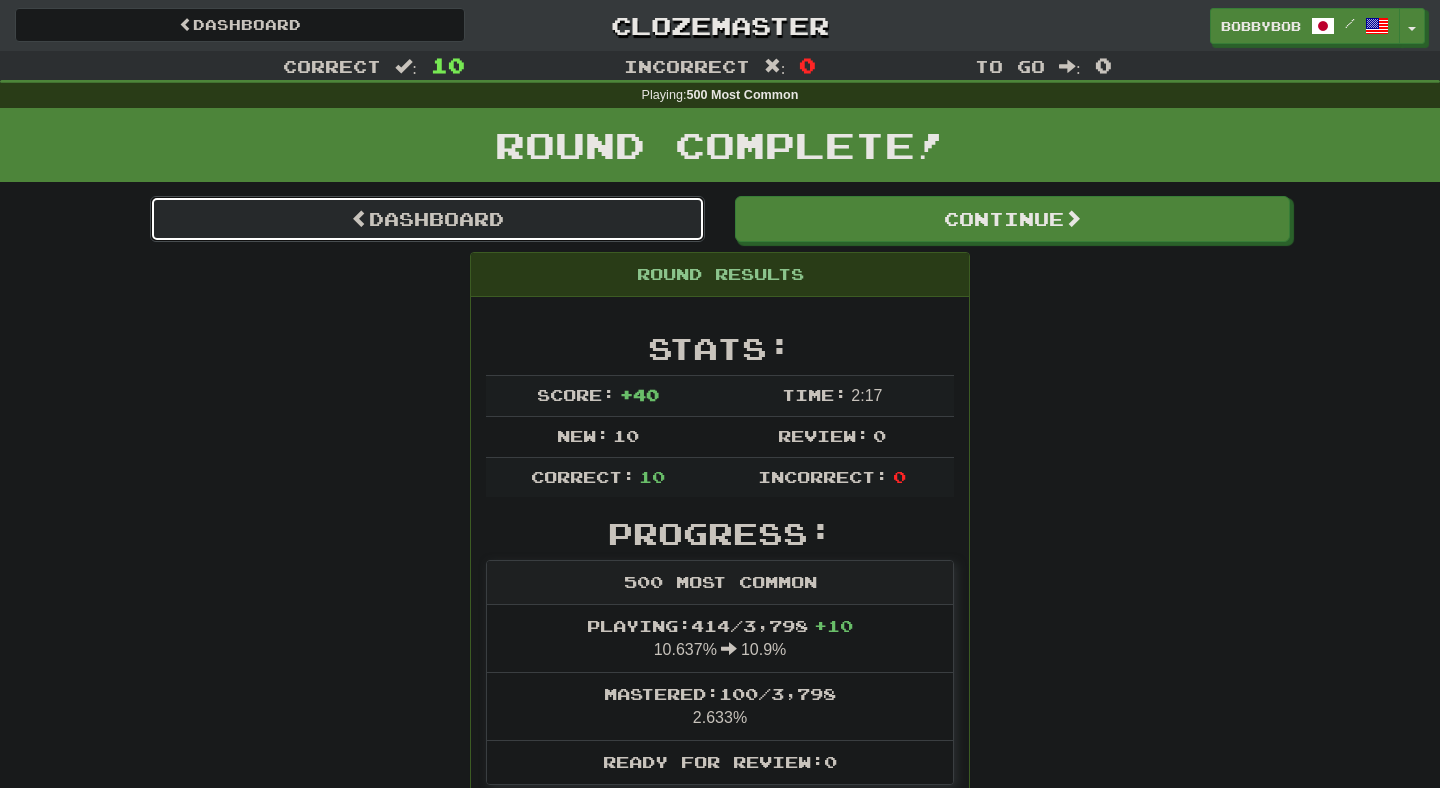 click on "Dashboard" at bounding box center (427, 219) 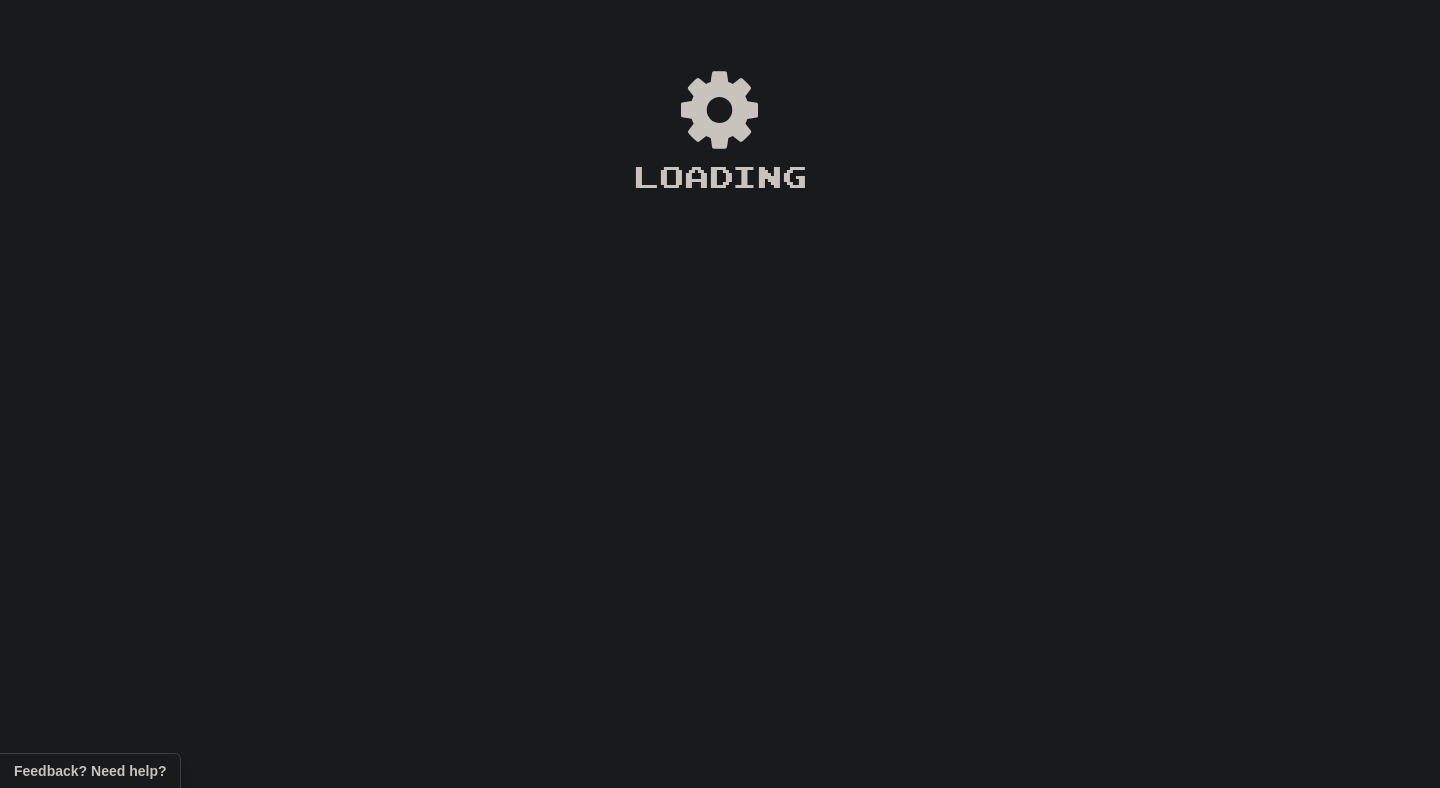 scroll, scrollTop: 0, scrollLeft: 0, axis: both 